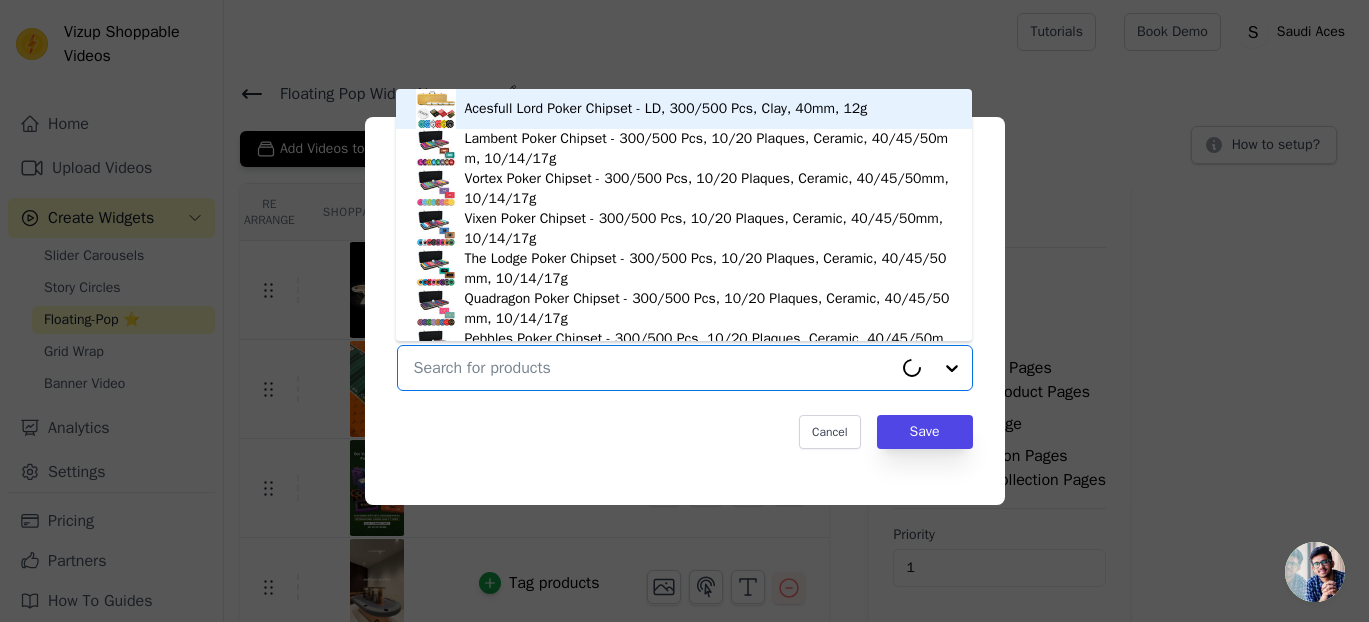 scroll, scrollTop: 0, scrollLeft: 0, axis: both 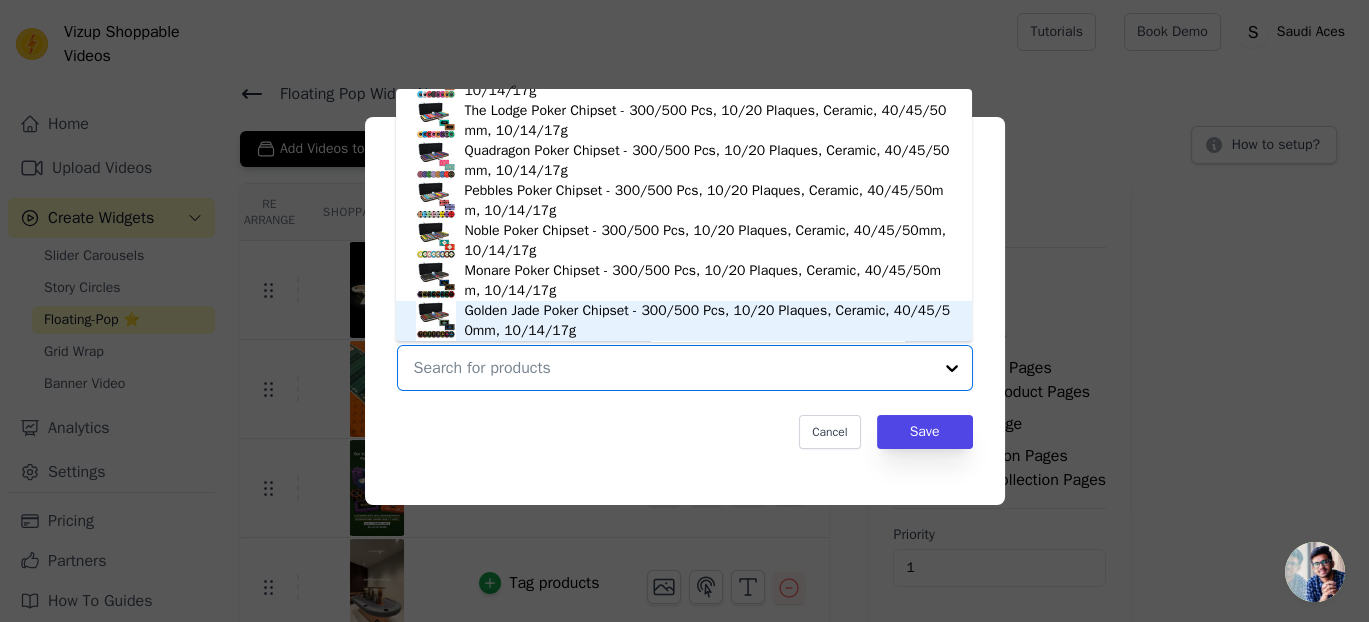 click at bounding box center (673, 368) 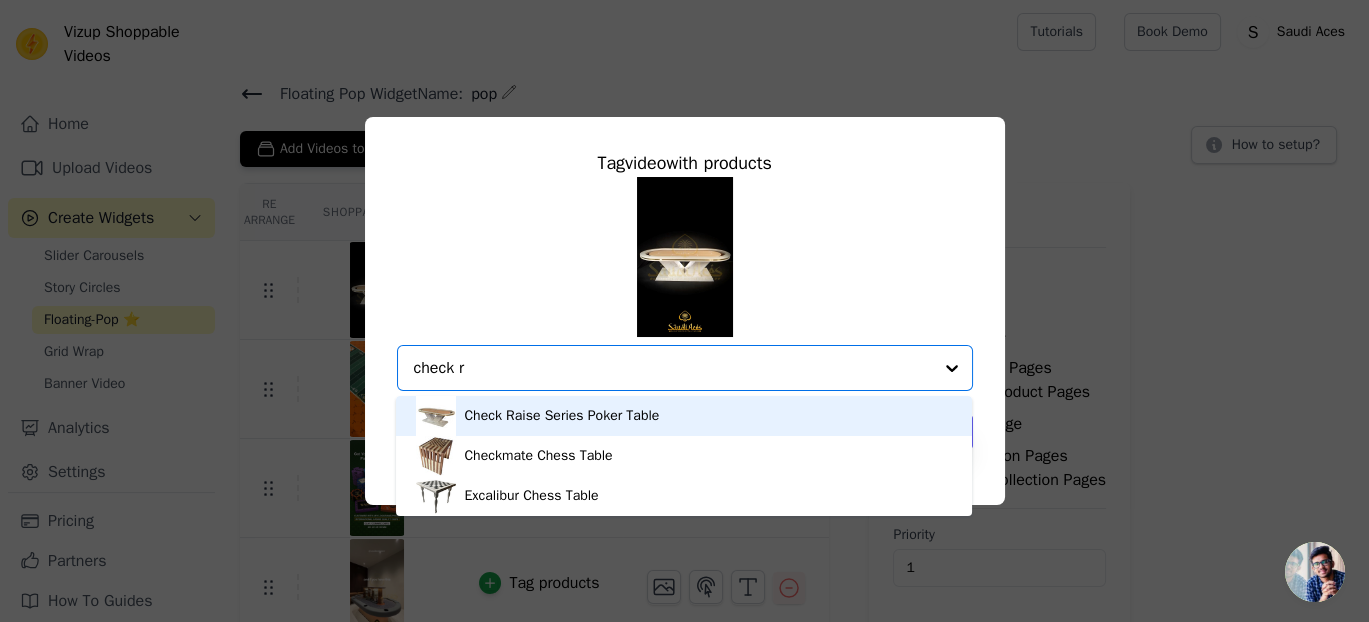 type on "check ra" 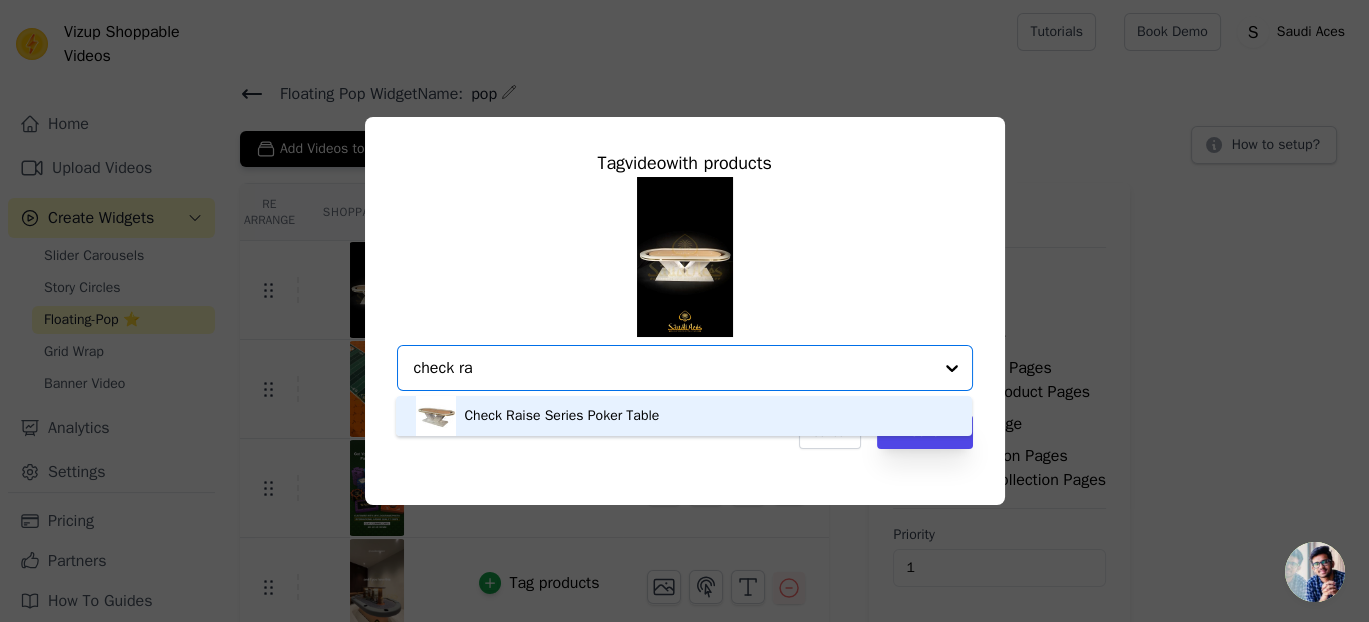 click on "Check Raise Series Poker Table" at bounding box center [561, 416] 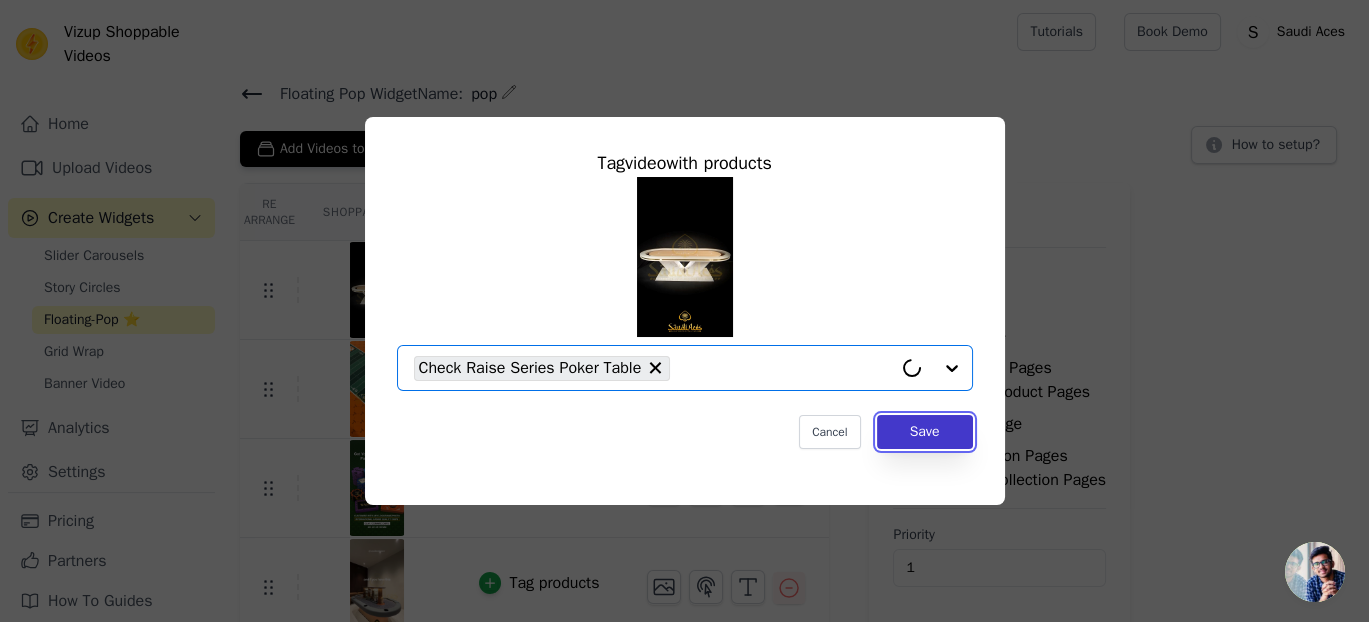 click on "Save" at bounding box center (925, 432) 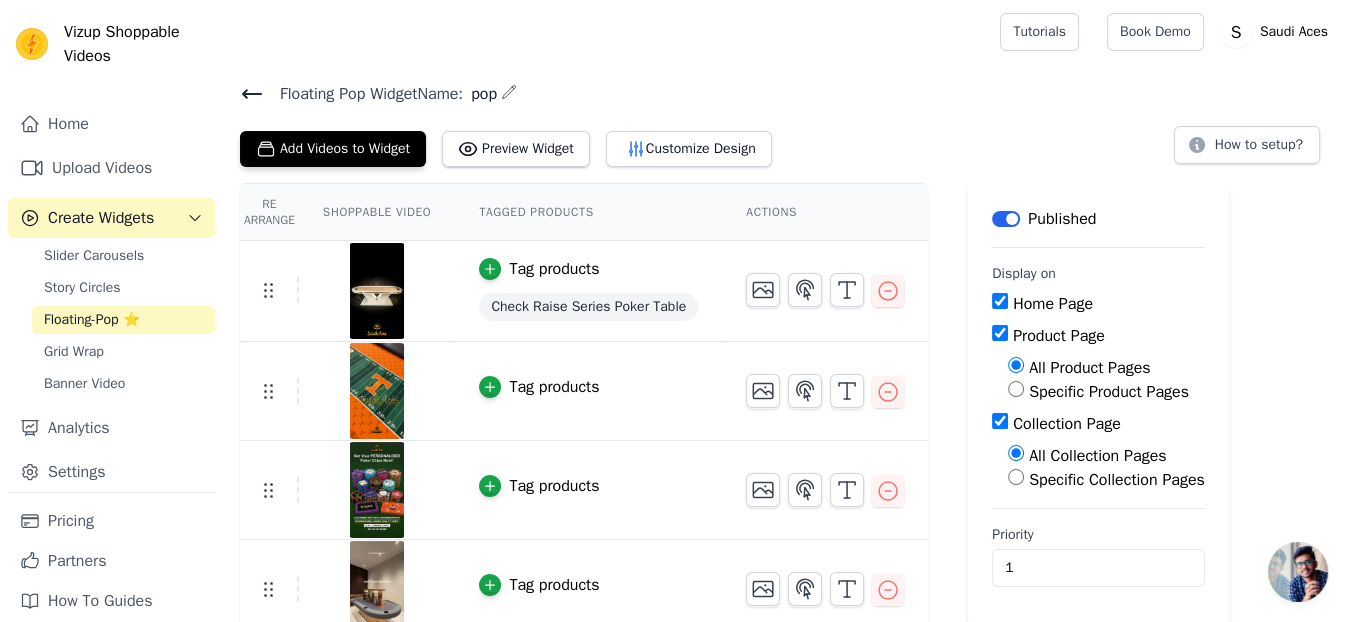 click on "Tag products" at bounding box center (539, 387) 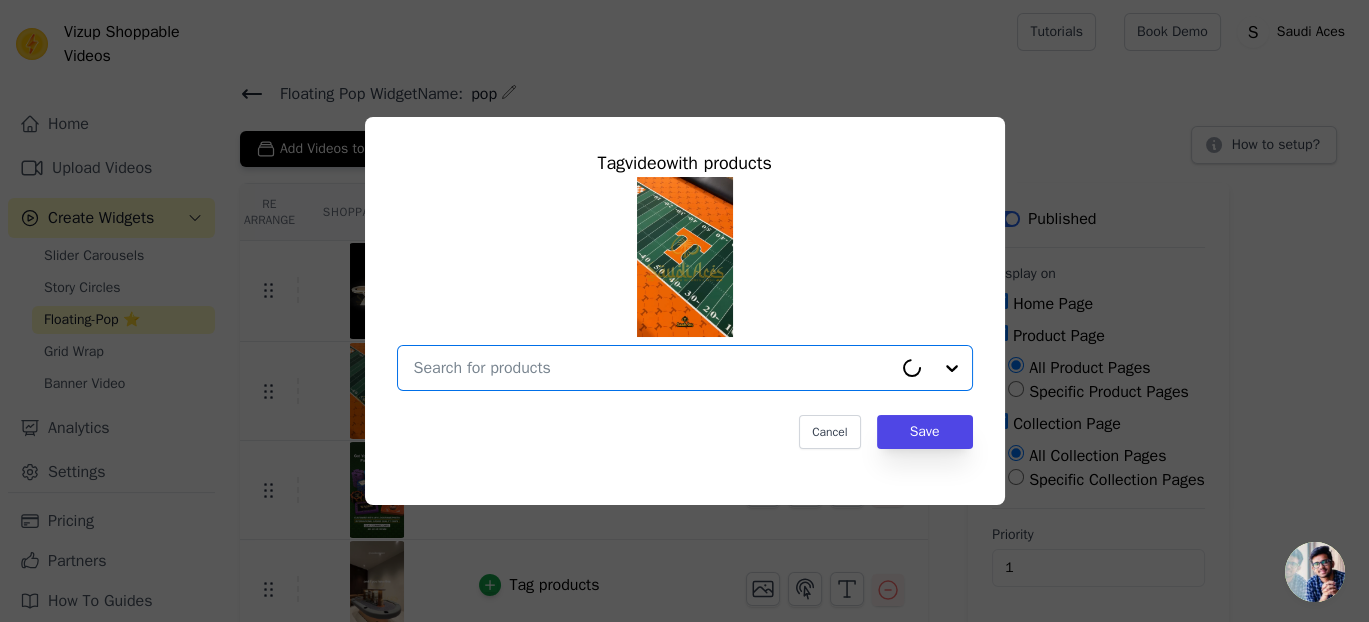 click at bounding box center (653, 368) 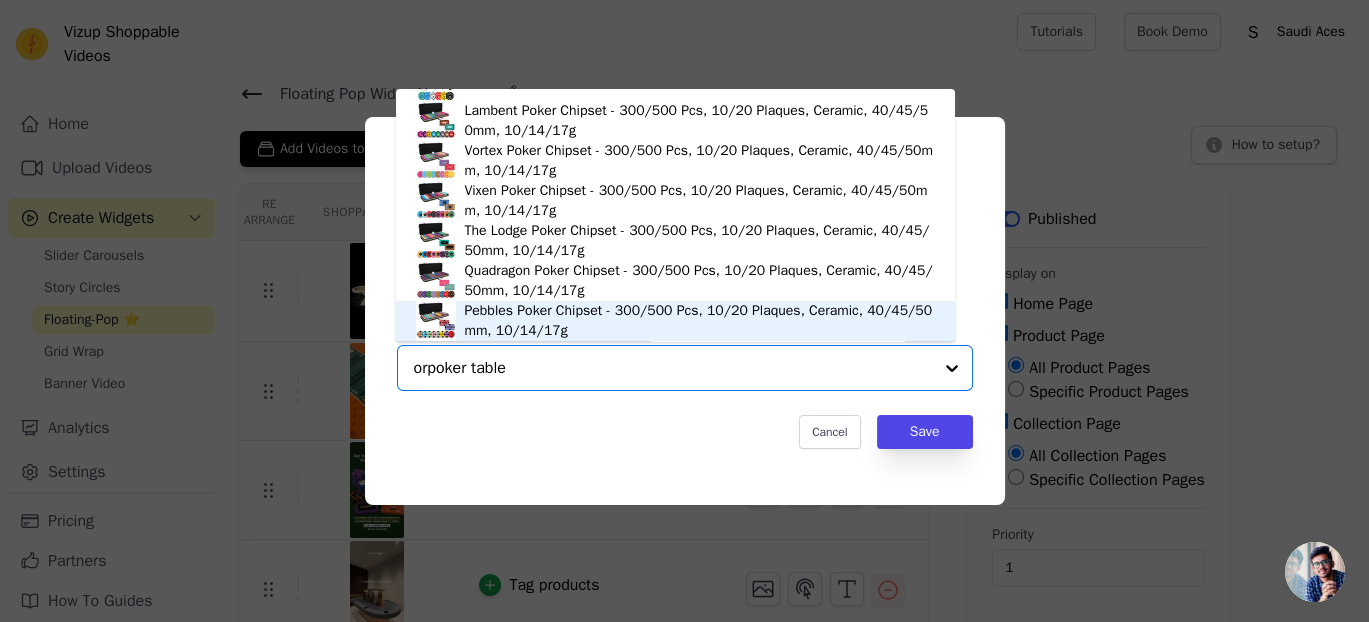 scroll, scrollTop: 0, scrollLeft: 0, axis: both 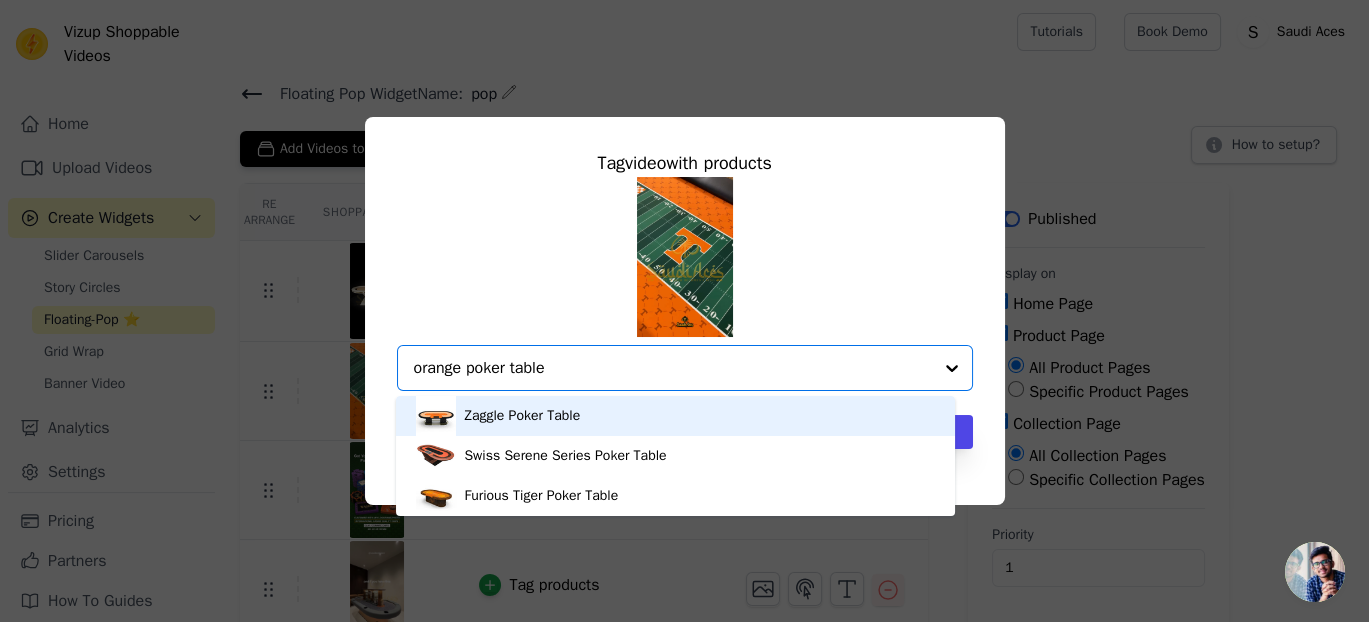 type on "orange poker table" 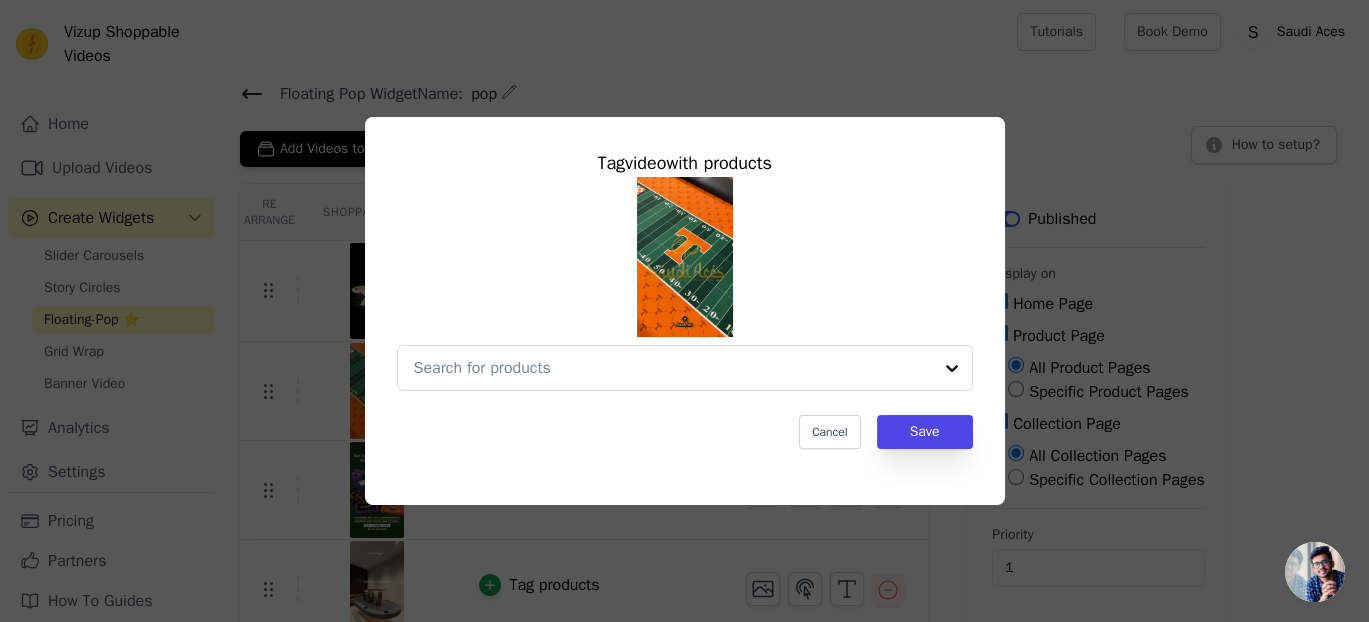 click on "Tag  video  with products                         Cancel   Save" at bounding box center [684, 311] 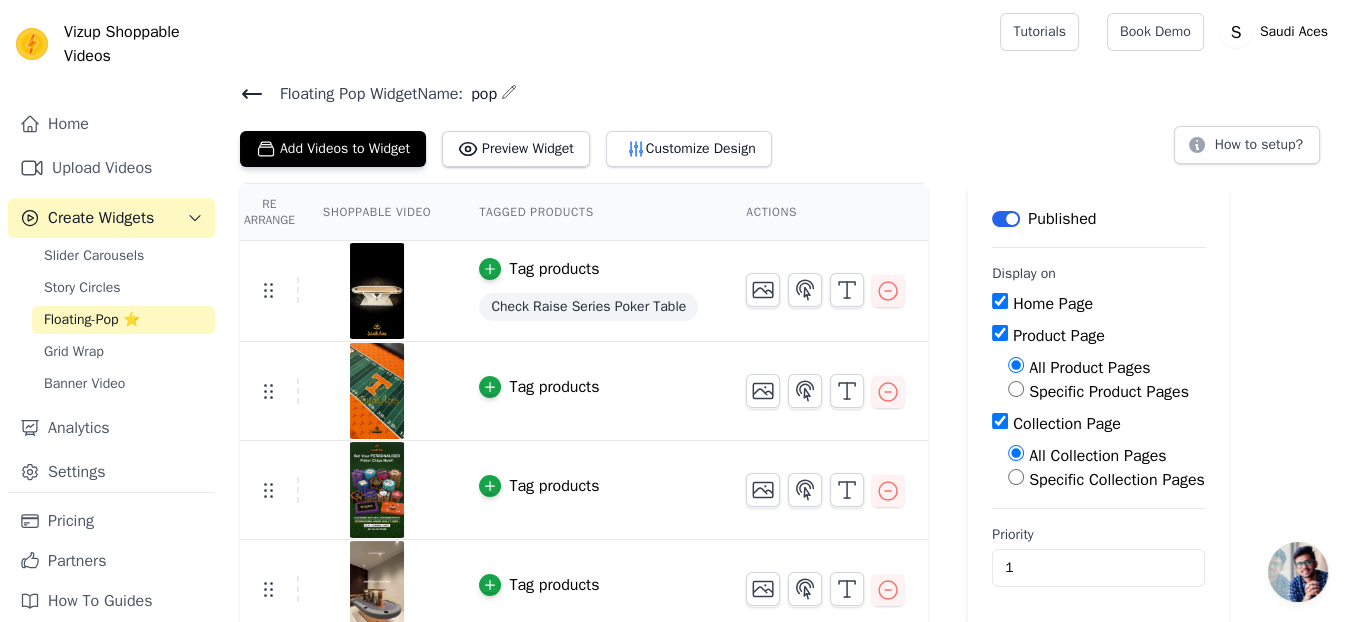 click at bounding box center [377, 391] 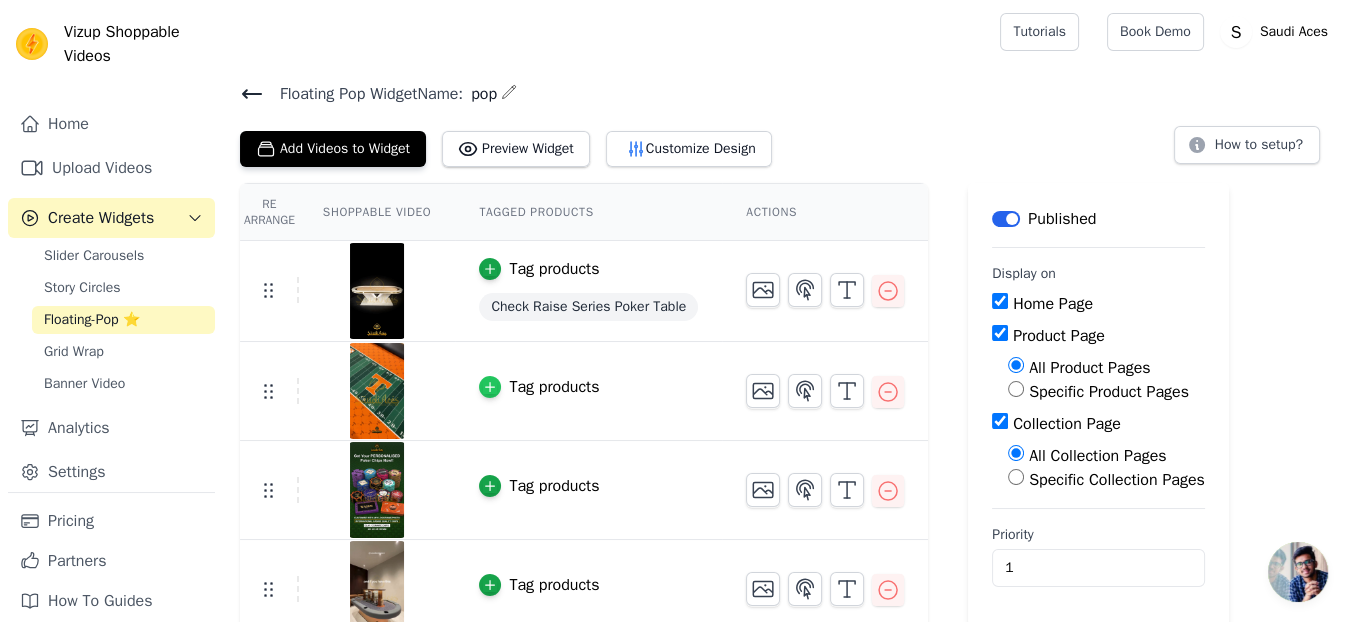 click 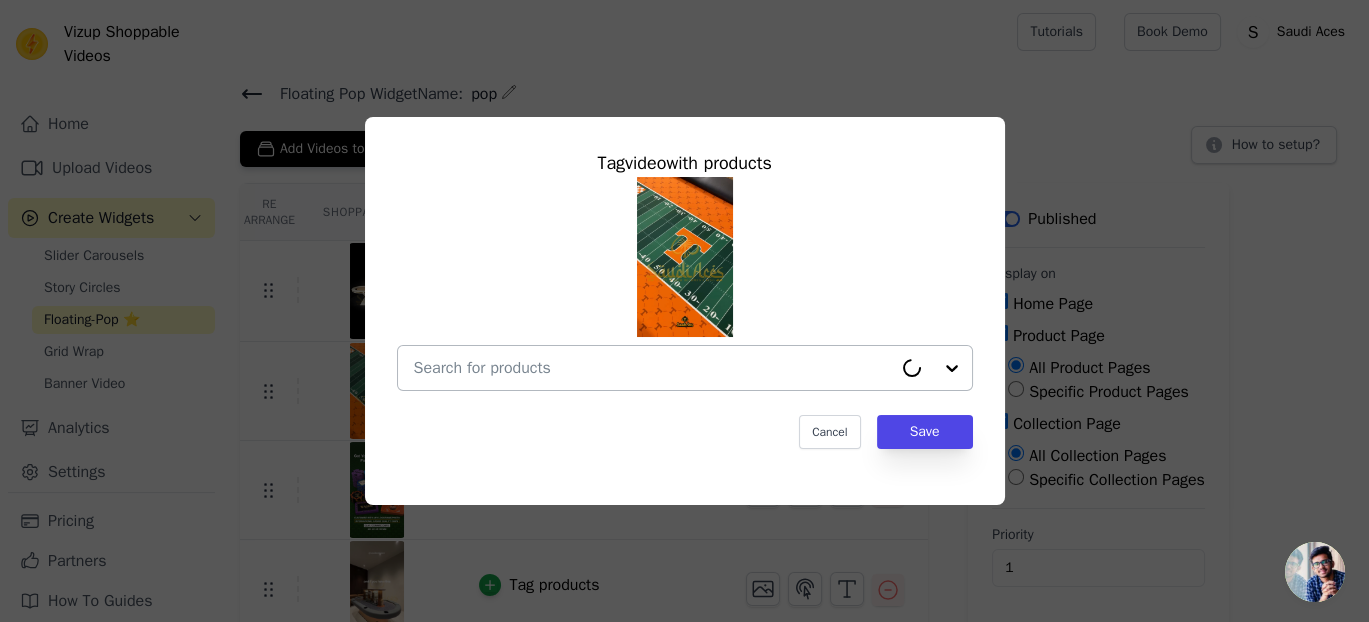 click at bounding box center (653, 368) 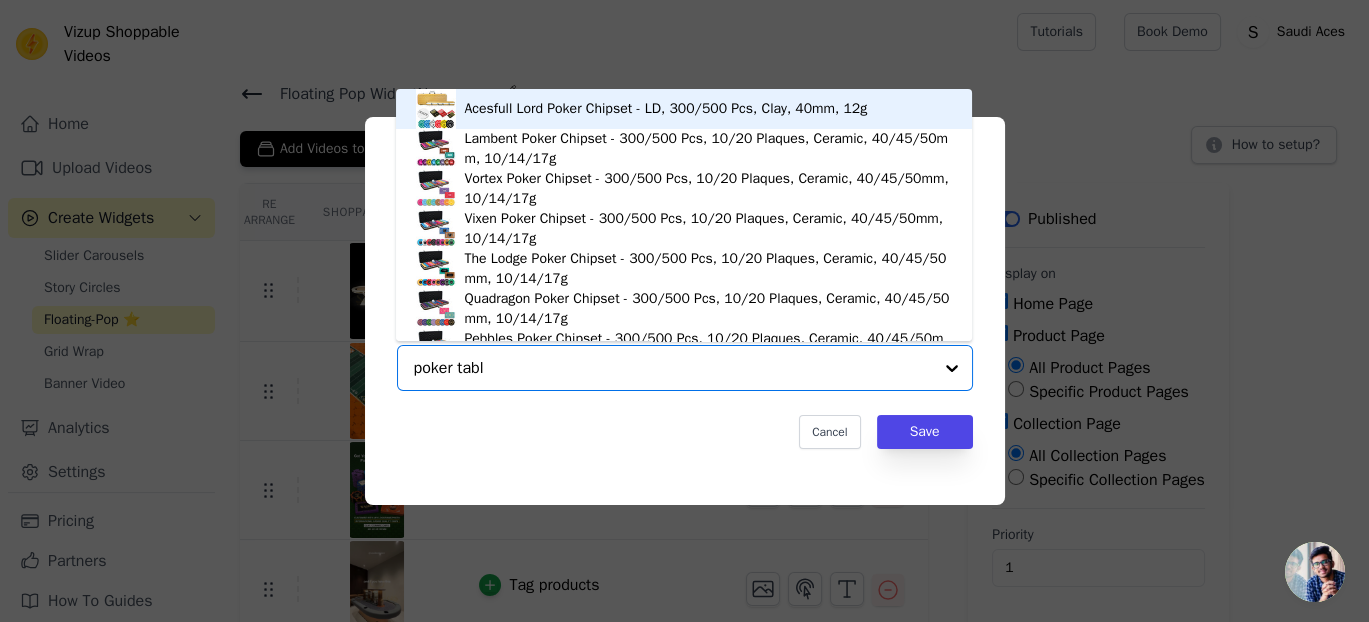 type on "poker table" 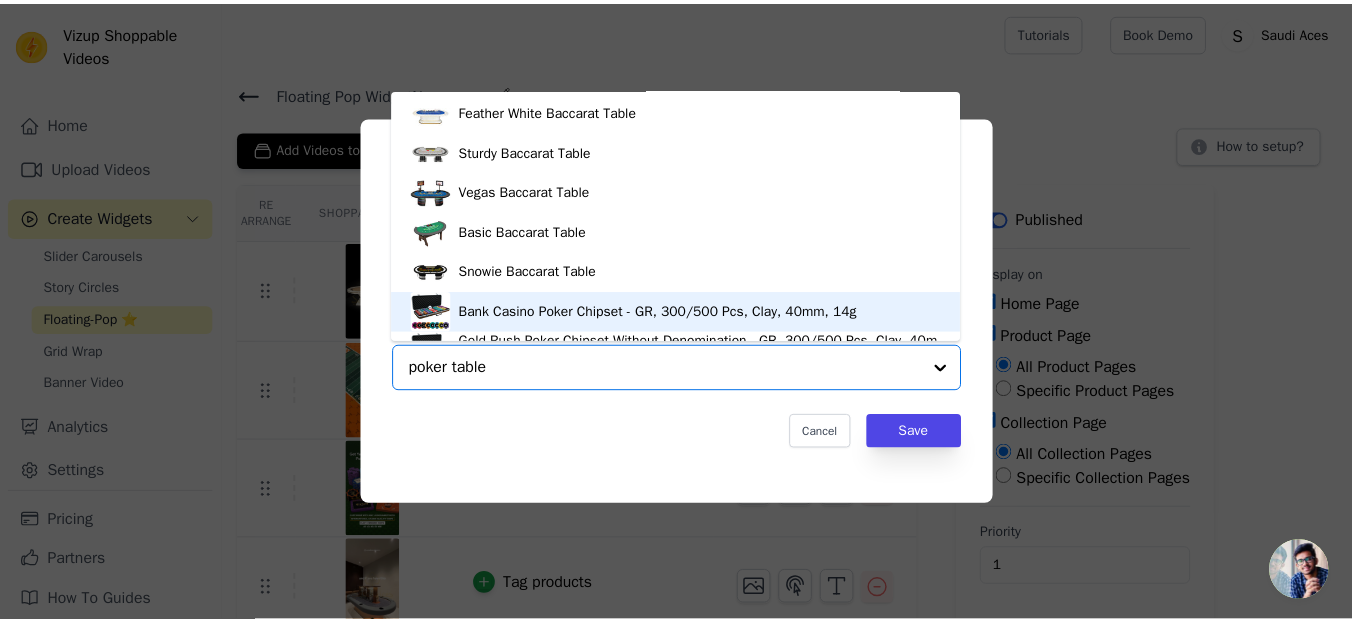 scroll, scrollTop: 3752, scrollLeft: 0, axis: vertical 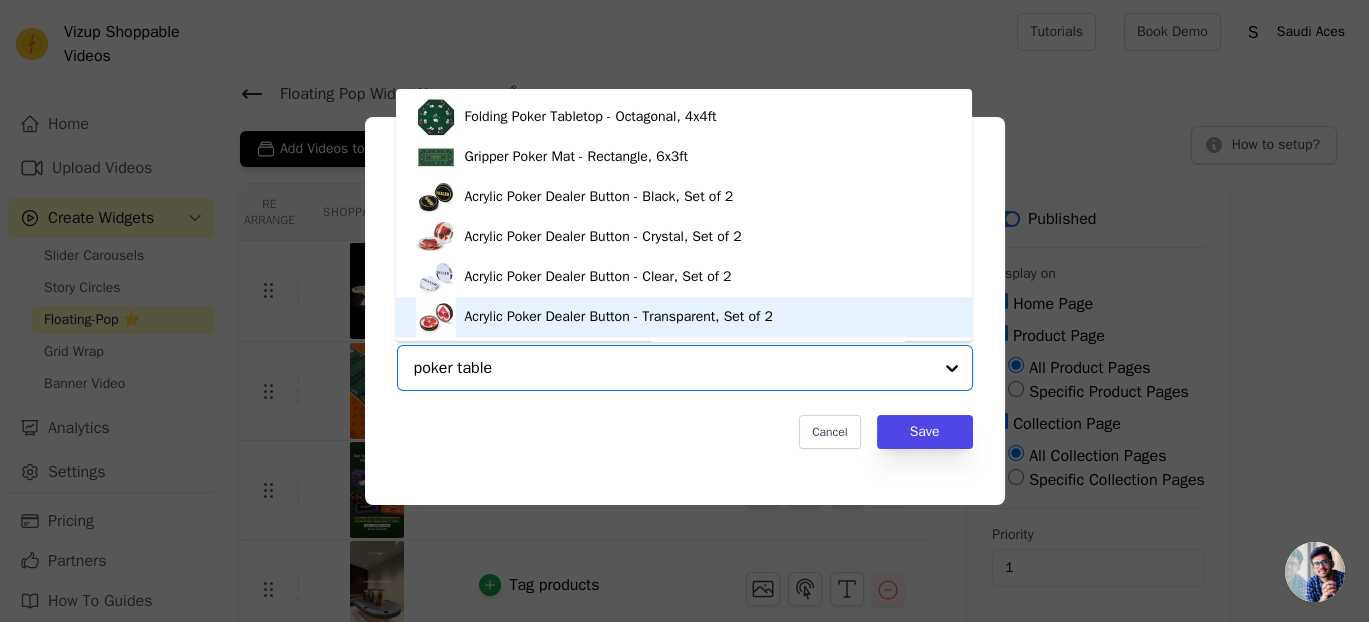click on "poker table" at bounding box center (673, 368) 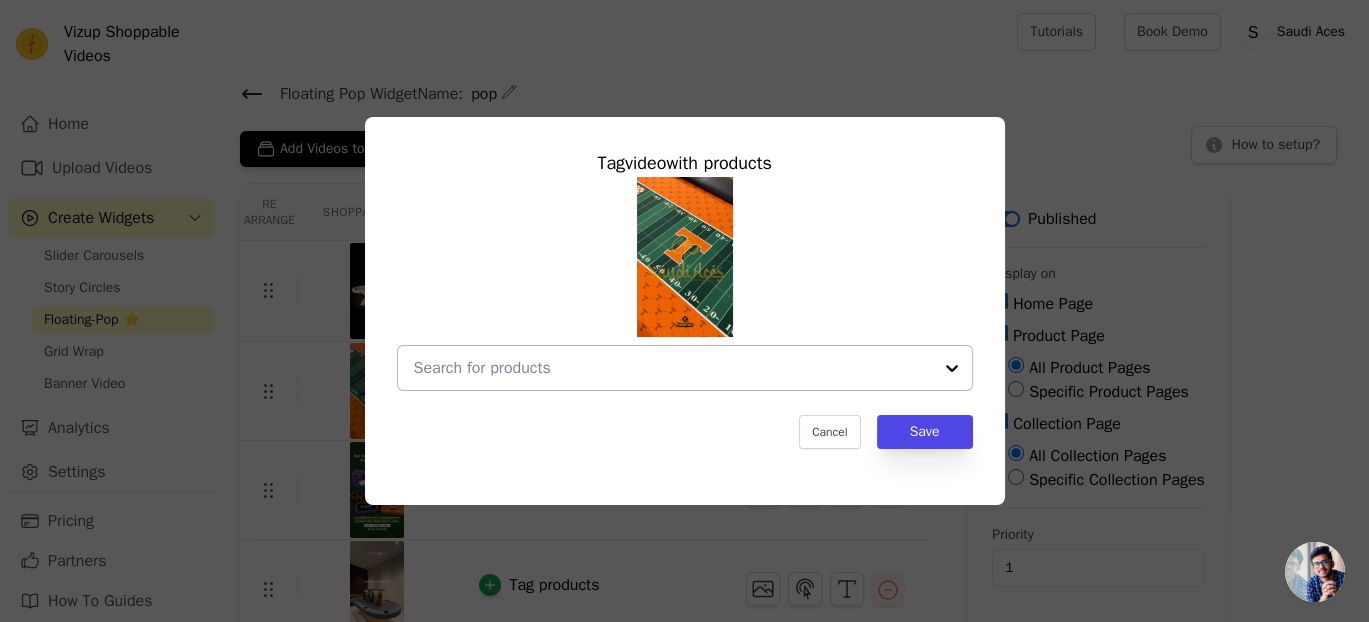 click at bounding box center (673, 368) 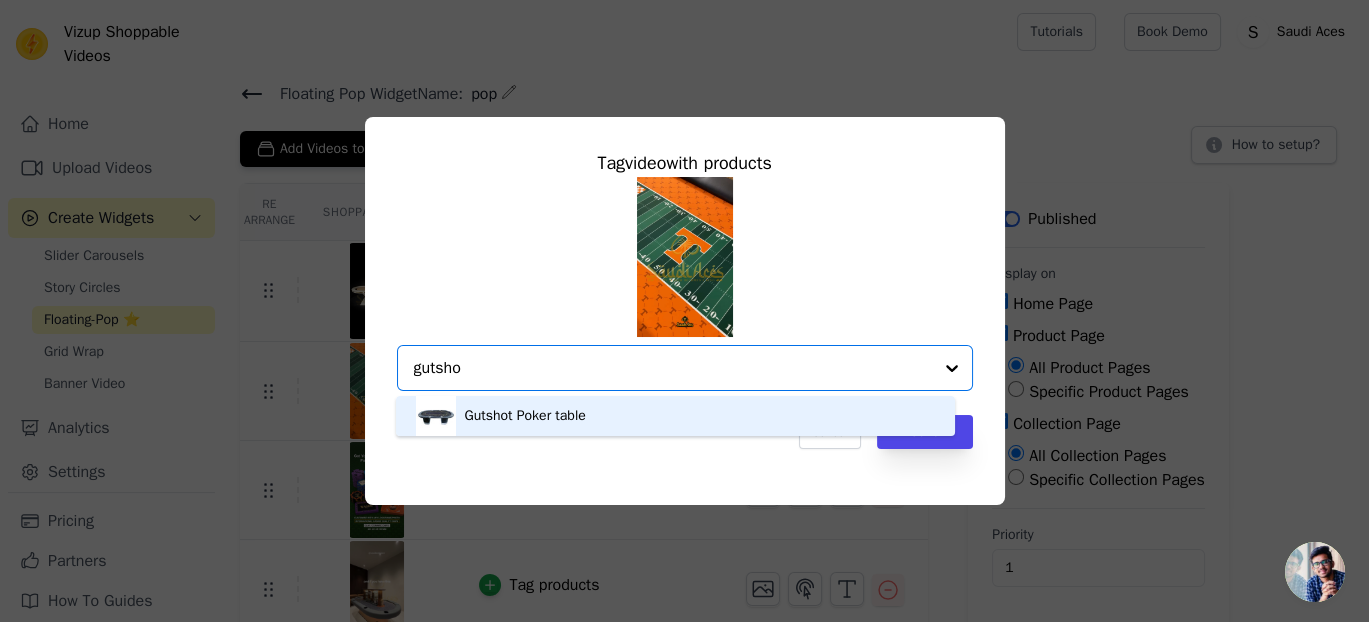 type on "gutshot" 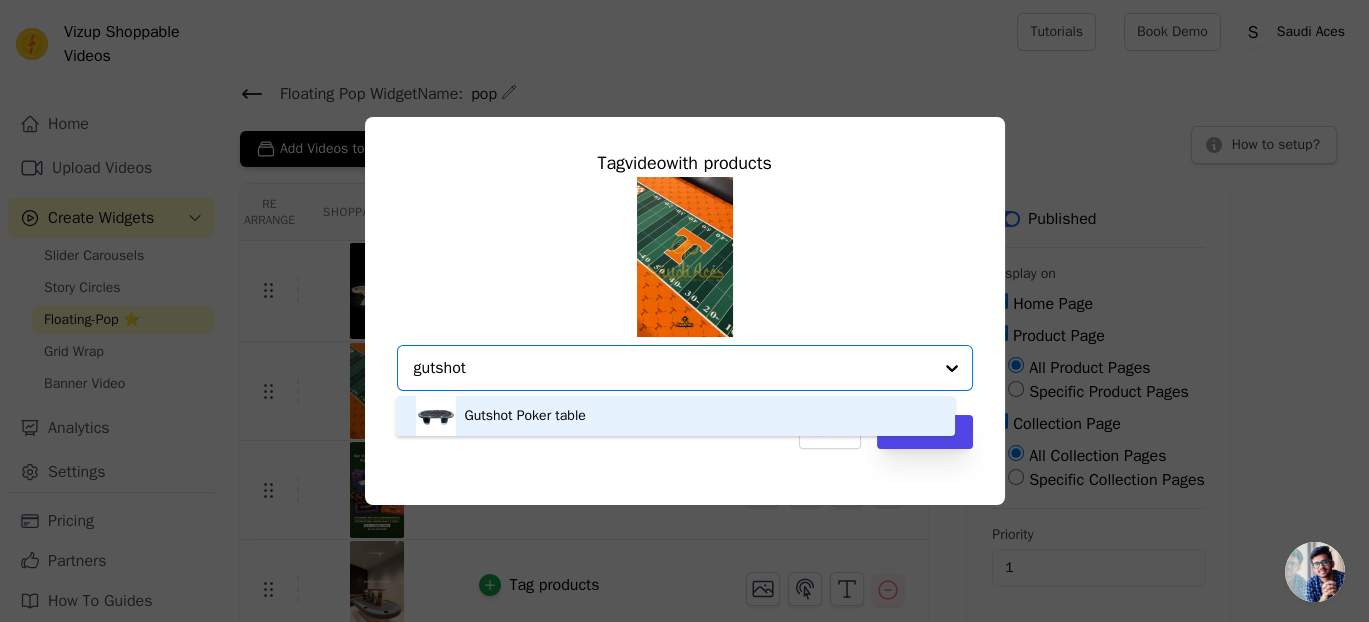 click on "Gutshot Poker table" at bounding box center (524, 416) 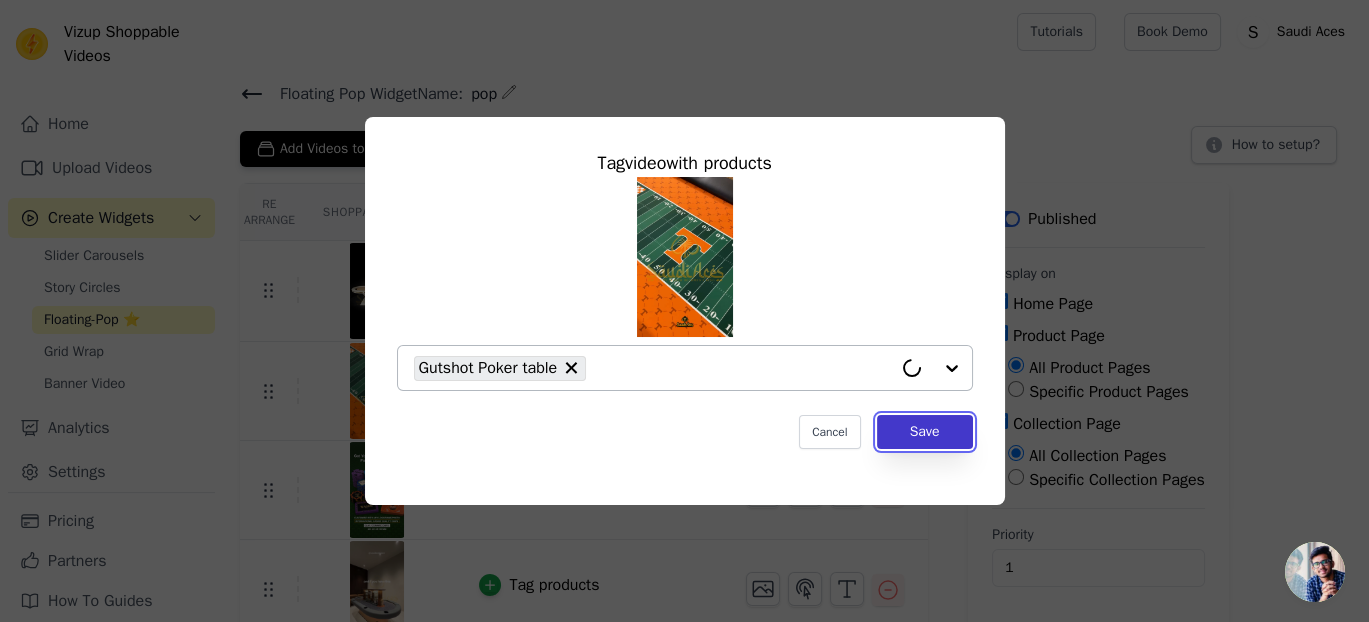 click on "Save" at bounding box center (925, 432) 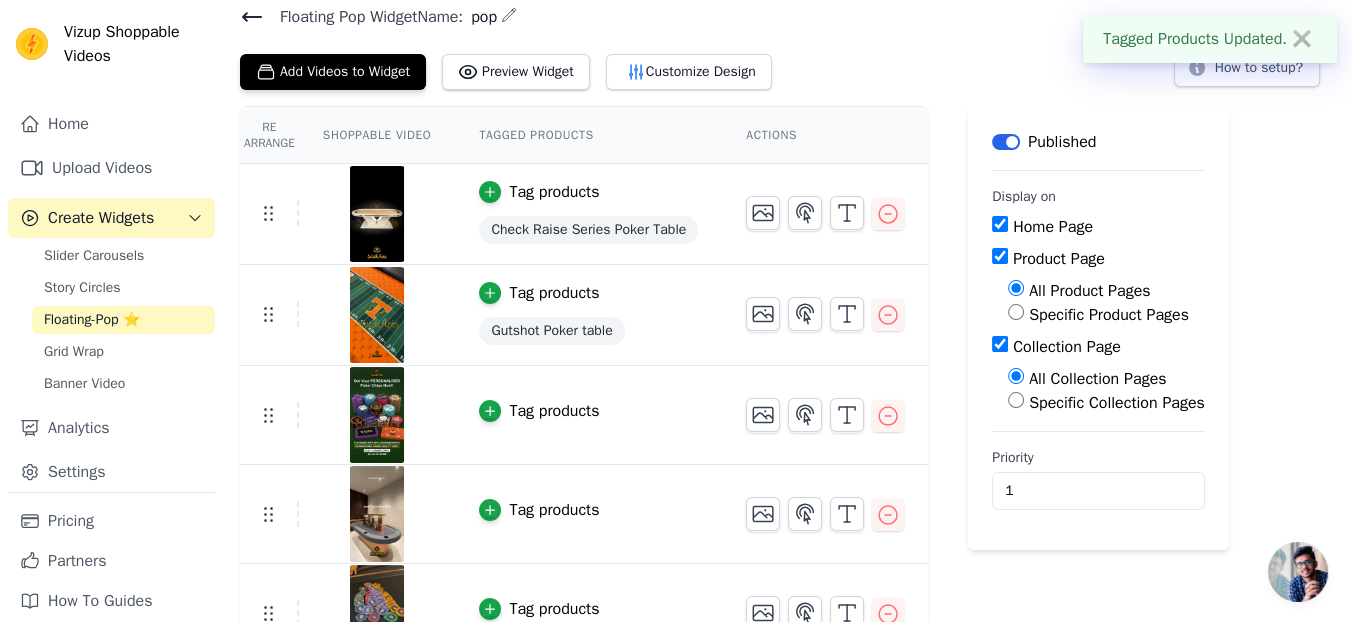 scroll, scrollTop: 222, scrollLeft: 0, axis: vertical 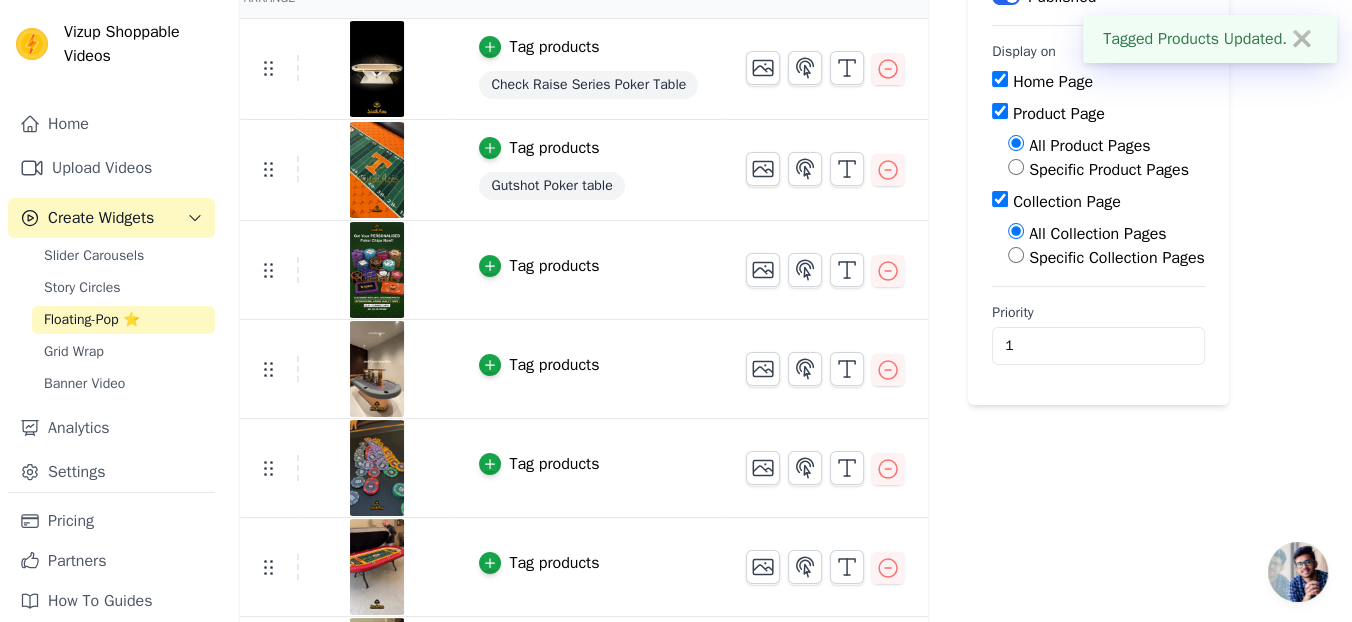 click on "Tag products" at bounding box center [554, 266] 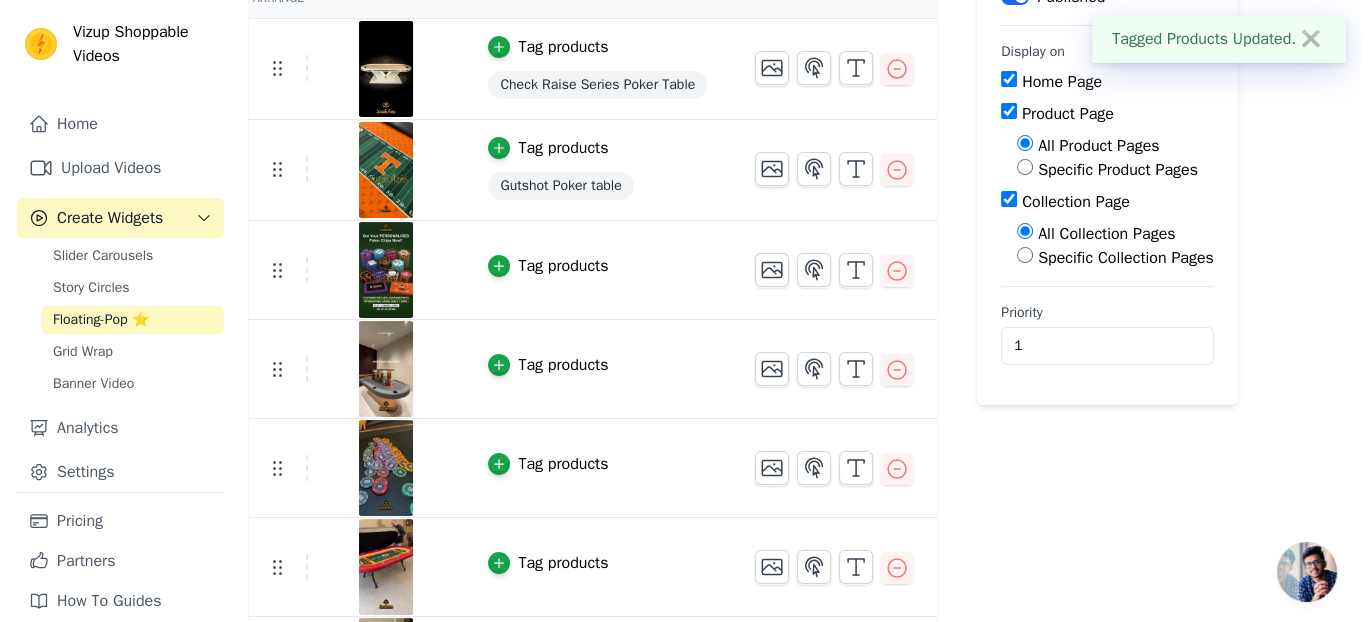 scroll, scrollTop: 0, scrollLeft: 0, axis: both 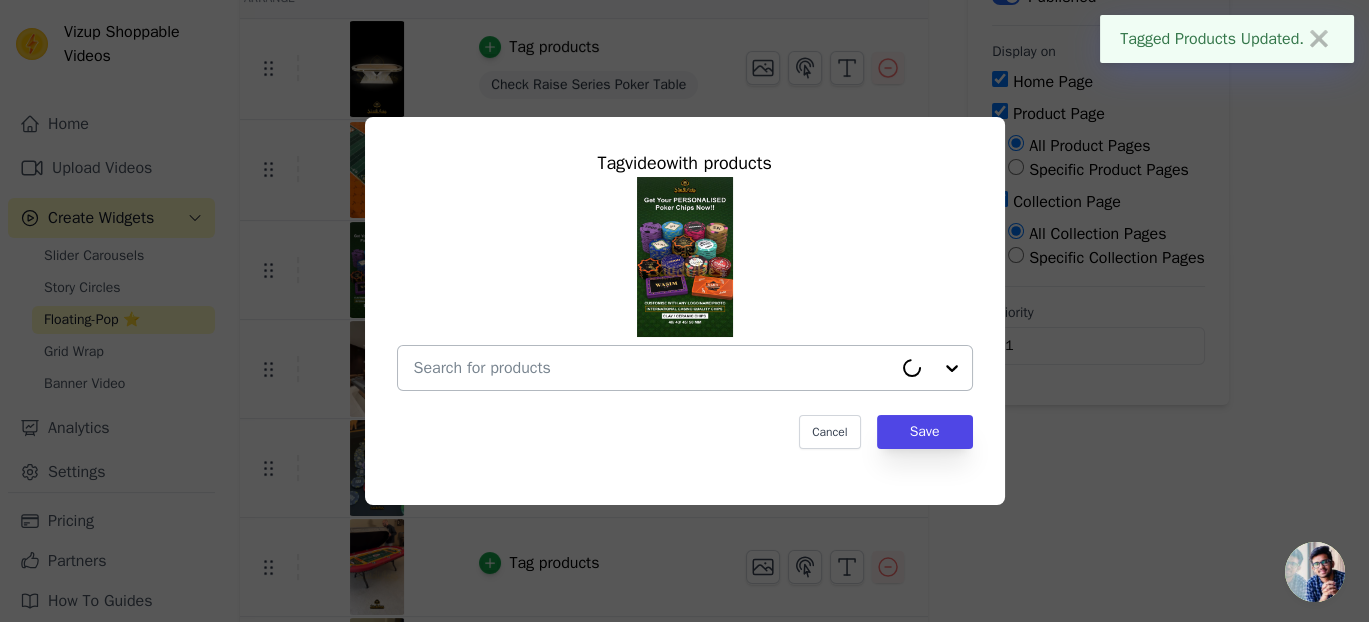 click at bounding box center (653, 368) 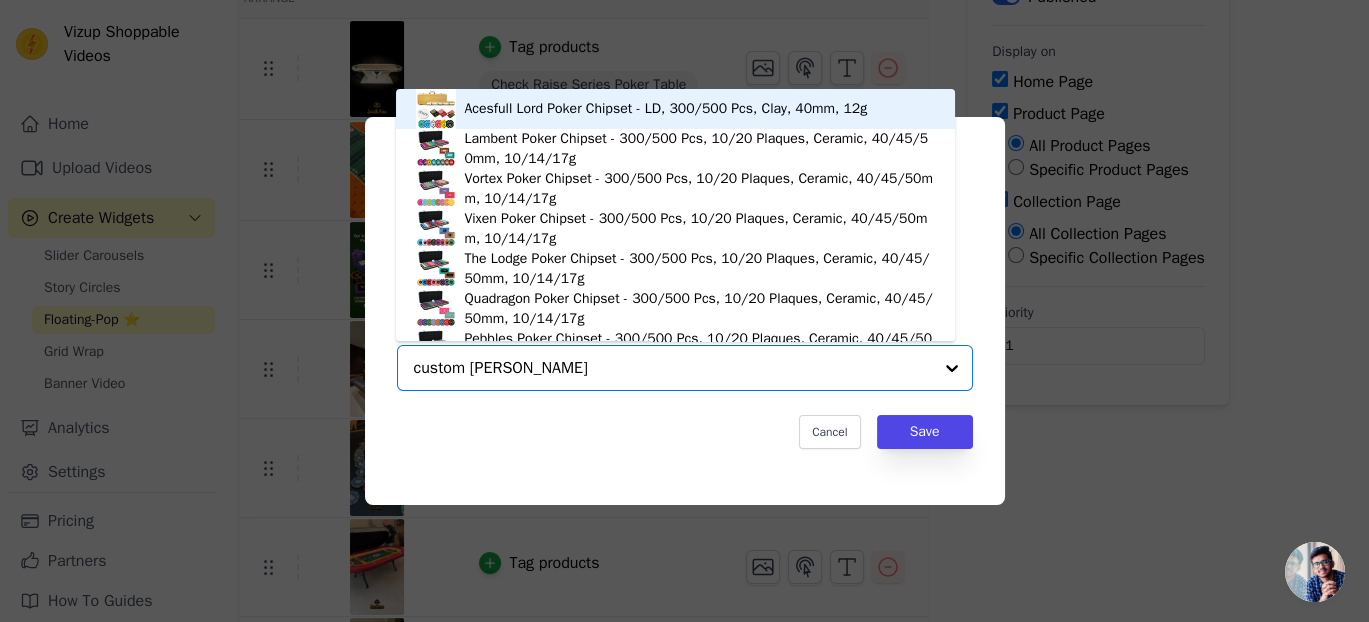 type on "custom ceramic" 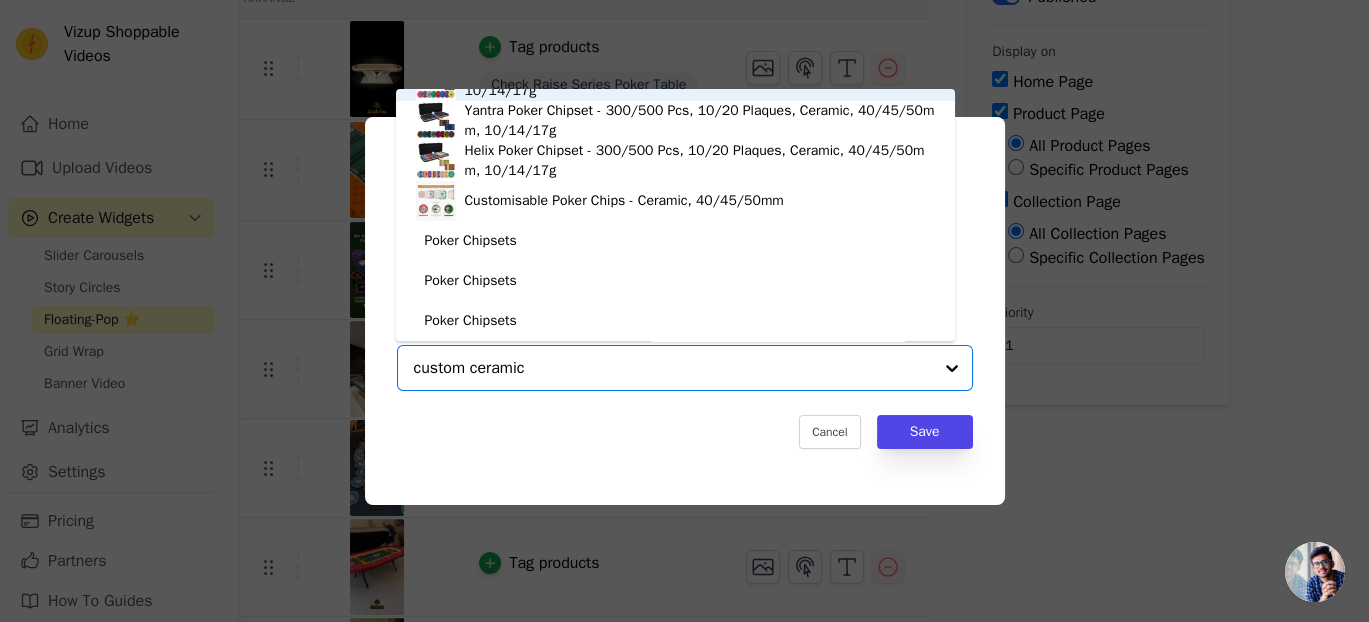 scroll, scrollTop: 0, scrollLeft: 0, axis: both 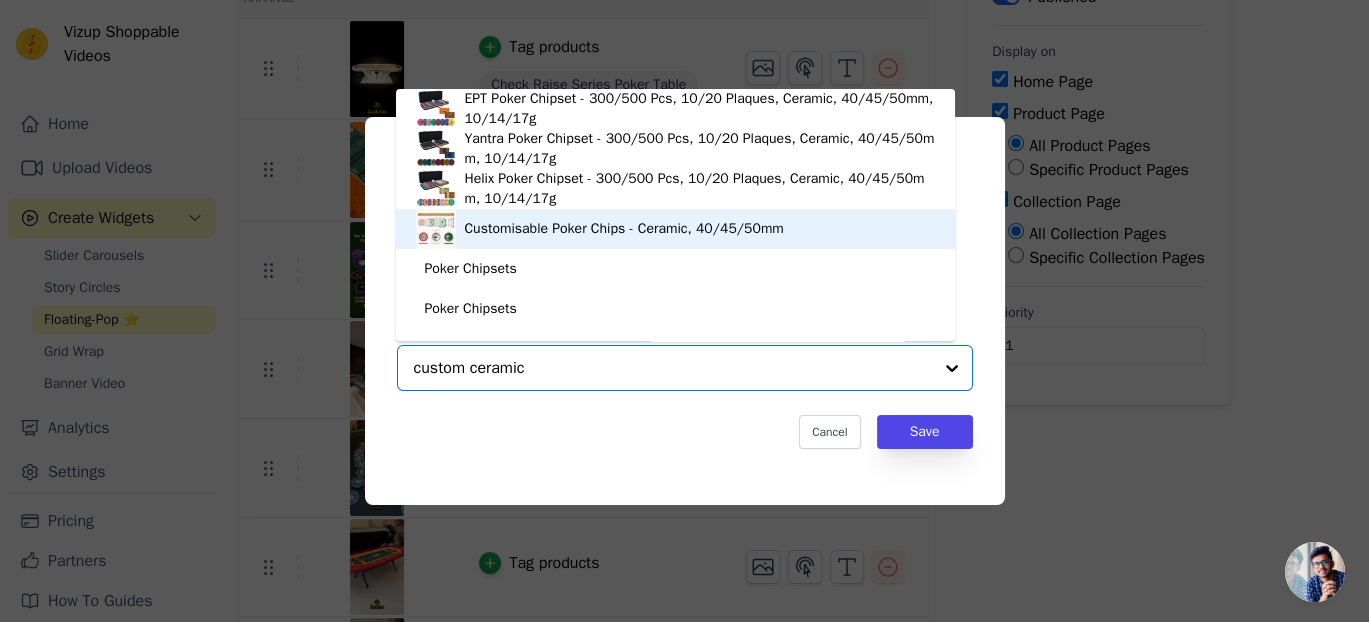 click on "Customisable Poker Chips - Ceramic, 40/45/50mm" at bounding box center [623, 229] 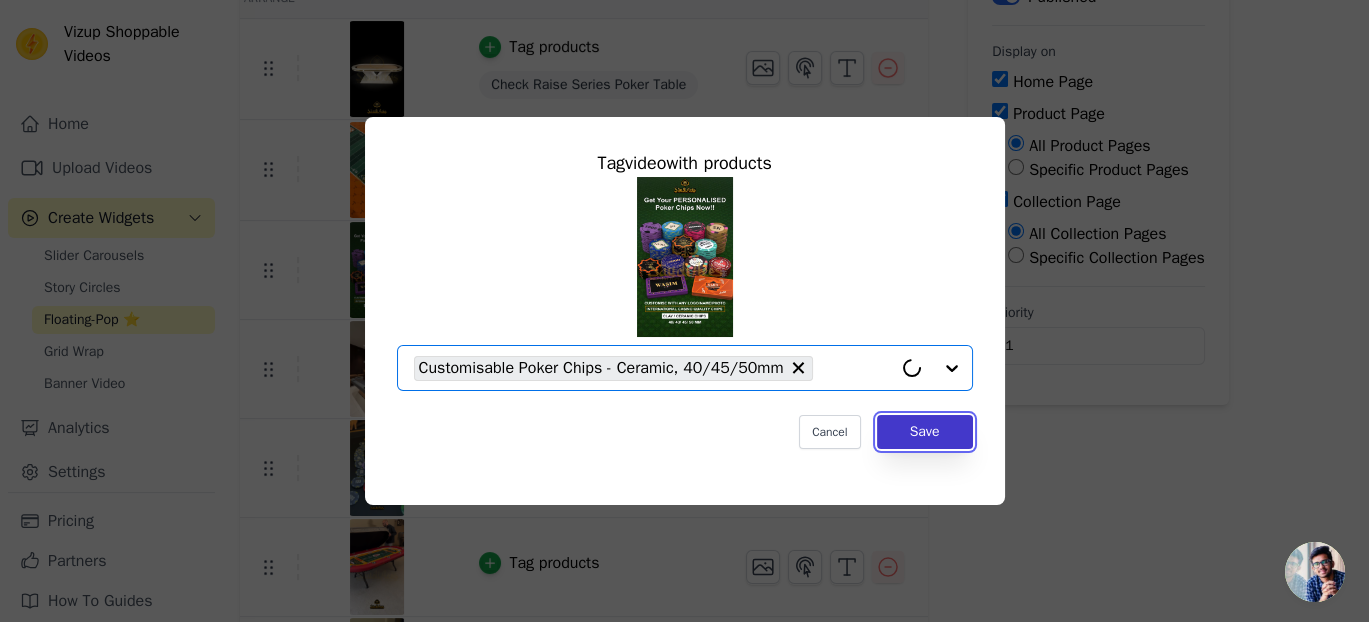 click on "Save" at bounding box center [925, 432] 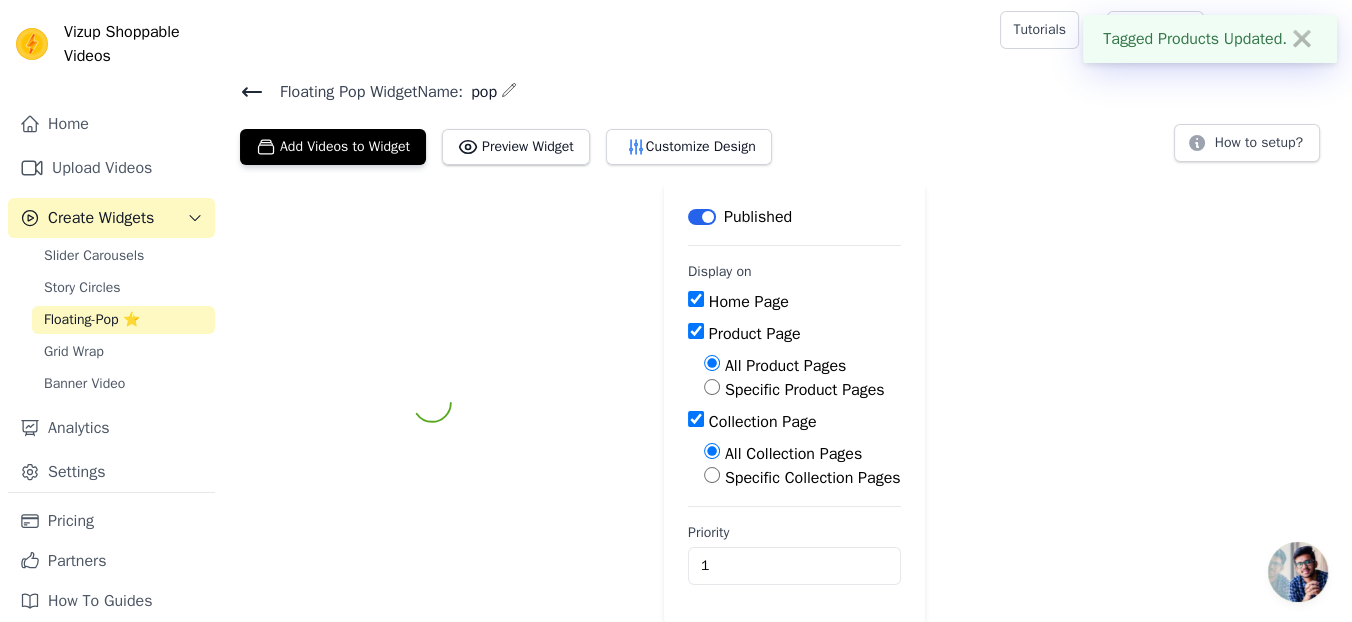 scroll, scrollTop: 222, scrollLeft: 0, axis: vertical 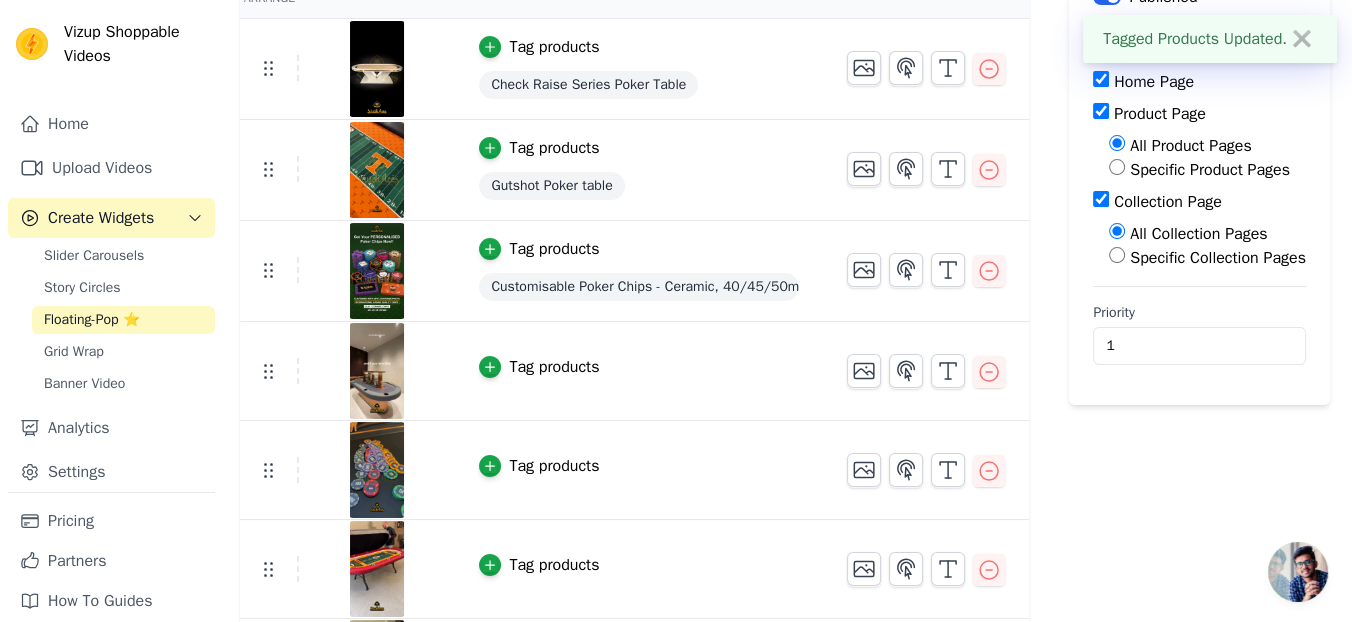 click on "Tag products" at bounding box center [554, 367] 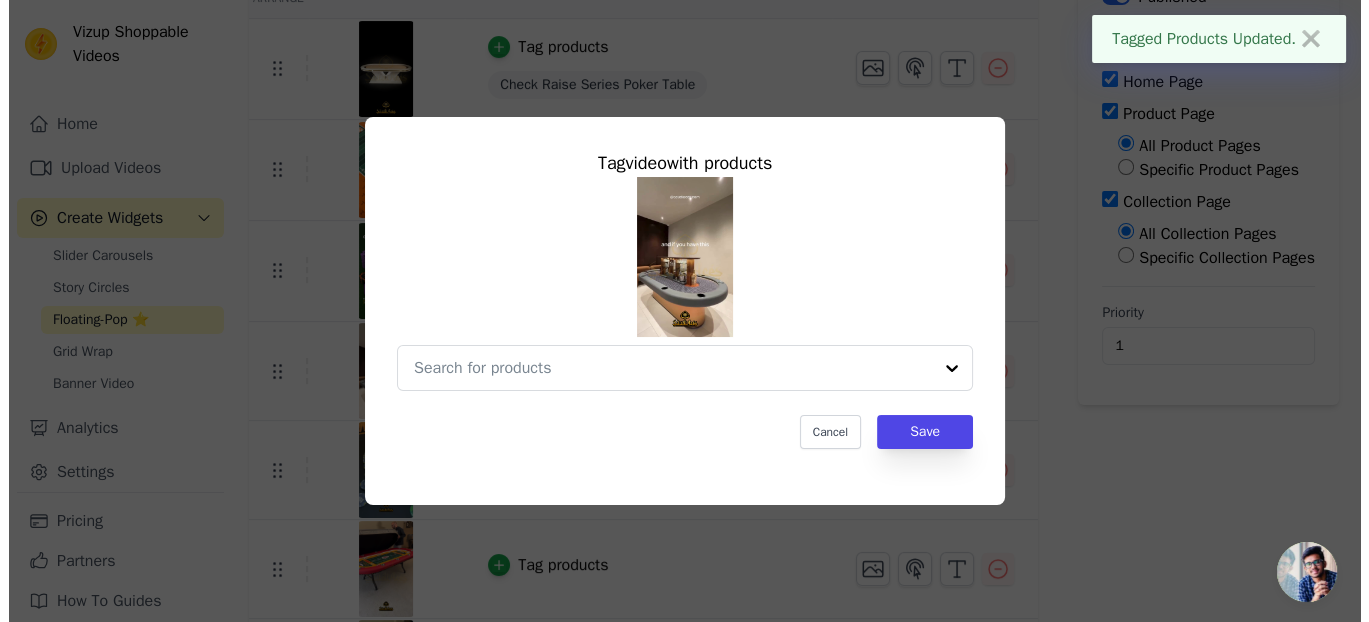 scroll, scrollTop: 0, scrollLeft: 0, axis: both 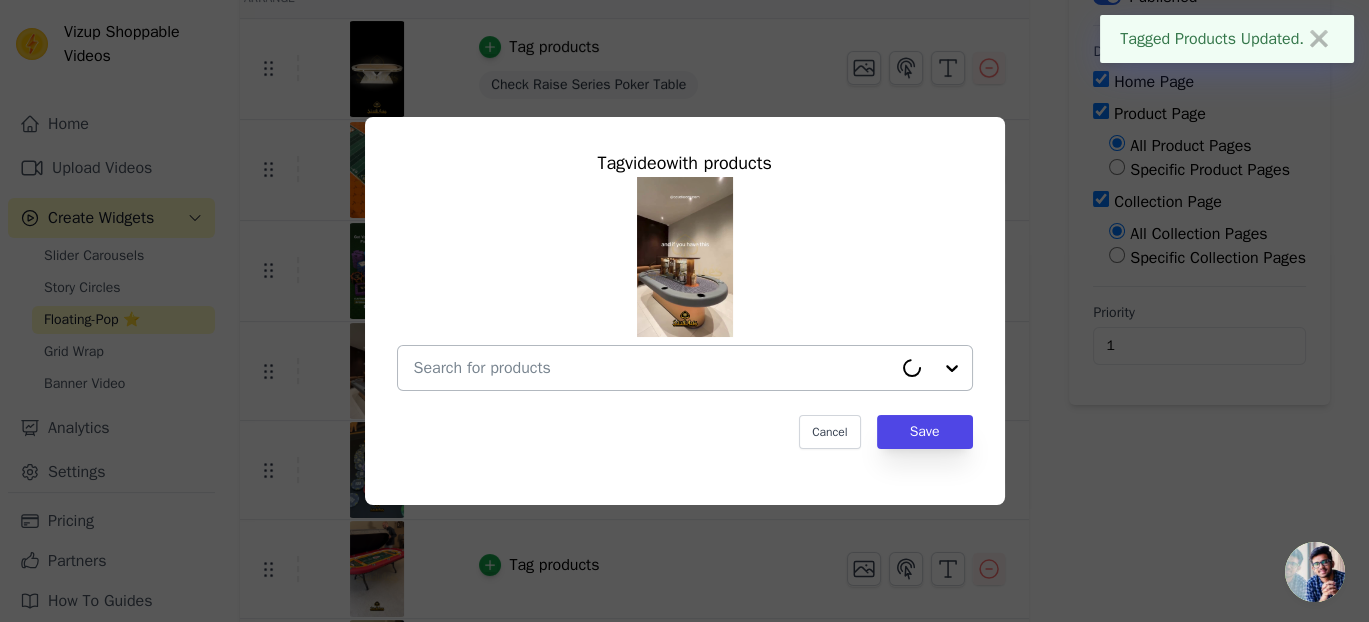 click at bounding box center (653, 368) 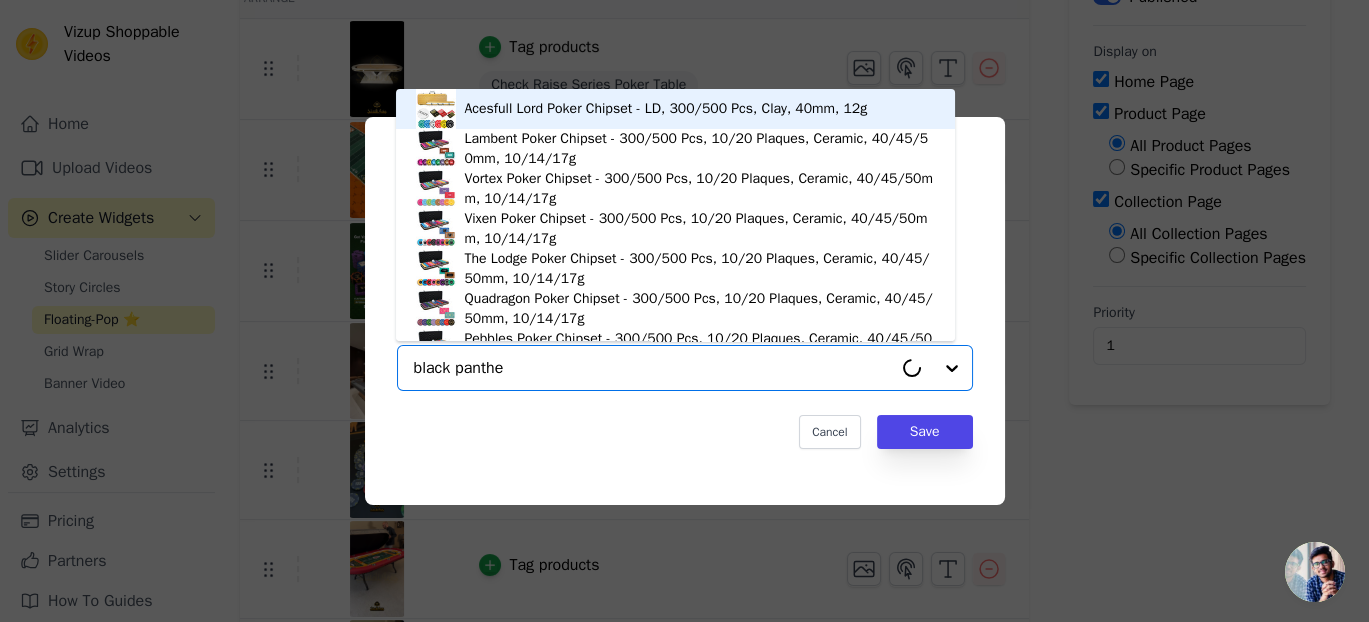 type on "black panther" 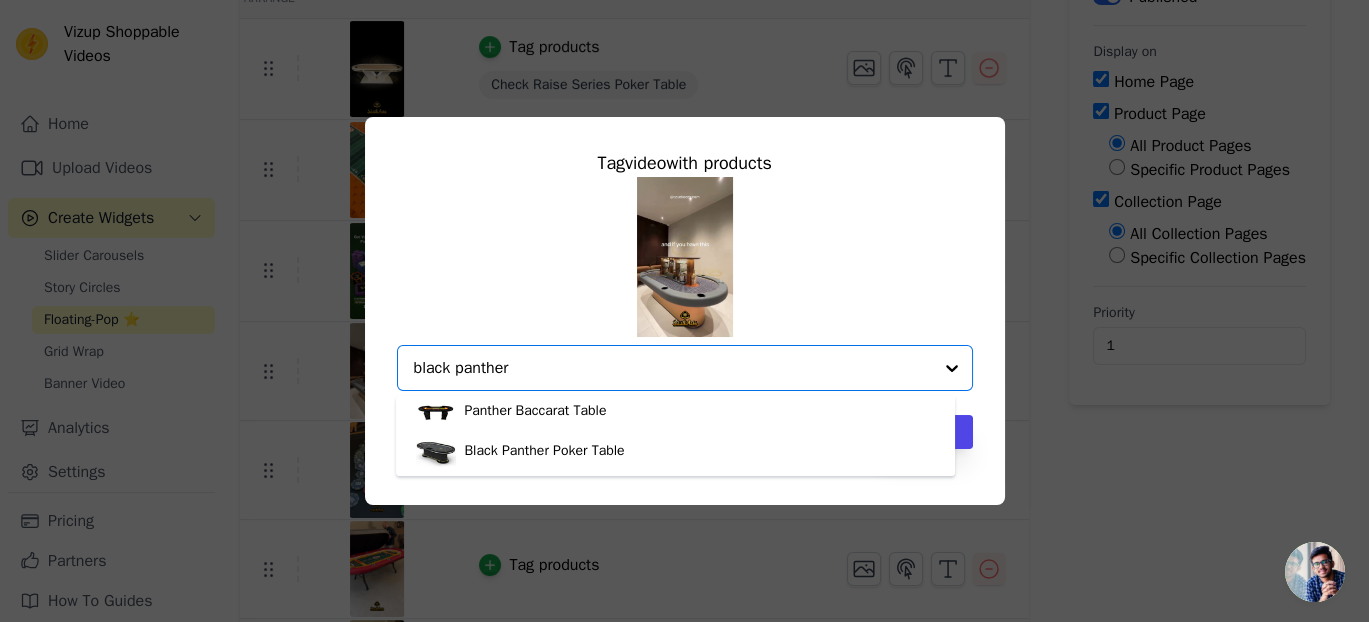 scroll, scrollTop: 0, scrollLeft: 0, axis: both 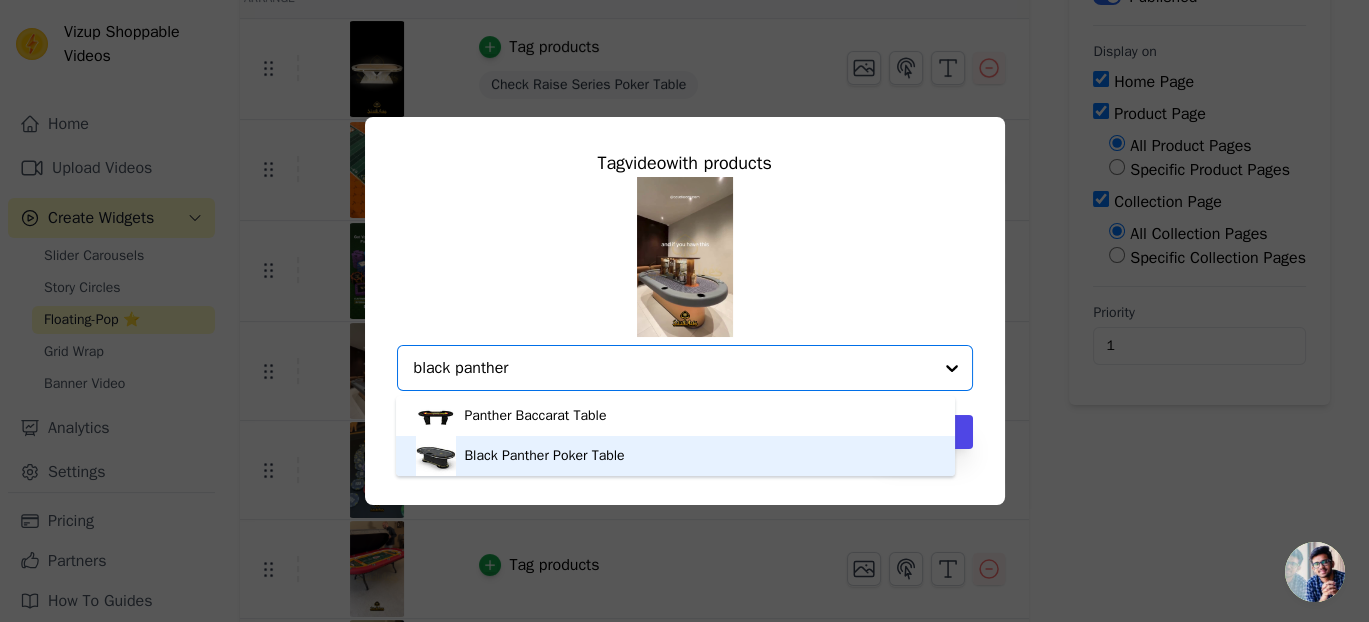 click on "Black Panther Poker Table" at bounding box center [544, 456] 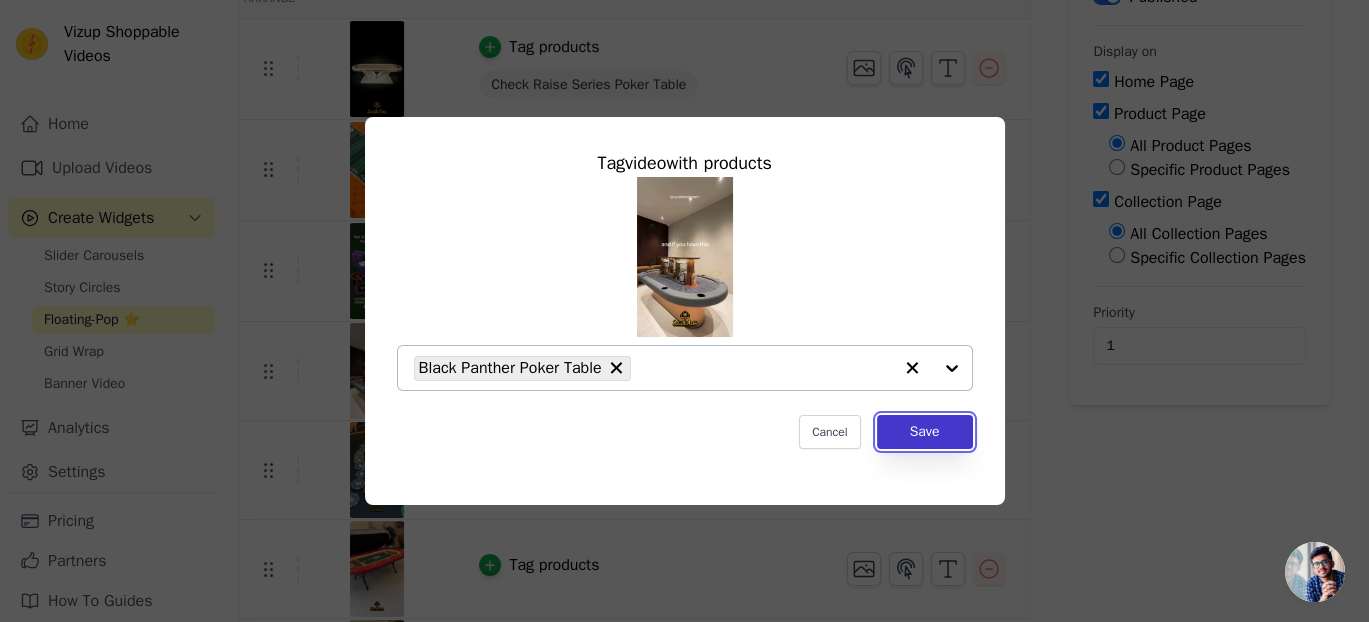 click on "Save" at bounding box center (925, 432) 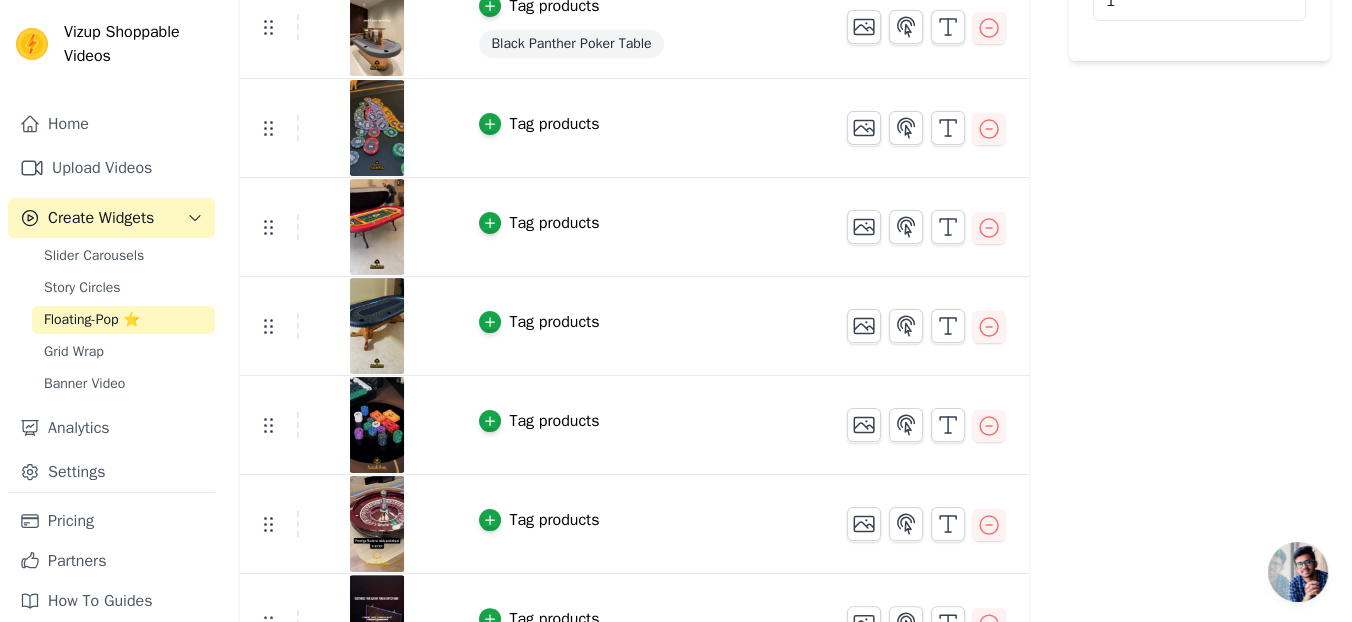 scroll, scrollTop: 611, scrollLeft: 0, axis: vertical 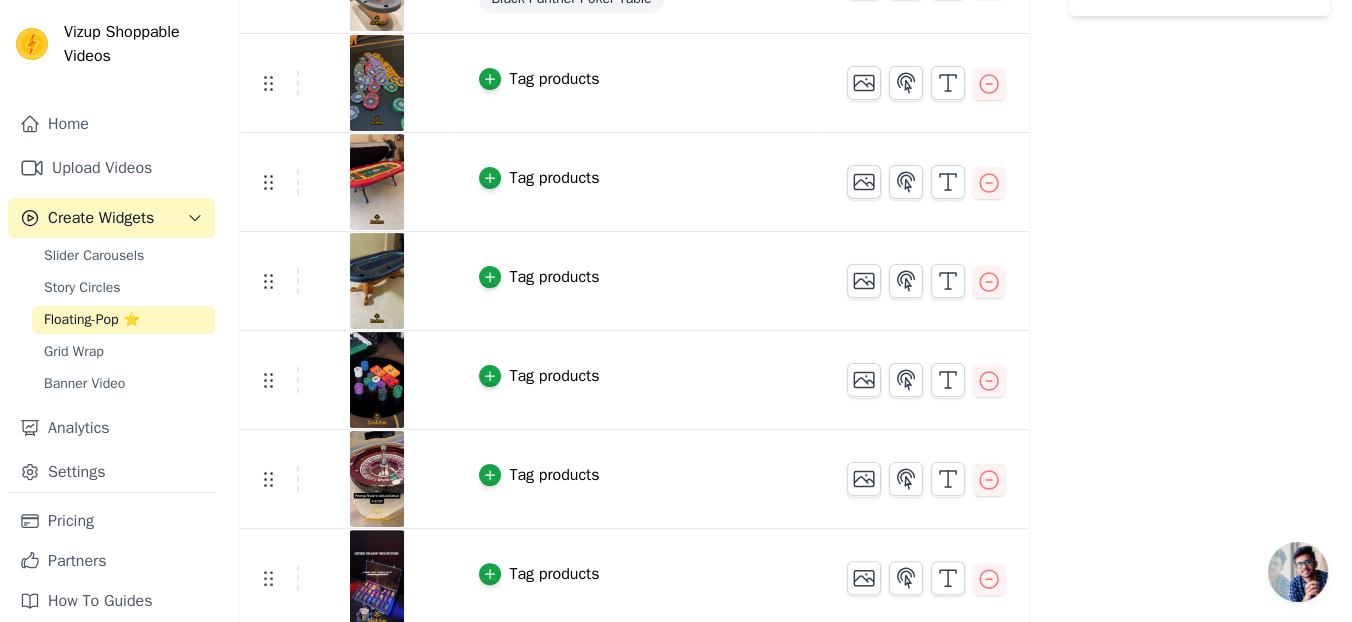 click on "Tag products" at bounding box center (554, 574) 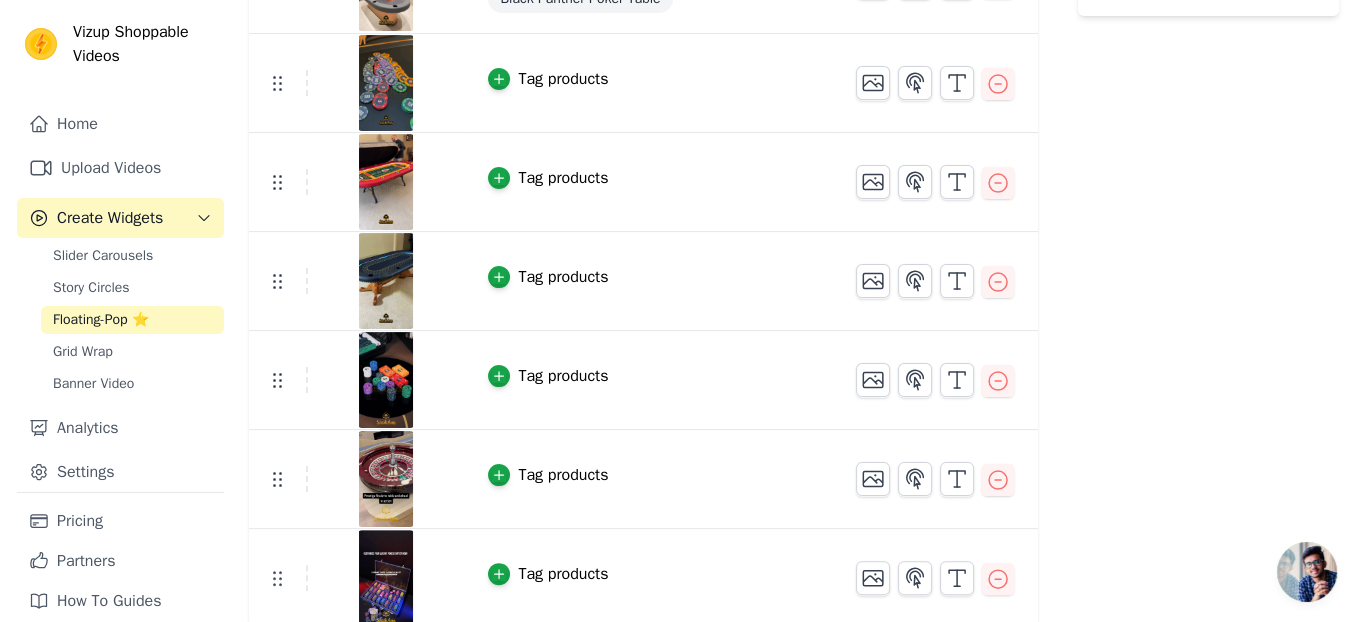 scroll, scrollTop: 0, scrollLeft: 0, axis: both 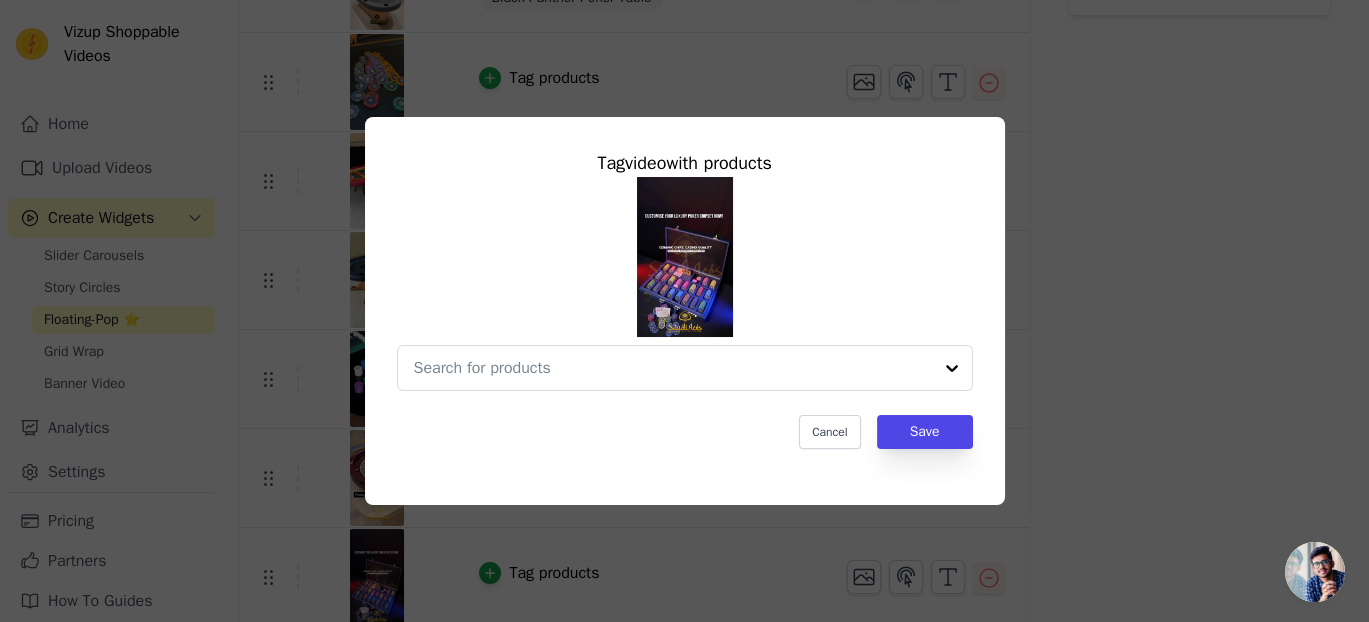 click on "Tag  video  with products                         Cancel   Save" at bounding box center [684, 311] 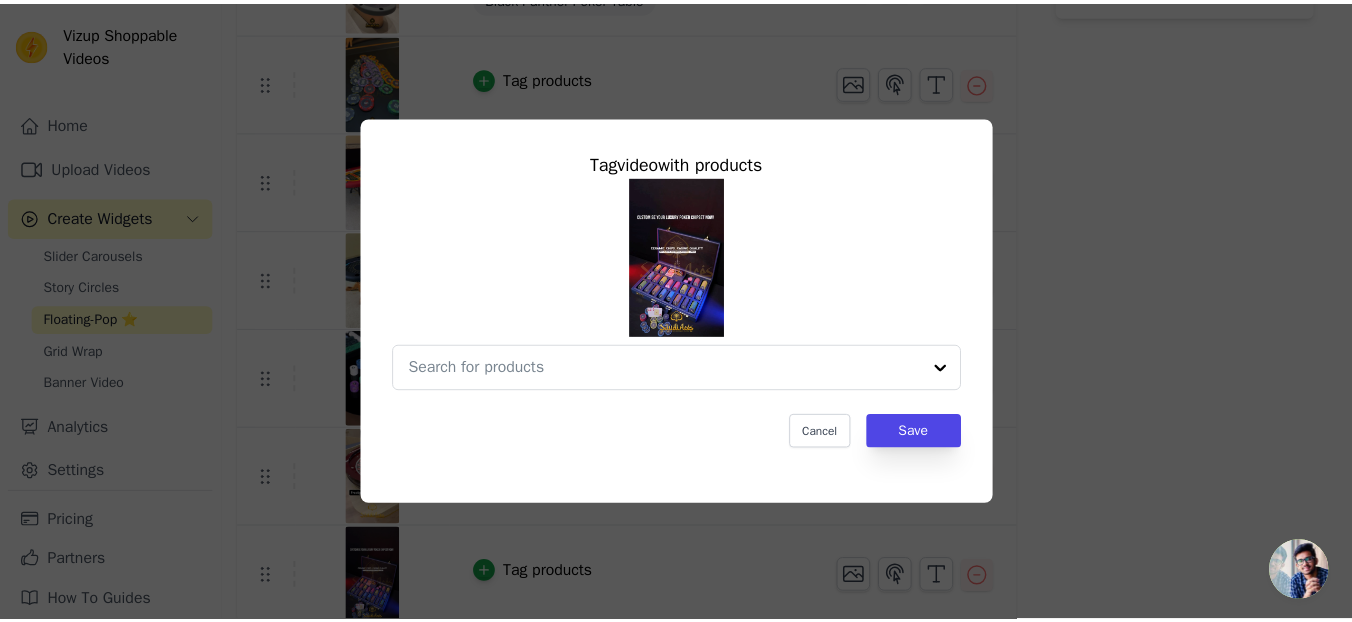 scroll, scrollTop: 611, scrollLeft: 0, axis: vertical 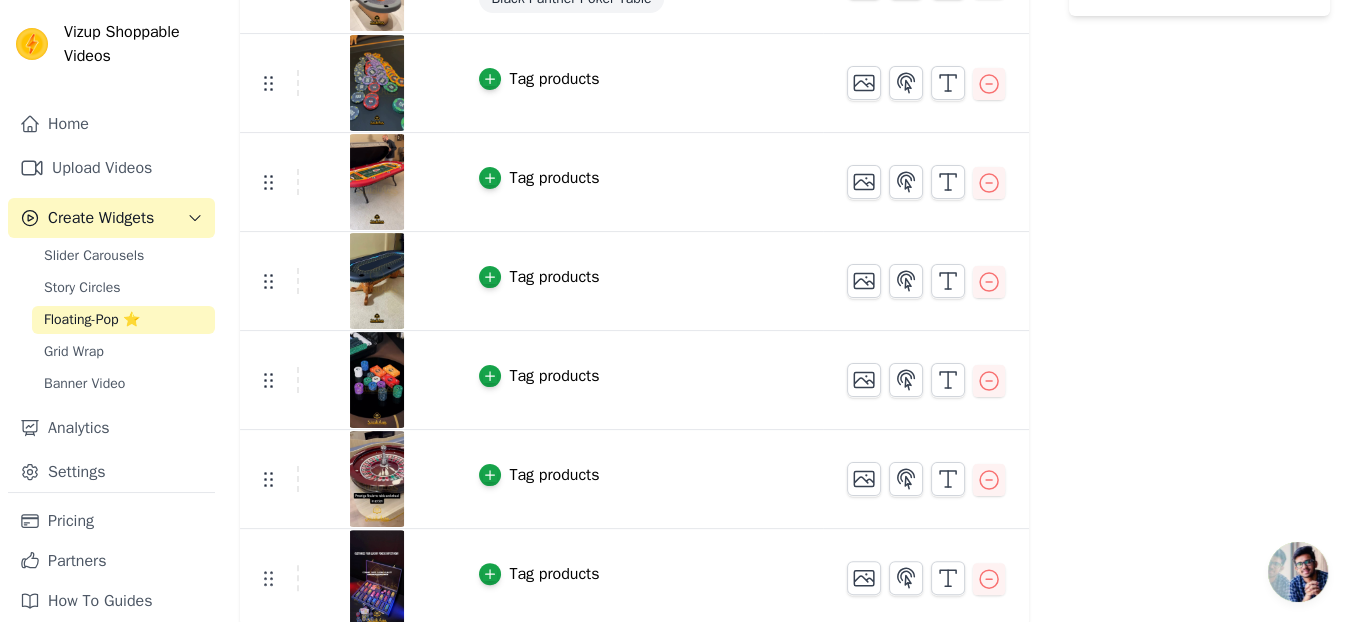 click on "Tag products" at bounding box center [554, 574] 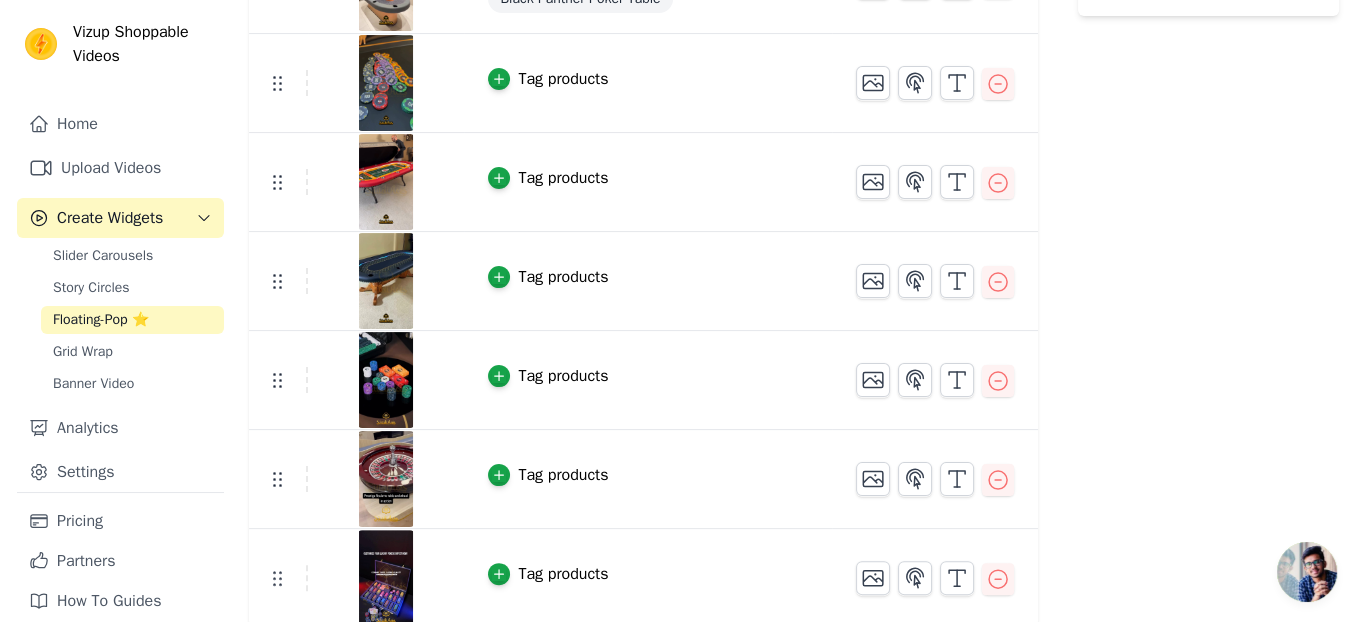 scroll, scrollTop: 0, scrollLeft: 0, axis: both 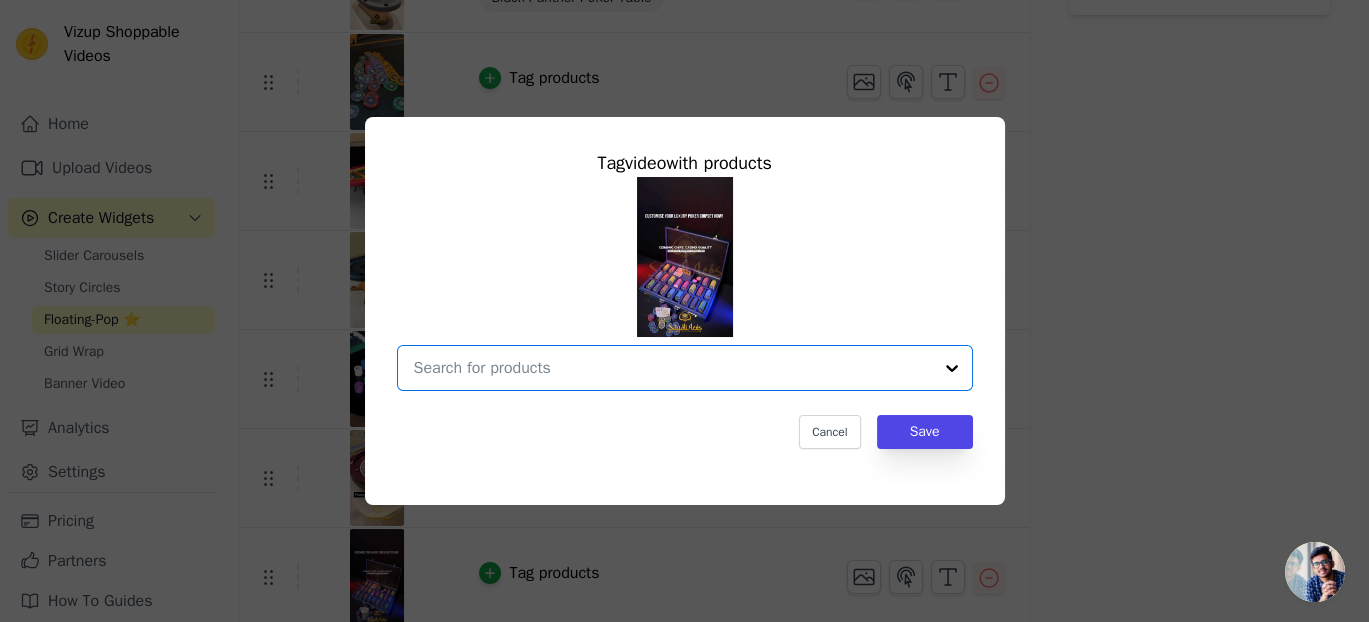 click at bounding box center (673, 368) 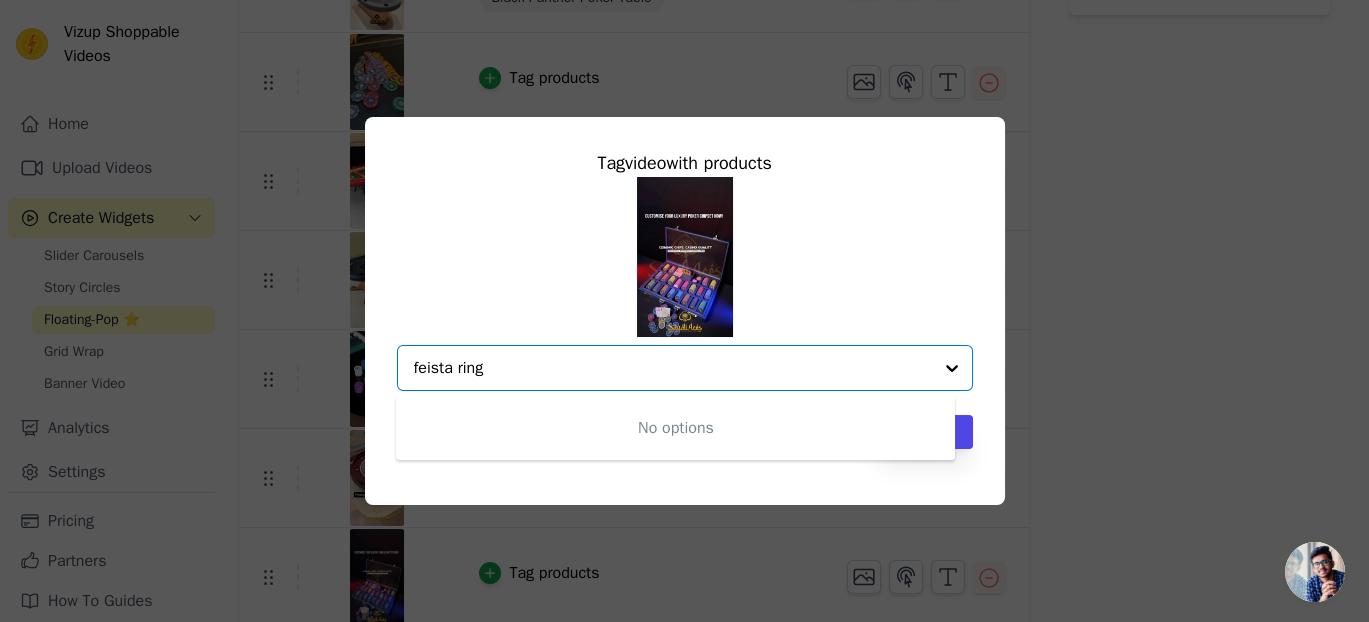 click on "feista ring" at bounding box center [673, 368] 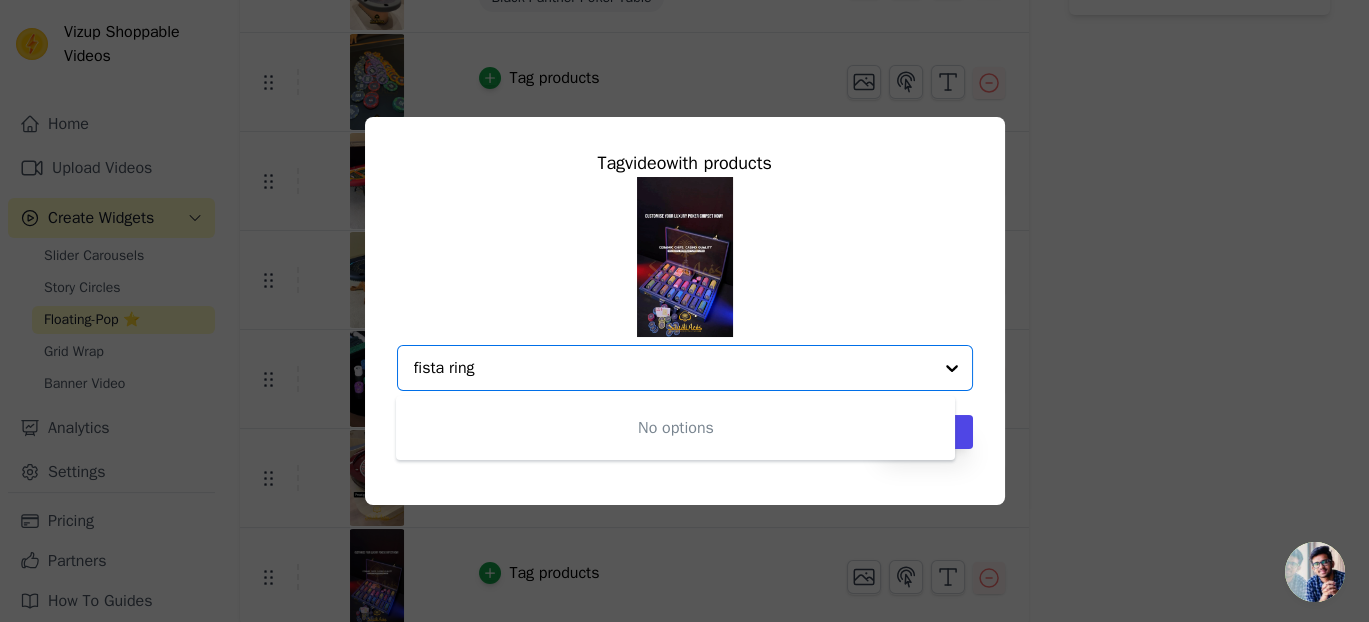type on "fiesta ring" 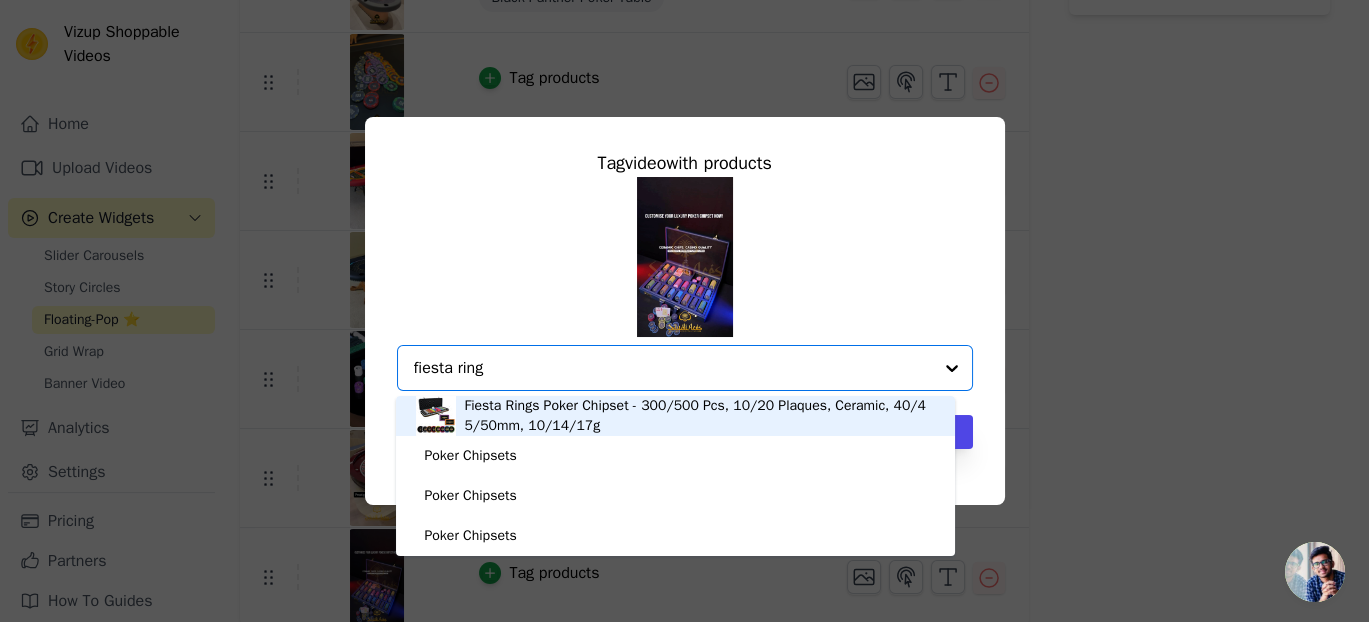 click at bounding box center (436, 416) 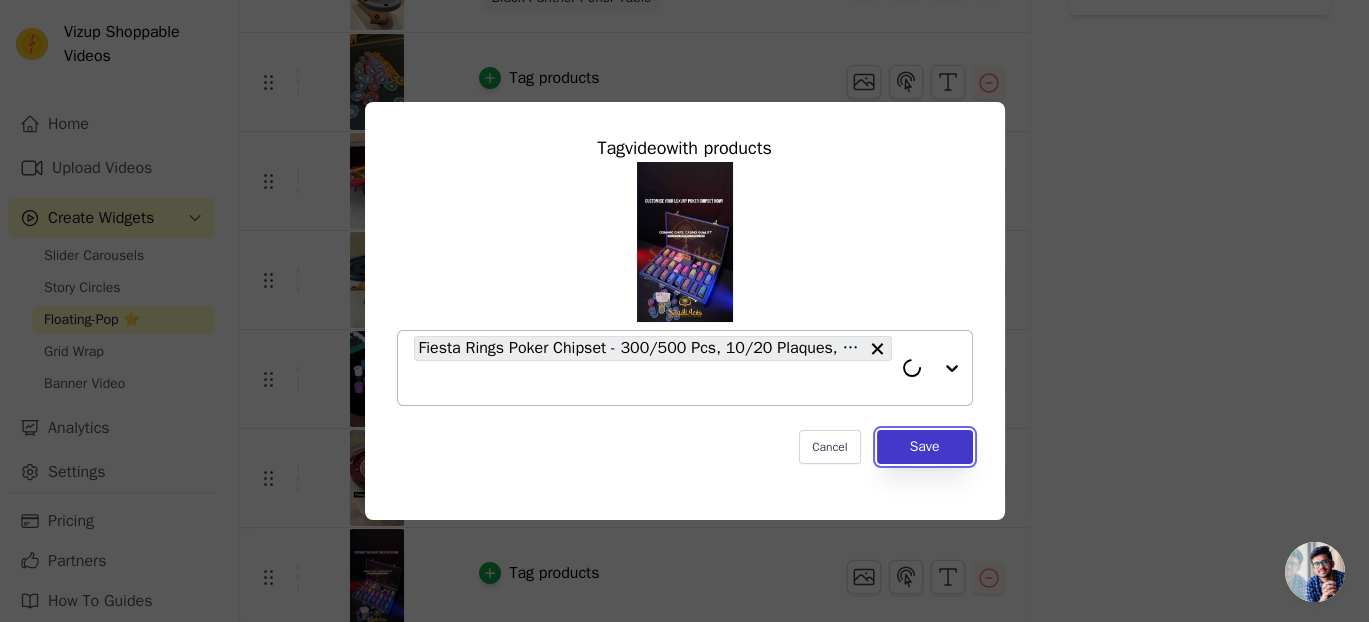 click on "Save" at bounding box center [925, 447] 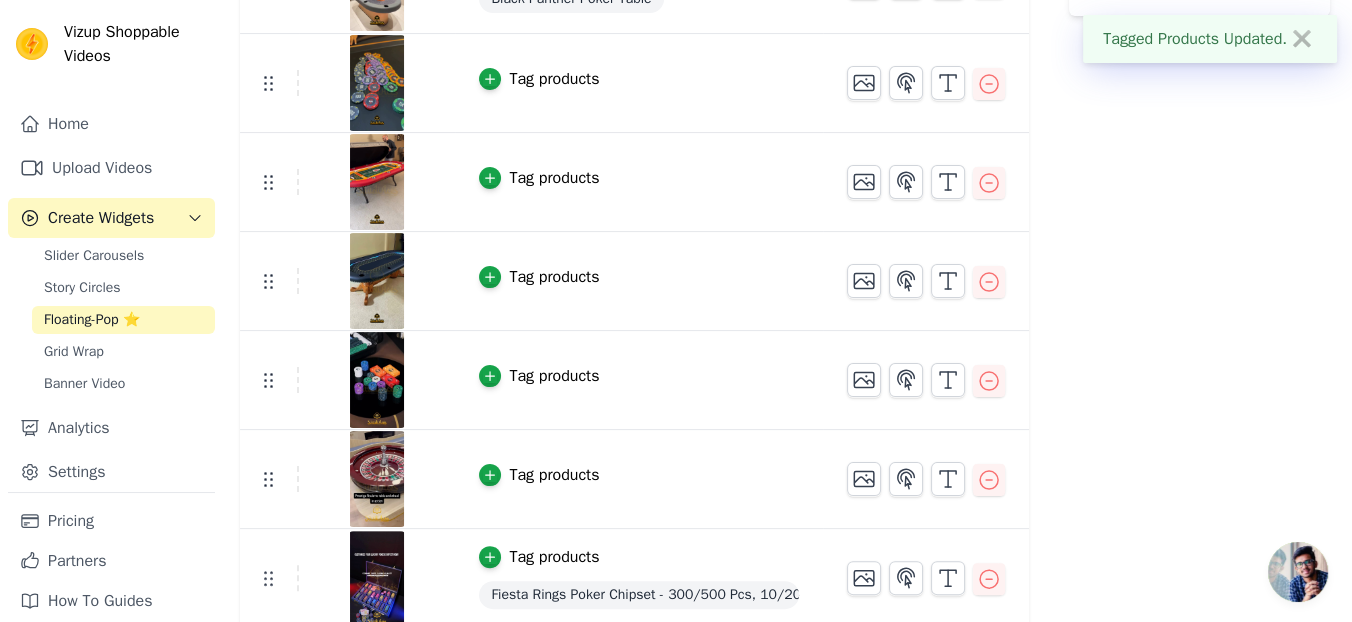 scroll, scrollTop: 614, scrollLeft: 0, axis: vertical 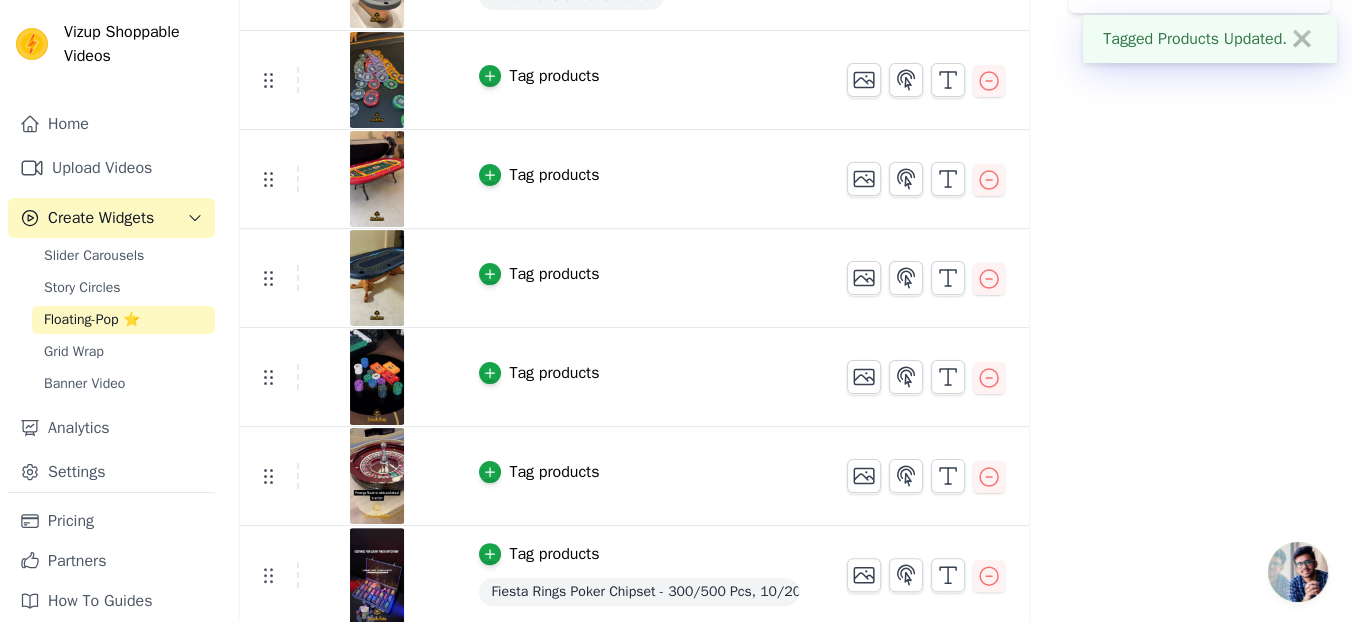 click on "Tag products" at bounding box center (554, 472) 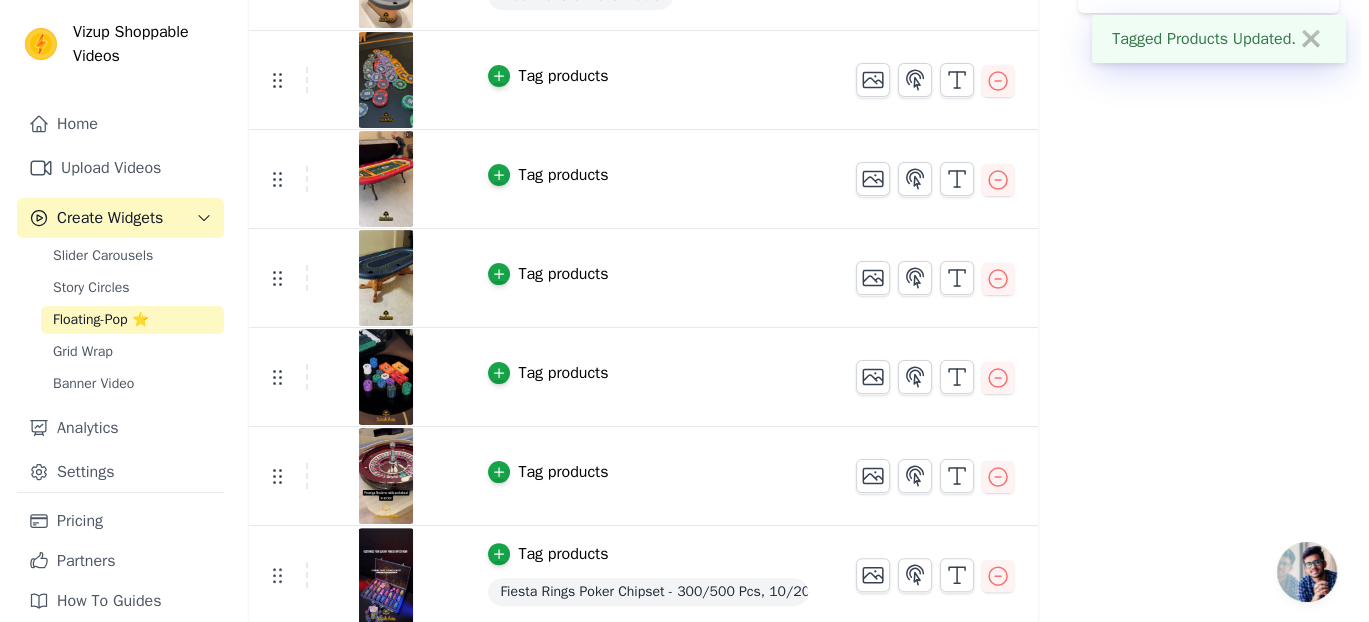 scroll, scrollTop: 0, scrollLeft: 0, axis: both 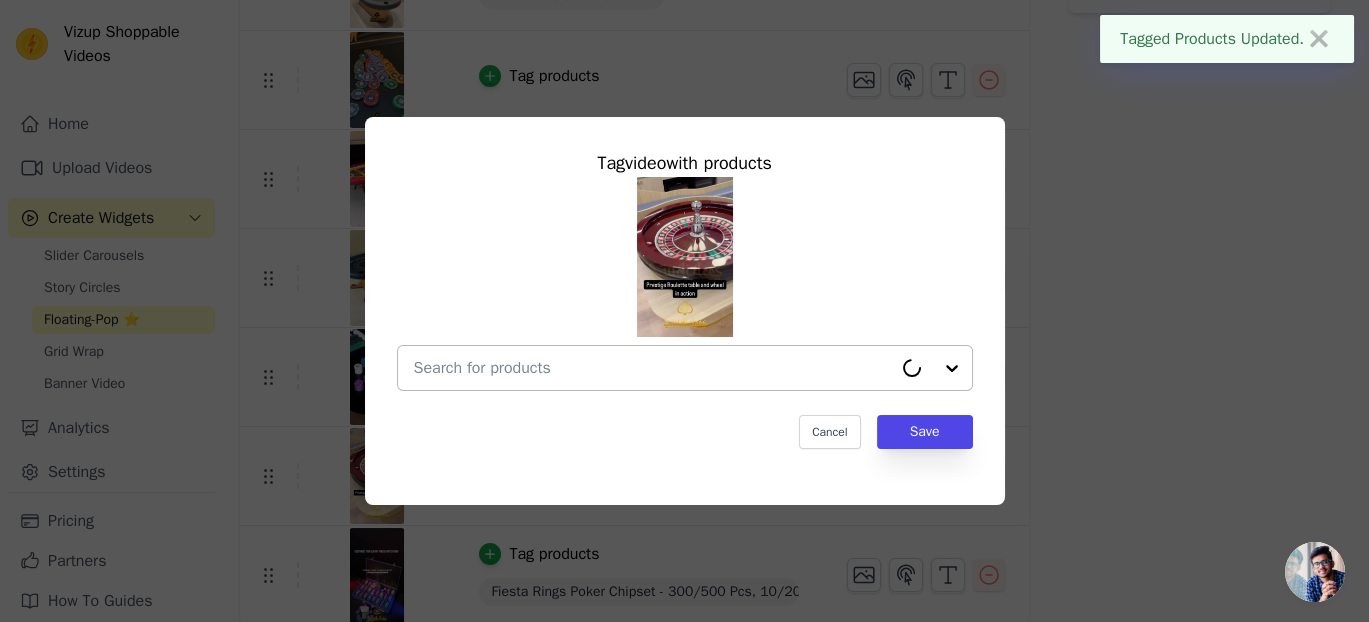 click at bounding box center [653, 368] 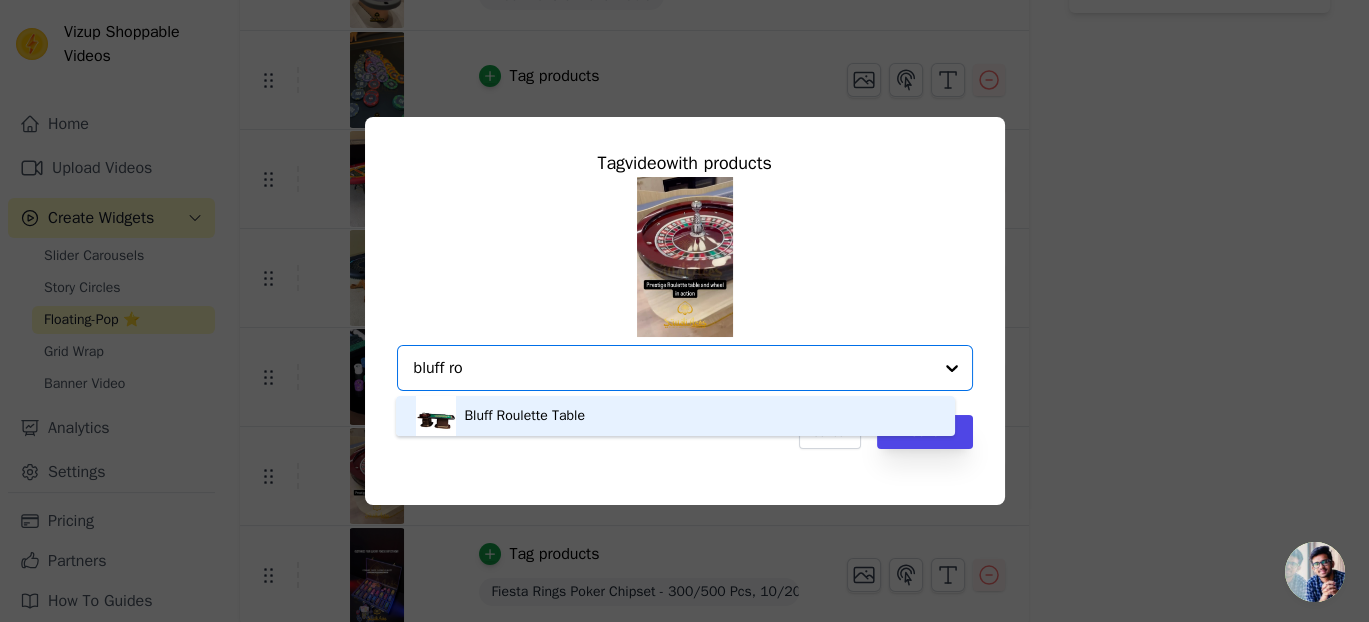 type on "bluff rou" 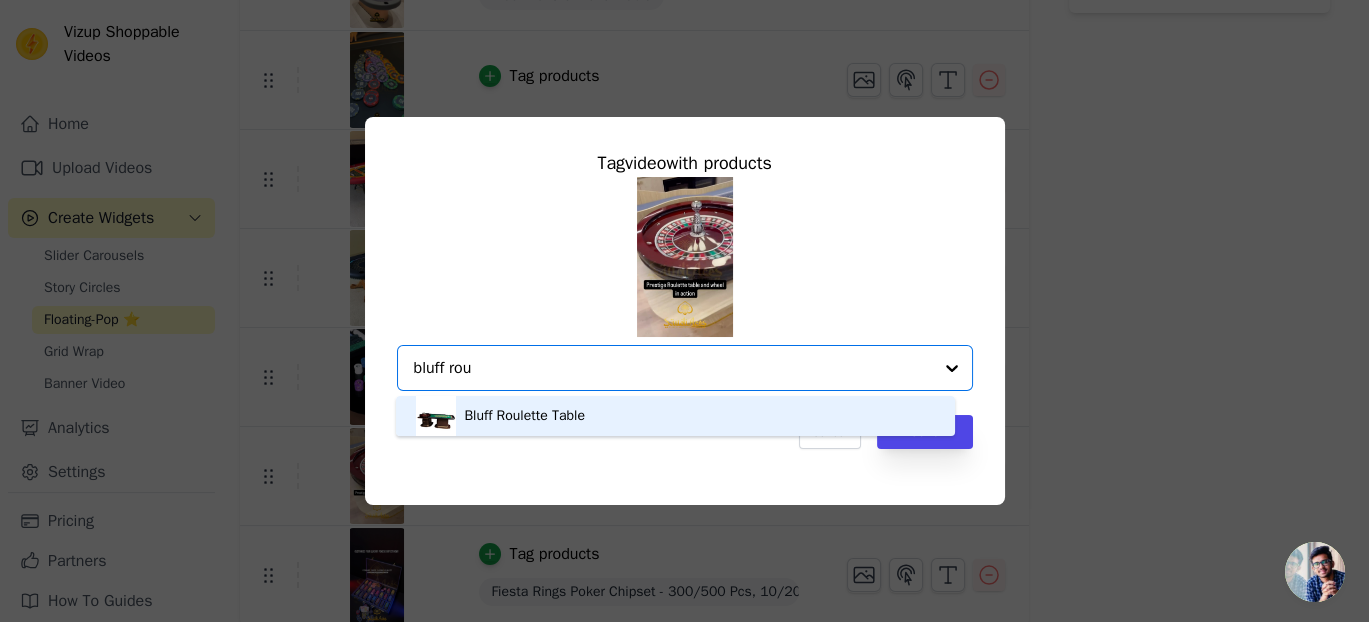 drag, startPoint x: 545, startPoint y: 402, endPoint x: 746, endPoint y: 429, distance: 202.80533 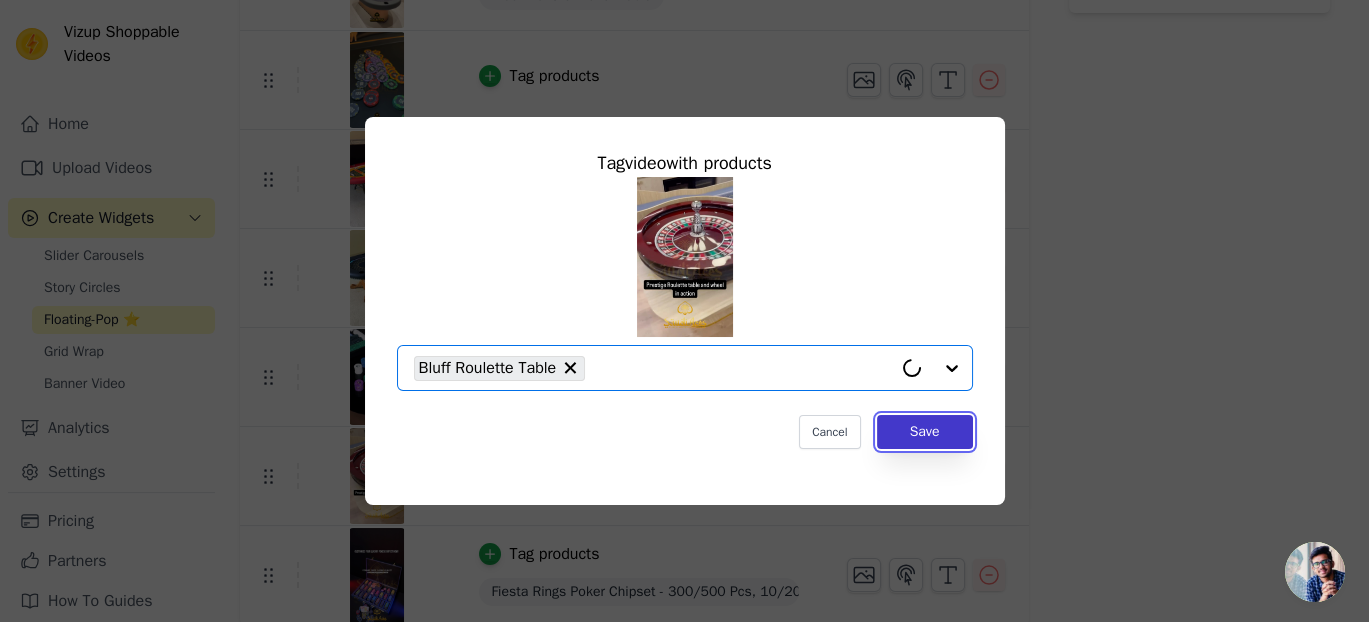 click on "Save" at bounding box center (925, 432) 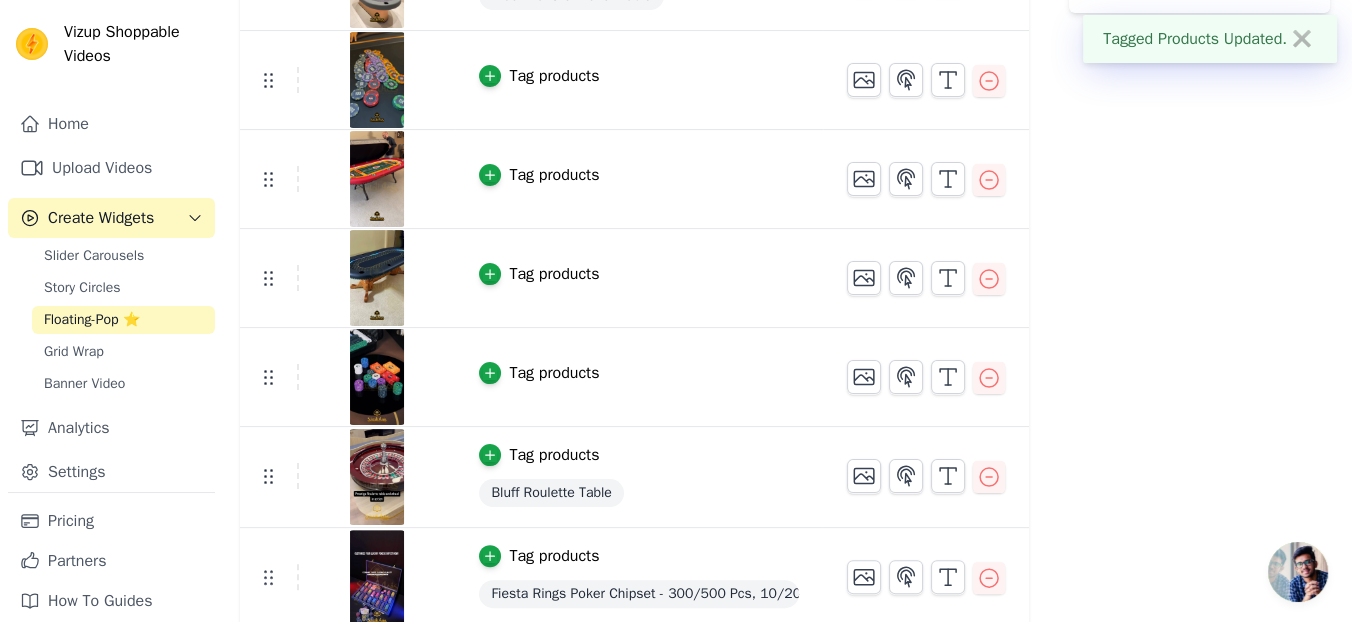 scroll, scrollTop: 615, scrollLeft: 0, axis: vertical 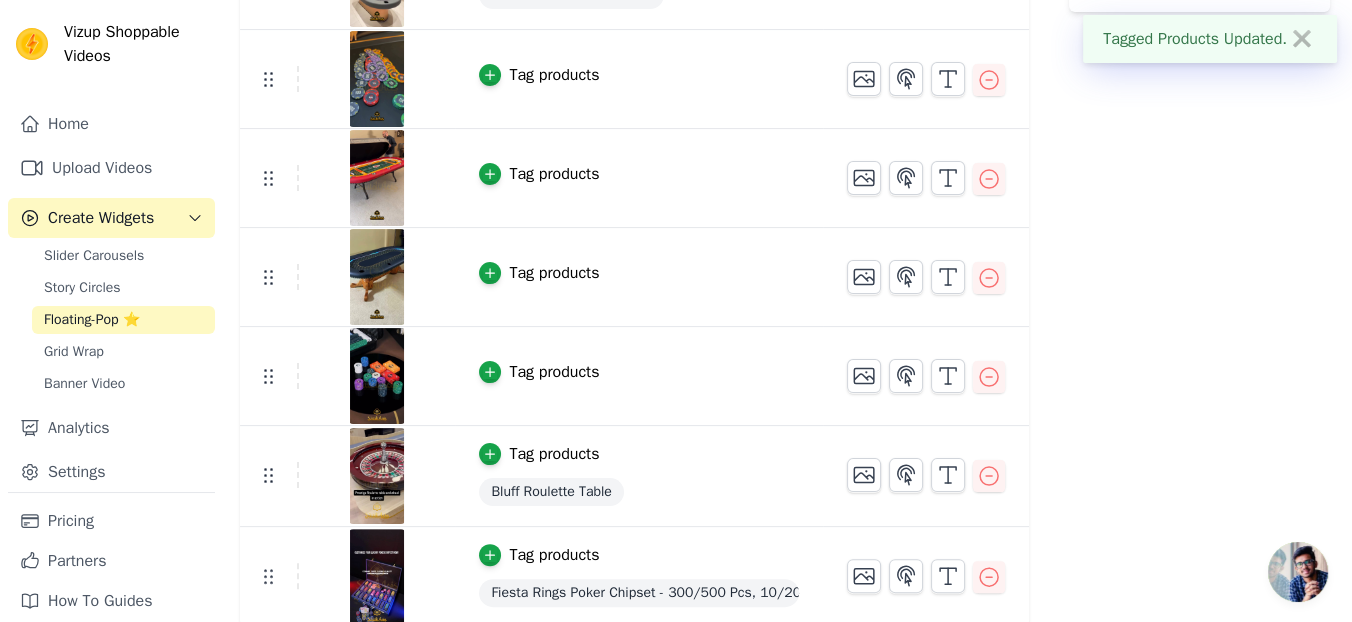 click on "Tag products" at bounding box center [554, 372] 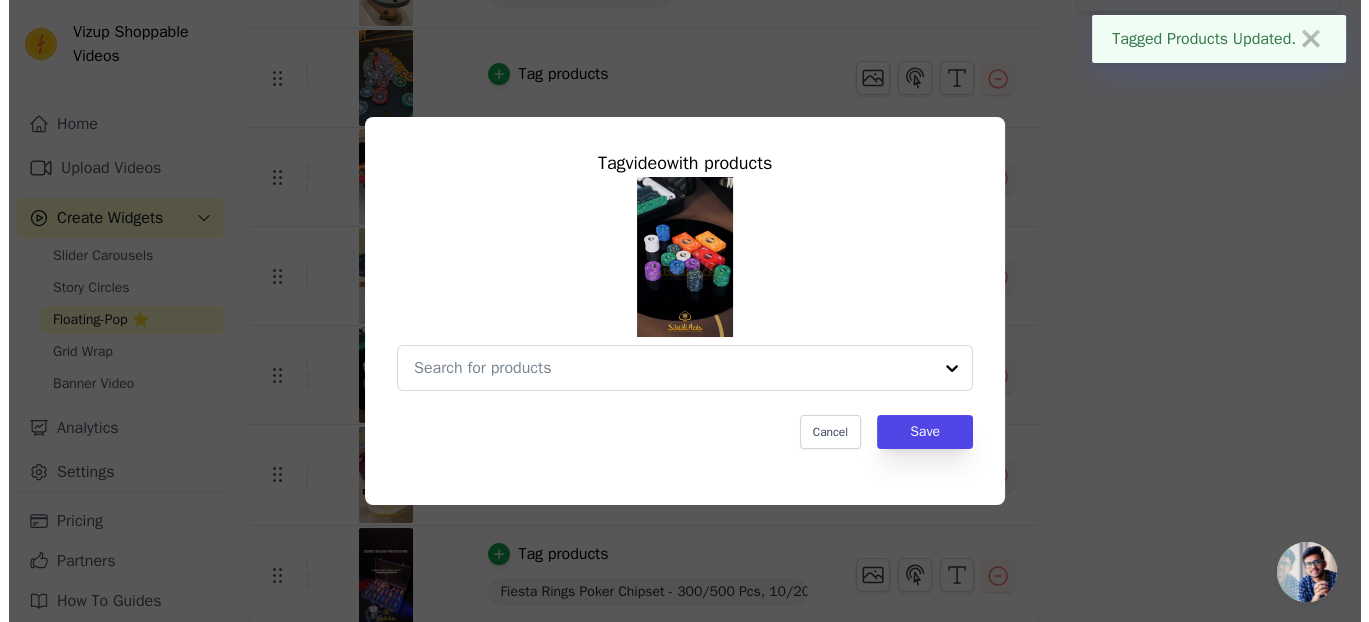 scroll, scrollTop: 0, scrollLeft: 0, axis: both 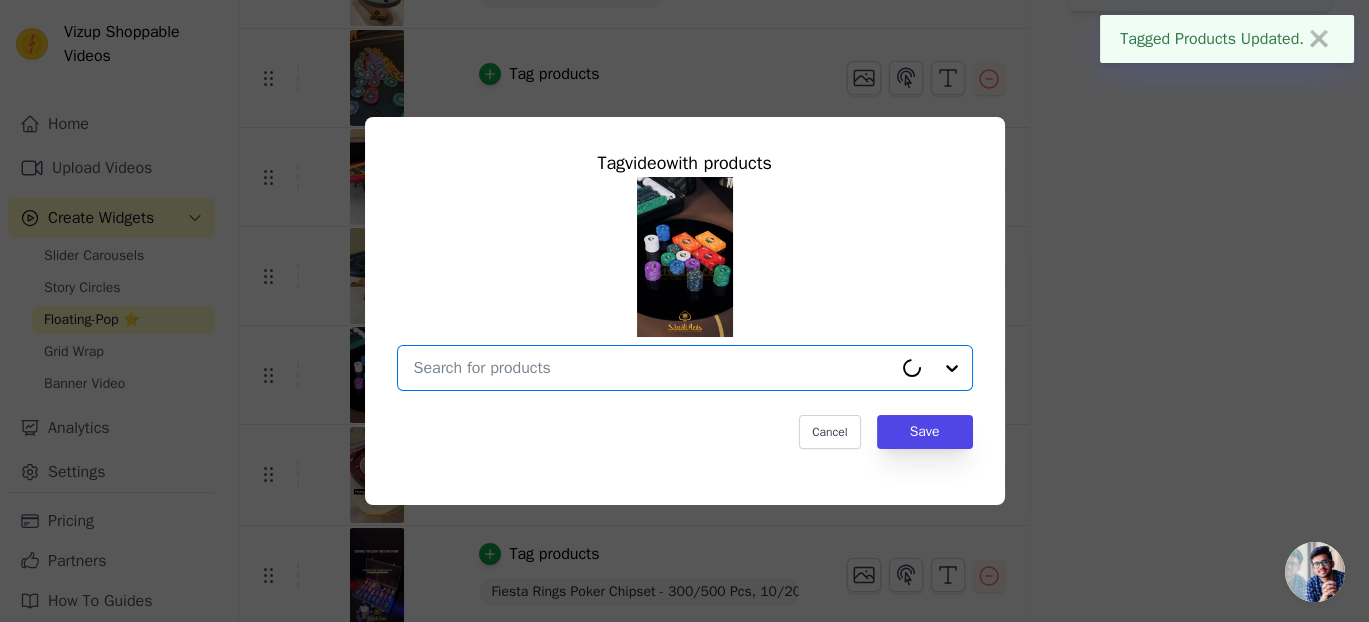 click at bounding box center (653, 368) 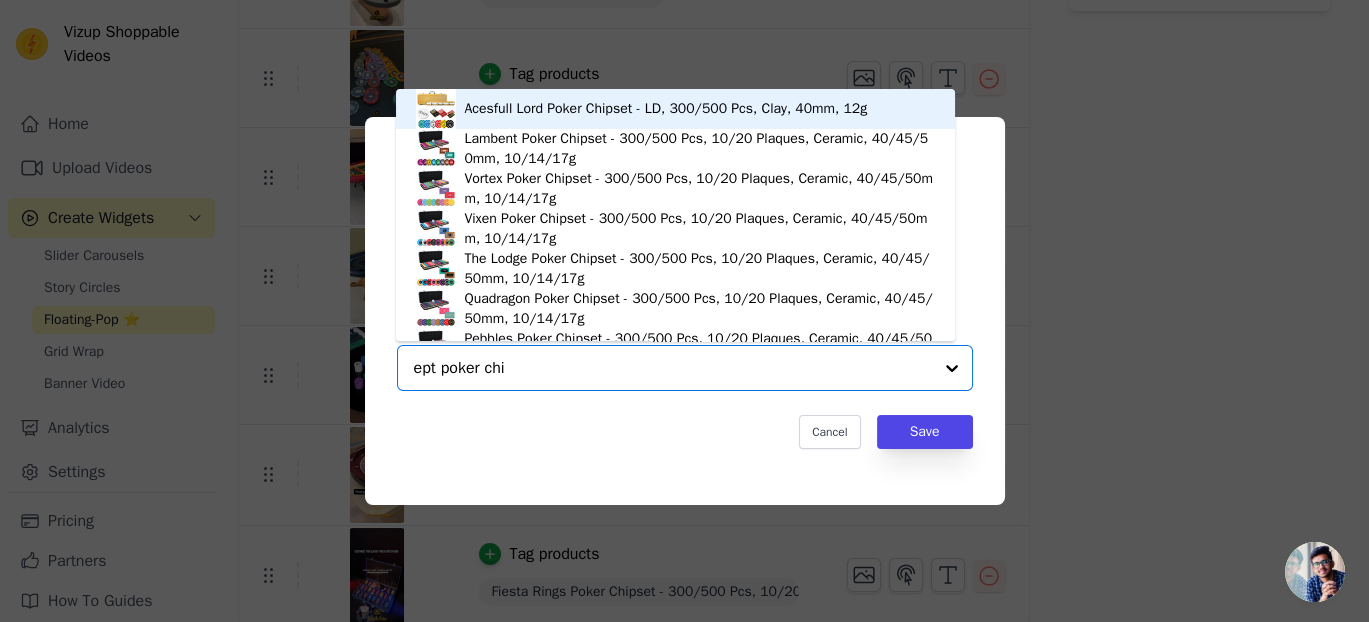 type on "ept poker chip" 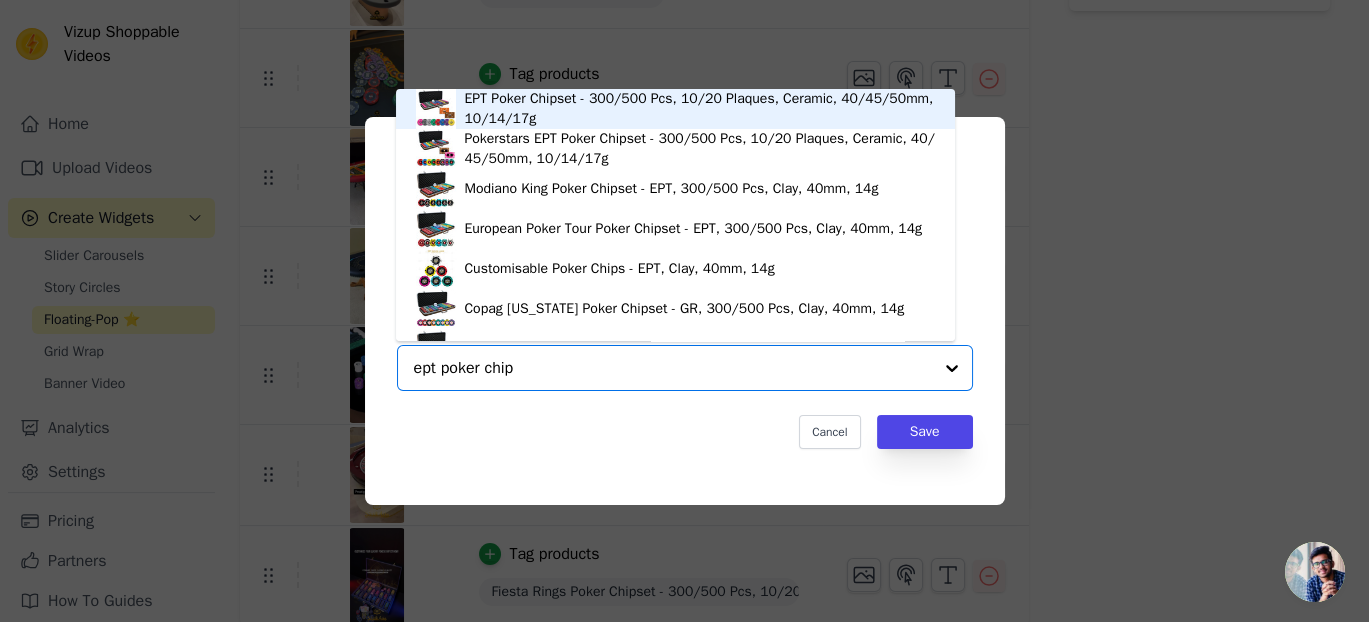 click on "EPT Poker Chipset - 300/500 Pcs, 10/20 Plaques, Ceramic, 40/45/50mm, 10/14/17g" at bounding box center (699, 109) 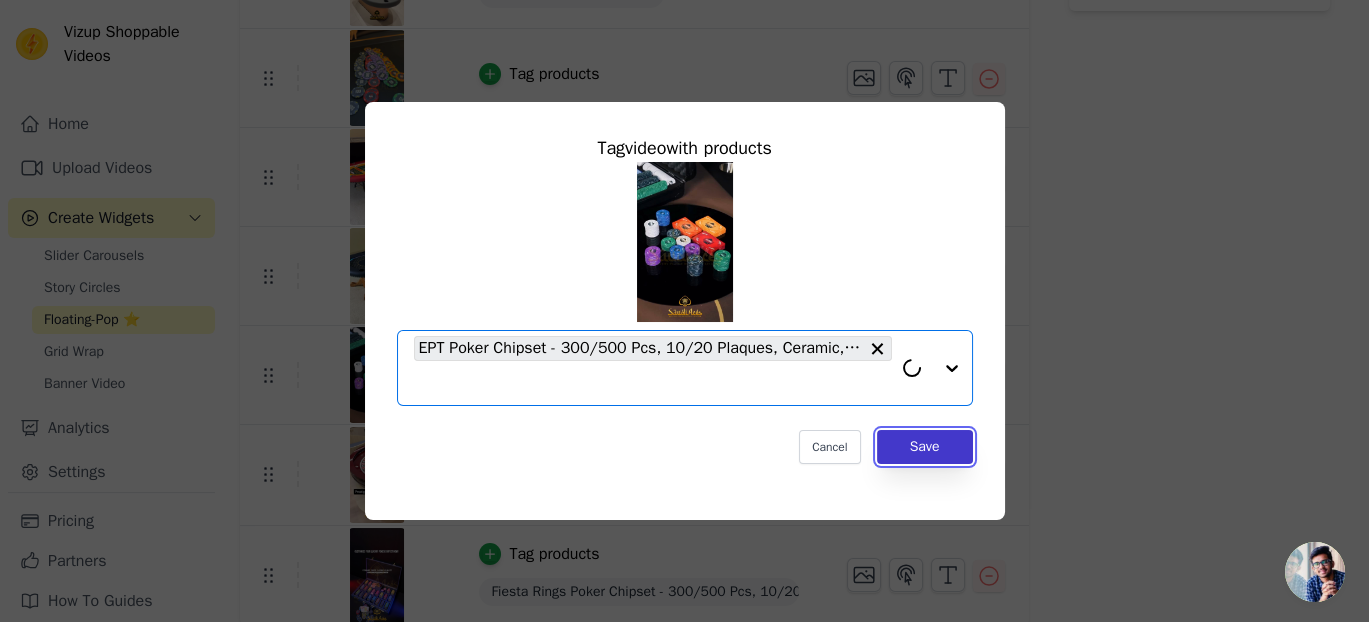 click on "Save" at bounding box center [925, 447] 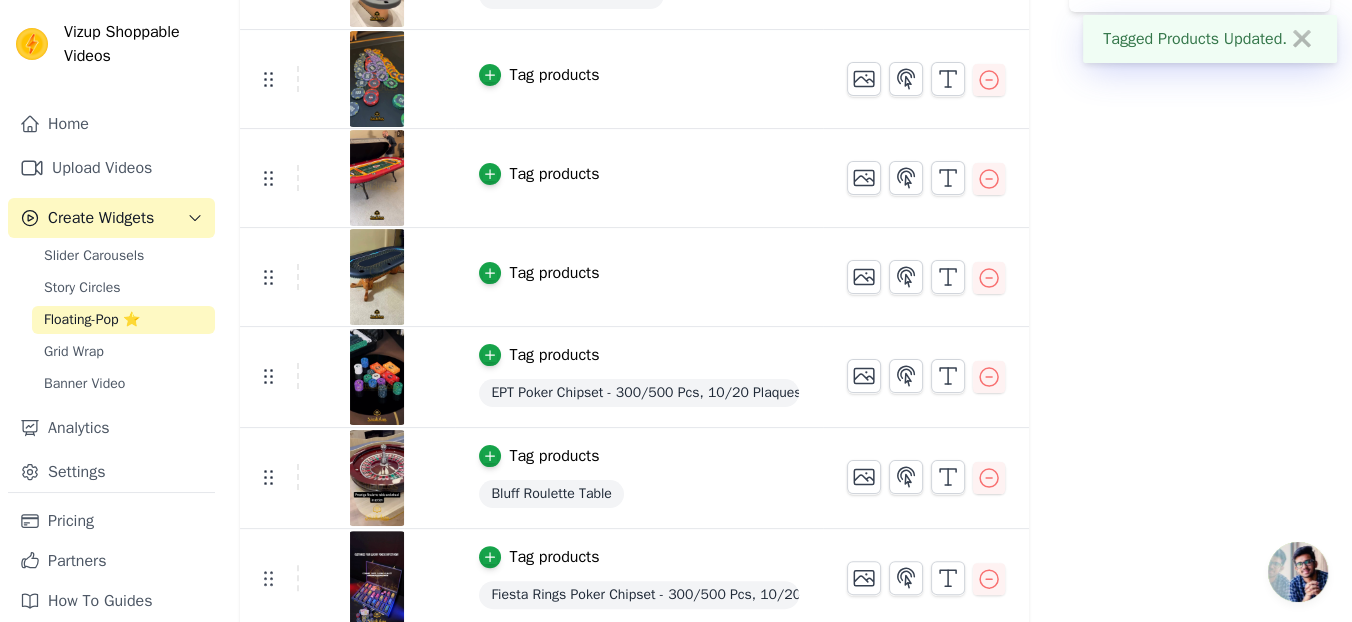 scroll, scrollTop: 504, scrollLeft: 0, axis: vertical 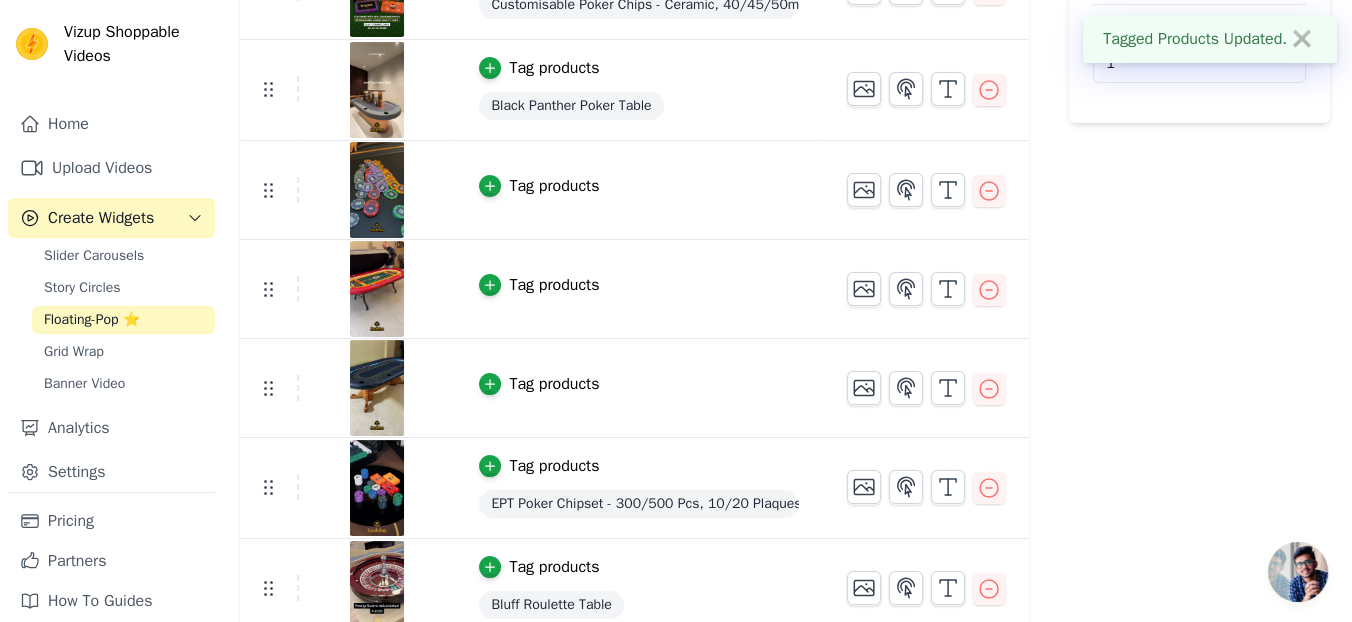 click on "Tag products" at bounding box center (554, 384) 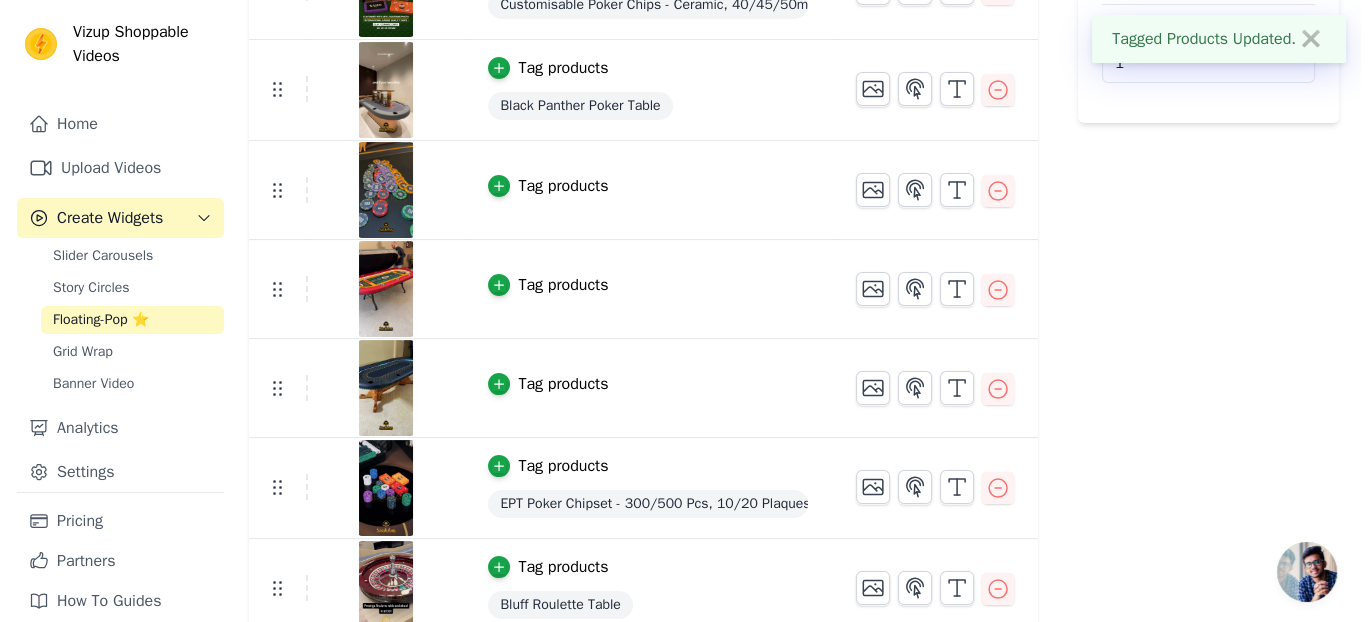 scroll, scrollTop: 0, scrollLeft: 0, axis: both 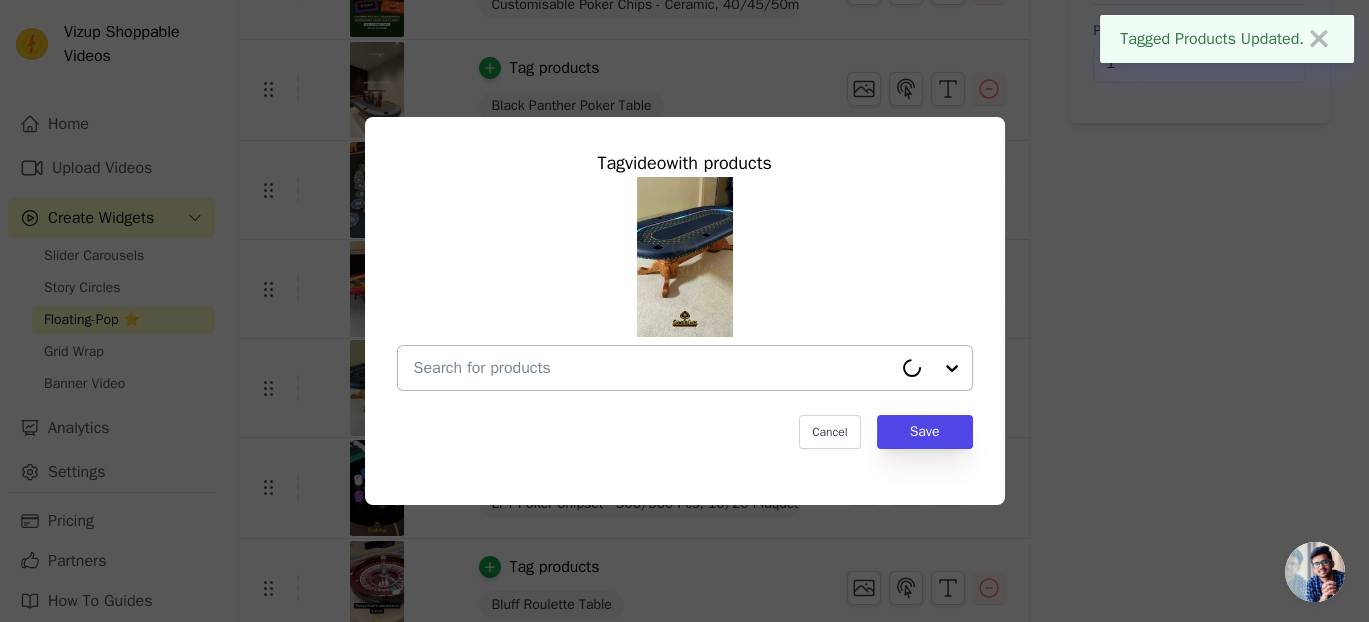 click at bounding box center (653, 368) 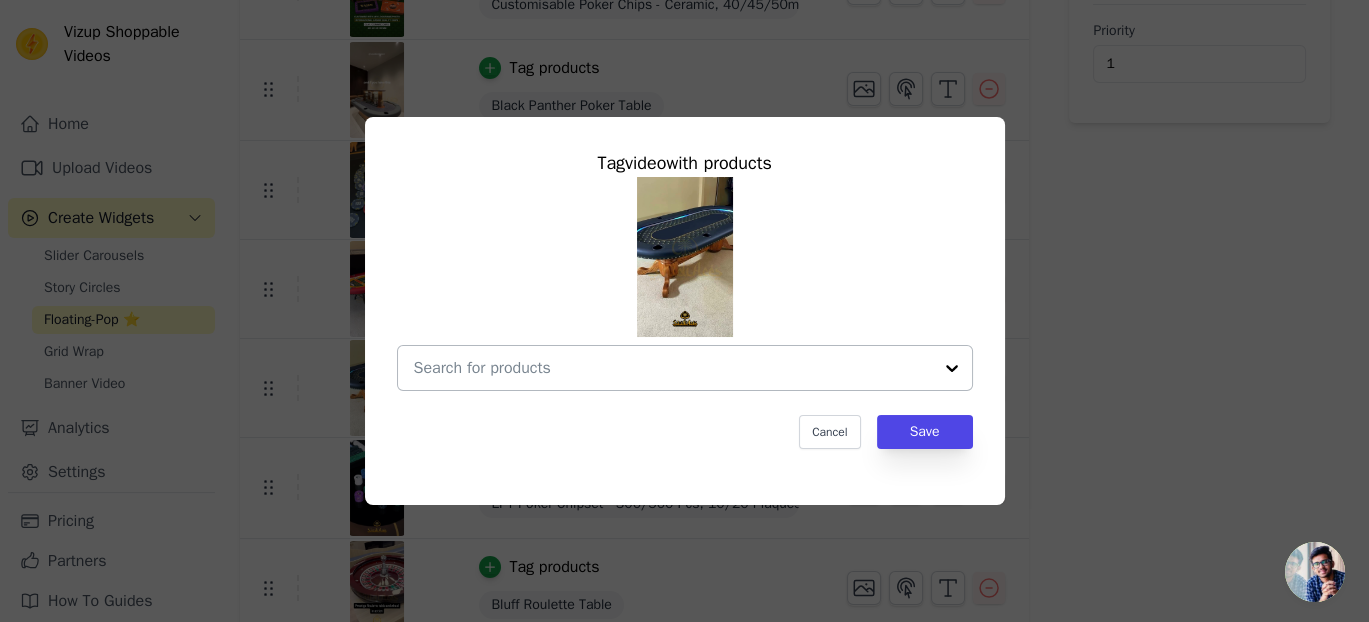 click at bounding box center [673, 368] 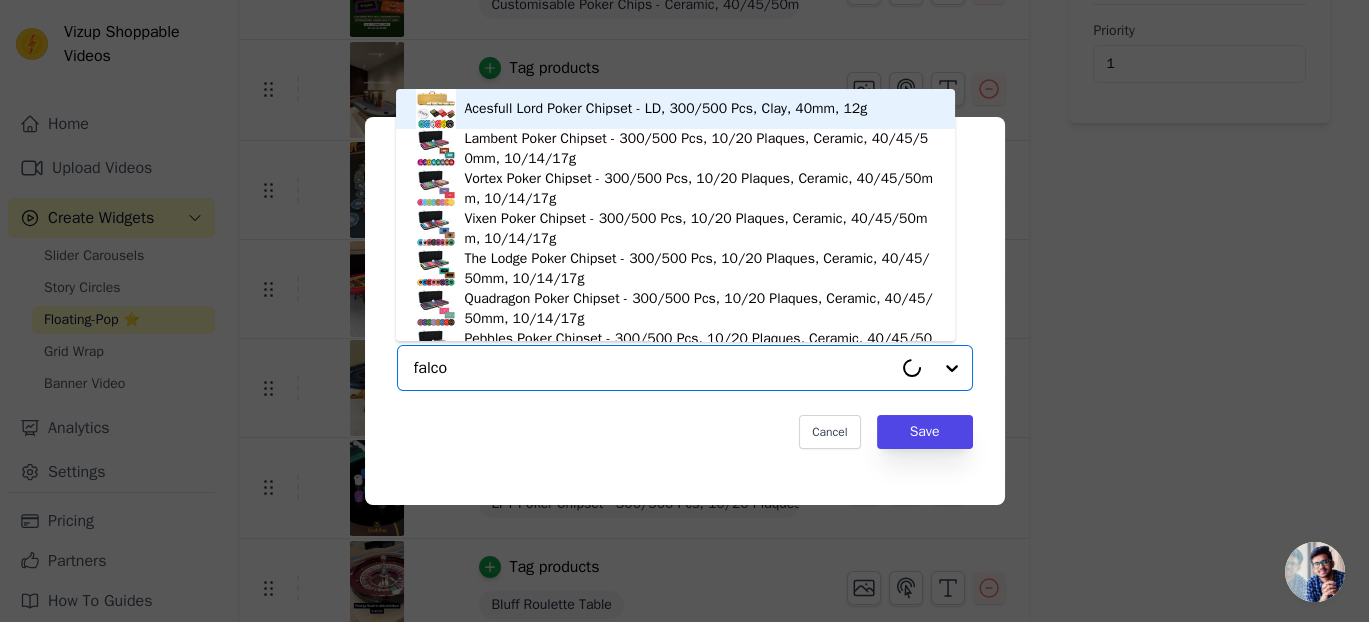 type on "falcon" 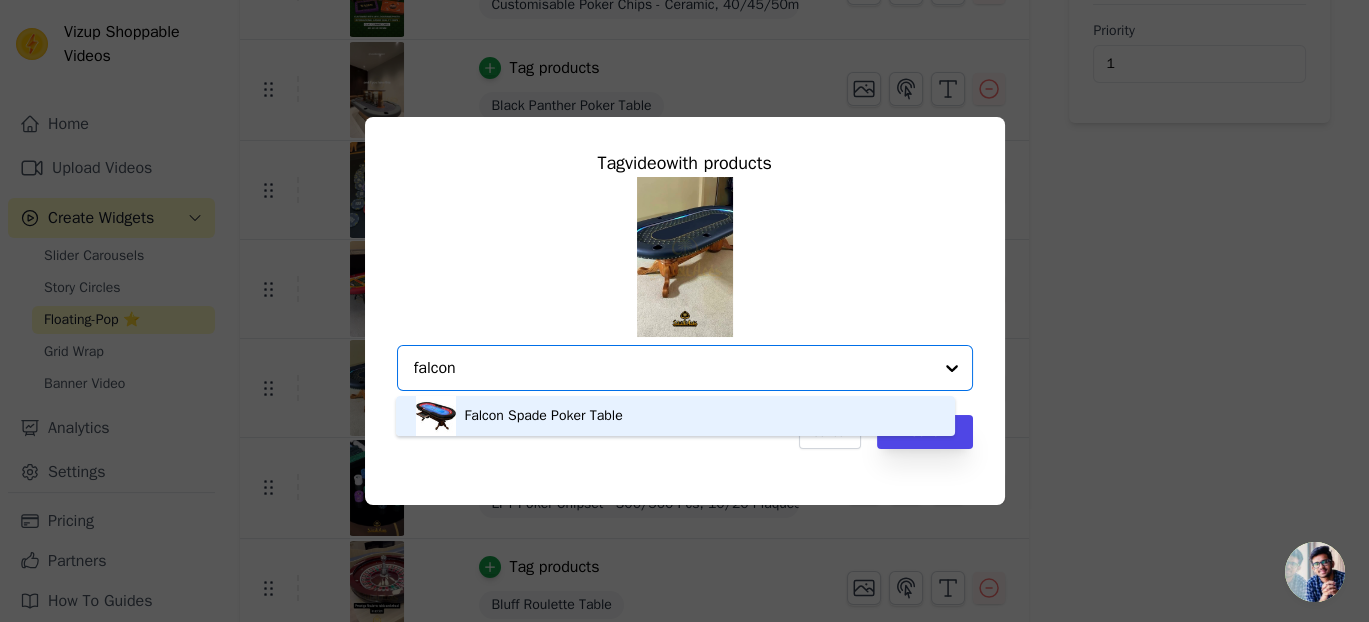 click on "Falcon Spade Poker Table" at bounding box center [543, 416] 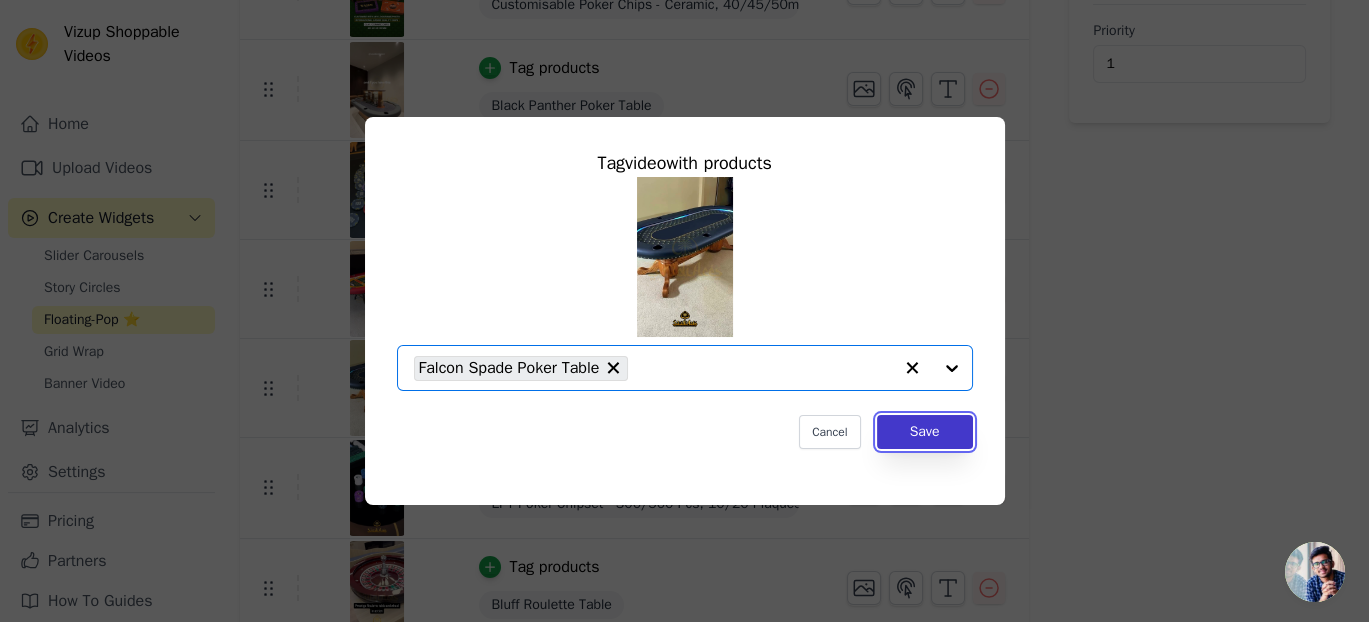 click on "Save" at bounding box center [925, 432] 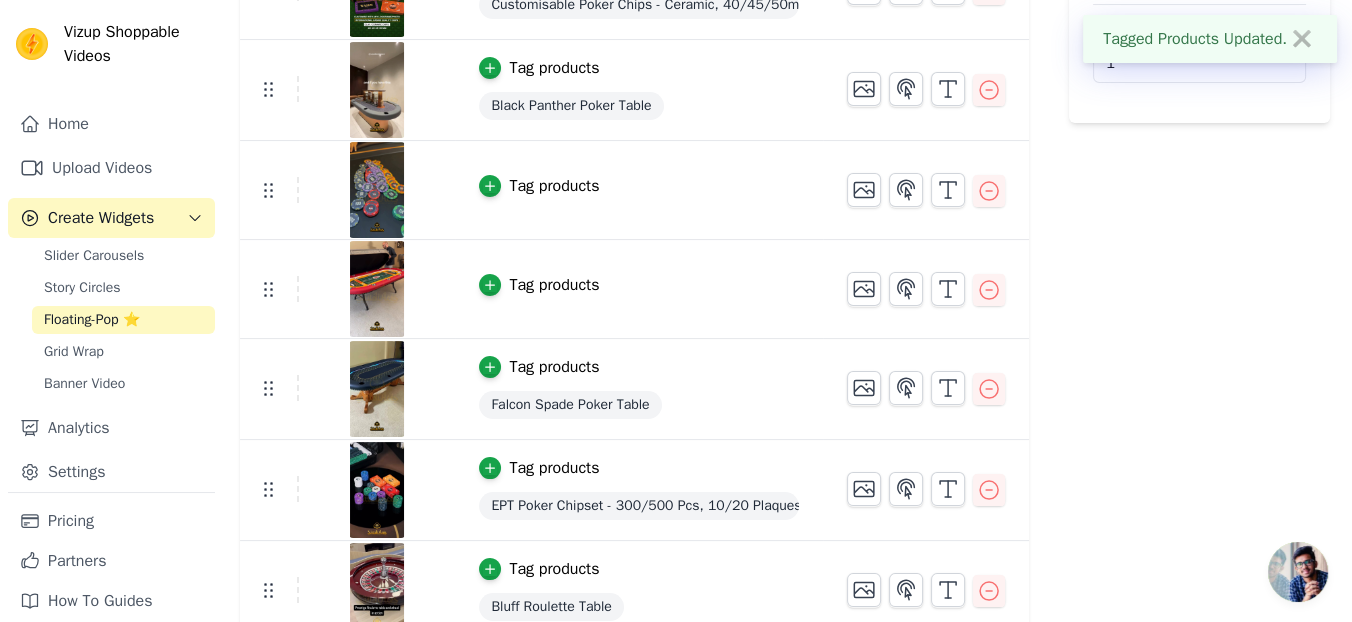 scroll, scrollTop: 393, scrollLeft: 0, axis: vertical 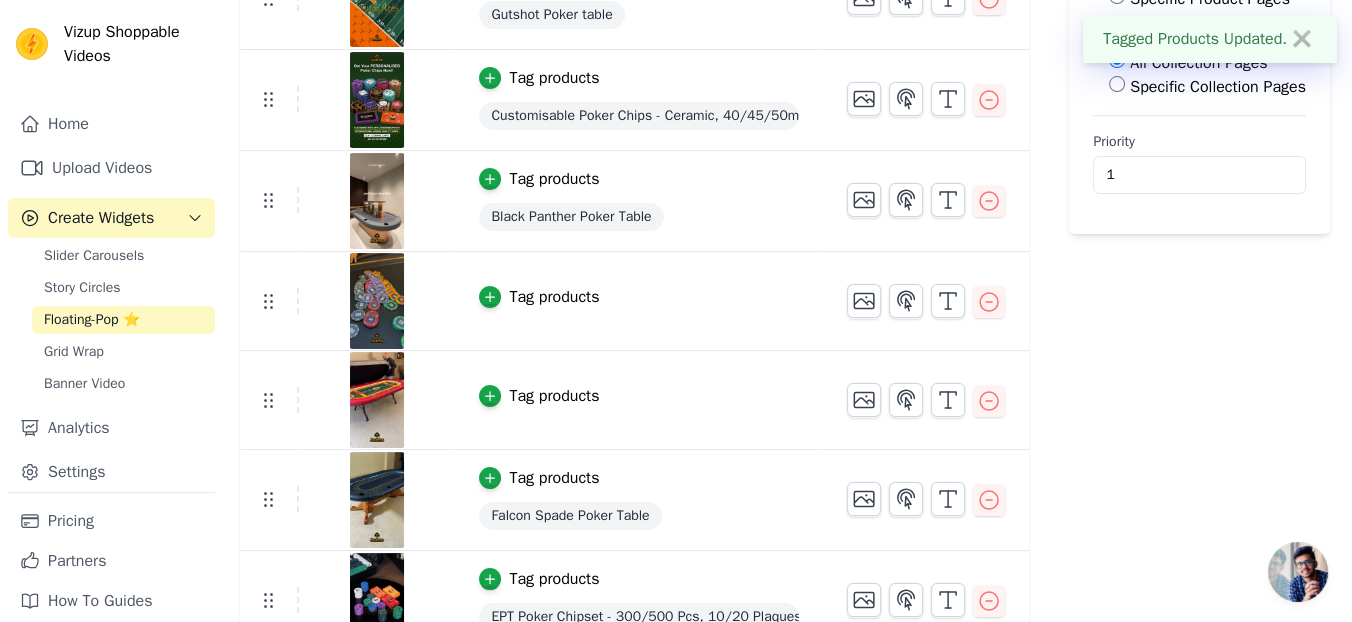 click on "Tag products" at bounding box center (554, 297) 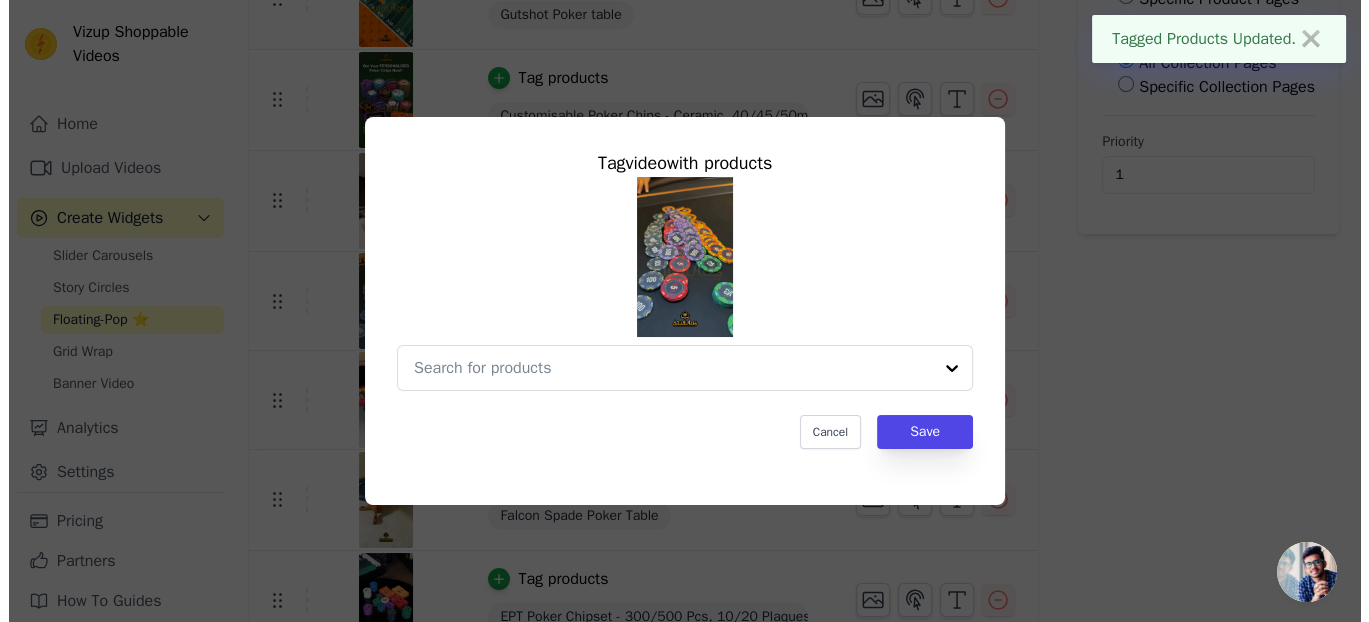 scroll, scrollTop: 0, scrollLeft: 0, axis: both 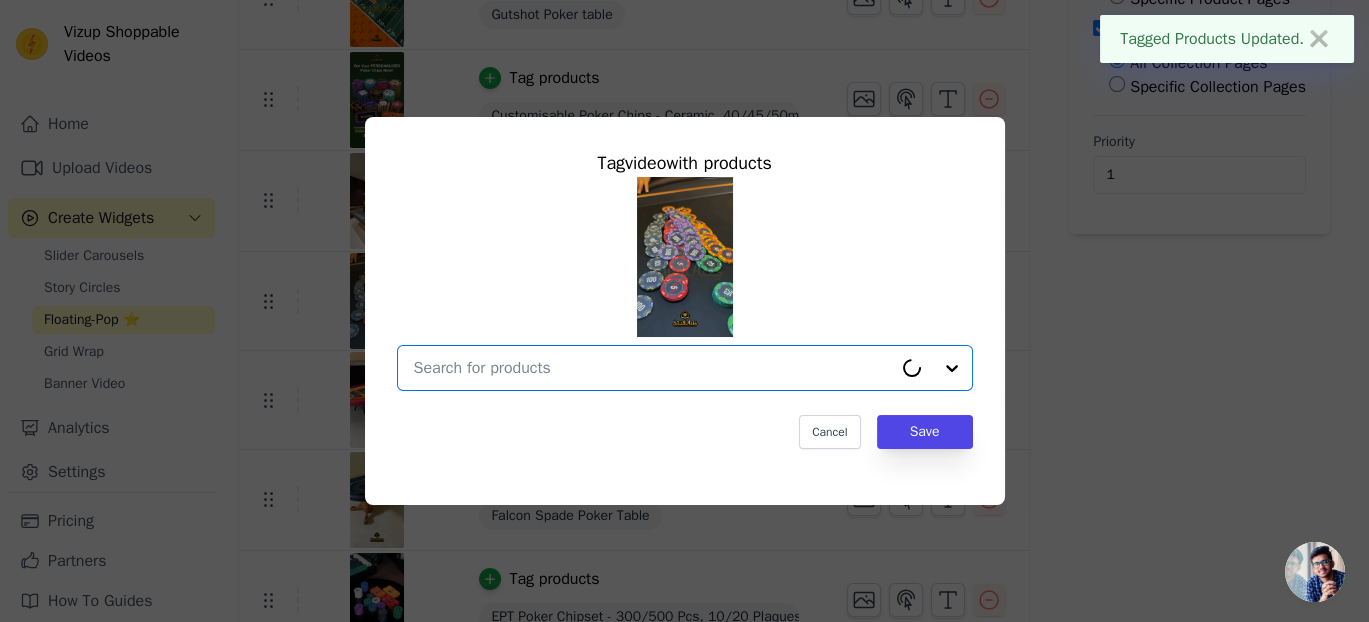 click at bounding box center [653, 368] 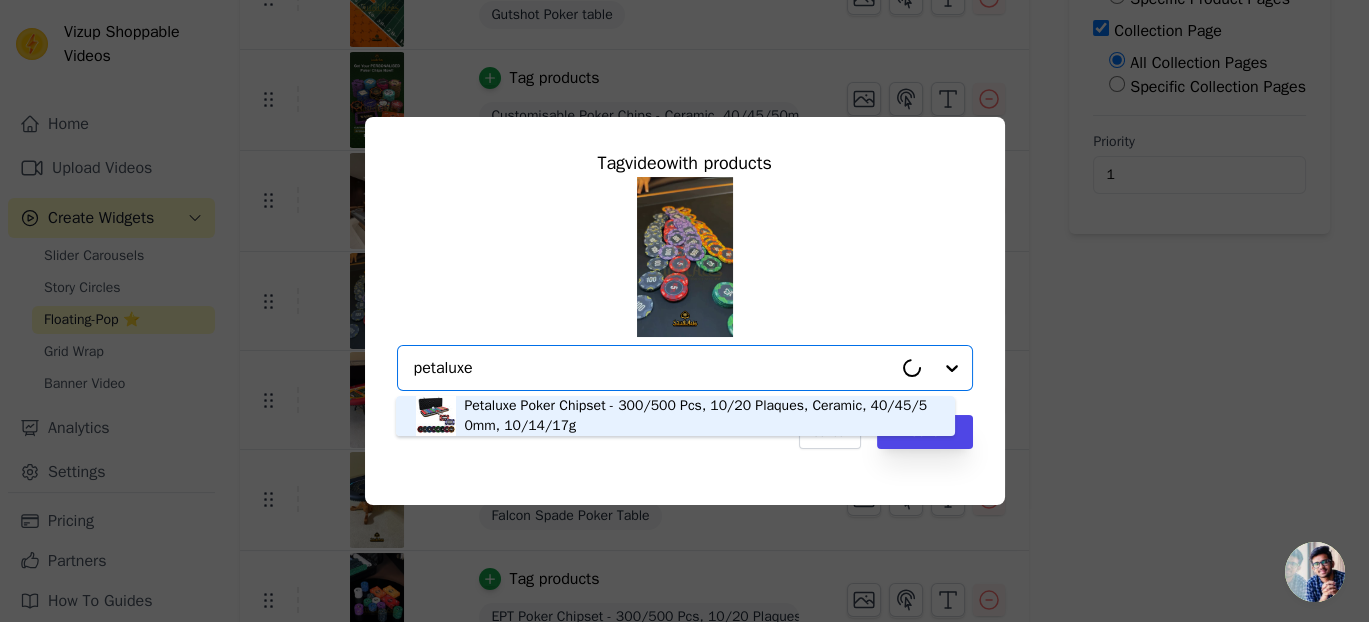 type on "petaluxe" 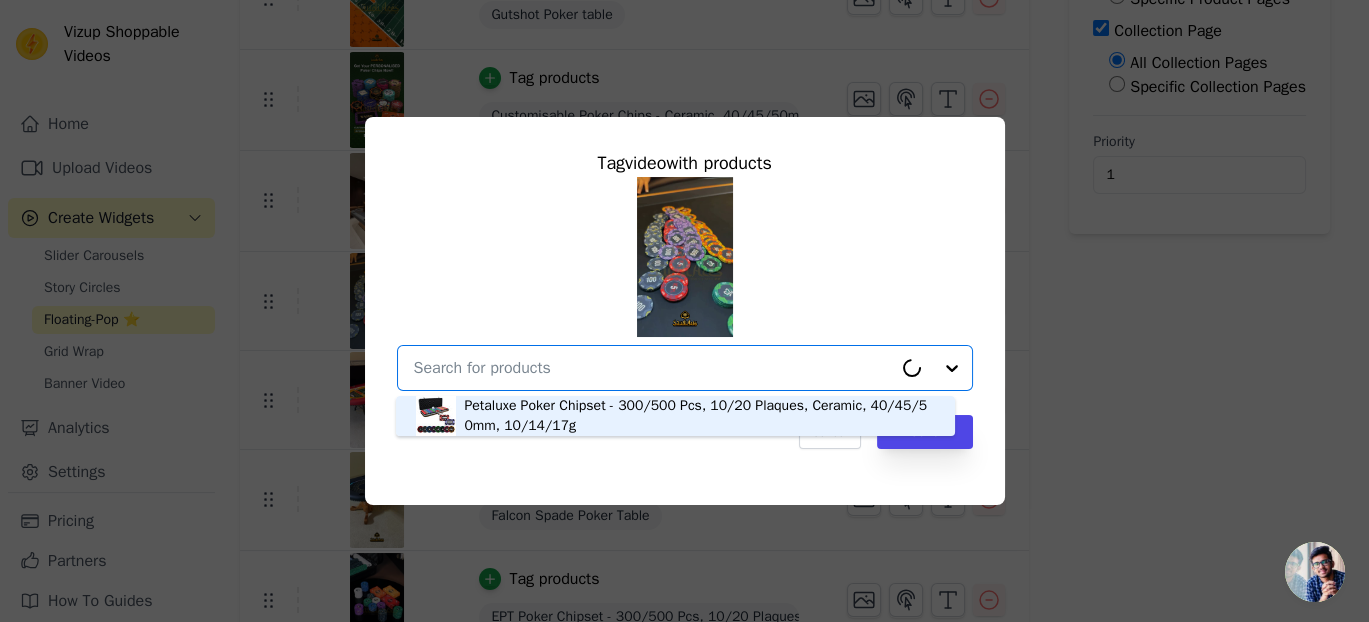 drag, startPoint x: 571, startPoint y: 440, endPoint x: 580, endPoint y: 418, distance: 23.769728 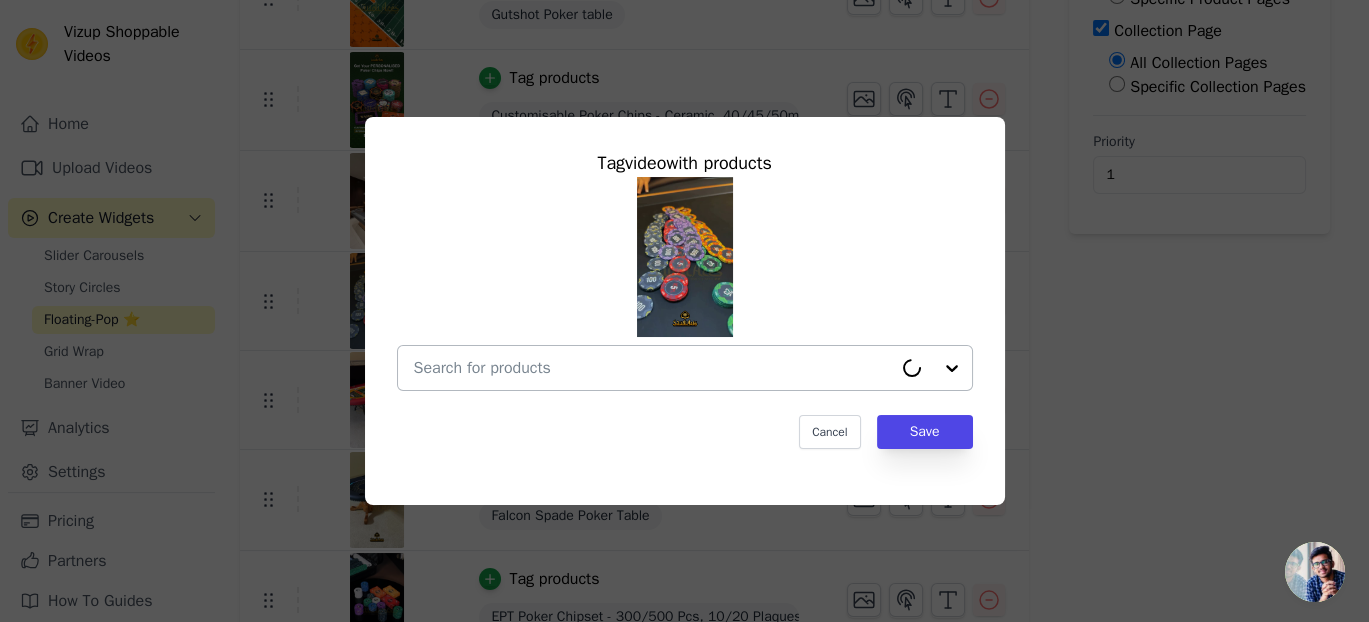 click at bounding box center [653, 368] 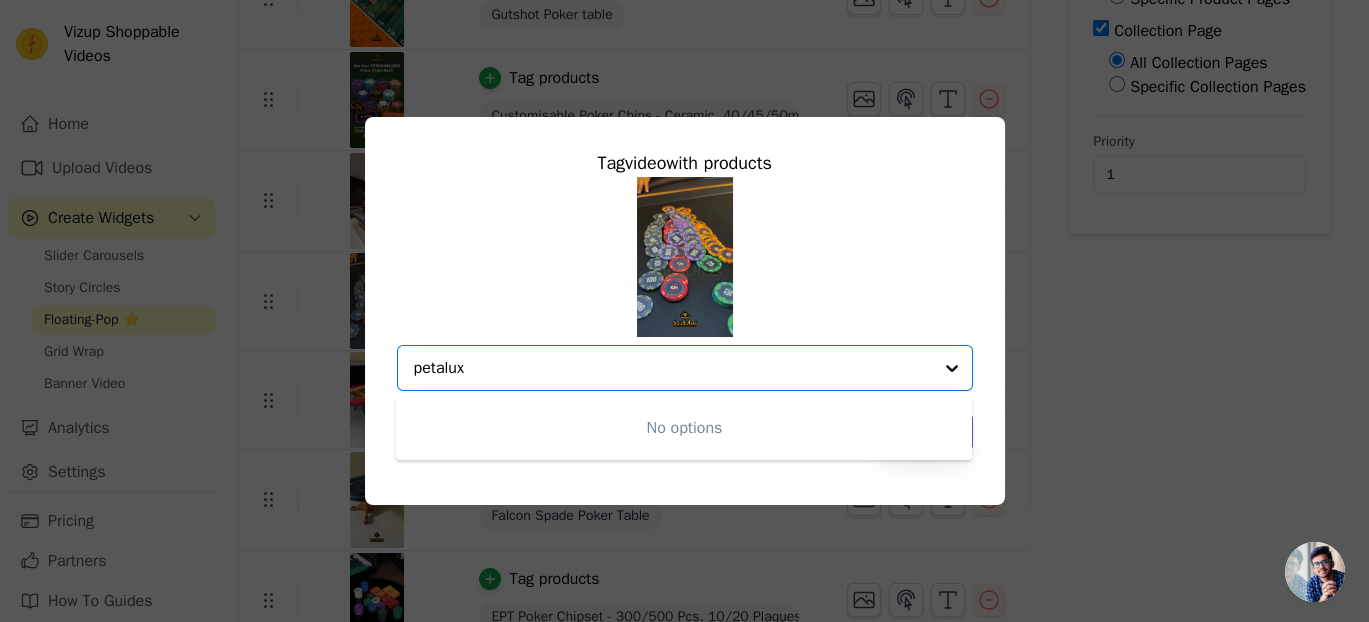 type on "petaluxe" 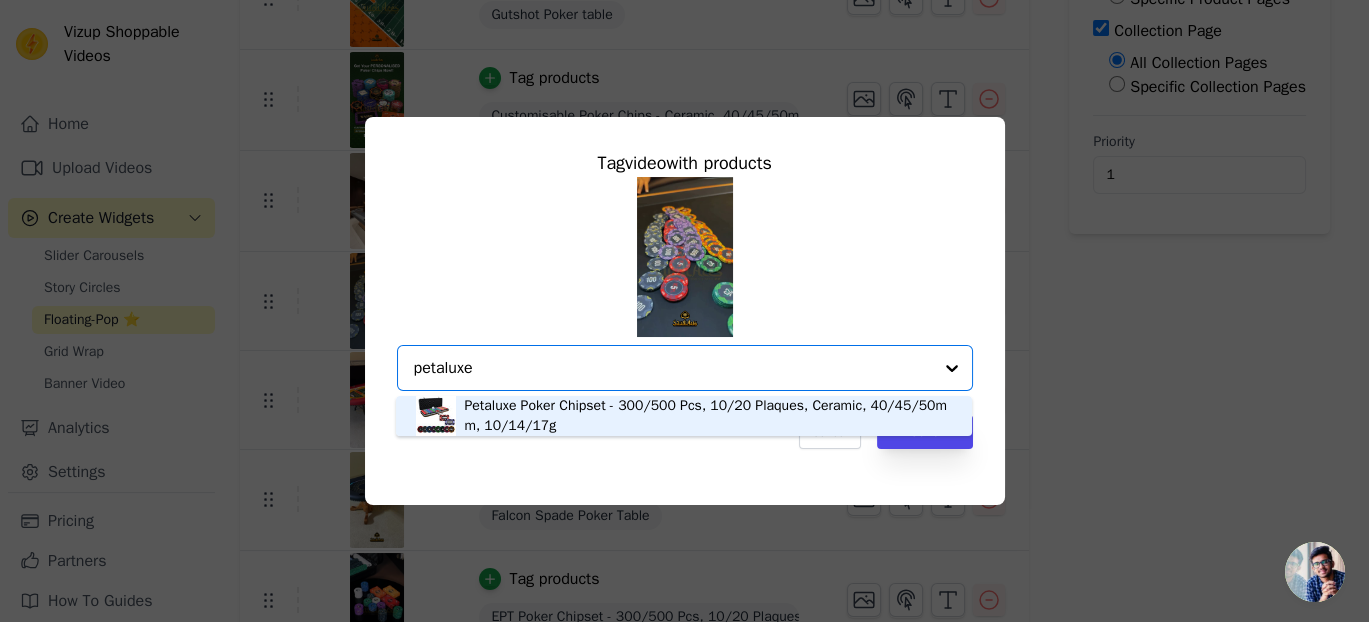 click on "Petaluxe Poker Chipset - 300/500 Pcs, 10/20 Plaques, Ceramic, 40/45/50mm, 10/14/17g" at bounding box center (708, 416) 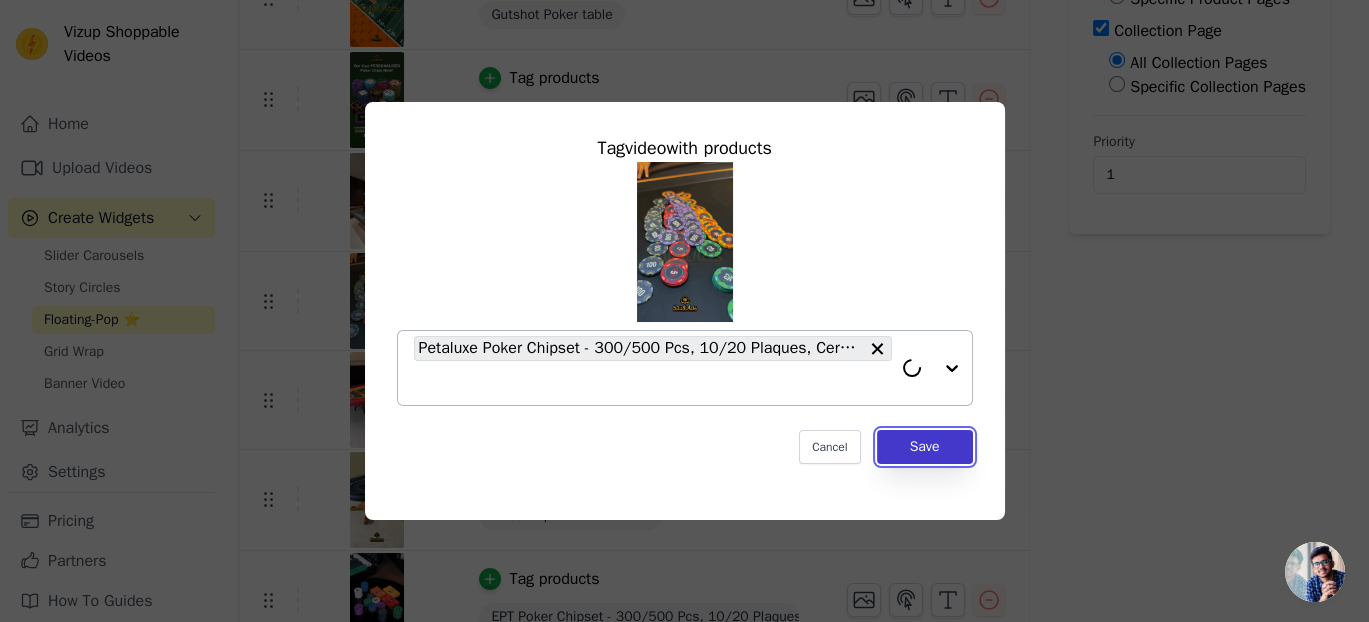 click on "Save" at bounding box center (925, 447) 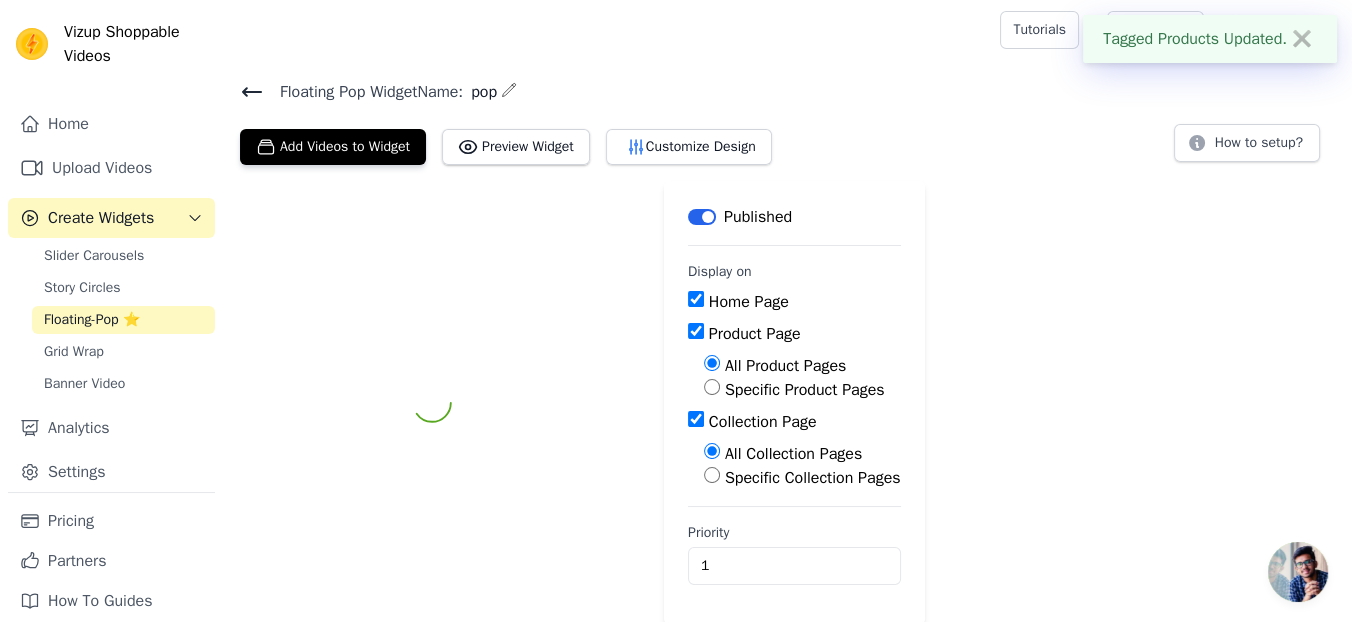 scroll, scrollTop: 393, scrollLeft: 0, axis: vertical 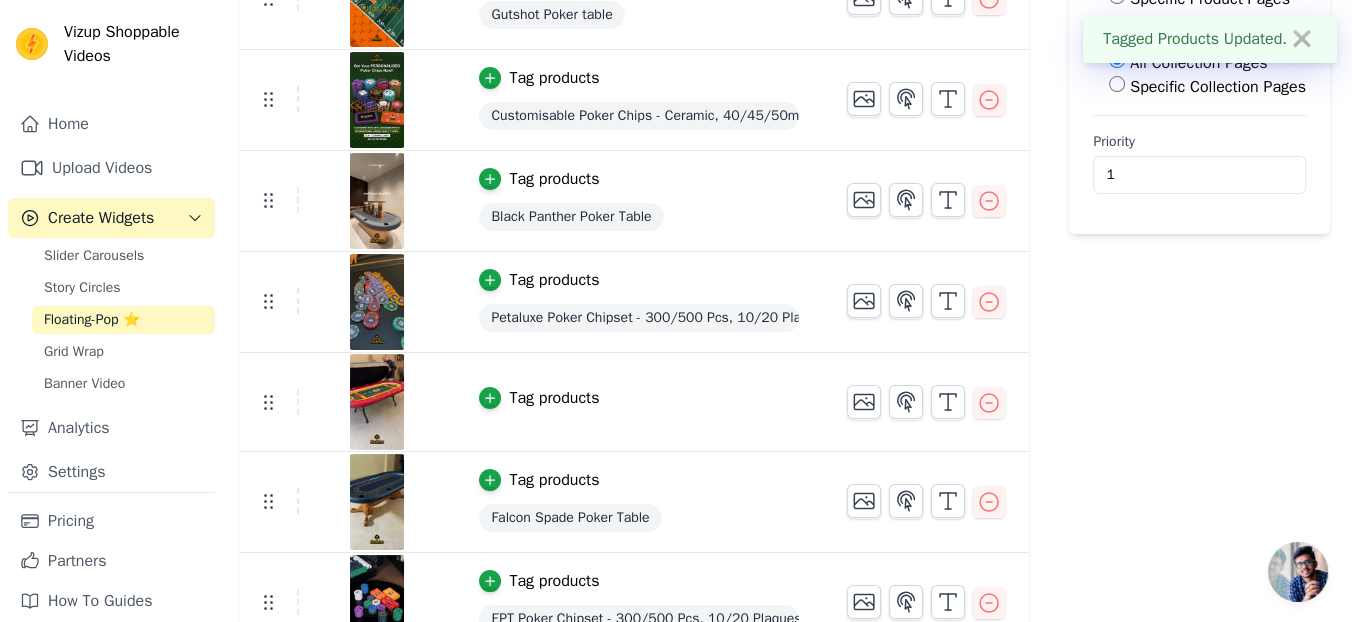 click on "Tag products" at bounding box center (554, 398) 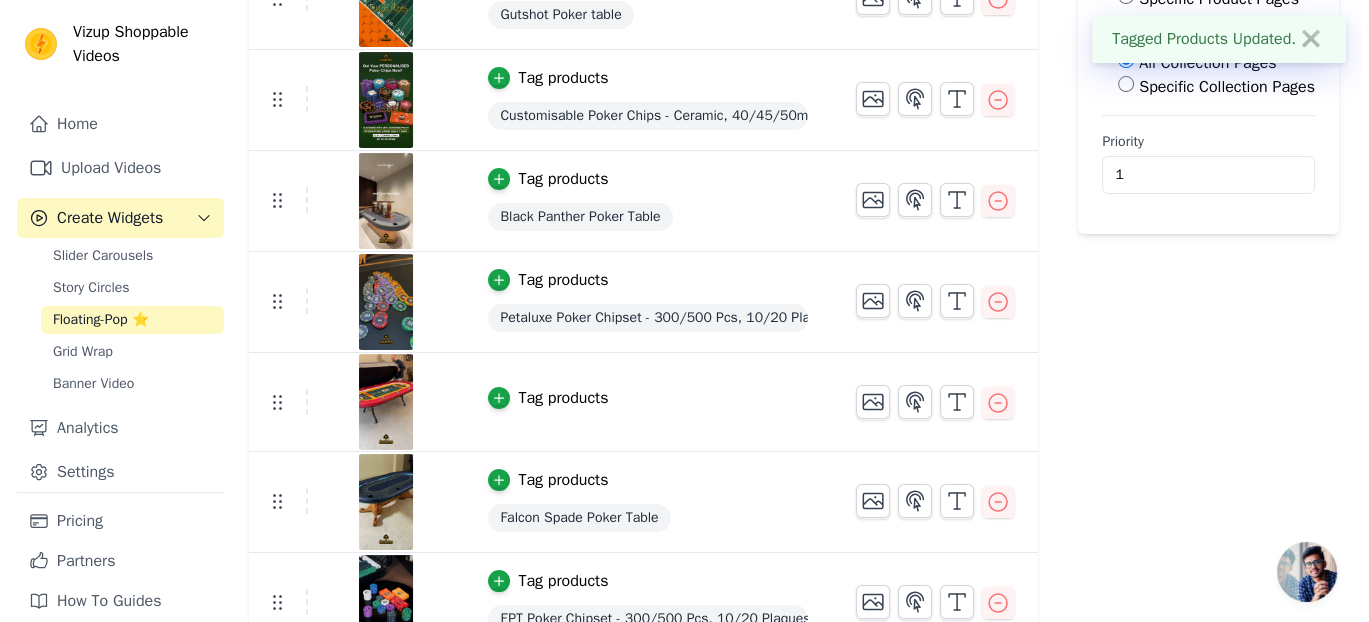 scroll, scrollTop: 0, scrollLeft: 0, axis: both 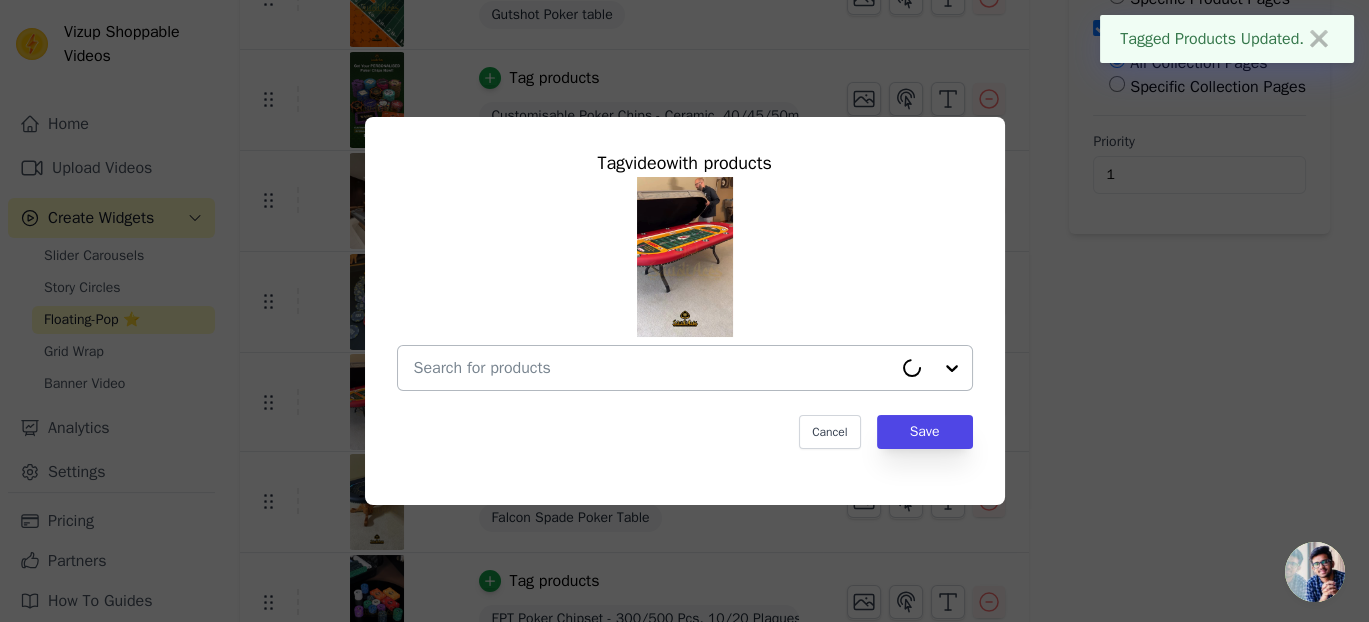 click at bounding box center (653, 368) 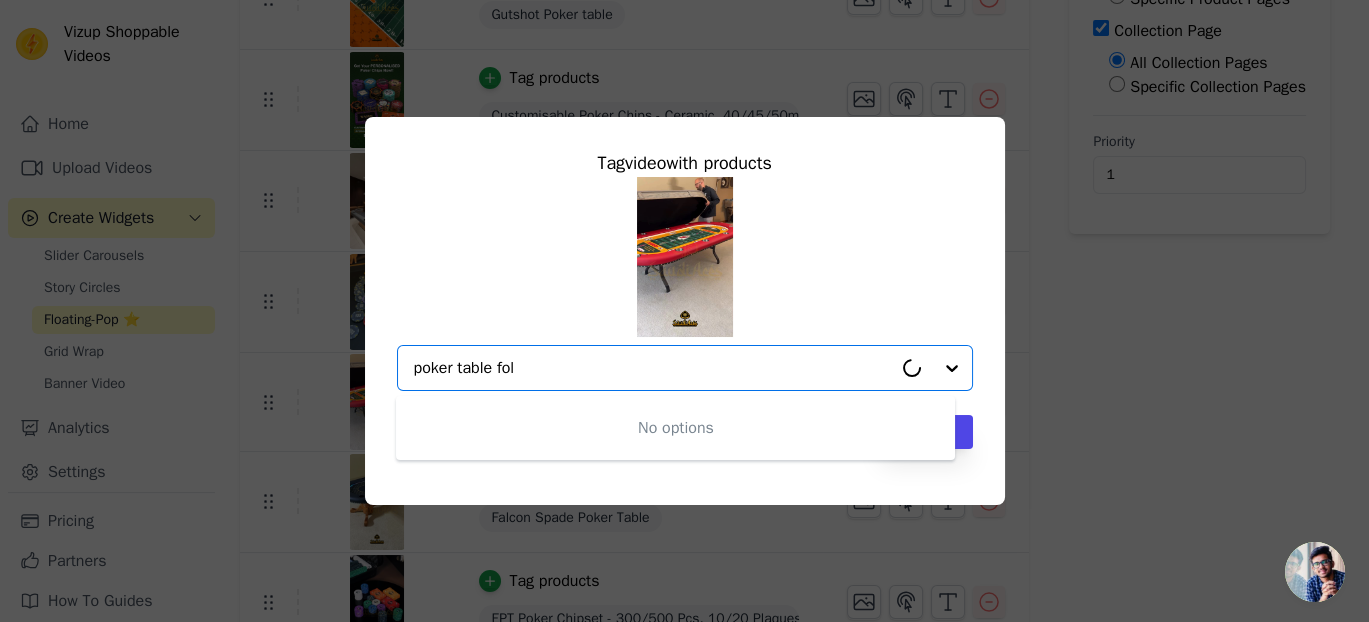 type on "poker table fold" 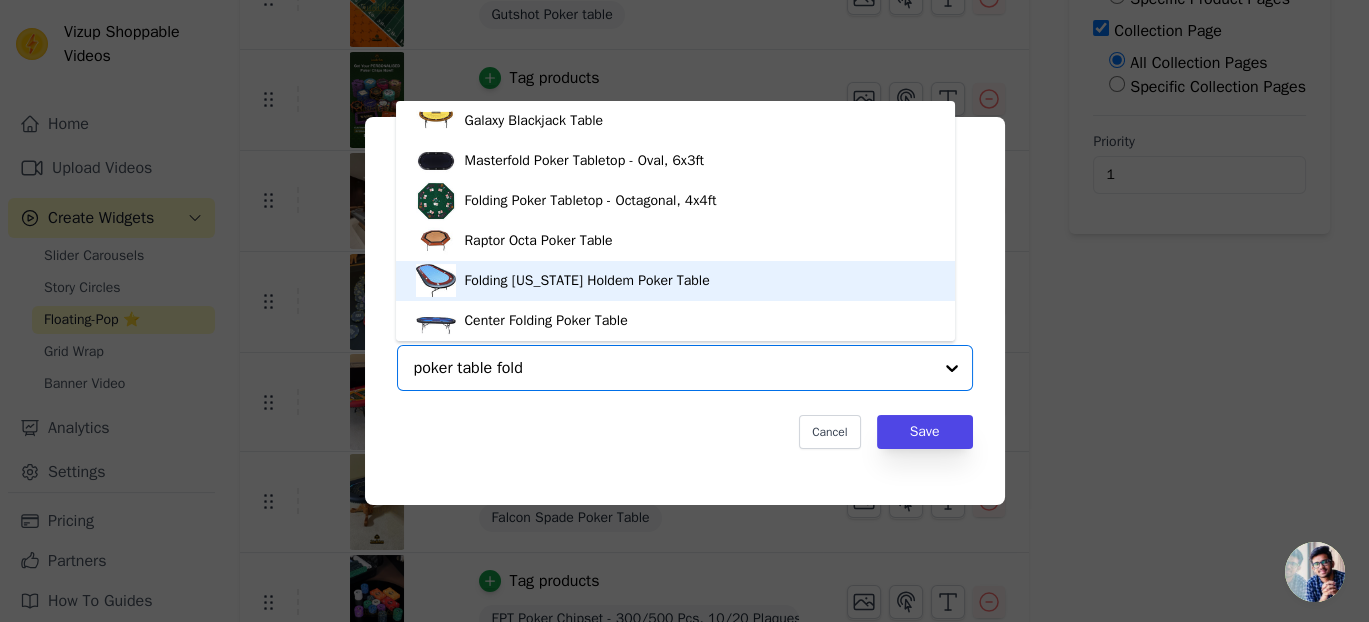 click on "Folding Texas Holdem Poker Table" at bounding box center [586, 281] 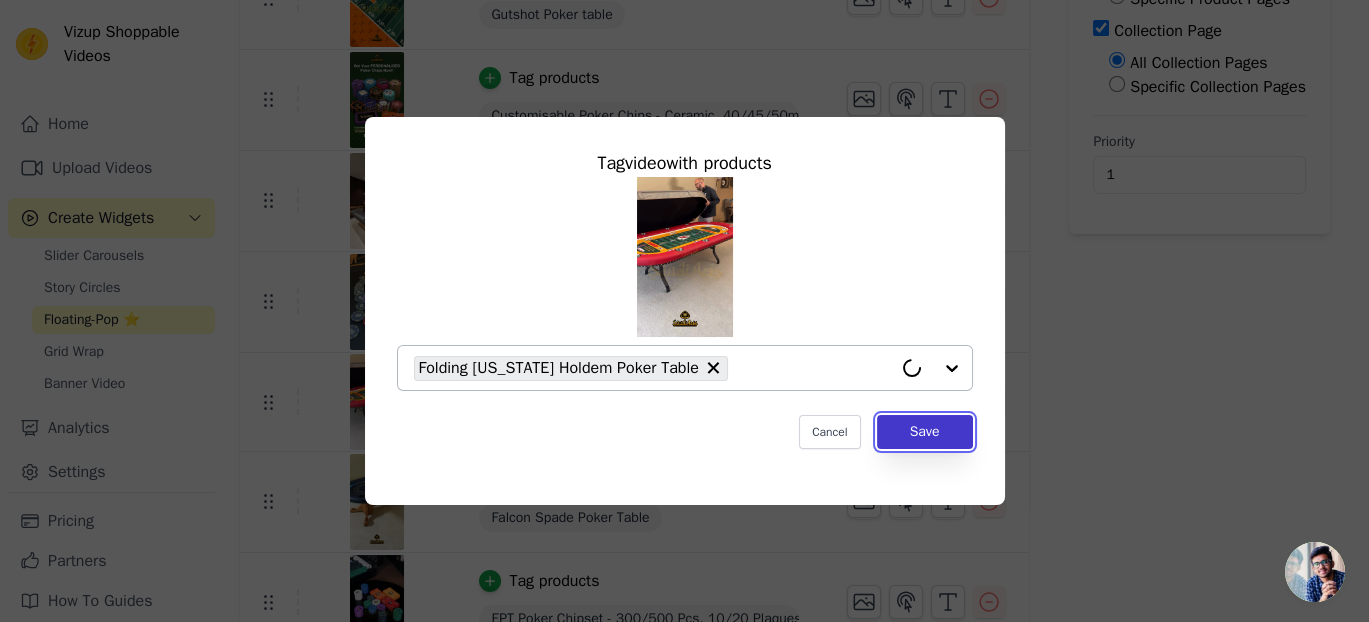 click on "Save" at bounding box center [925, 432] 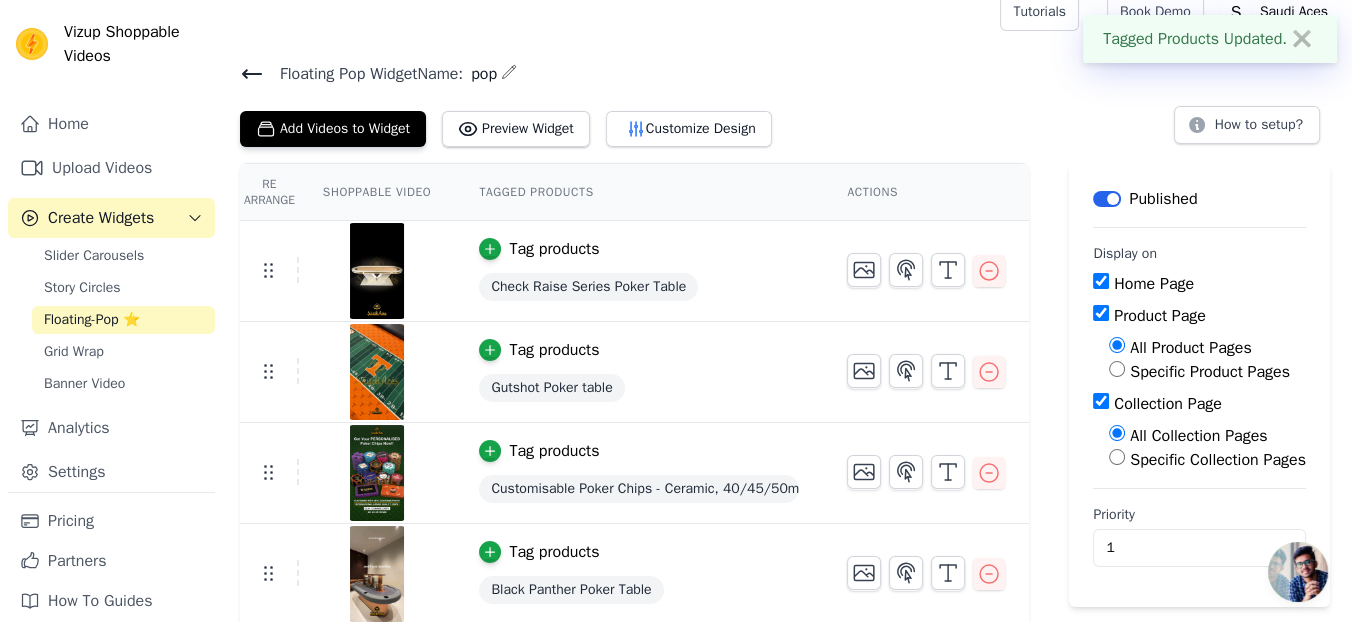 scroll, scrollTop: 0, scrollLeft: 0, axis: both 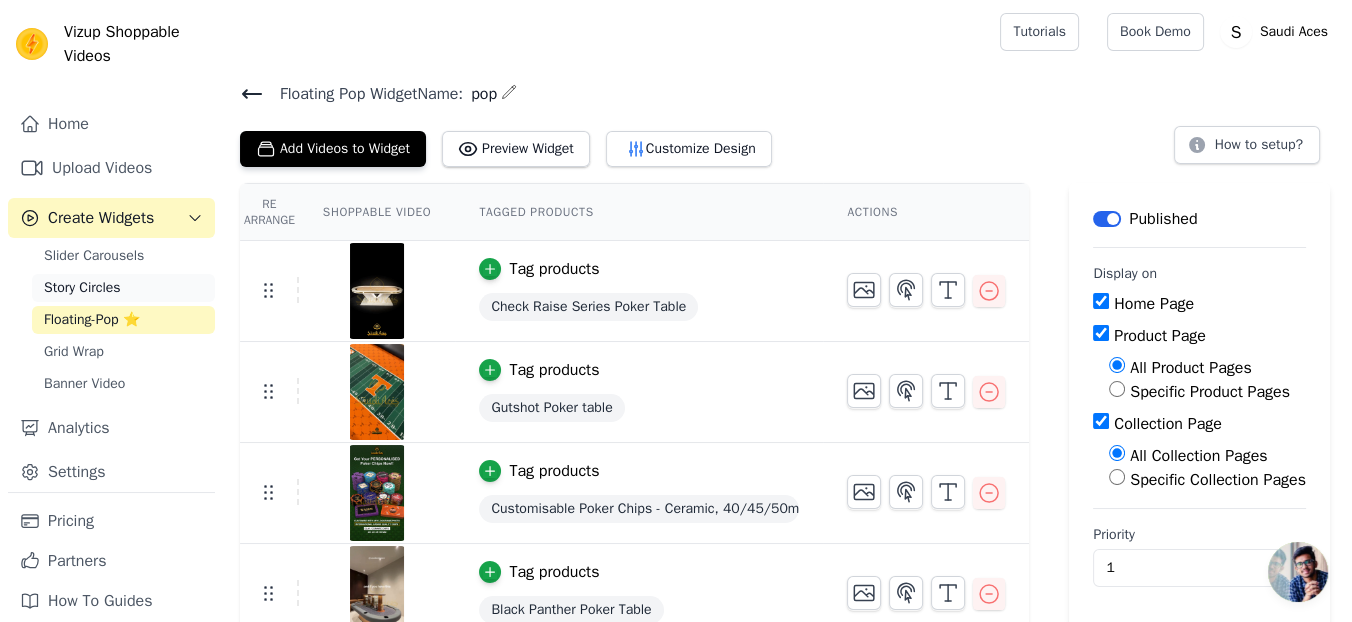 click on "Story Circles" at bounding box center [123, 288] 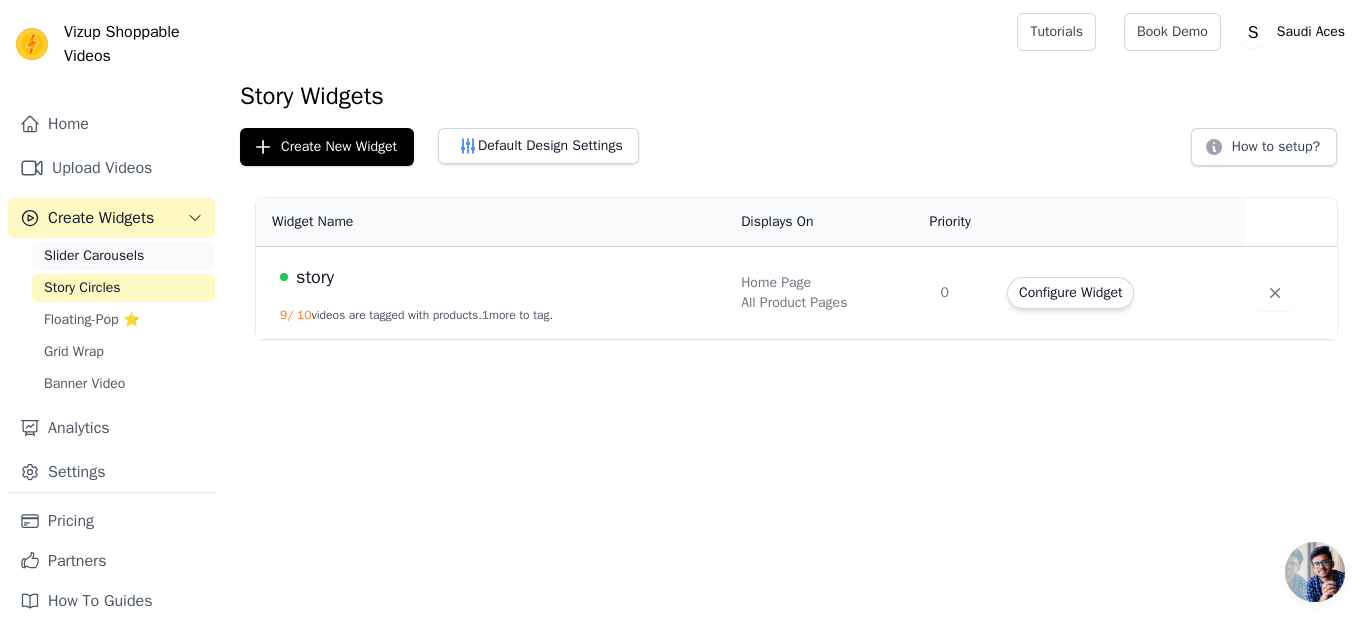 click on "Slider Carousels" at bounding box center (94, 256) 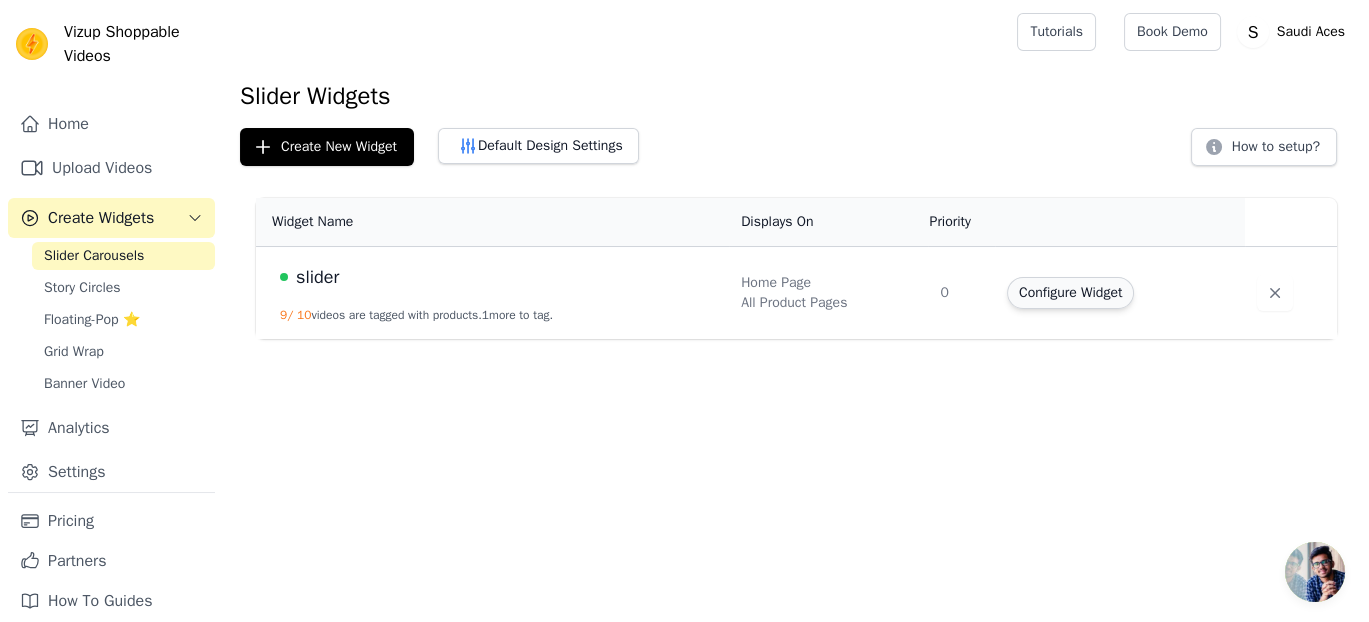 click on "Configure Widget" at bounding box center (1070, 293) 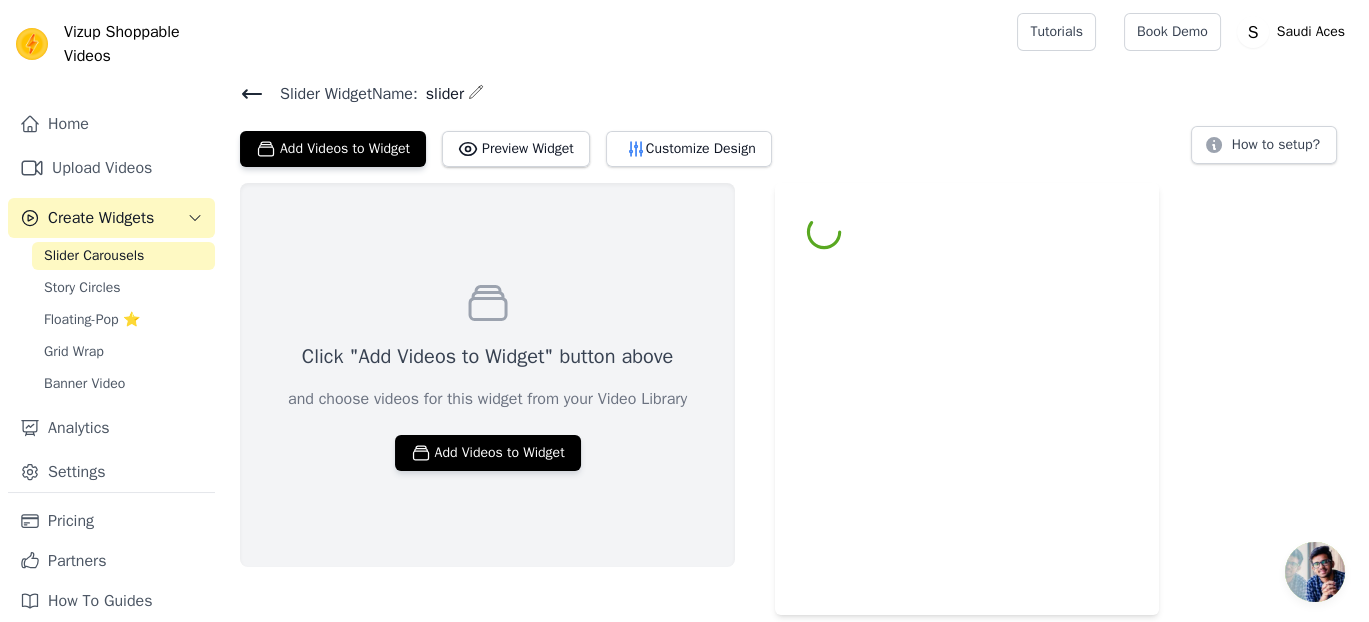 click on "Floating-Pop ⭐" at bounding box center [92, 320] 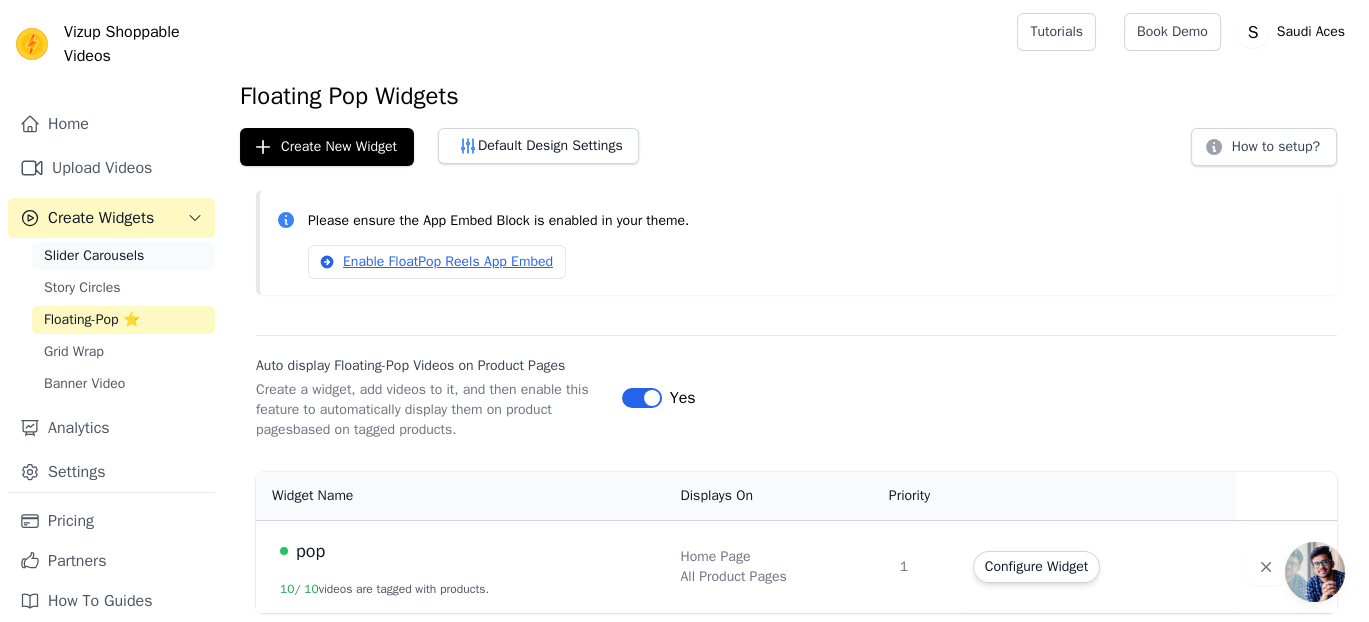 drag, startPoint x: 128, startPoint y: 272, endPoint x: 142, endPoint y: 278, distance: 15.231546 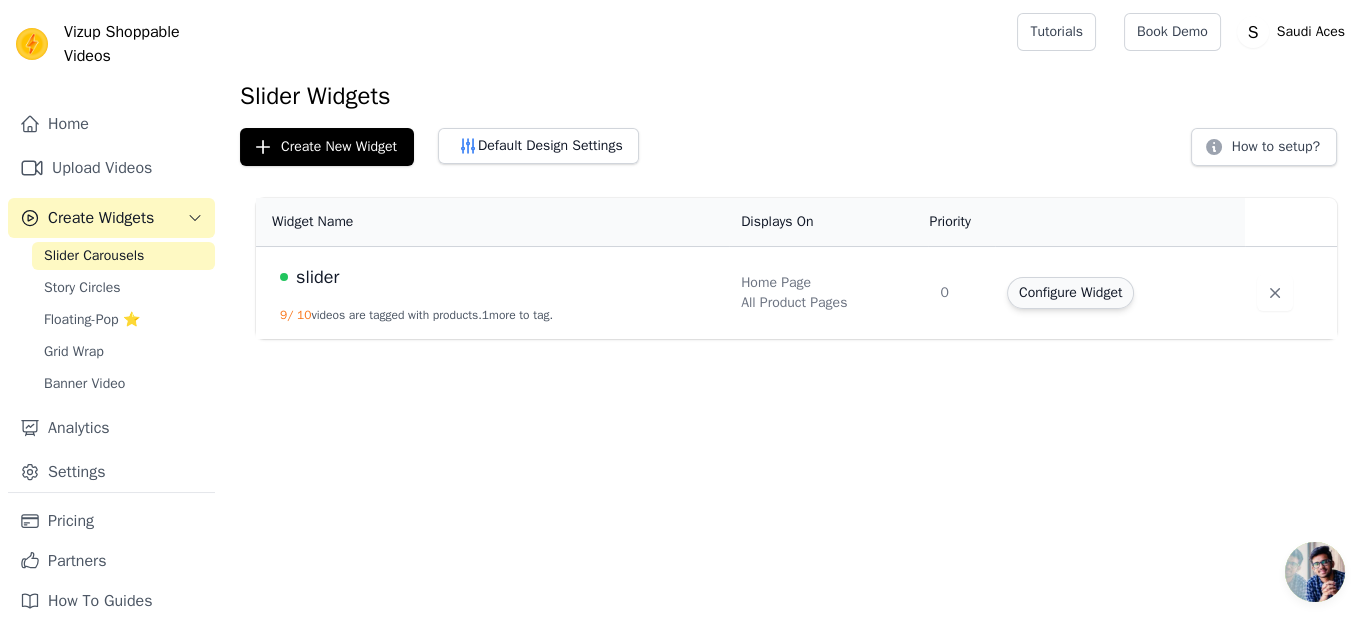 click on "Configure Widget" at bounding box center [1070, 293] 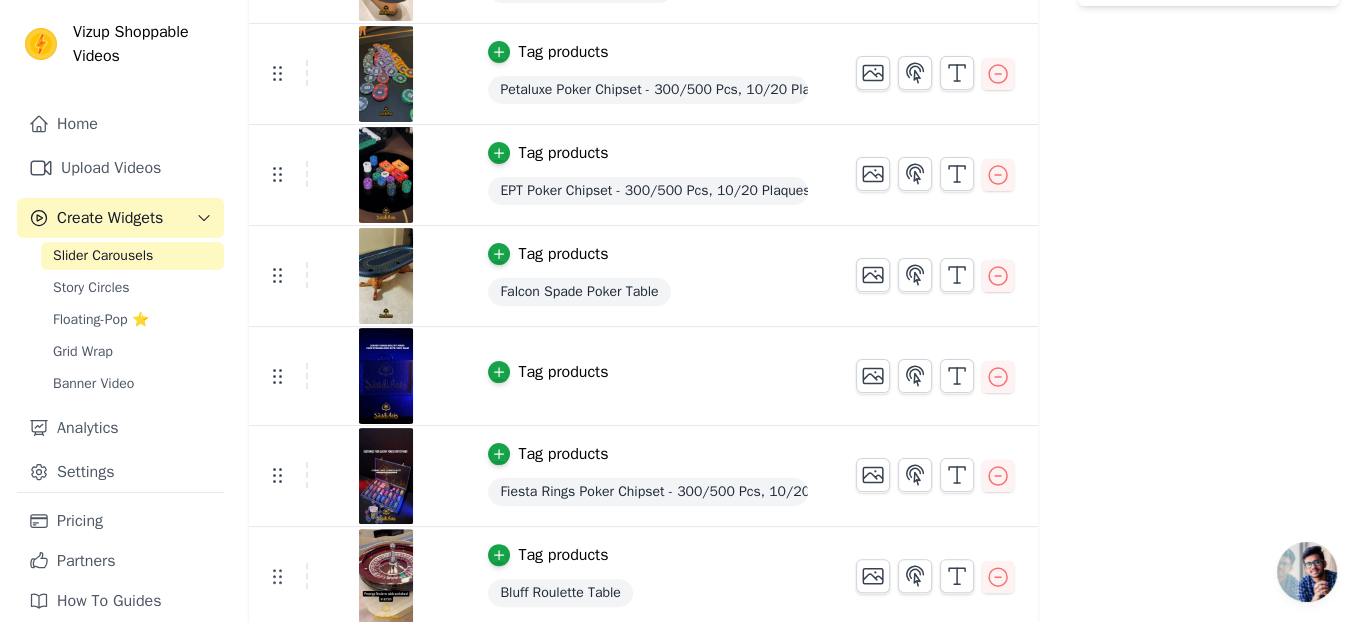 scroll, scrollTop: 0, scrollLeft: 0, axis: both 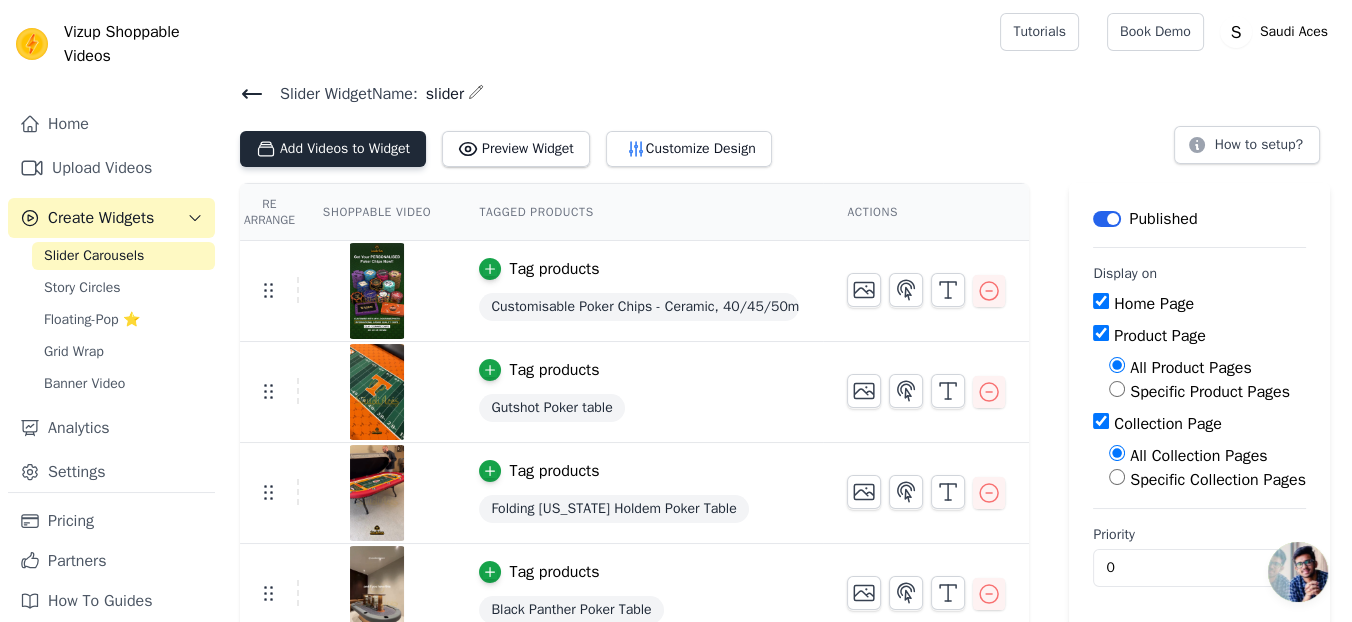 click on "Add Videos to Widget" at bounding box center [333, 149] 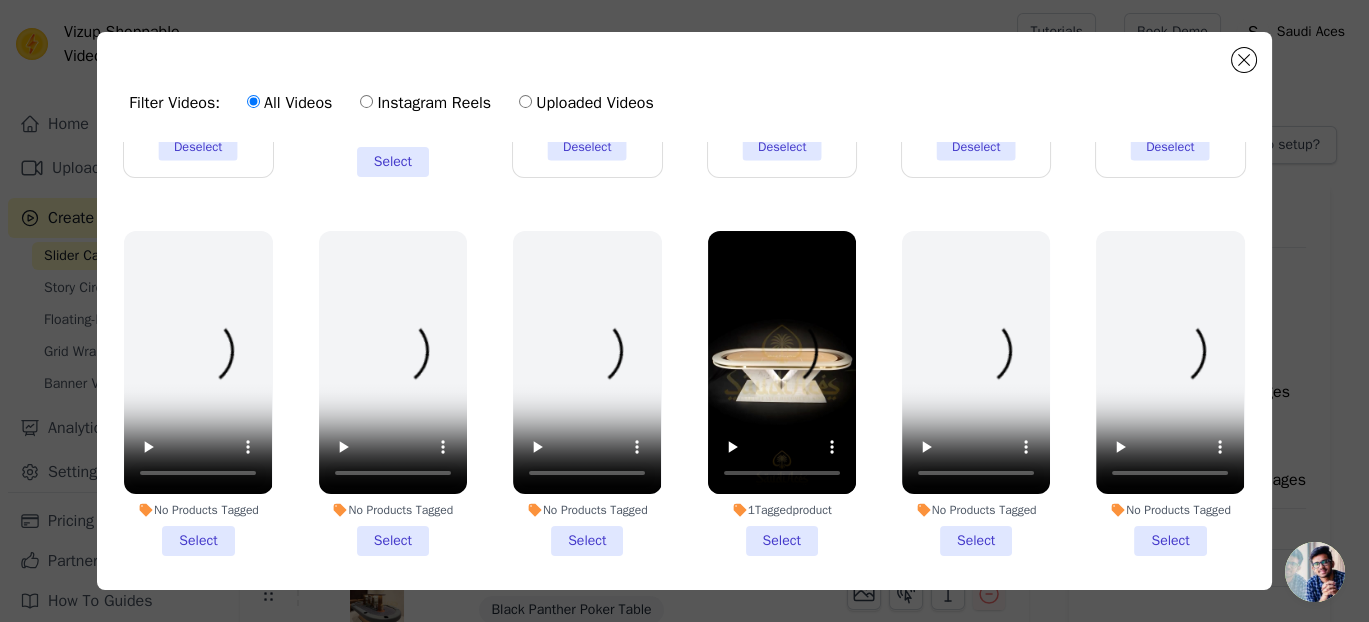 scroll, scrollTop: 1111, scrollLeft: 0, axis: vertical 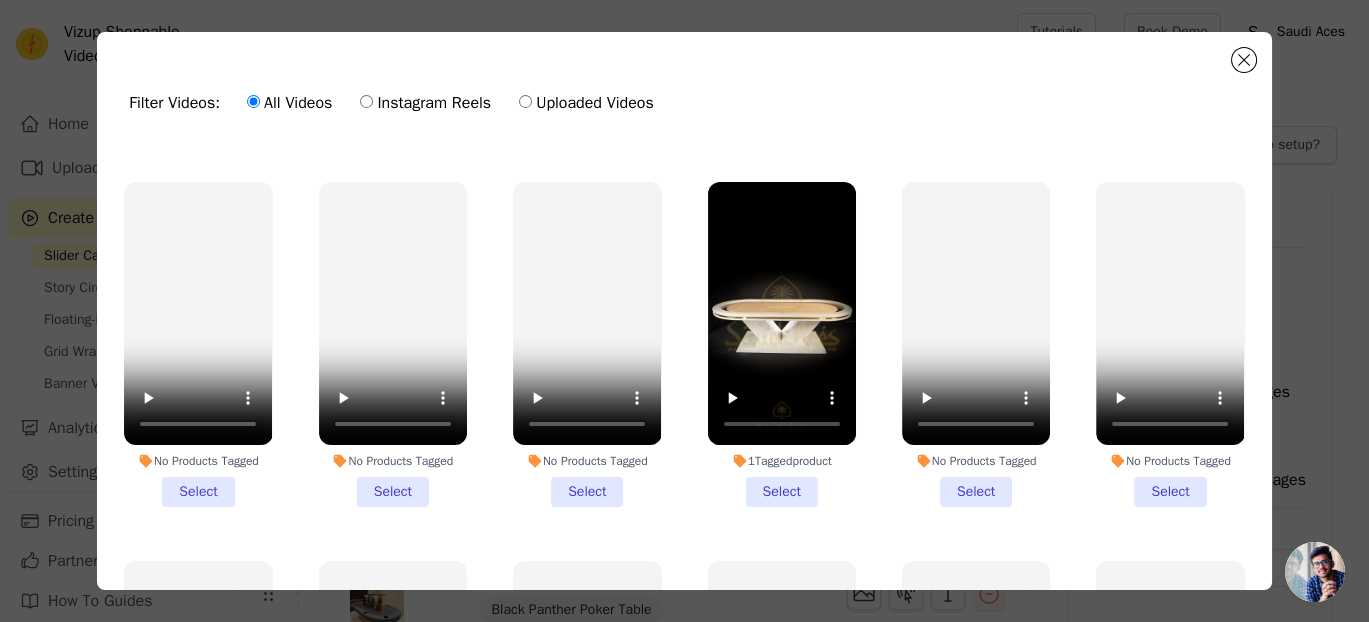 click on "1  Tagged  product     Select" at bounding box center [782, 345] 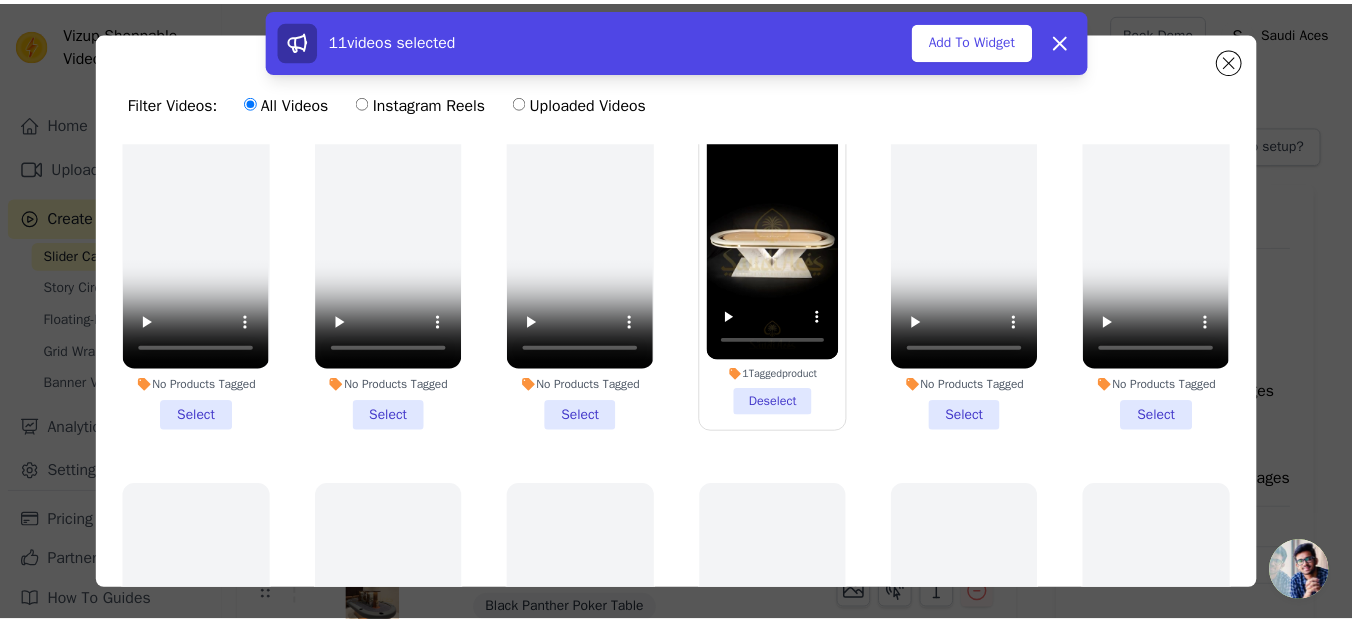 scroll, scrollTop: 1222, scrollLeft: 0, axis: vertical 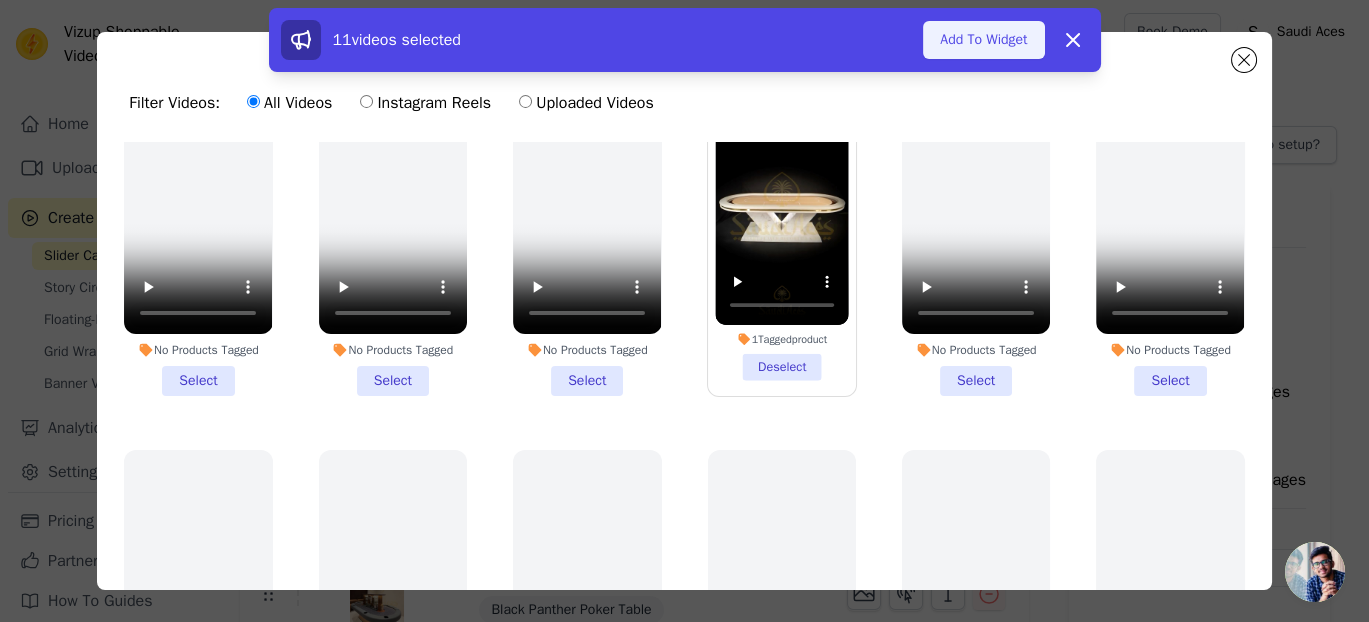 click on "Add To Widget" at bounding box center (983, 40) 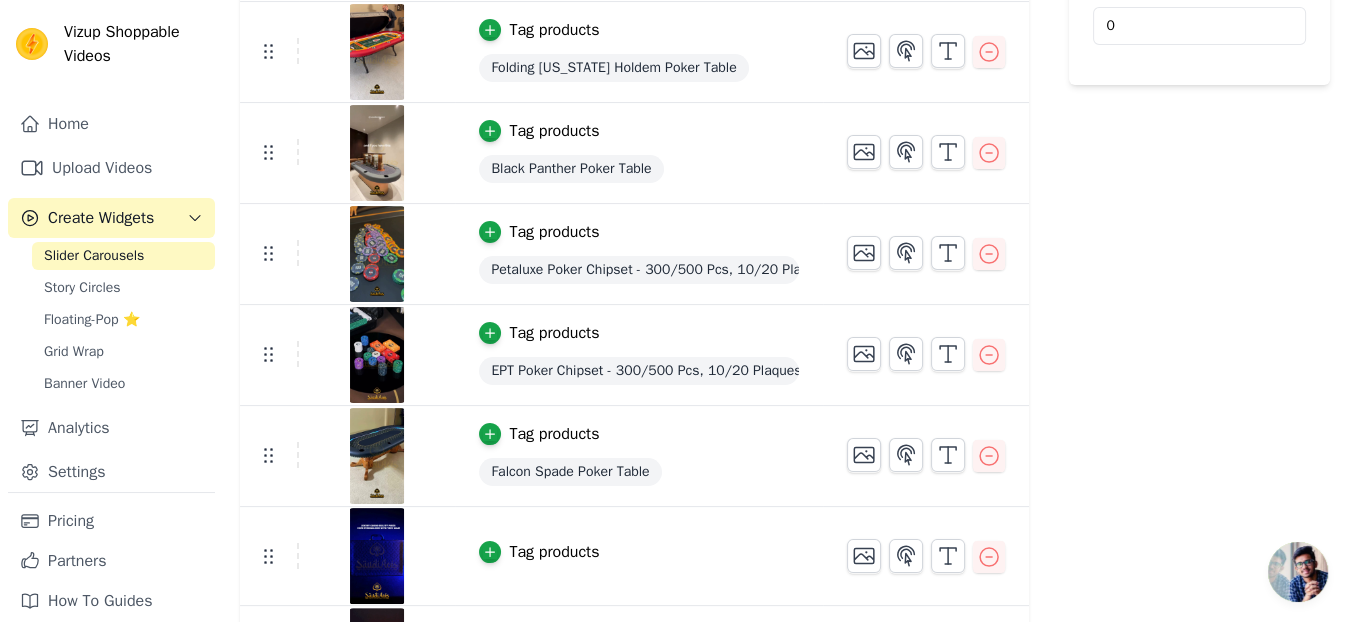 scroll, scrollTop: 555, scrollLeft: 0, axis: vertical 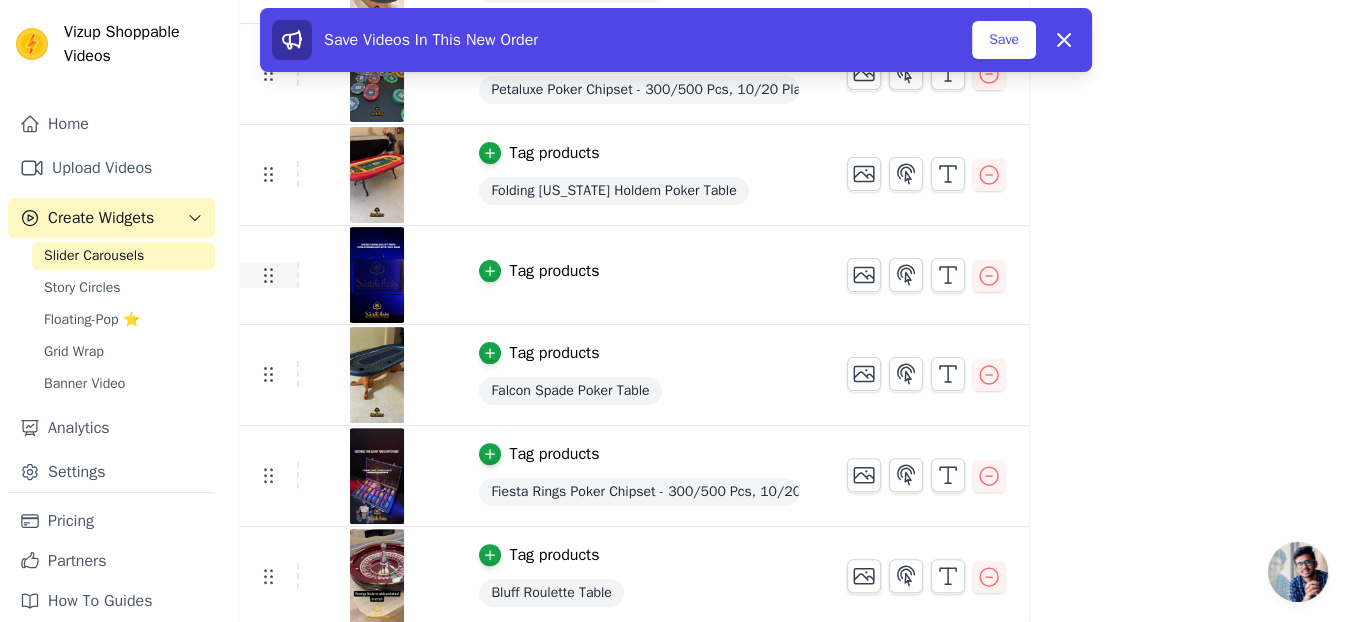 click on "Tag products" at bounding box center (634, 275) 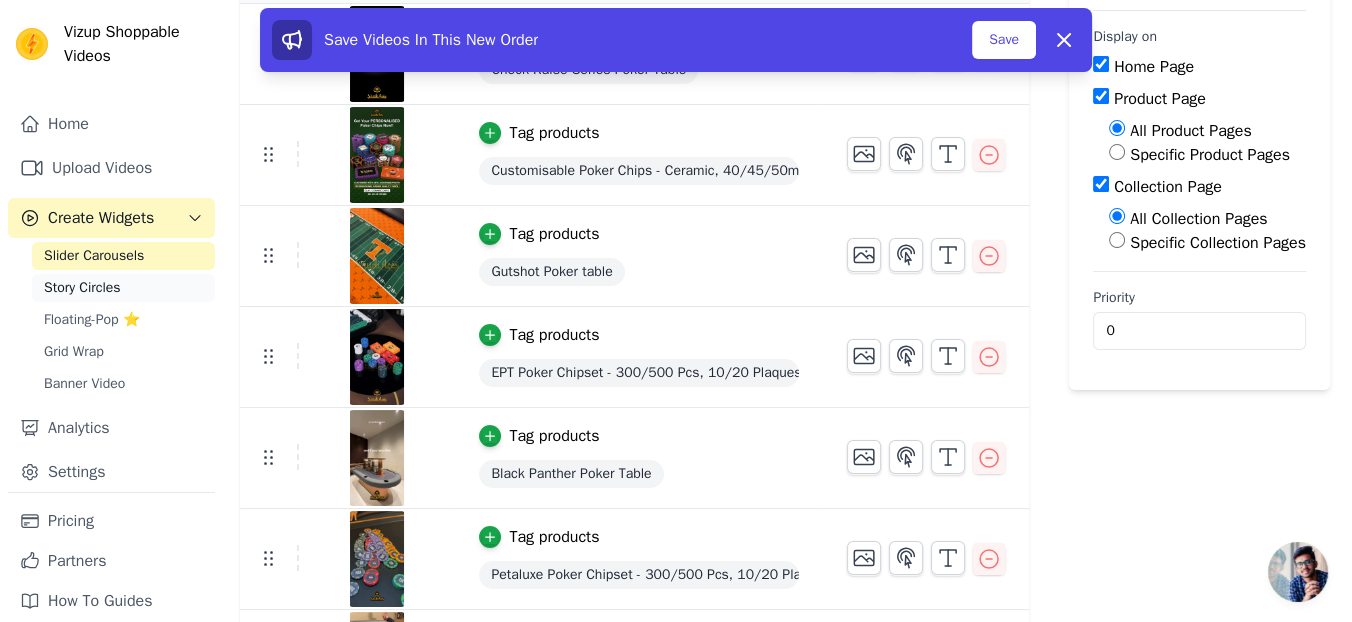 scroll, scrollTop: 277, scrollLeft: 0, axis: vertical 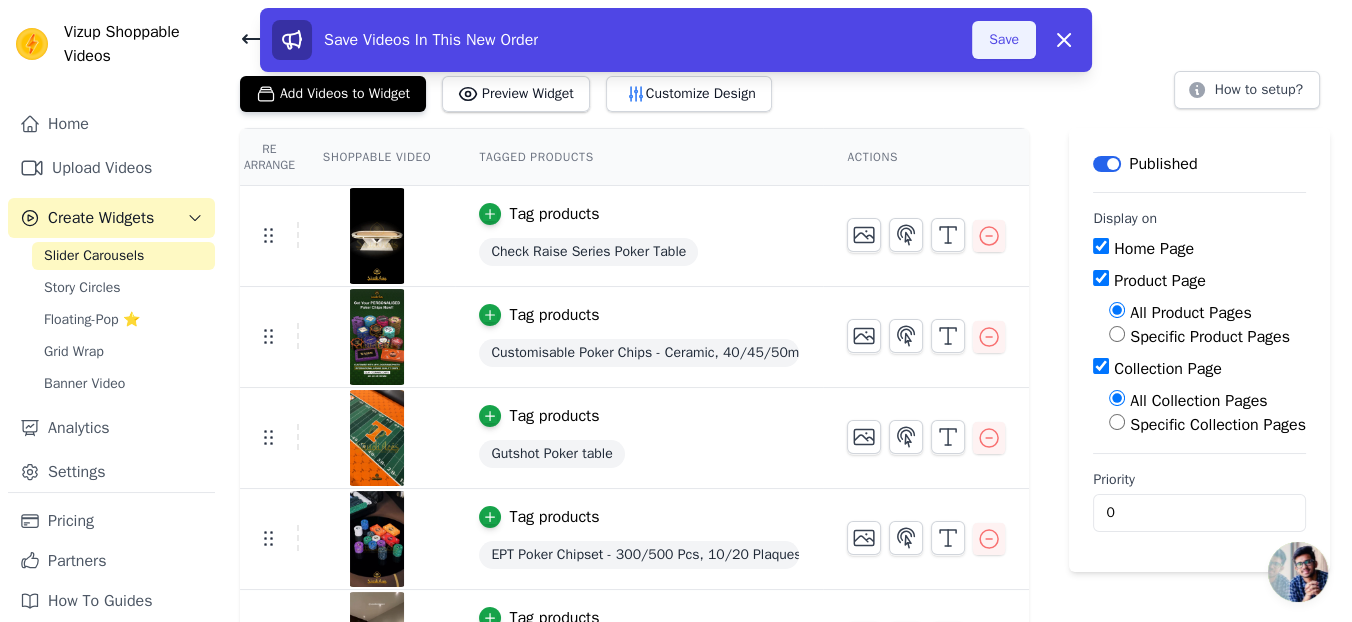 click on "Save" at bounding box center [1004, 40] 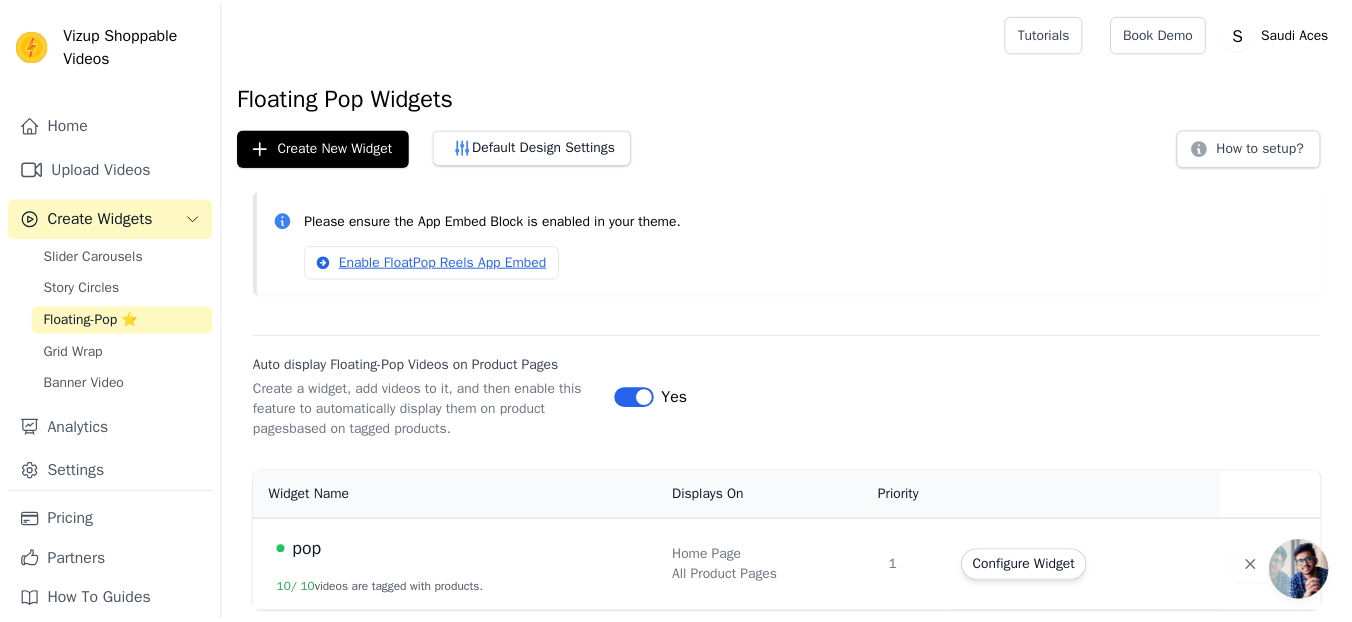 scroll, scrollTop: 0, scrollLeft: 0, axis: both 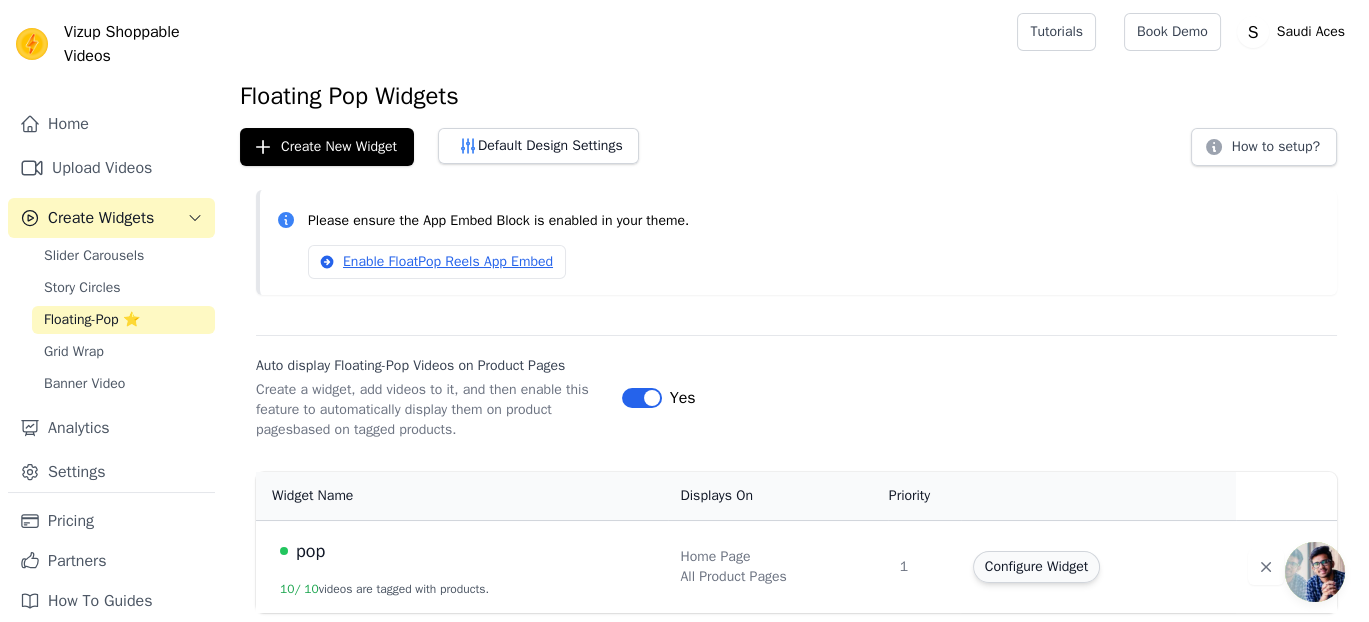 click on "Configure Widget" at bounding box center (1036, 567) 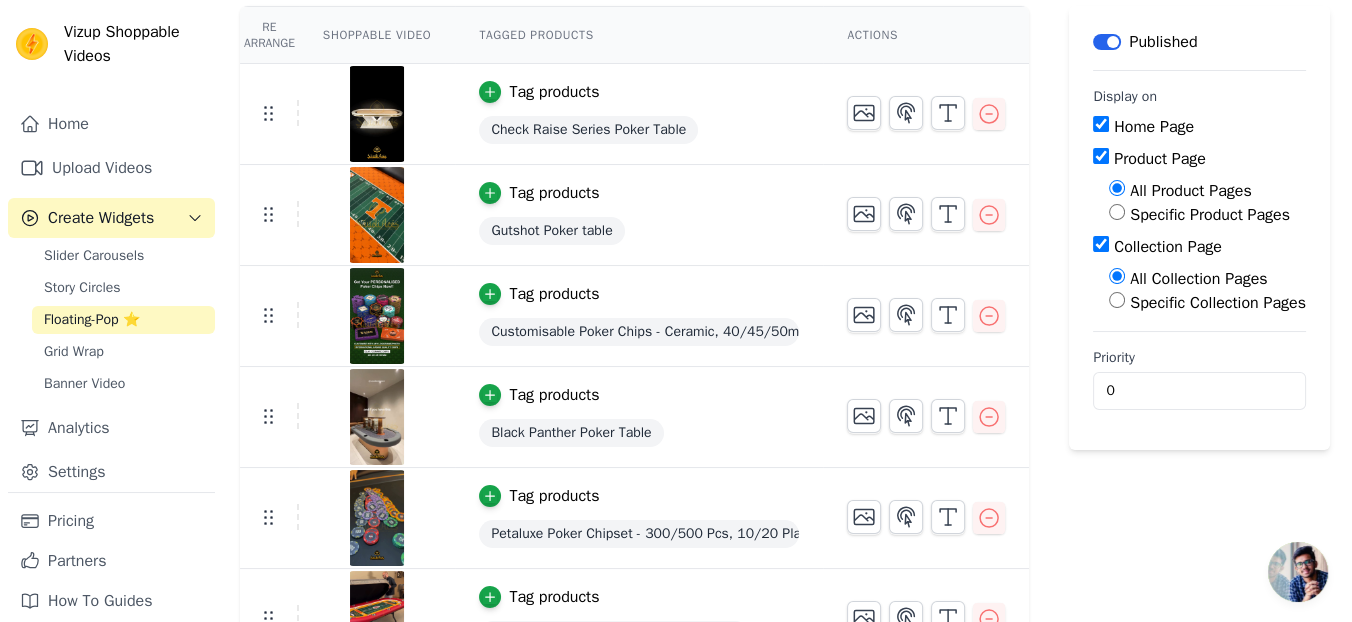 scroll, scrollTop: 222, scrollLeft: 0, axis: vertical 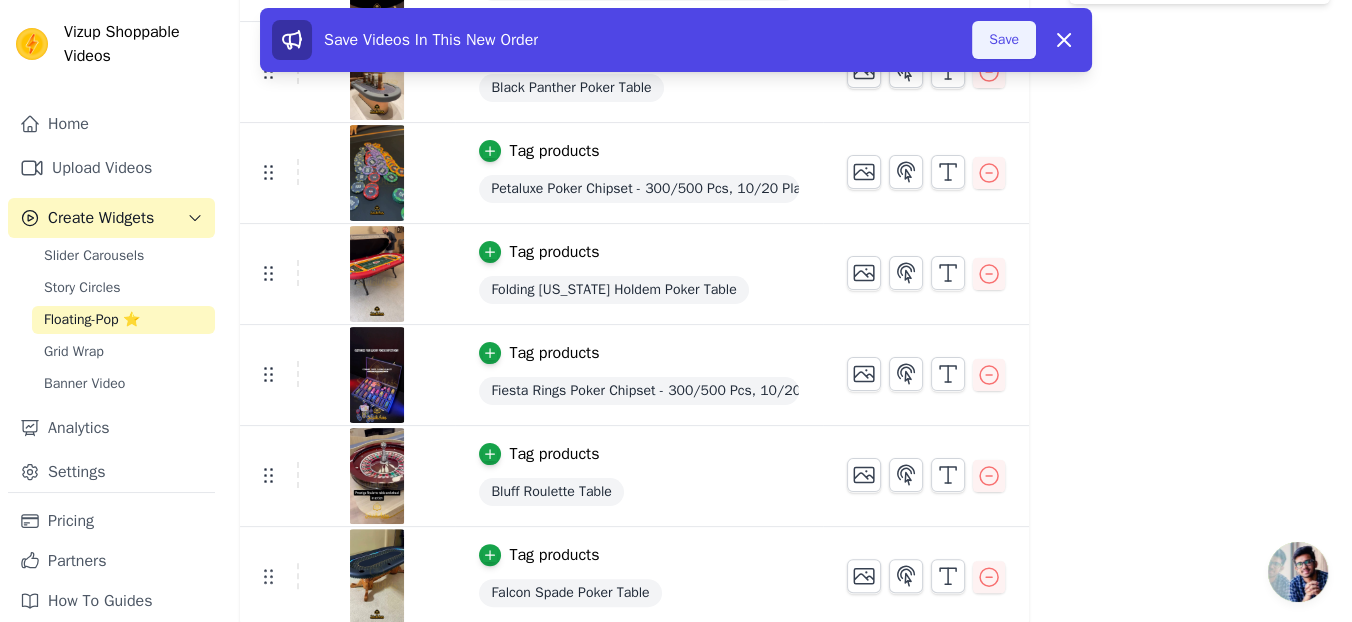click on "Save" at bounding box center (1004, 40) 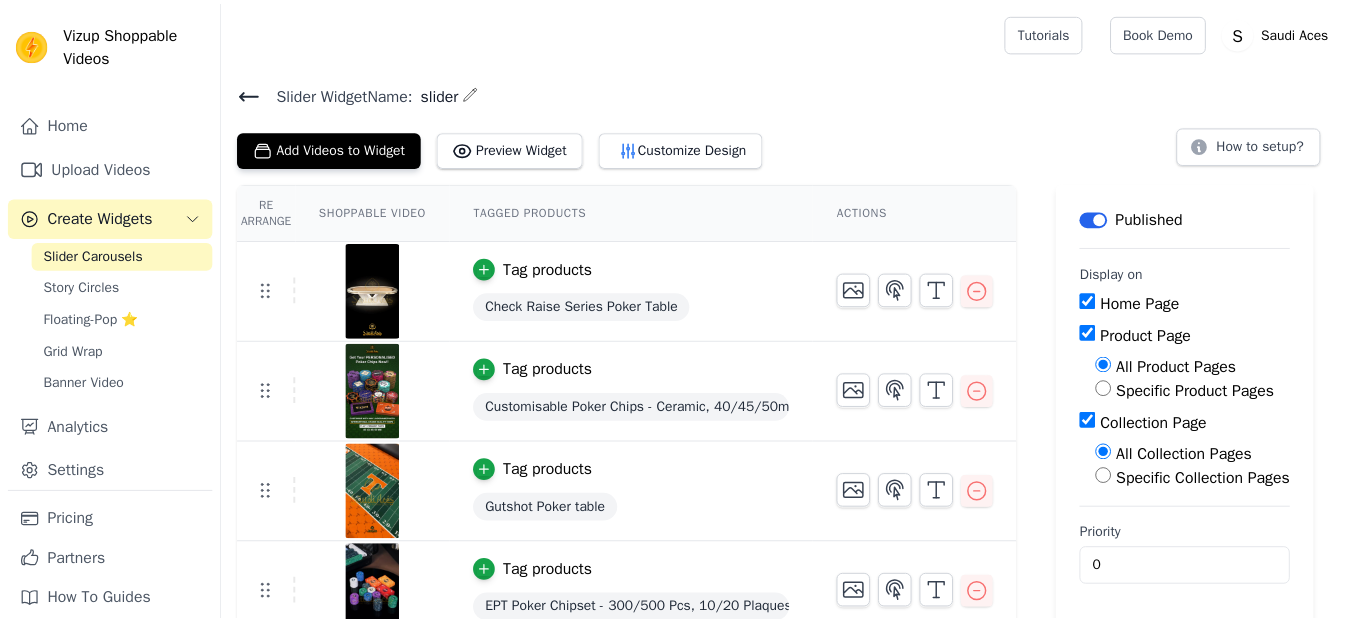 scroll, scrollTop: 55, scrollLeft: 0, axis: vertical 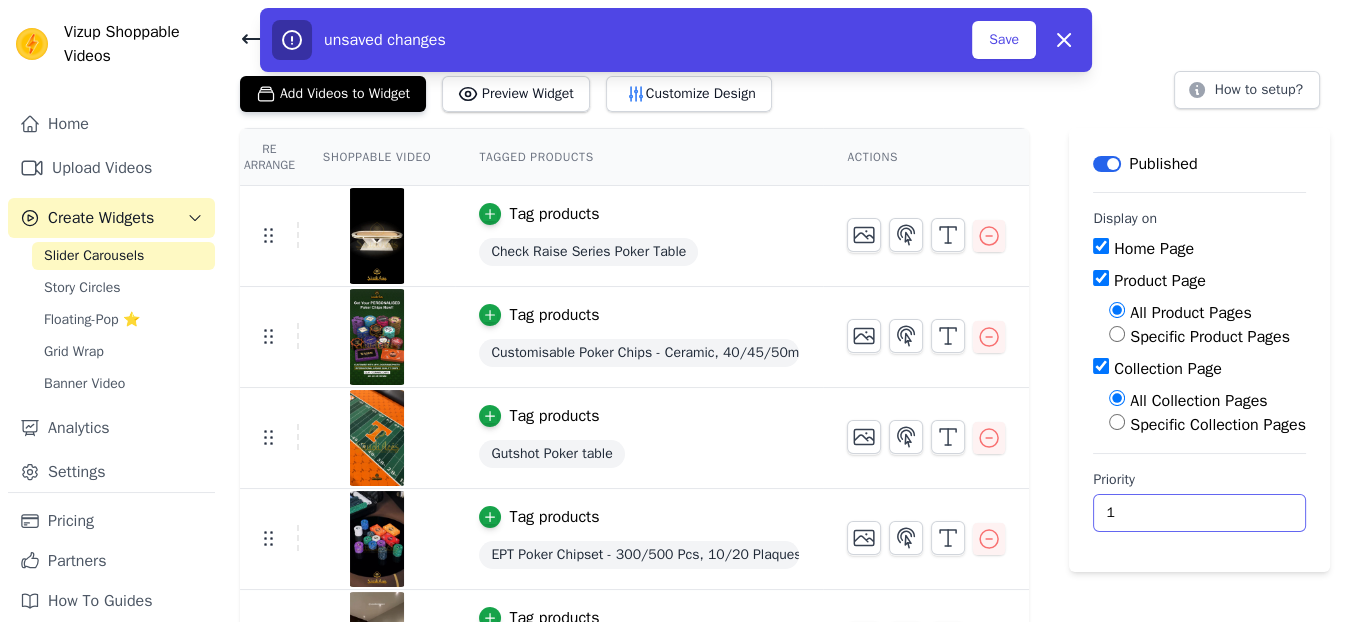 click on "1" at bounding box center [1199, 513] 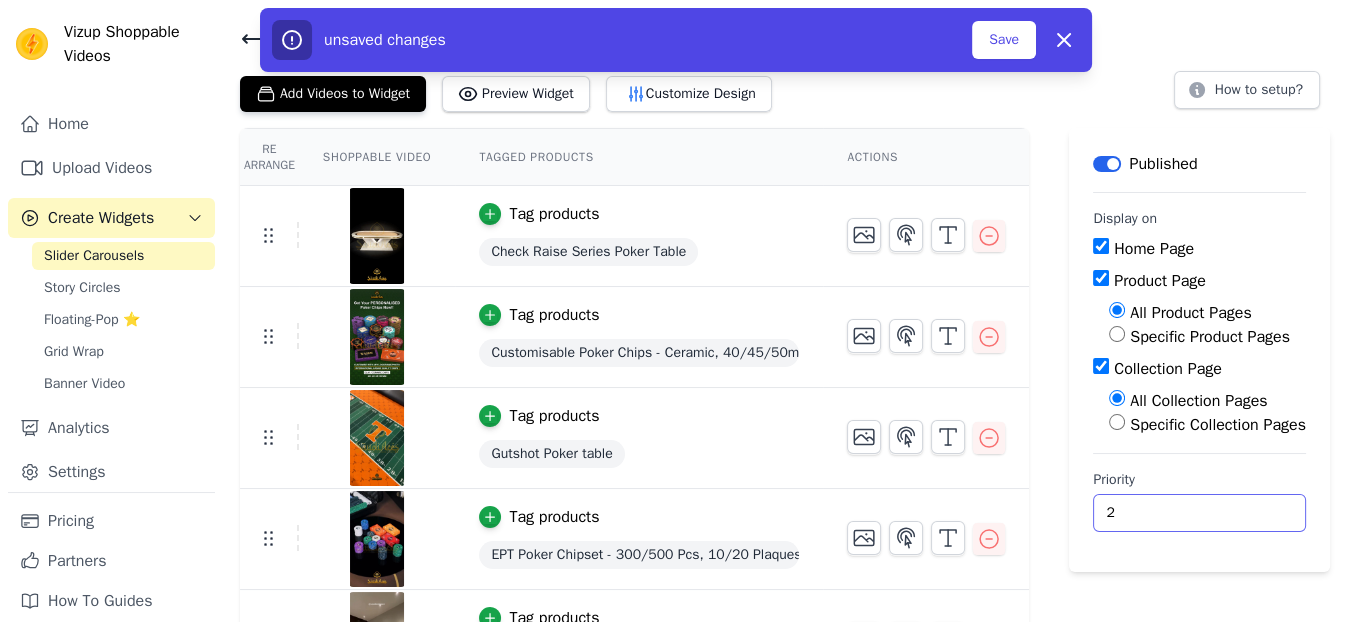 click on "2" at bounding box center (1199, 513) 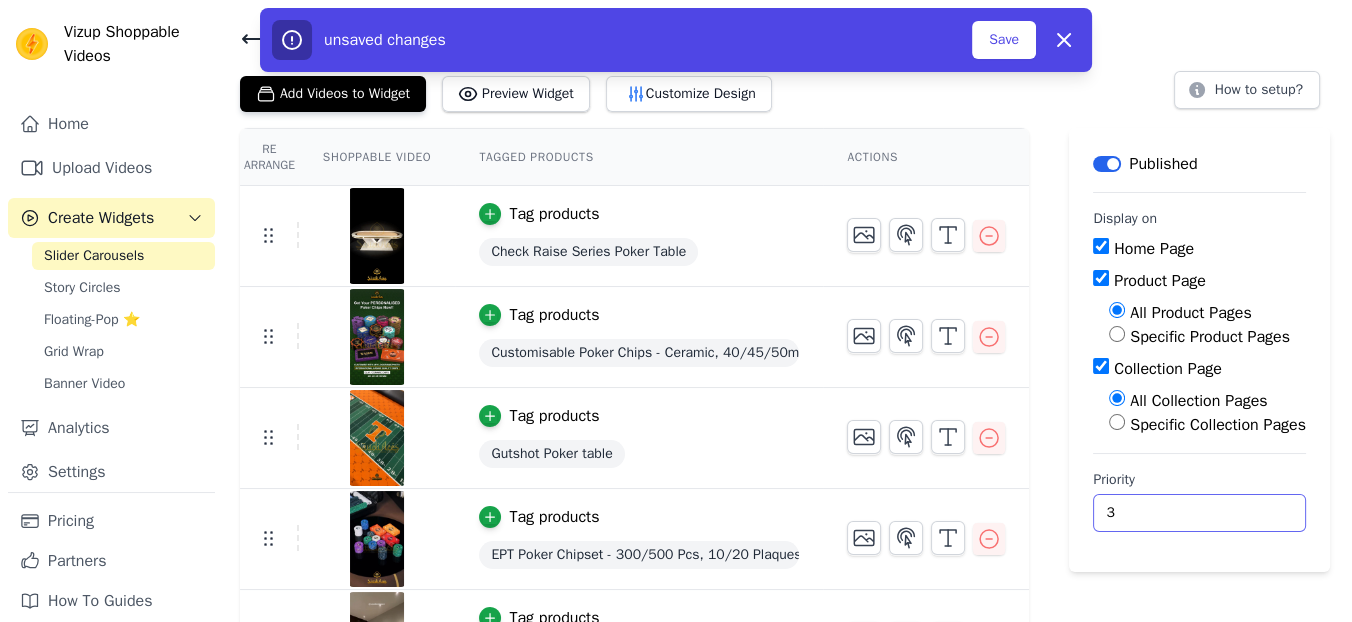click on "3" at bounding box center (1199, 513) 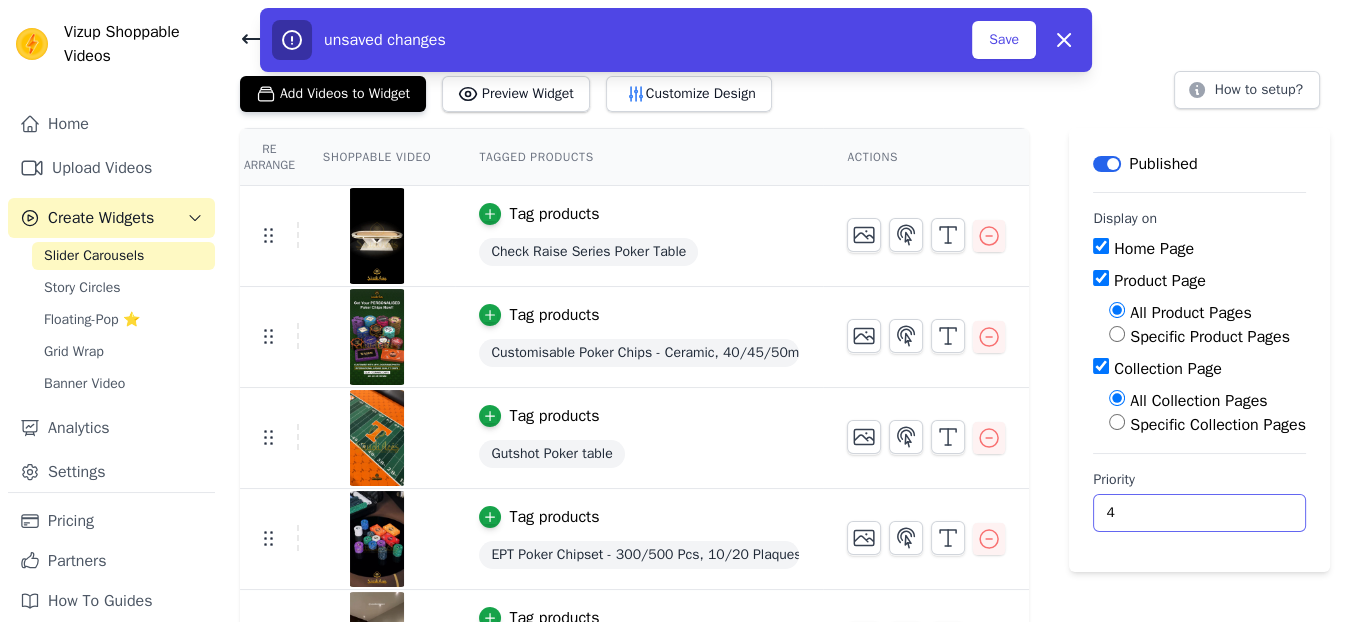 click on "4" at bounding box center [1199, 513] 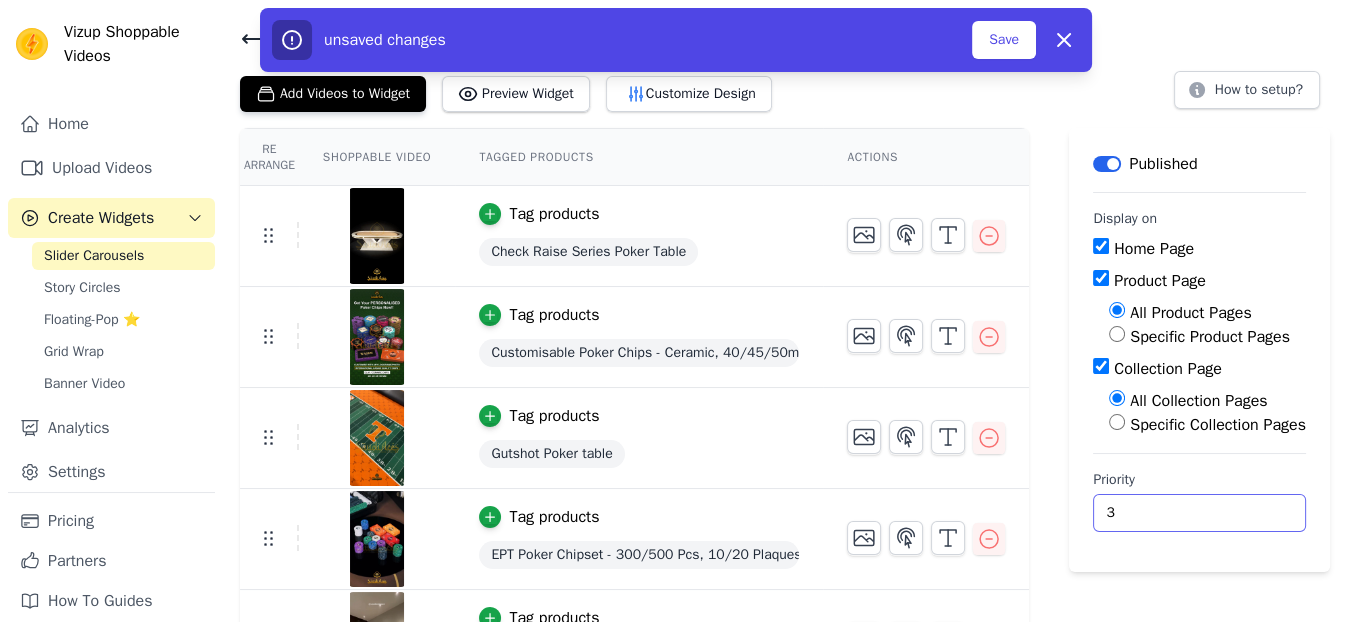 click on "3" at bounding box center (1199, 513) 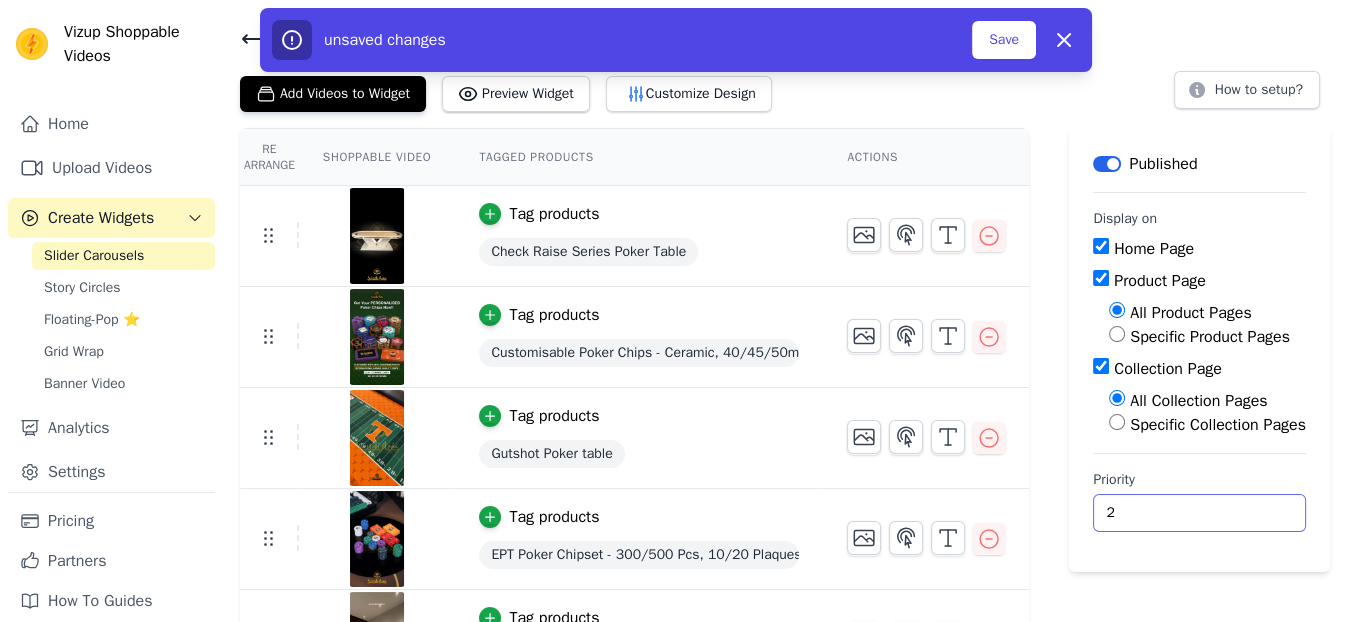 click on "2" at bounding box center (1199, 513) 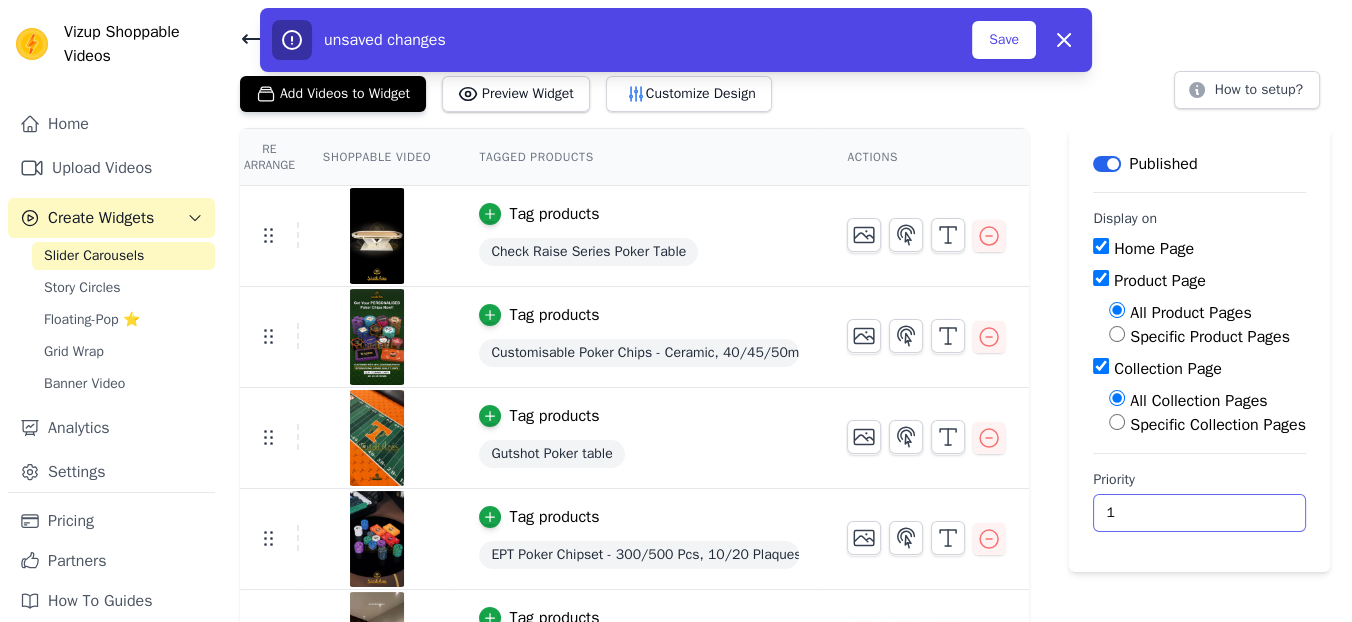 type on "1" 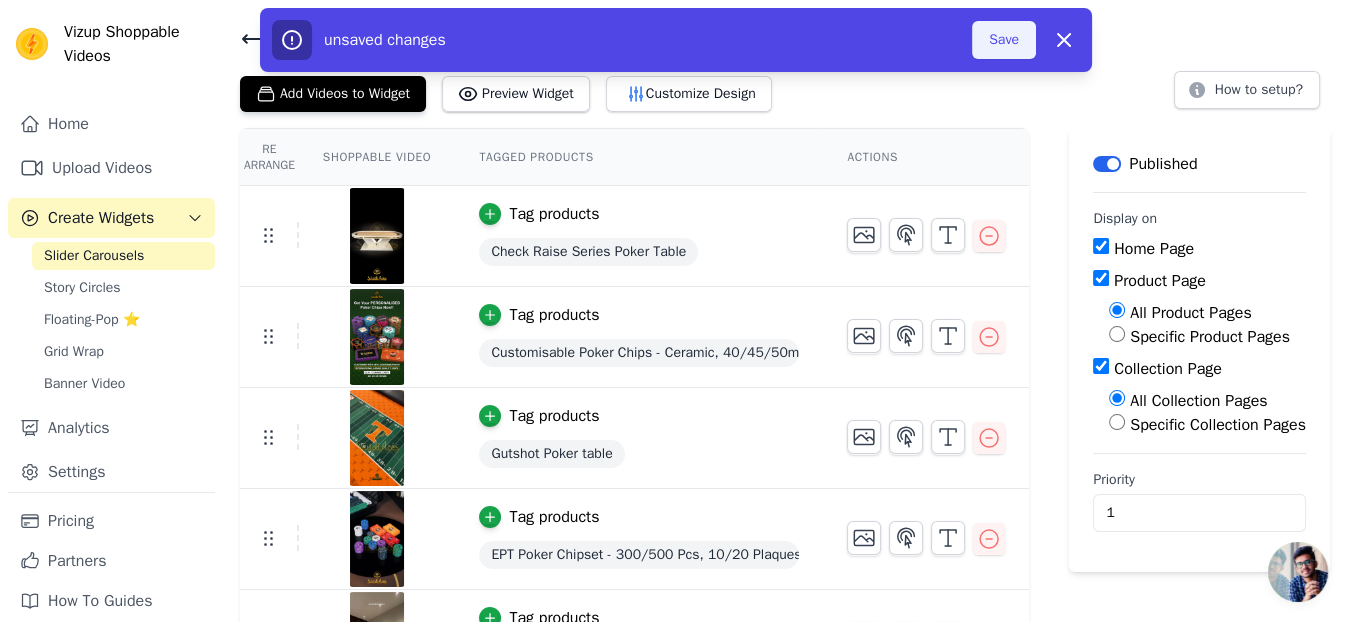 click on "Save" at bounding box center [1004, 40] 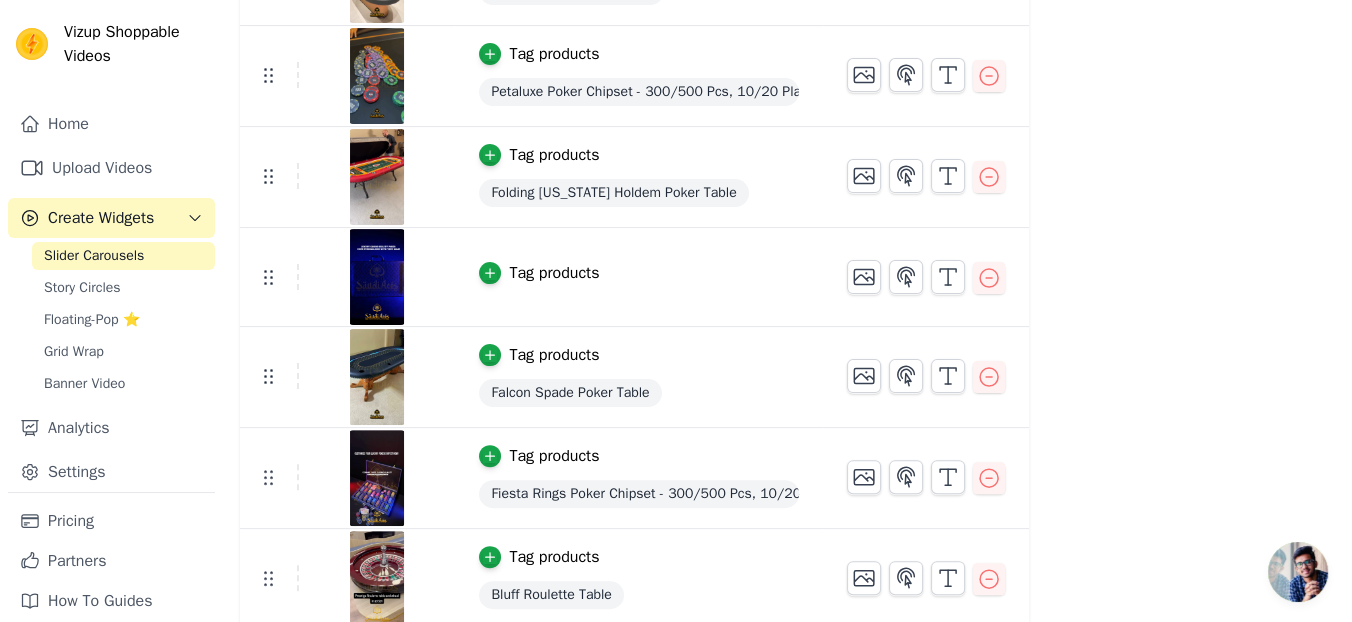 scroll, scrollTop: 722, scrollLeft: 0, axis: vertical 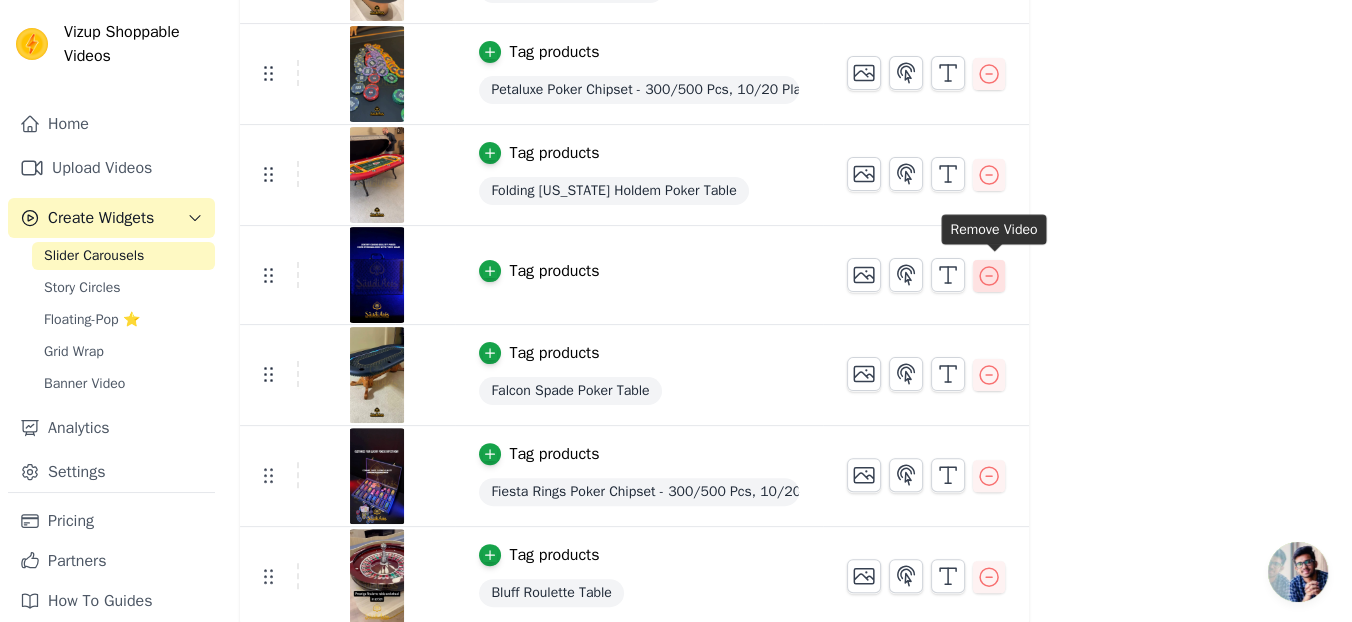 click 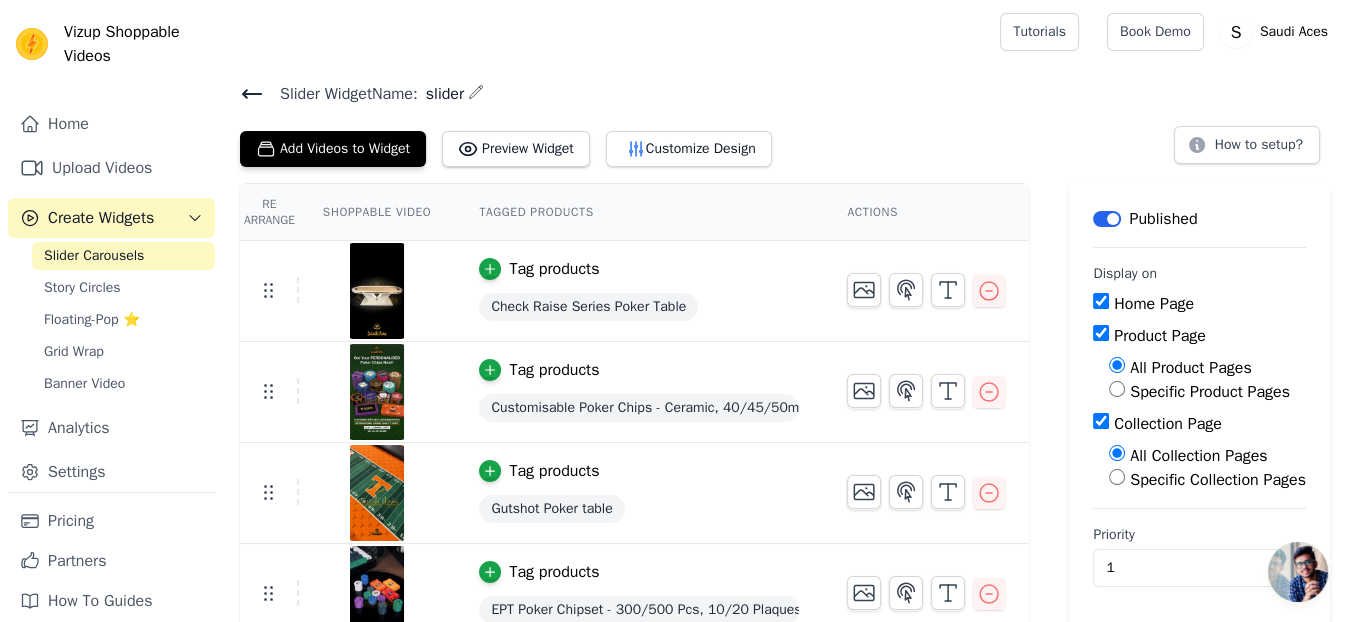 scroll, scrollTop: 111, scrollLeft: 0, axis: vertical 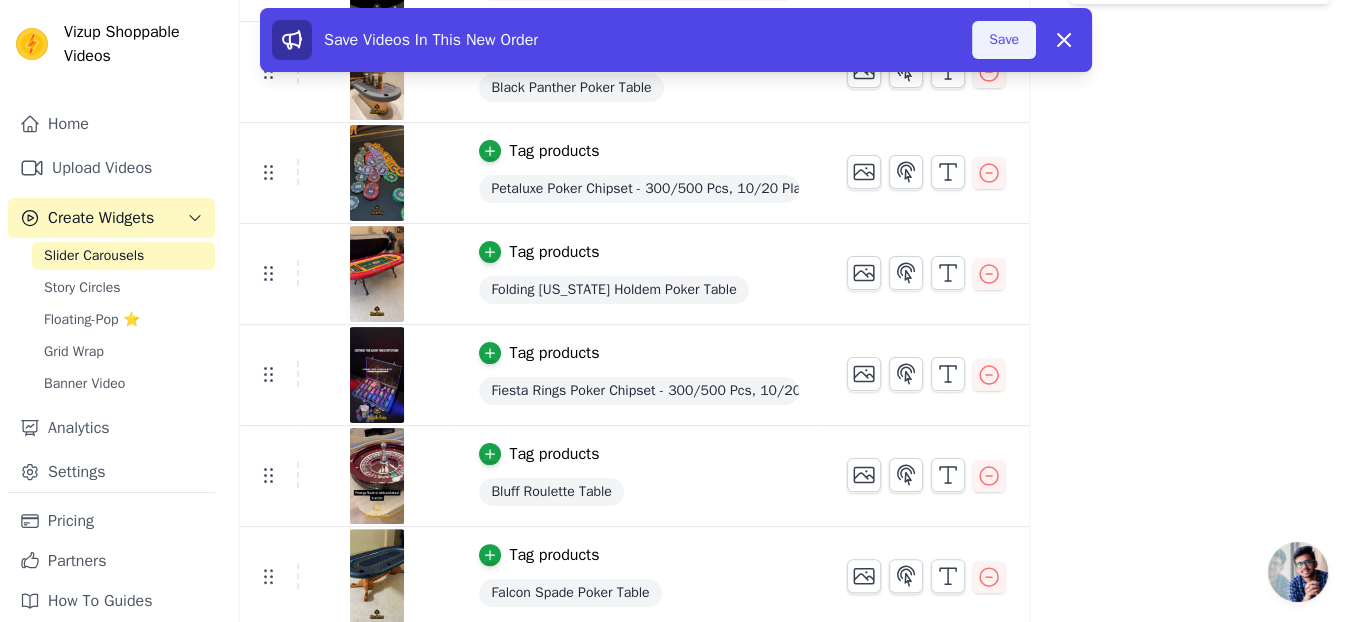 click on "Save" at bounding box center [1004, 40] 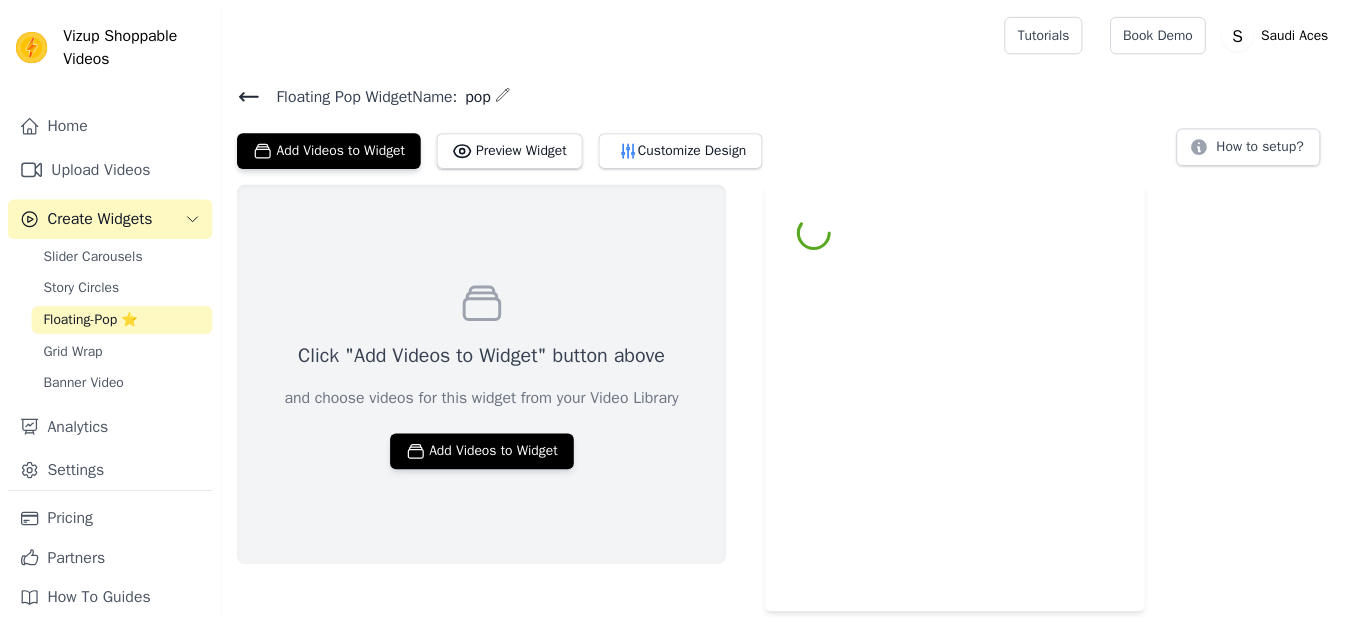scroll, scrollTop: 2, scrollLeft: 0, axis: vertical 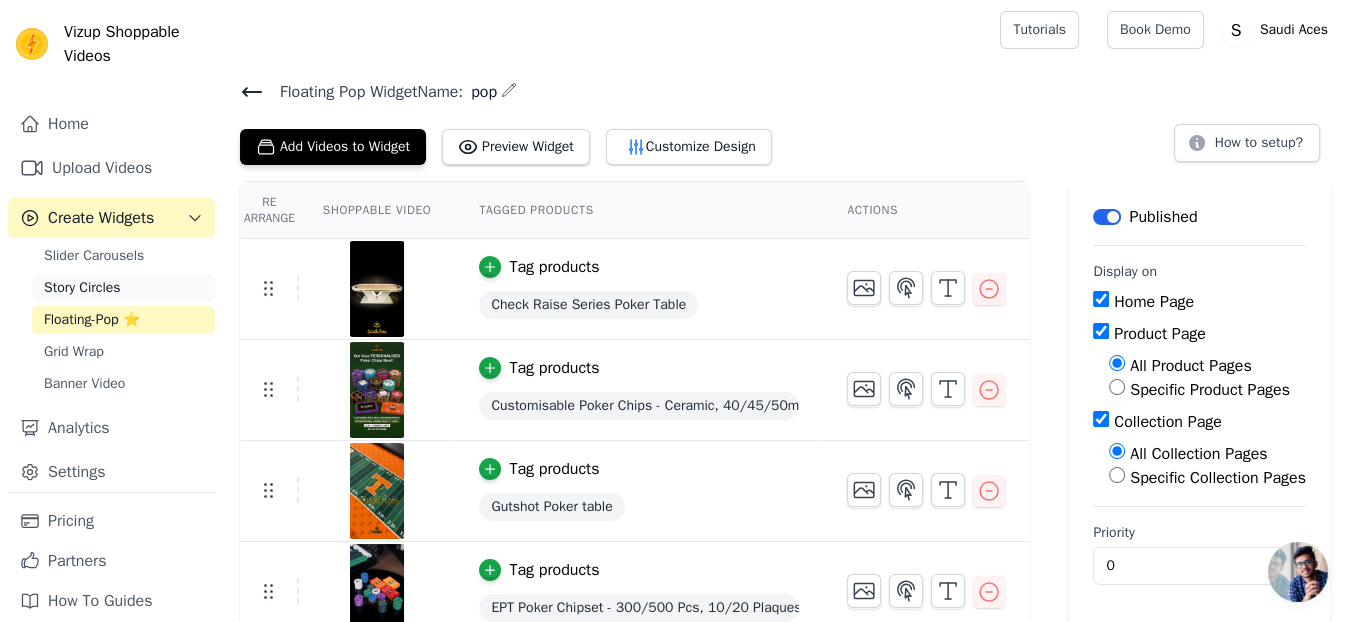 click on "Story Circles" at bounding box center [123, 288] 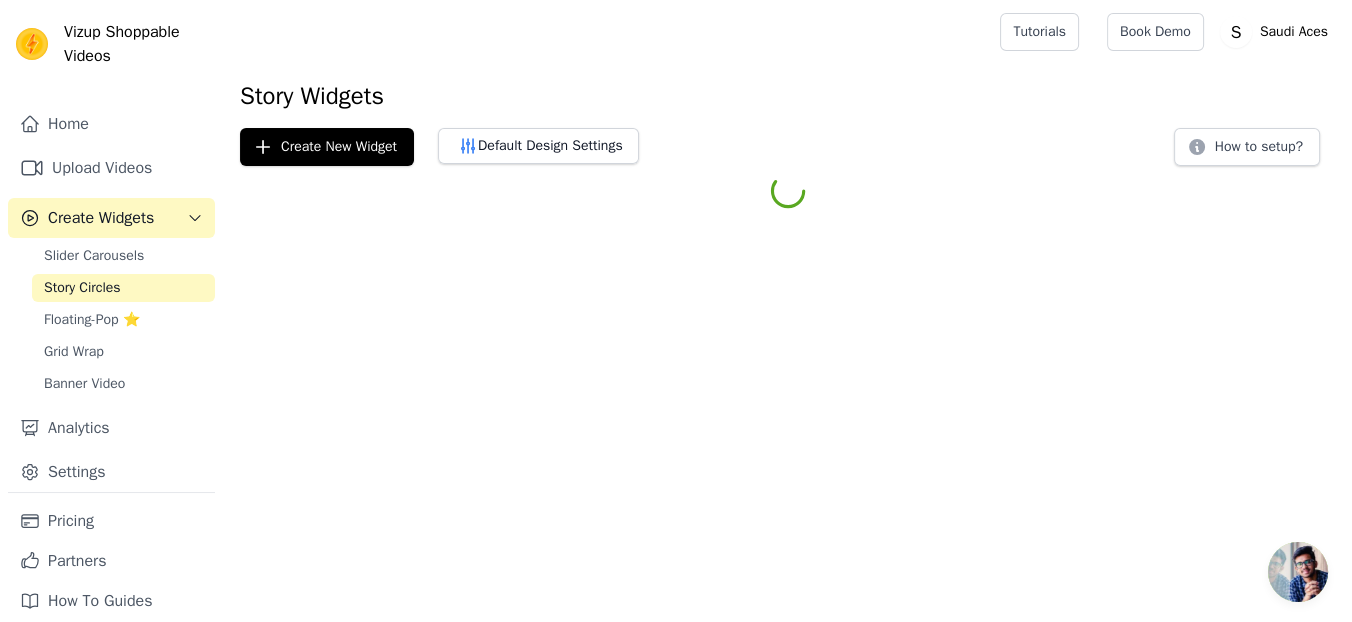 scroll, scrollTop: 0, scrollLeft: 0, axis: both 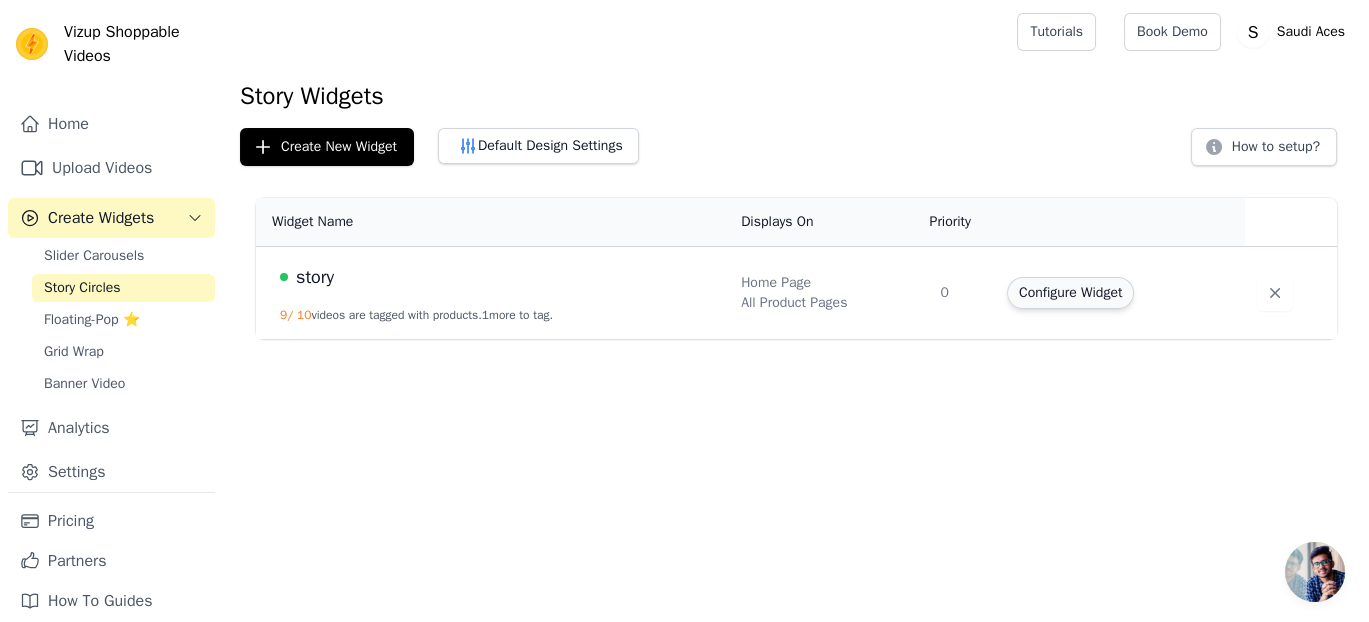click on "Configure Widget" at bounding box center (1070, 293) 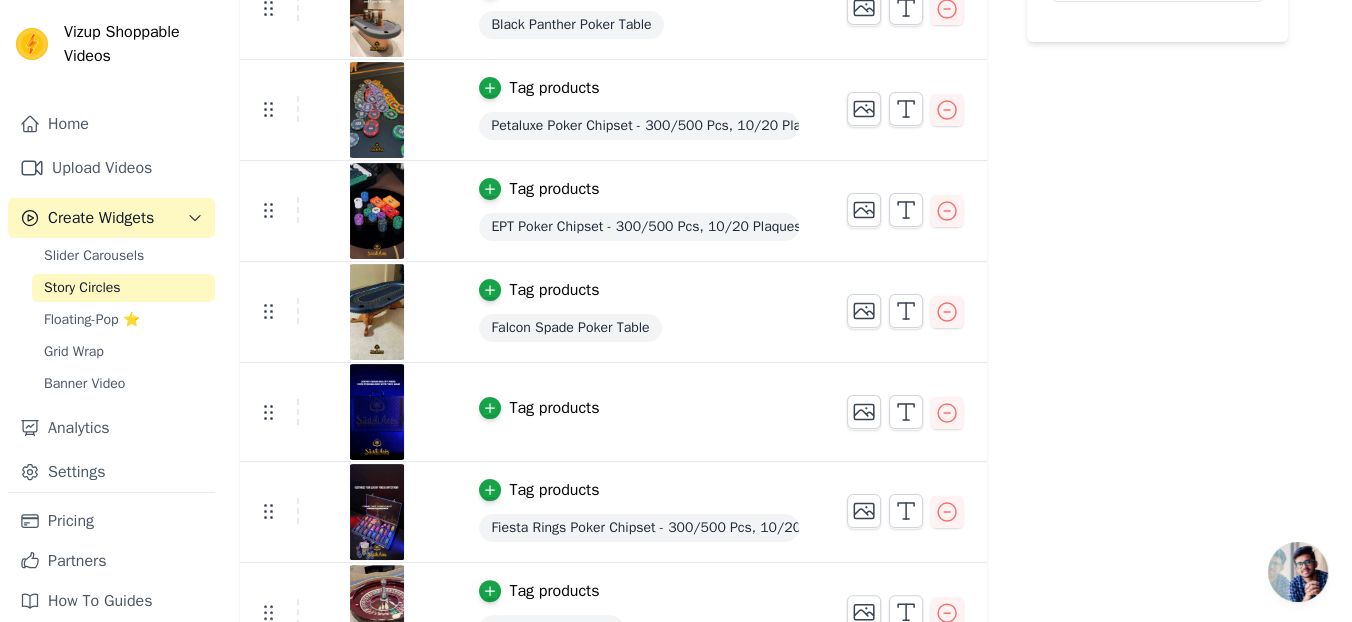 scroll, scrollTop: 621, scrollLeft: 0, axis: vertical 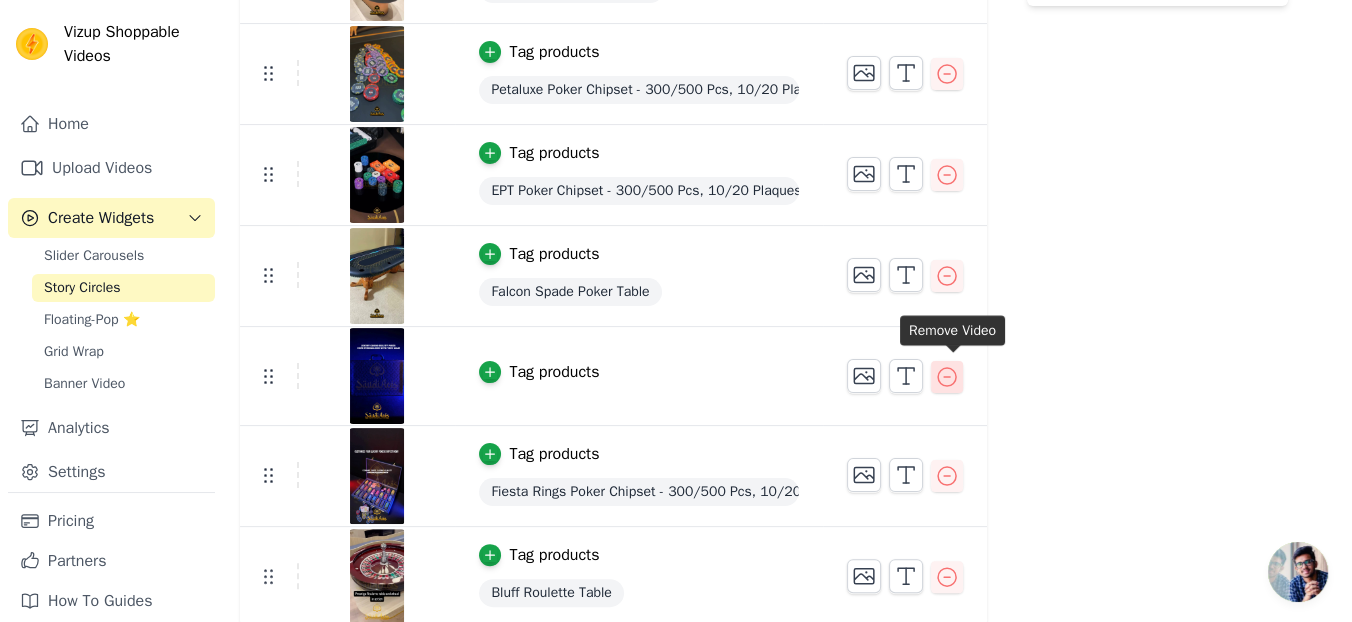 click 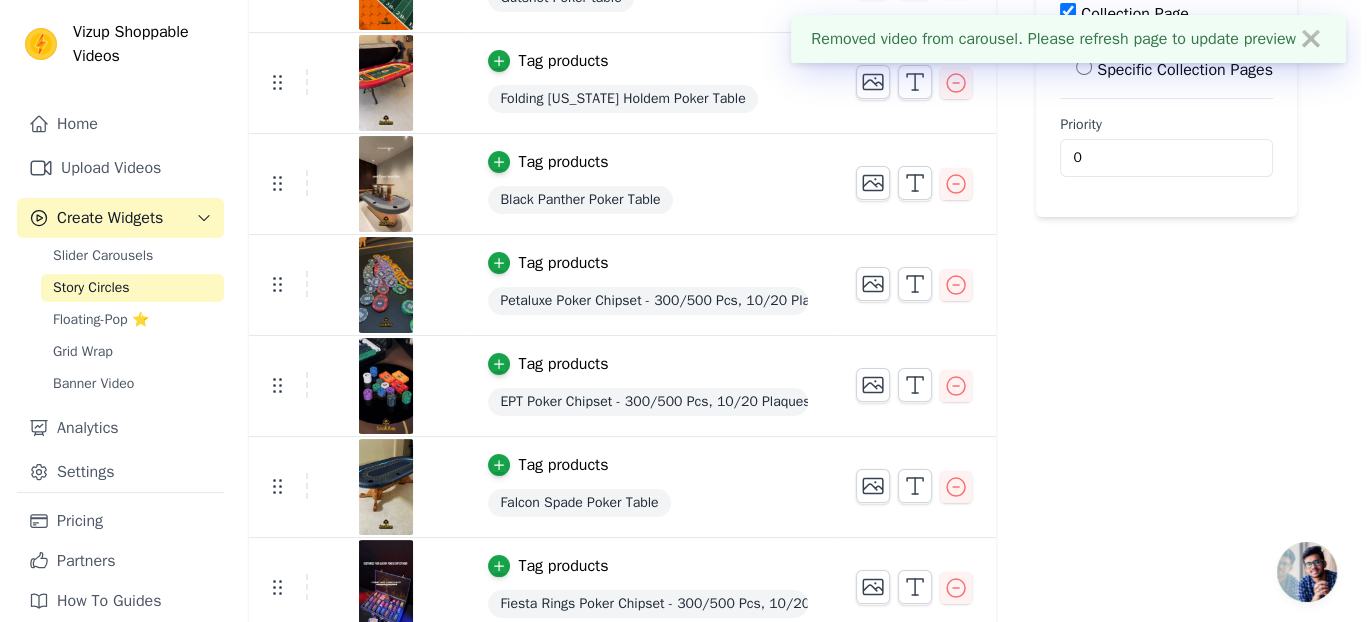 scroll, scrollTop: 0, scrollLeft: 0, axis: both 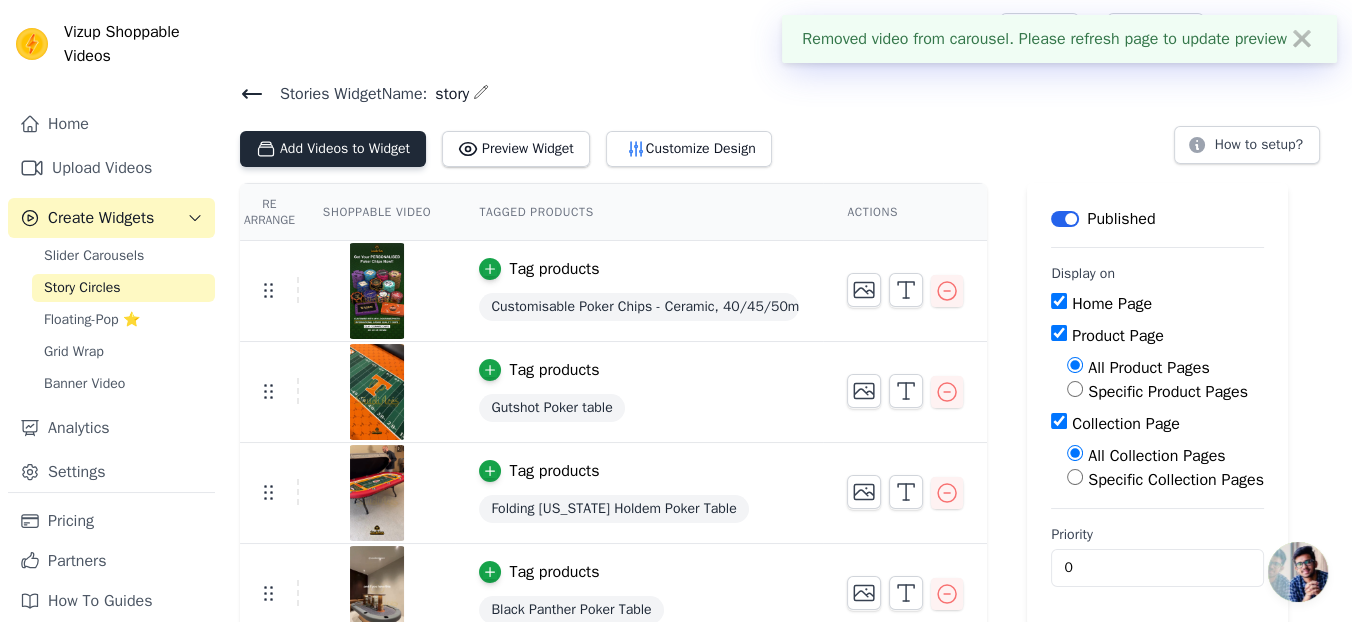 click on "Add Videos to Widget" at bounding box center [333, 149] 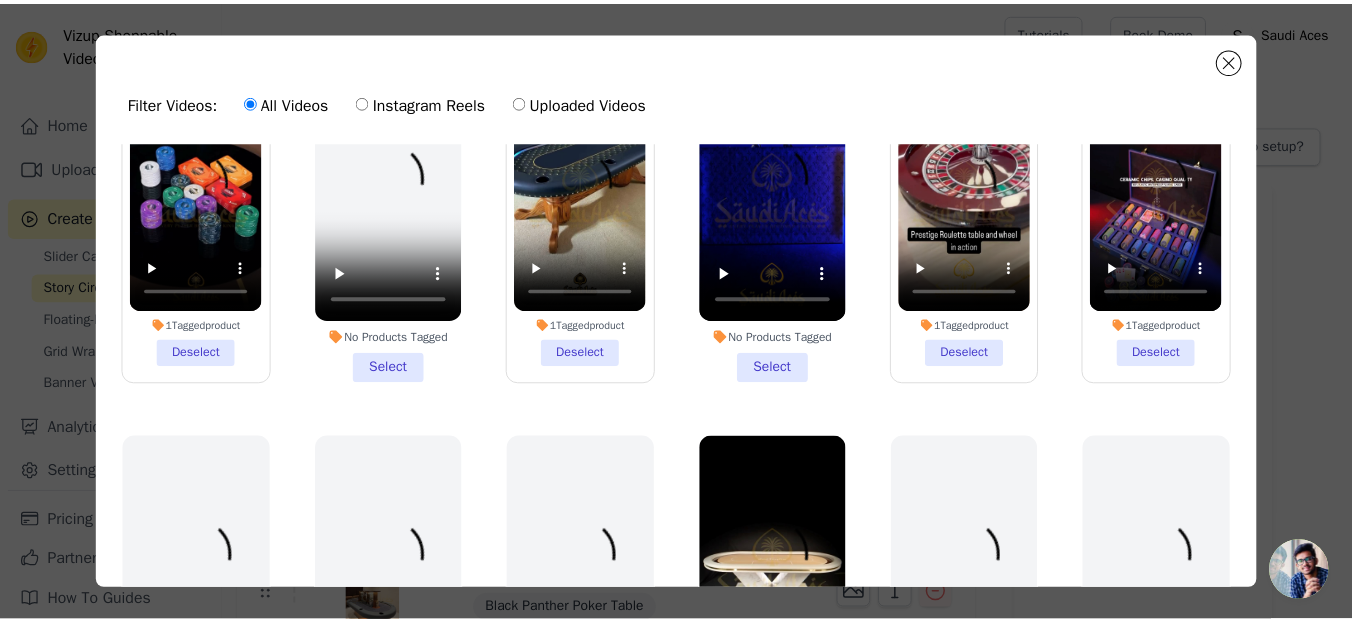 scroll, scrollTop: 1111, scrollLeft: 0, axis: vertical 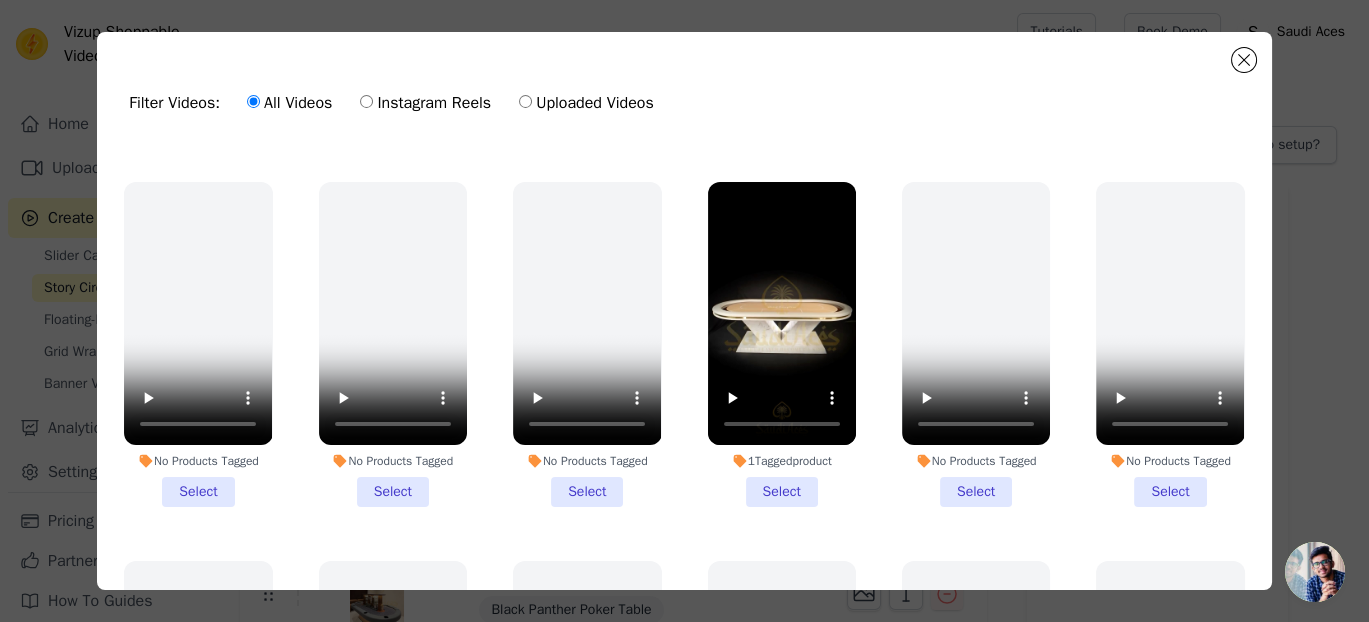 click on "1  Tagged  product     Select" at bounding box center [782, 345] 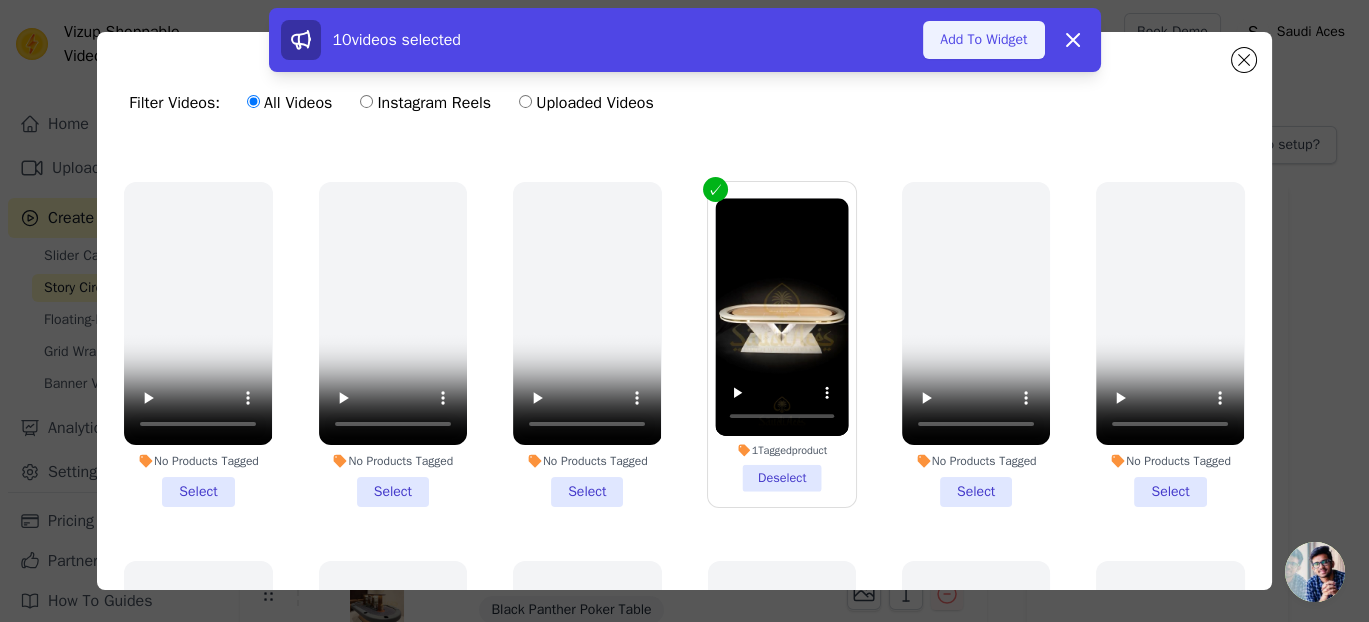 click on "Add To Widget" at bounding box center (983, 40) 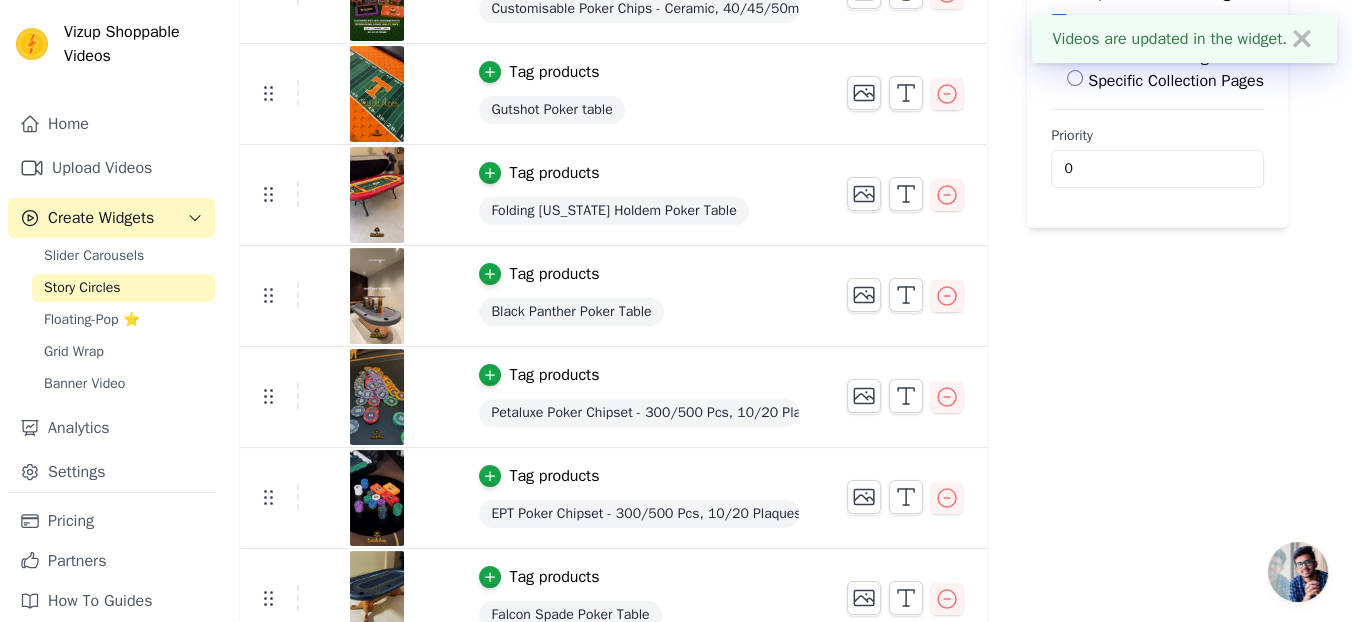 scroll, scrollTop: 444, scrollLeft: 0, axis: vertical 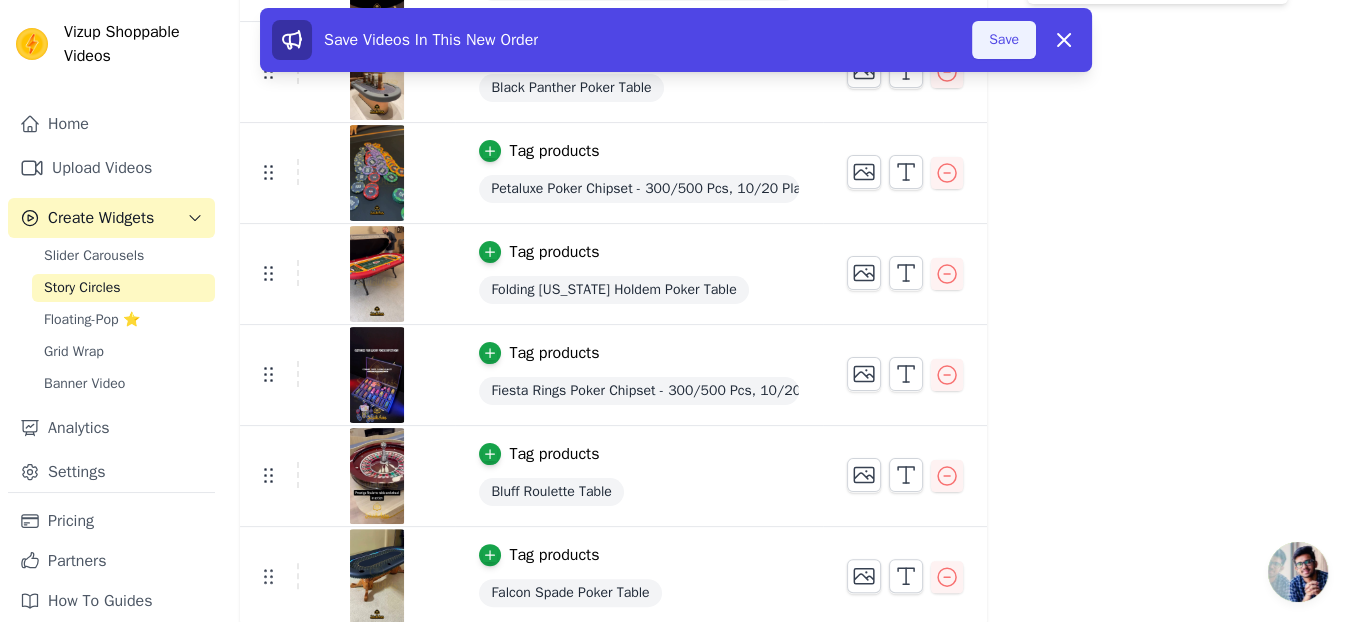click on "Save" at bounding box center (1004, 40) 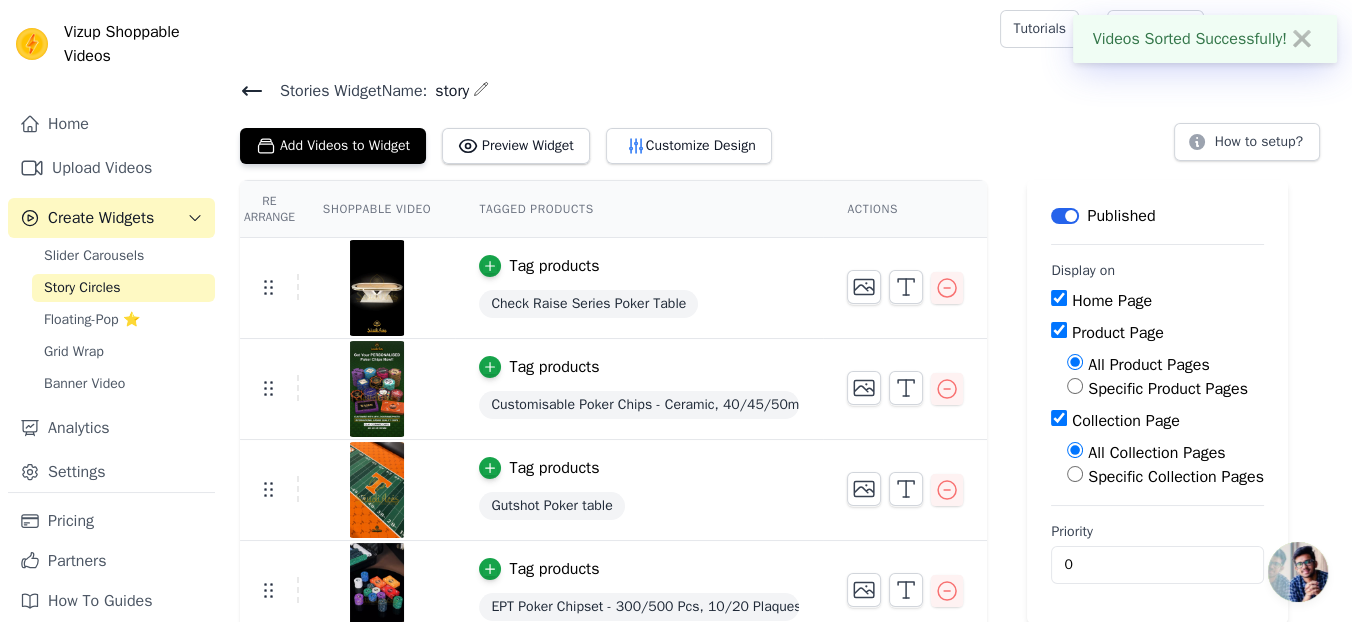scroll, scrollTop: 0, scrollLeft: 0, axis: both 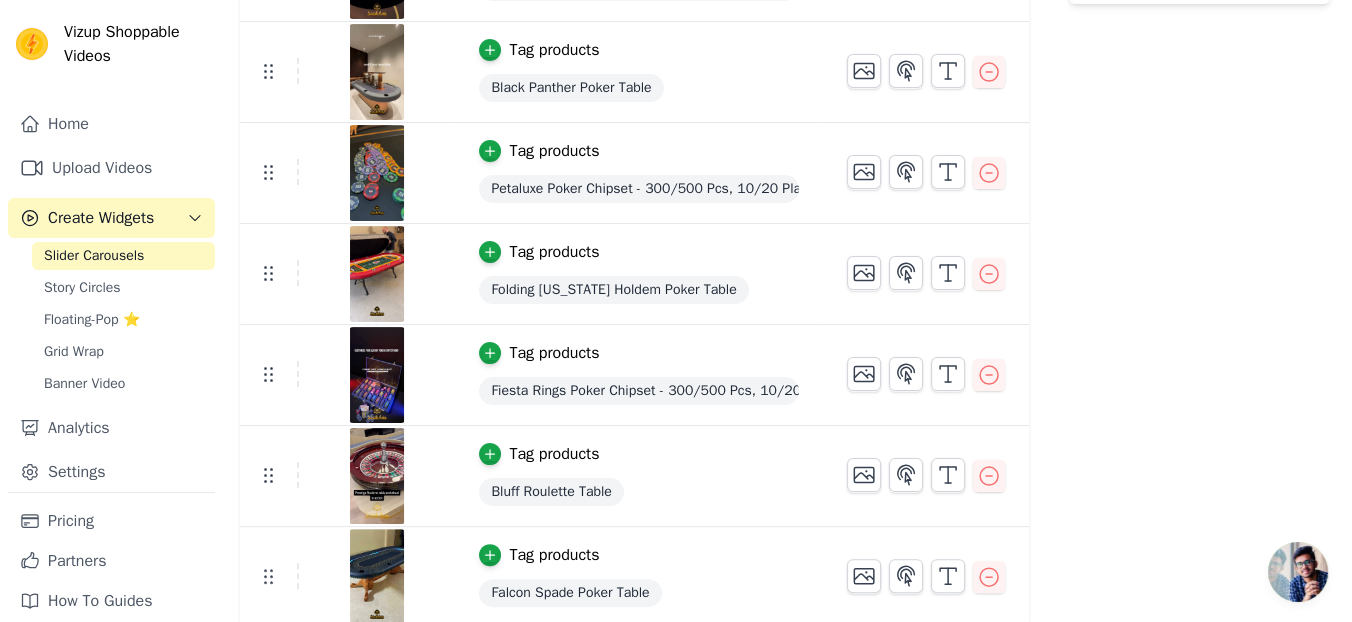 click on "Tag products" at bounding box center [639, 151] 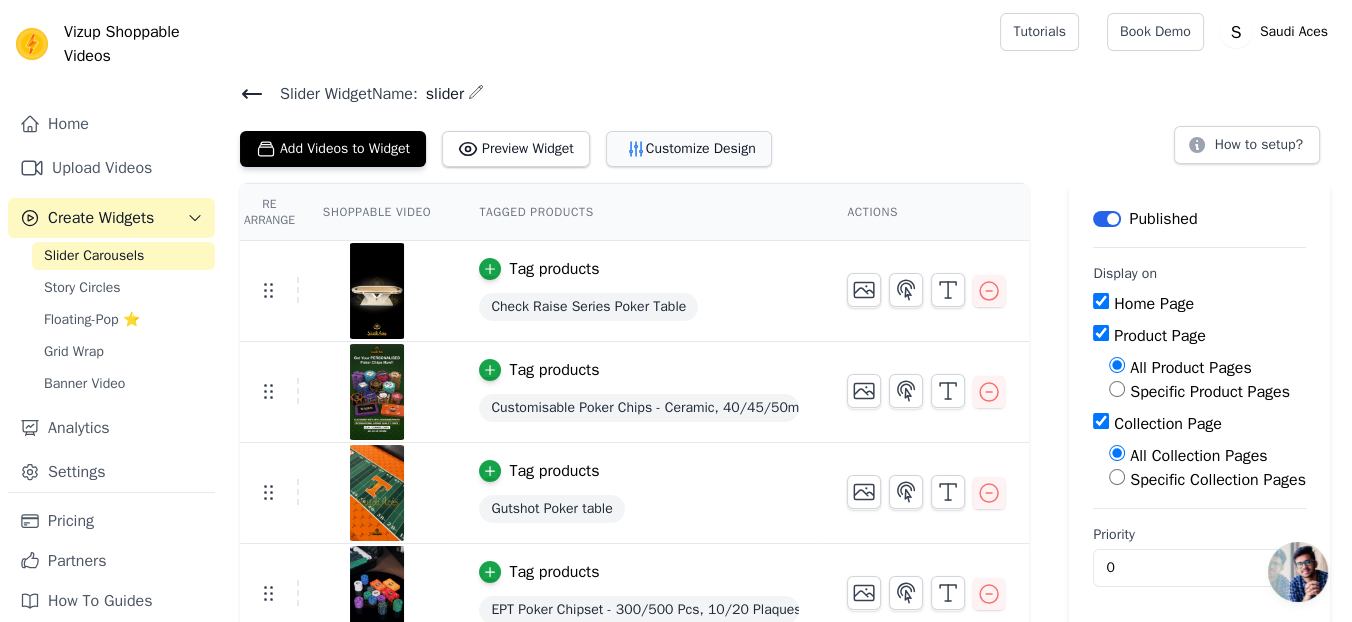 click on "Customize Design" at bounding box center [689, 149] 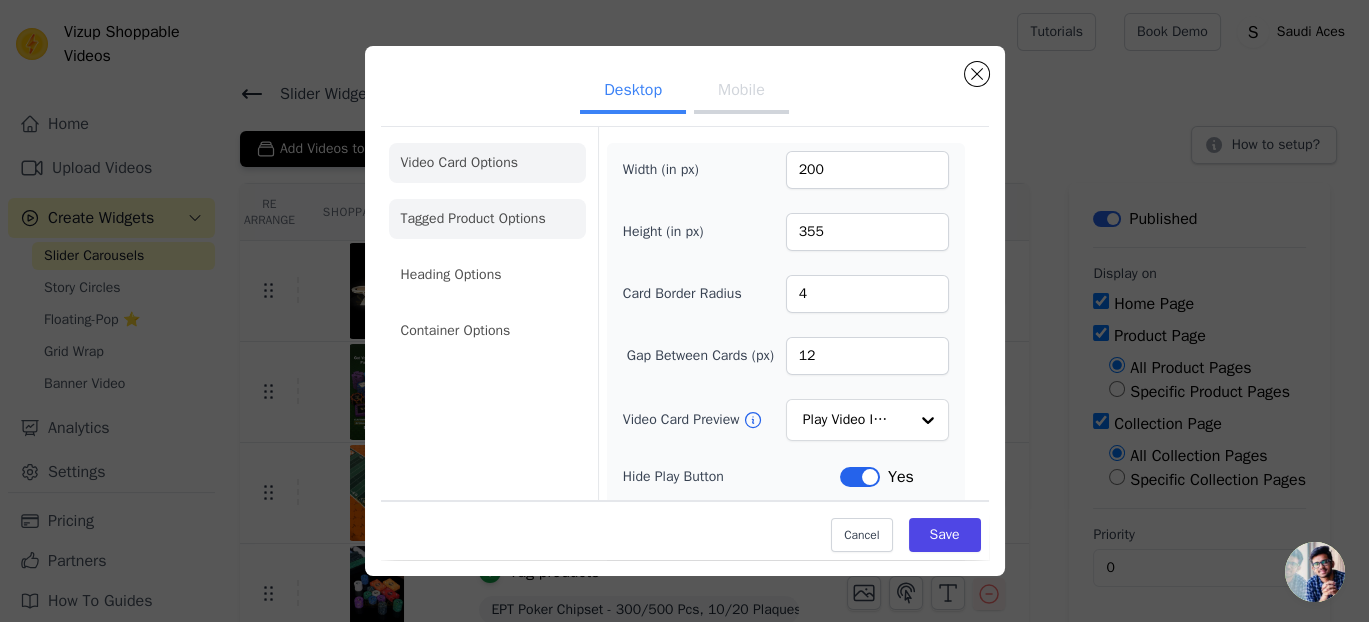click on "Tagged Product Options" 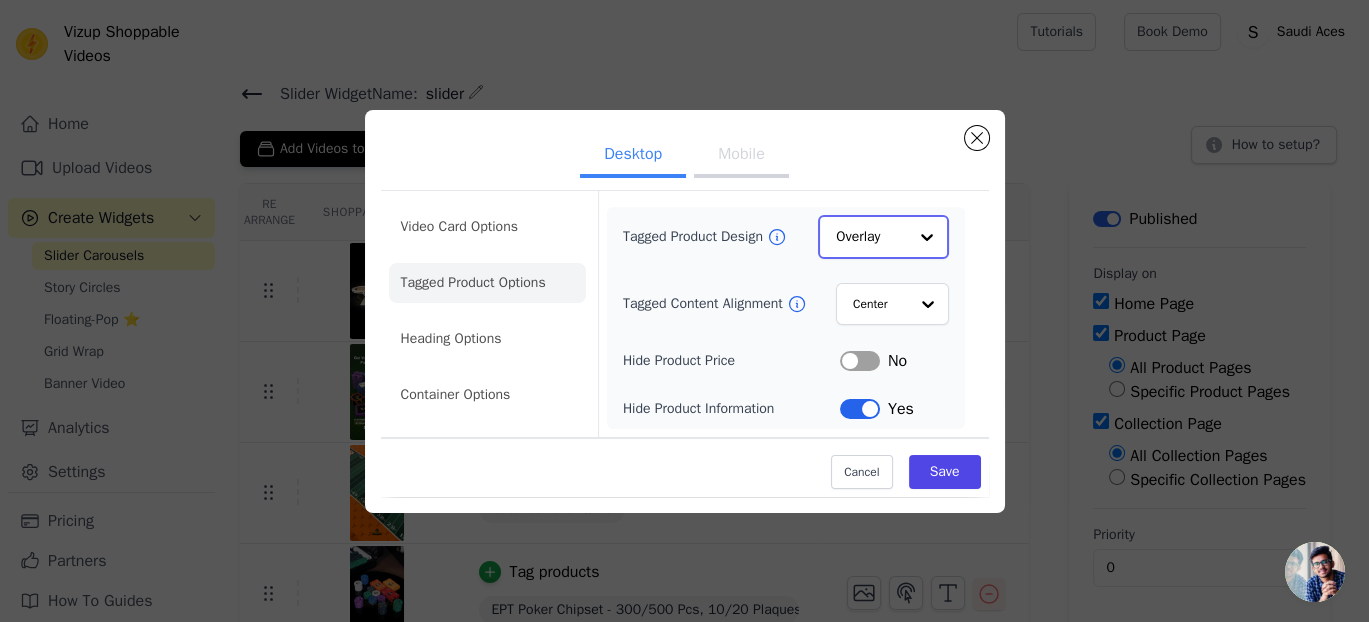click on "Tagged Product Design" 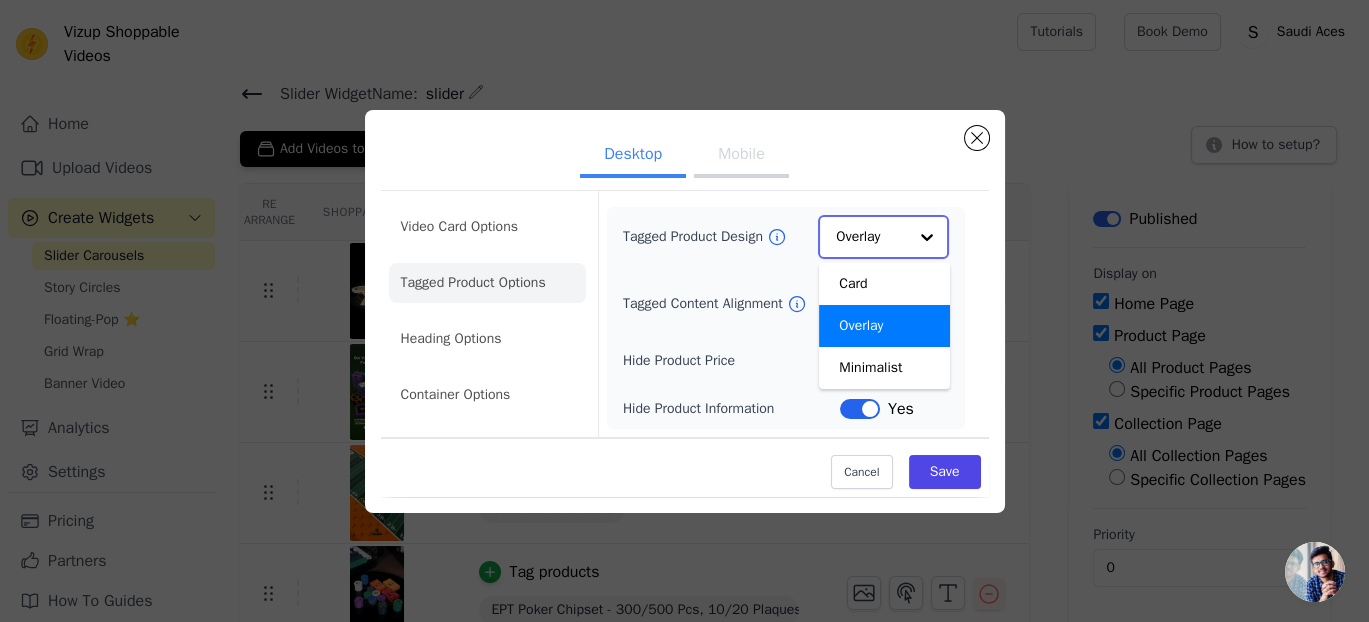 click at bounding box center (927, 237) 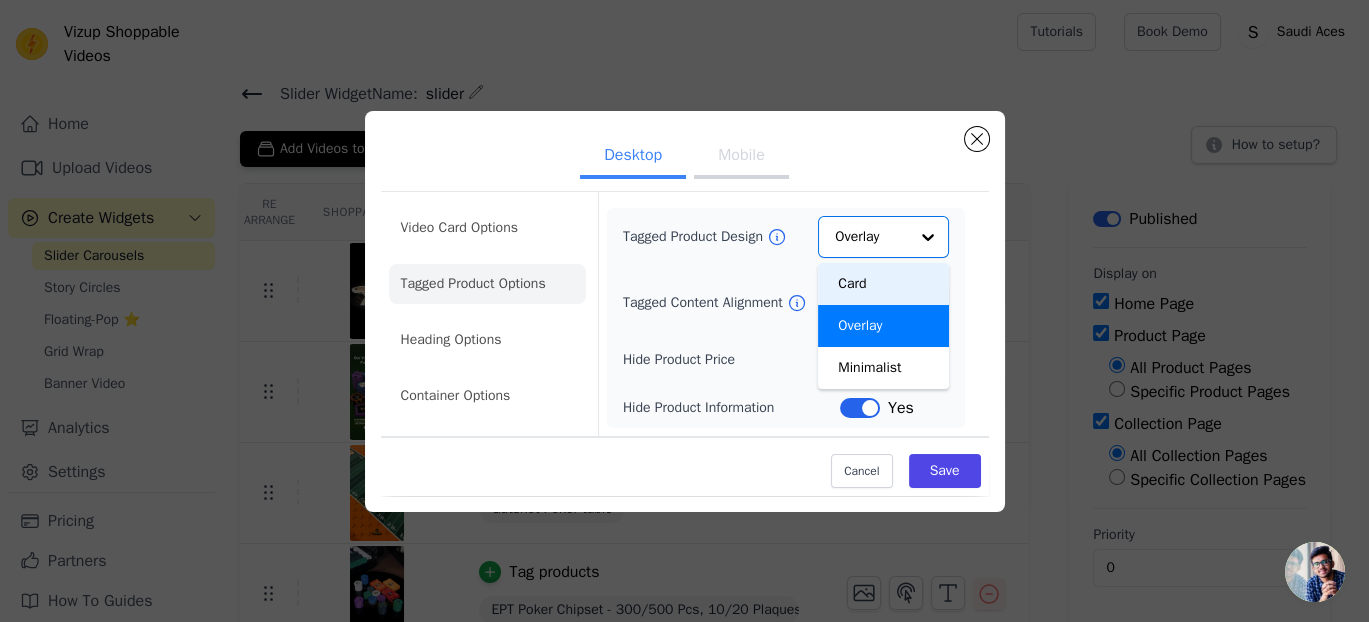 click on "Video Card Options Tagged Product Options Heading Options Container Options   Tagged Product Design       Card   Overlay   Minimalist       Option Overlay, selected.   You are currently focused on option Card. There are 3 results available.     Overlay               Tagged Content Alignment           Center               Hide Product Price   Label     No   Hide Product Information   Label     Yes" at bounding box center (685, 313) 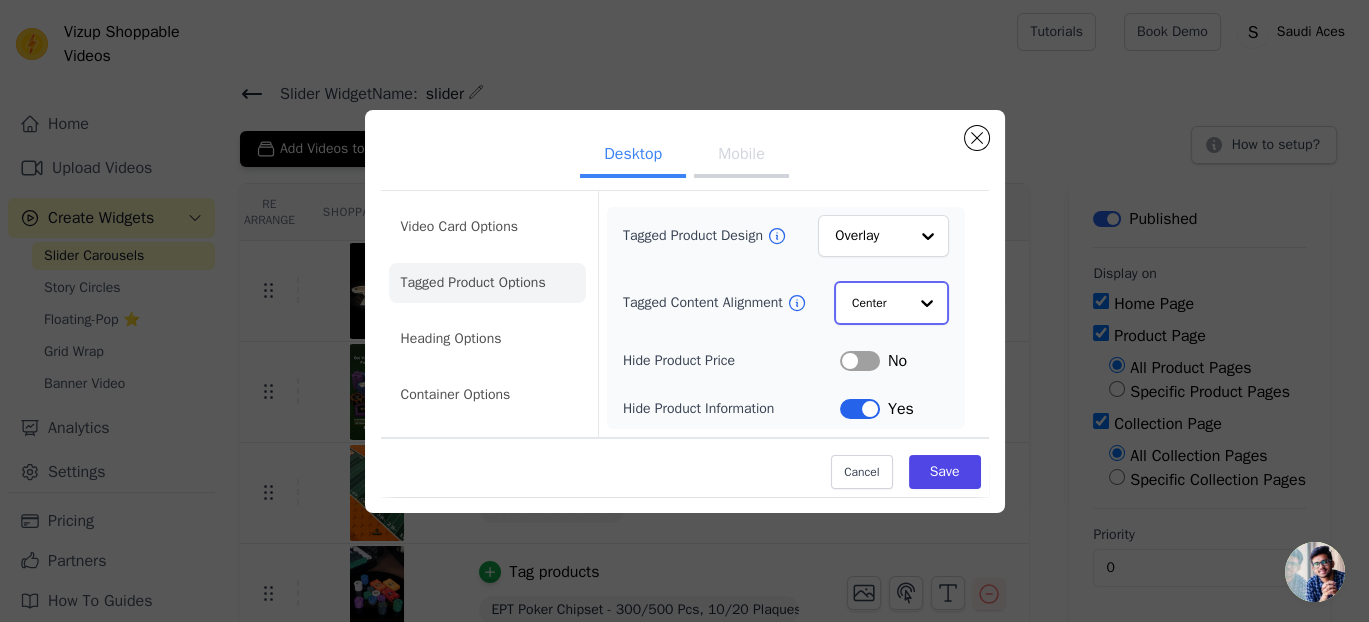 click at bounding box center (927, 303) 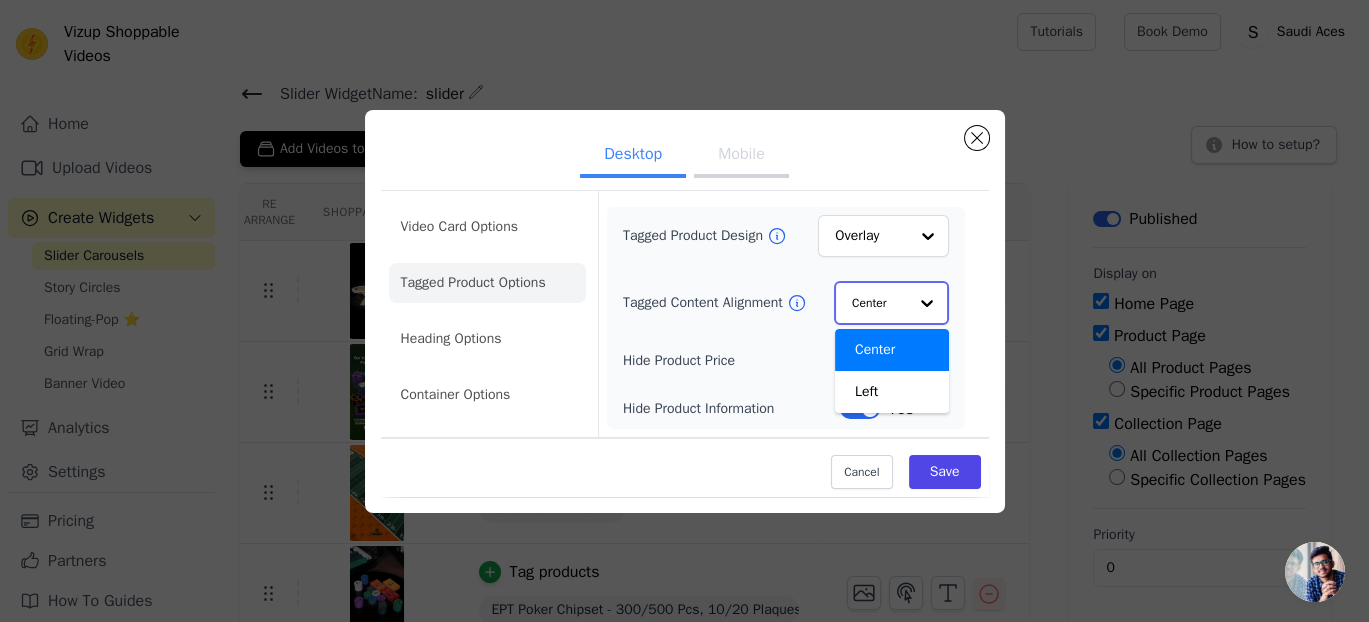 click at bounding box center [927, 303] 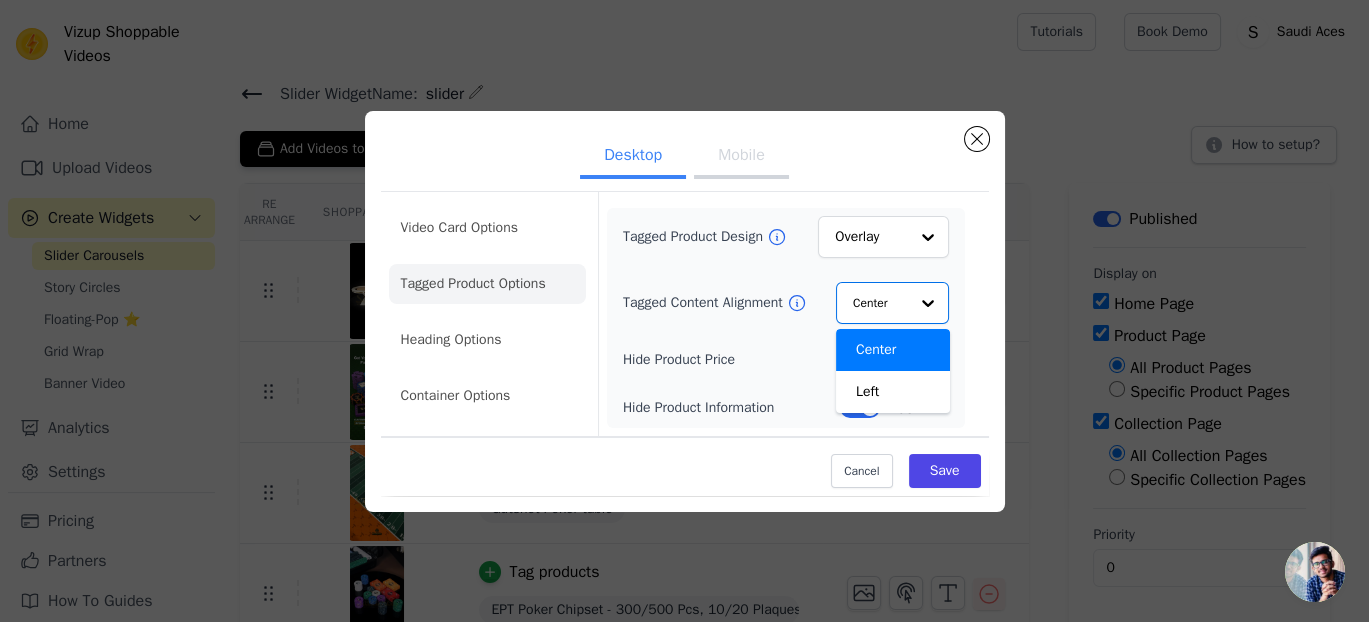 click on "Center   Left       Option Center, selected.   You are currently focused on option Center. There are 2 results available.     Center" at bounding box center (892, 303) 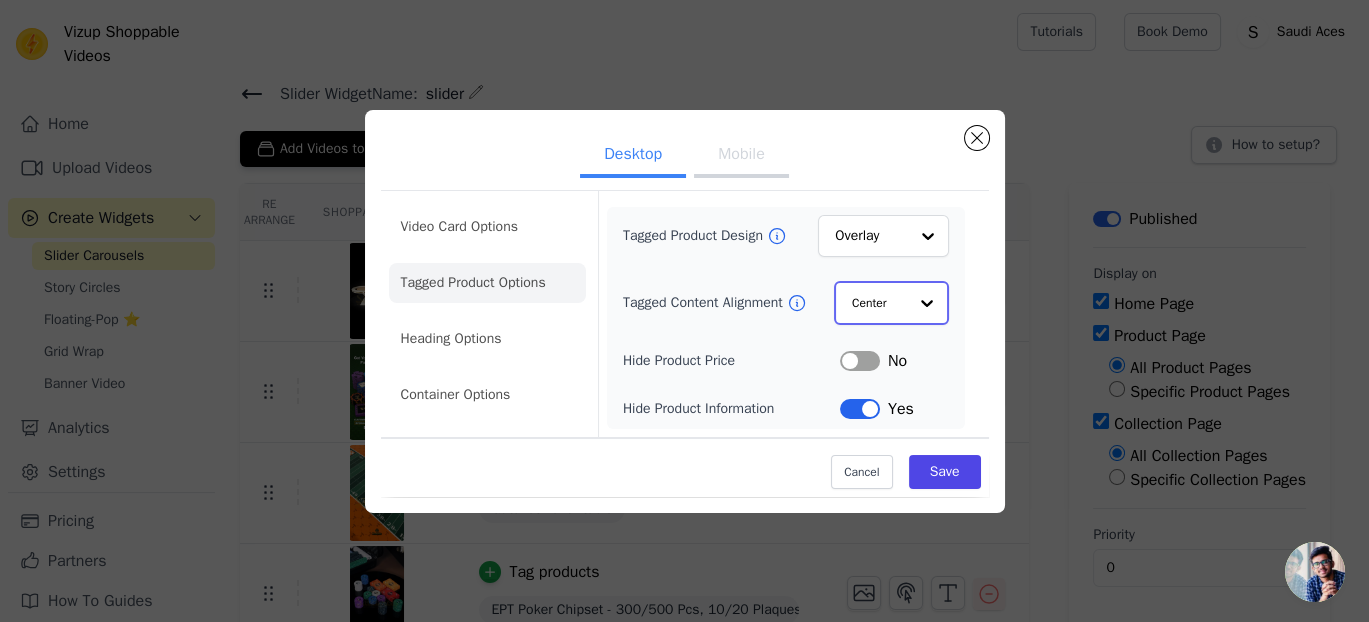 click on "Tagged Content Alignment" 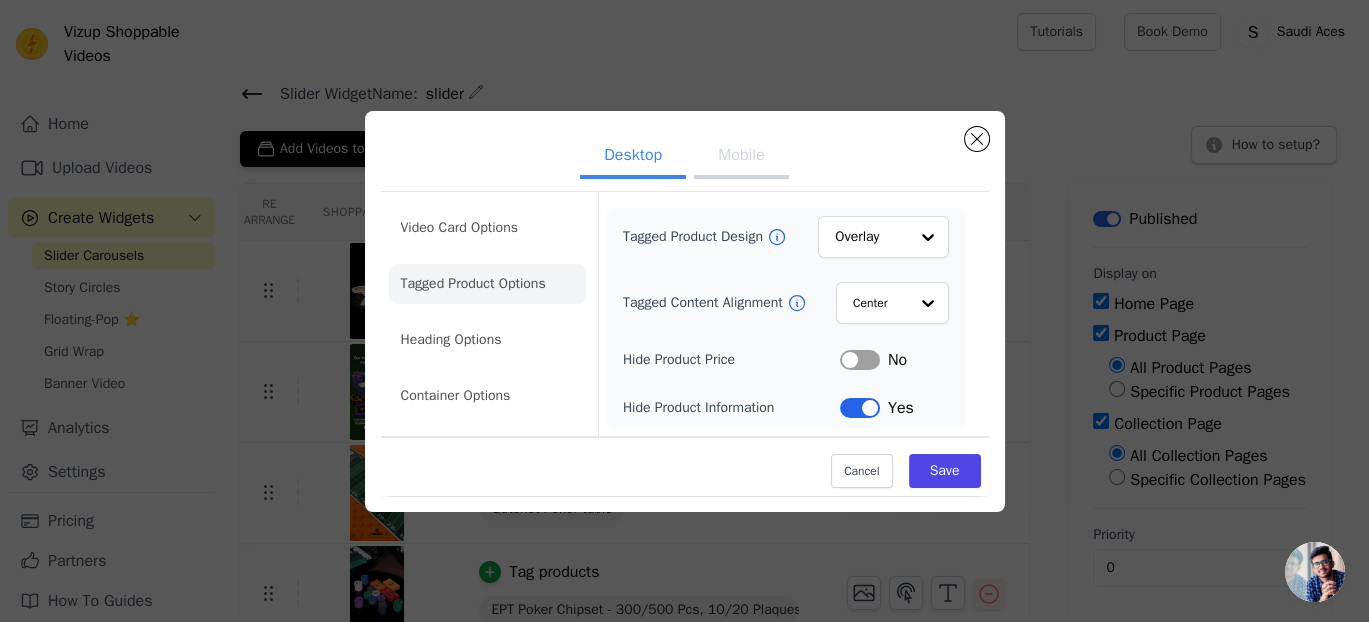 click on "Mobile" at bounding box center [741, 157] 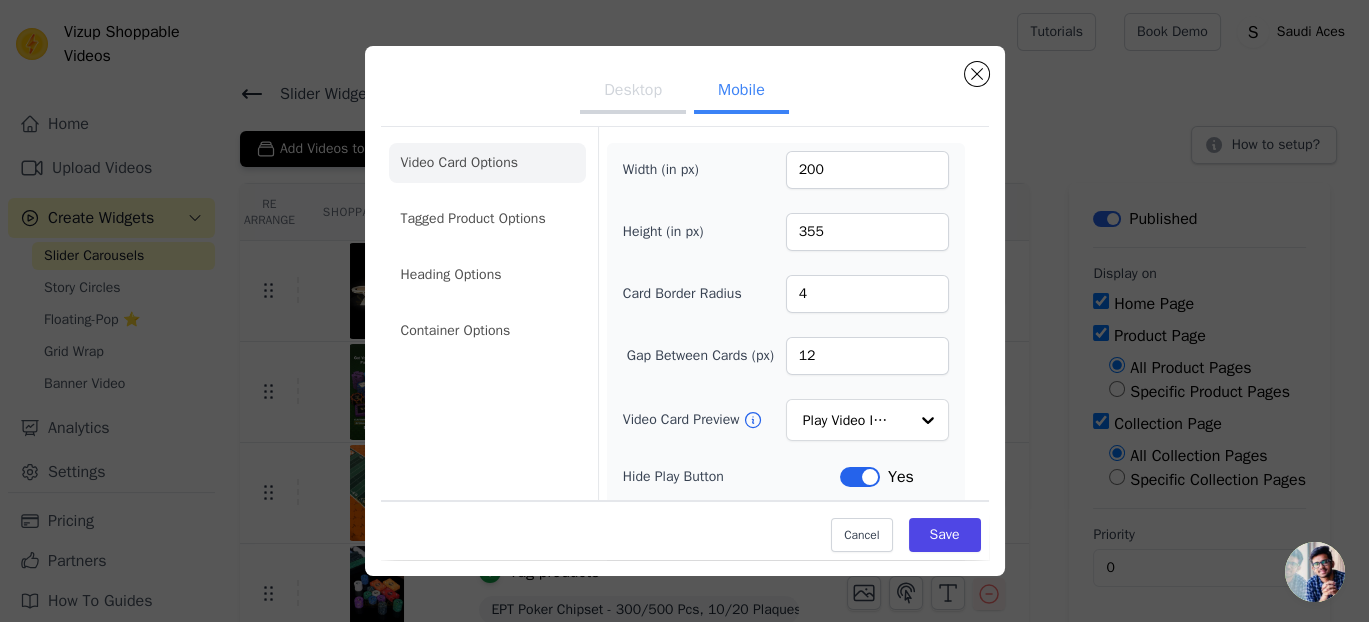 click on "Desktop" at bounding box center [633, 92] 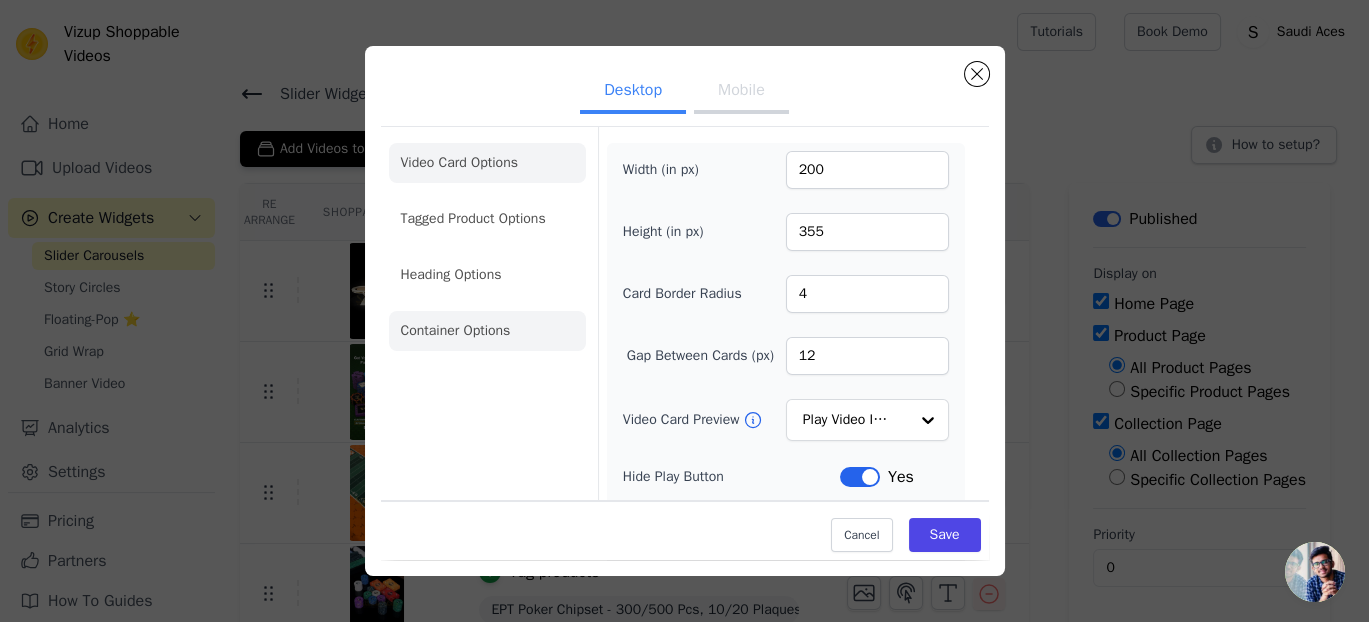 click on "Container Options" 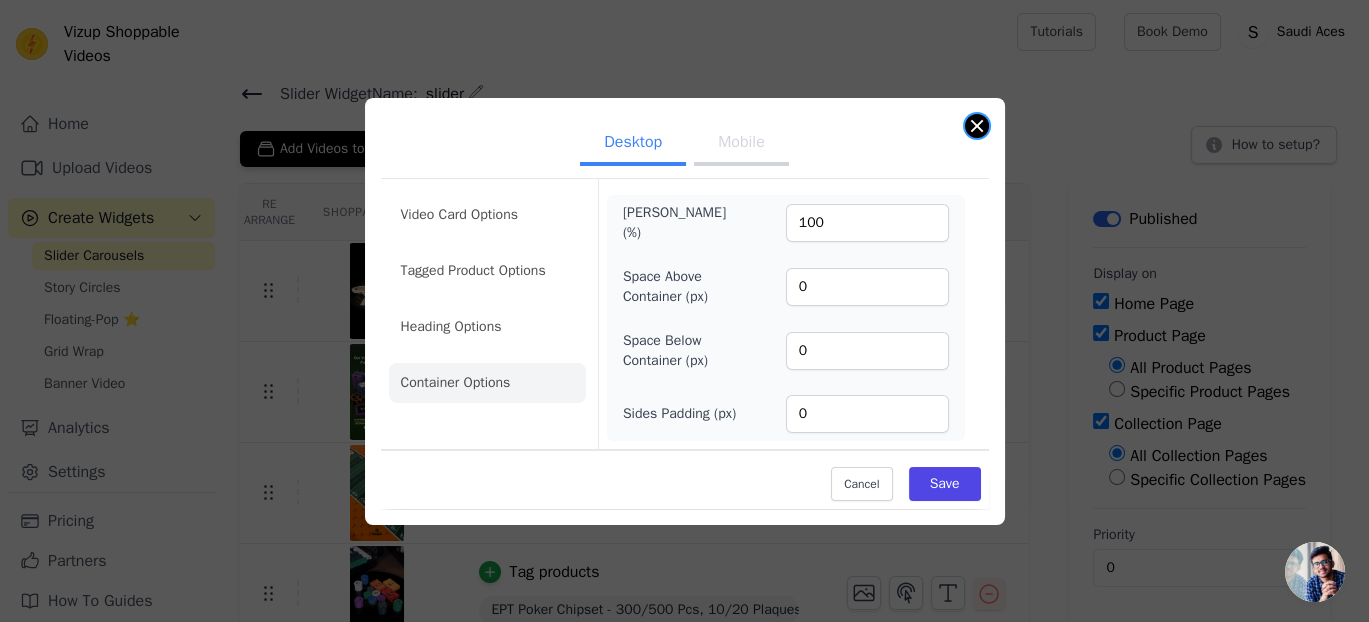click at bounding box center (977, 126) 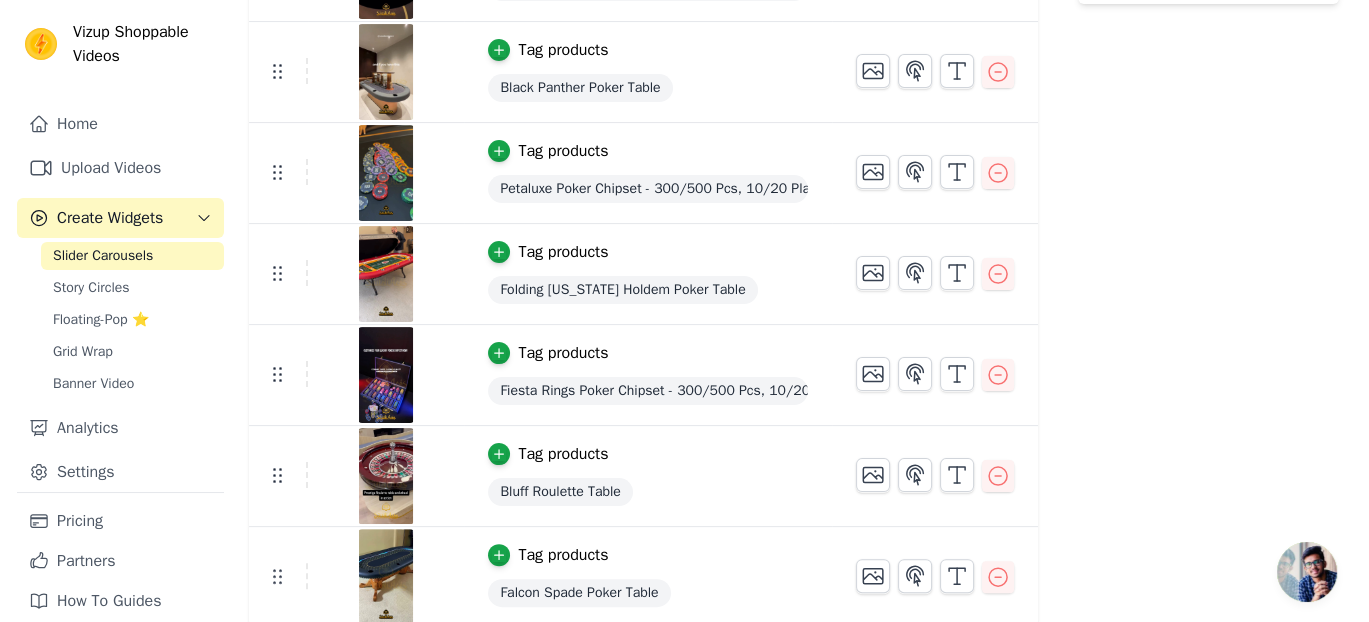 scroll, scrollTop: 0, scrollLeft: 0, axis: both 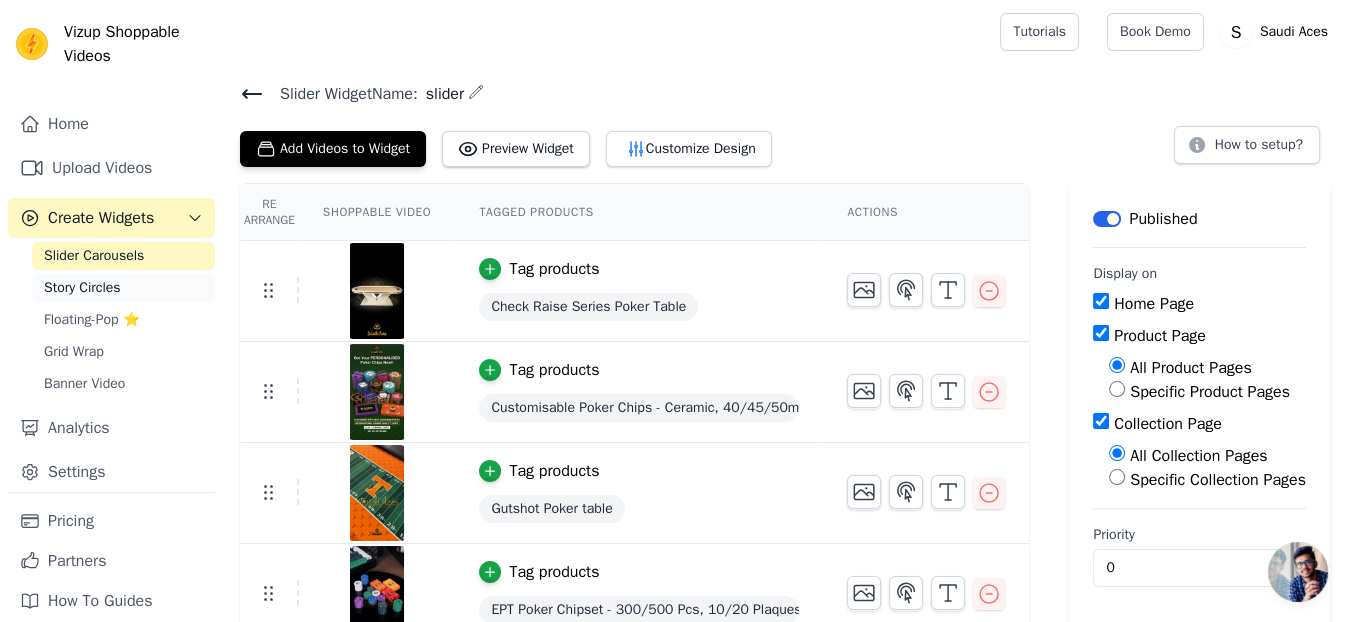 drag, startPoint x: 148, startPoint y: 310, endPoint x: 155, endPoint y: 320, distance: 12.206555 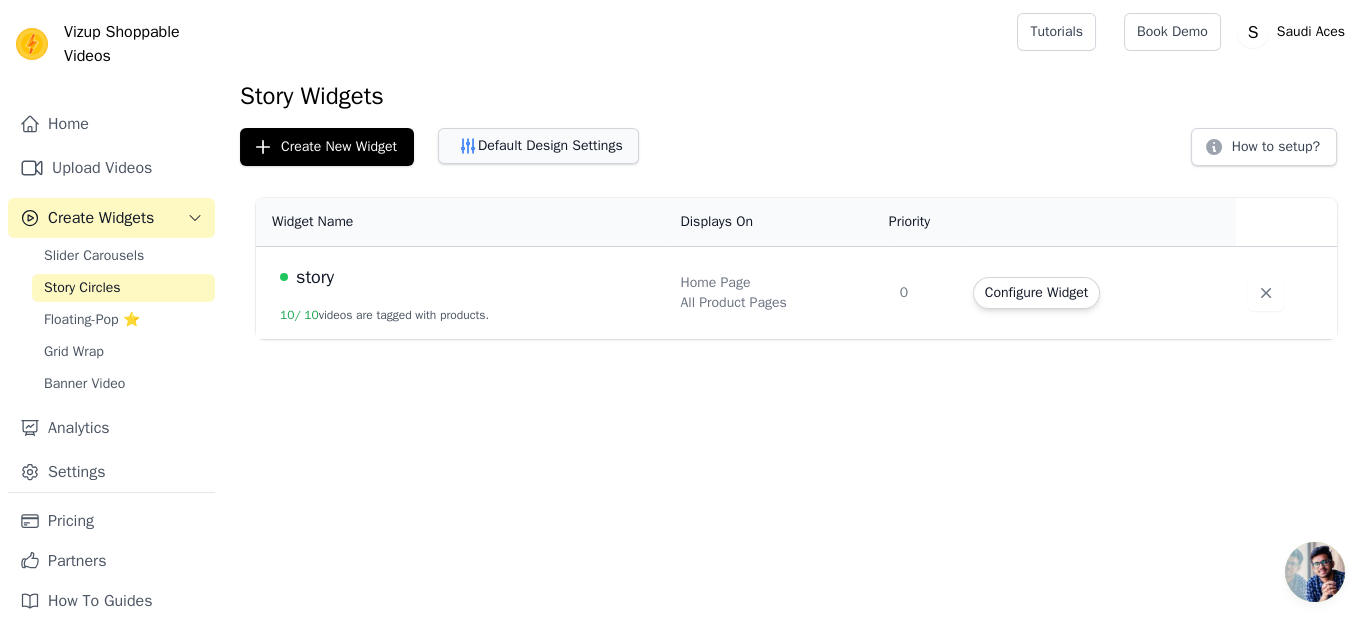 click on "Default Design Settings" at bounding box center (538, 146) 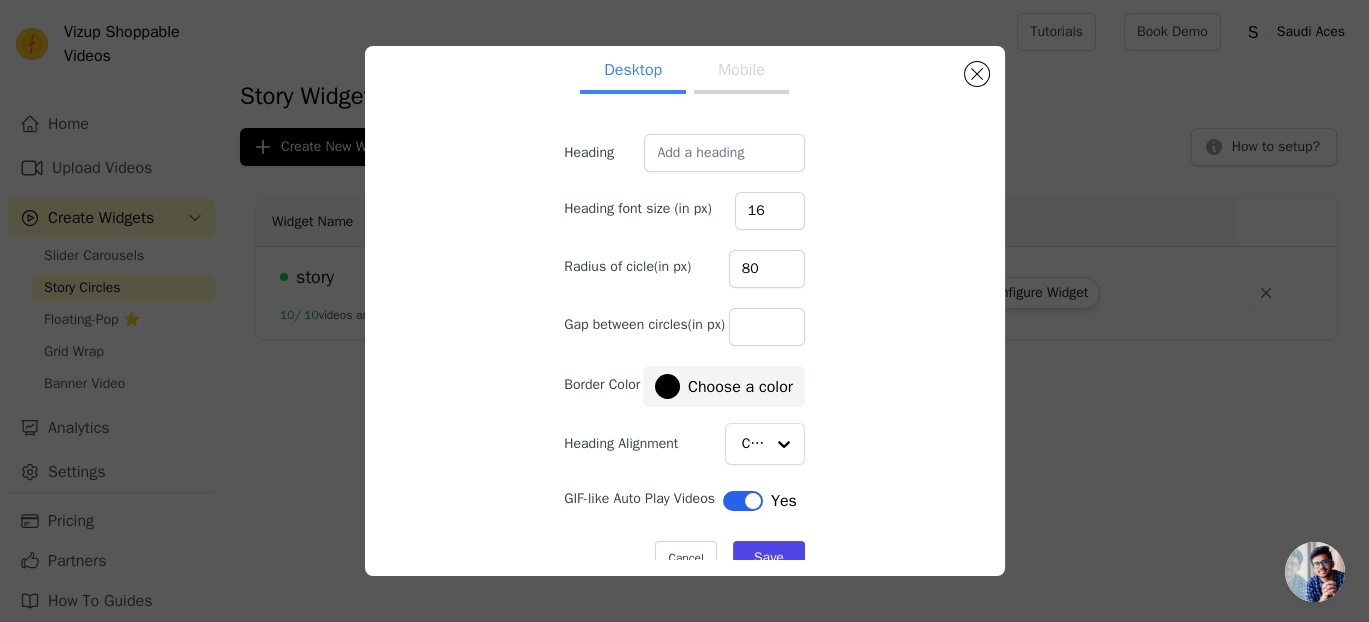 scroll, scrollTop: 88, scrollLeft: 0, axis: vertical 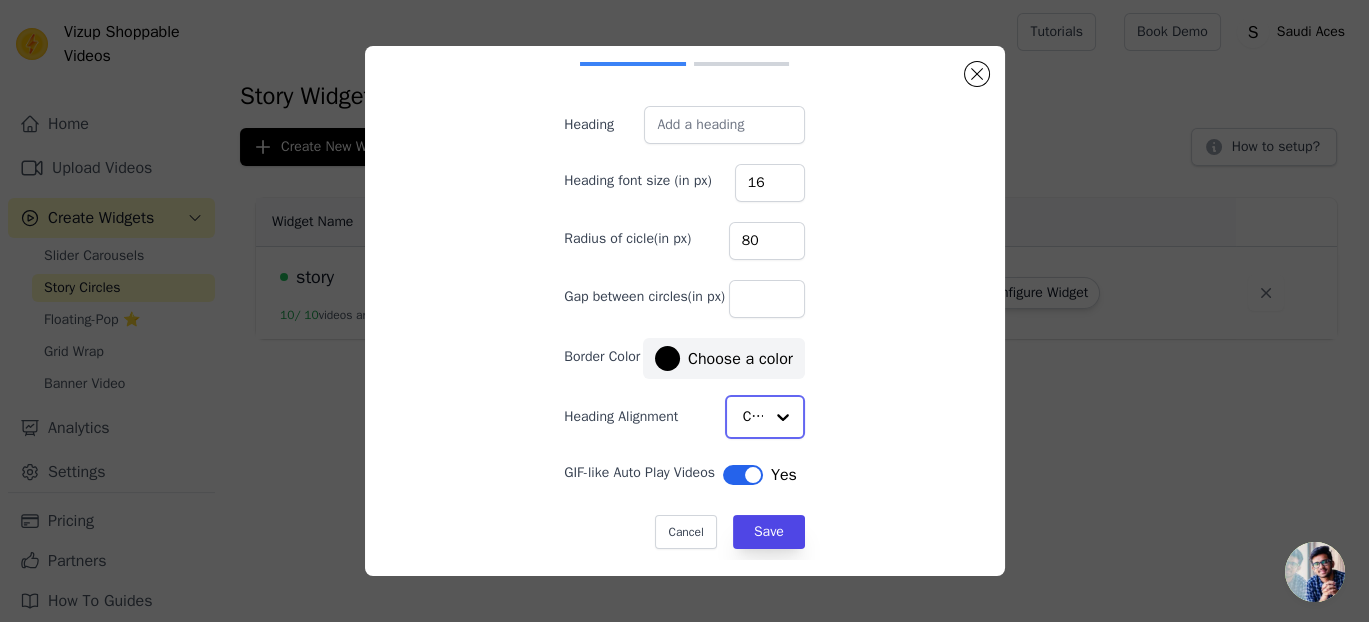 drag, startPoint x: 796, startPoint y: 390, endPoint x: 788, endPoint y: 405, distance: 17 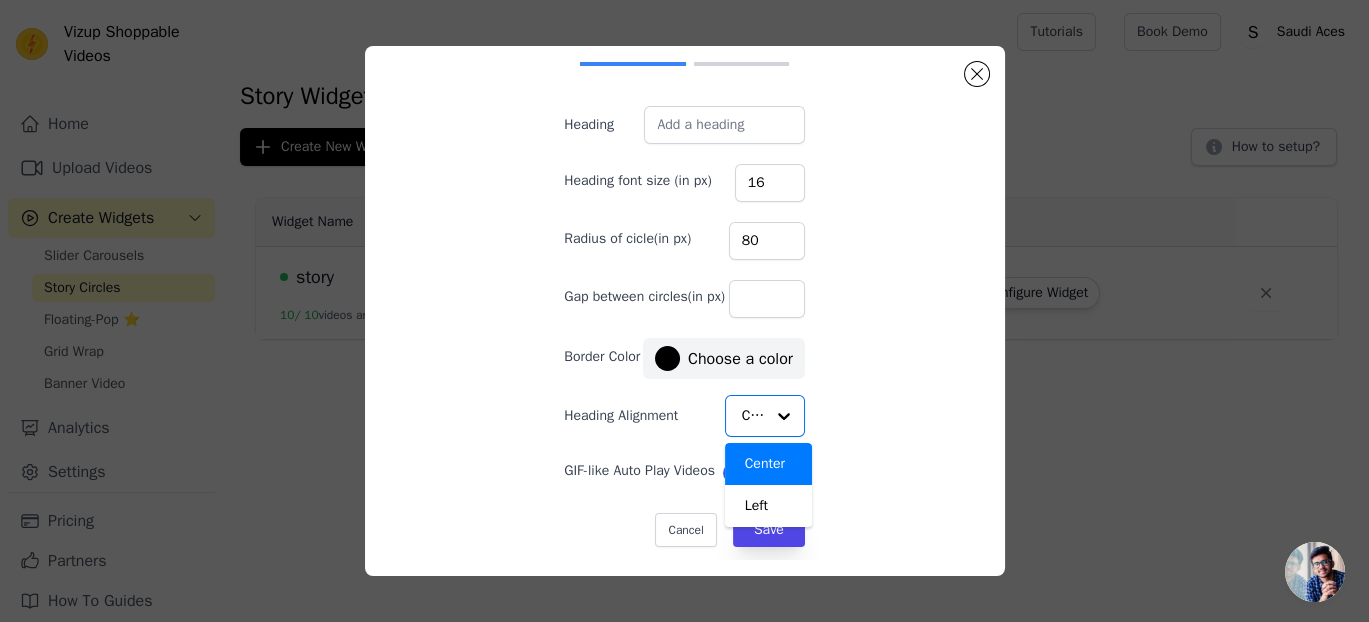 click on "Set Story Widget Defaults   Desktop Mobile   Heading     Heading font size (in px)   16   Radius of cicle(in px)   80   Gap between circles(in px)     Border Color   #000000       Choose a color     Heading Alignment     Center   Left       Option Center, selected.   You are currently focused on option Center. There are 2 results available.     Center               GIF-like Auto Play Videos   Label     Yes   Cancel     Save                               #000000   1   hex   change to    rgb" at bounding box center (685, 311) 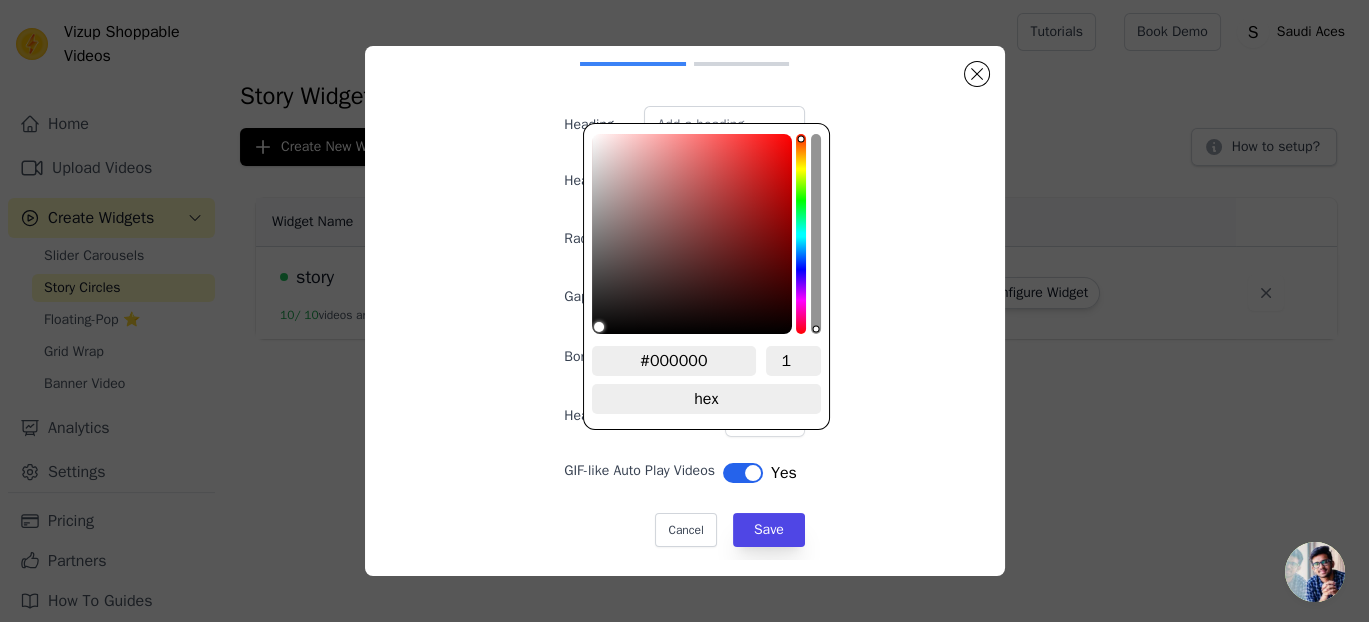click on "Set Story Widget Defaults   Desktop Mobile   Heading     Heading font size (in px)   16   Radius of cicle(in px)   80   Gap between circles(in px)     Border Color   #000000       Choose a color     Heading Alignment         Center               GIF-like Auto Play Videos   Label     Yes   Cancel     Save                               #000000   1   hex   change to    rgb" at bounding box center [684, 223] 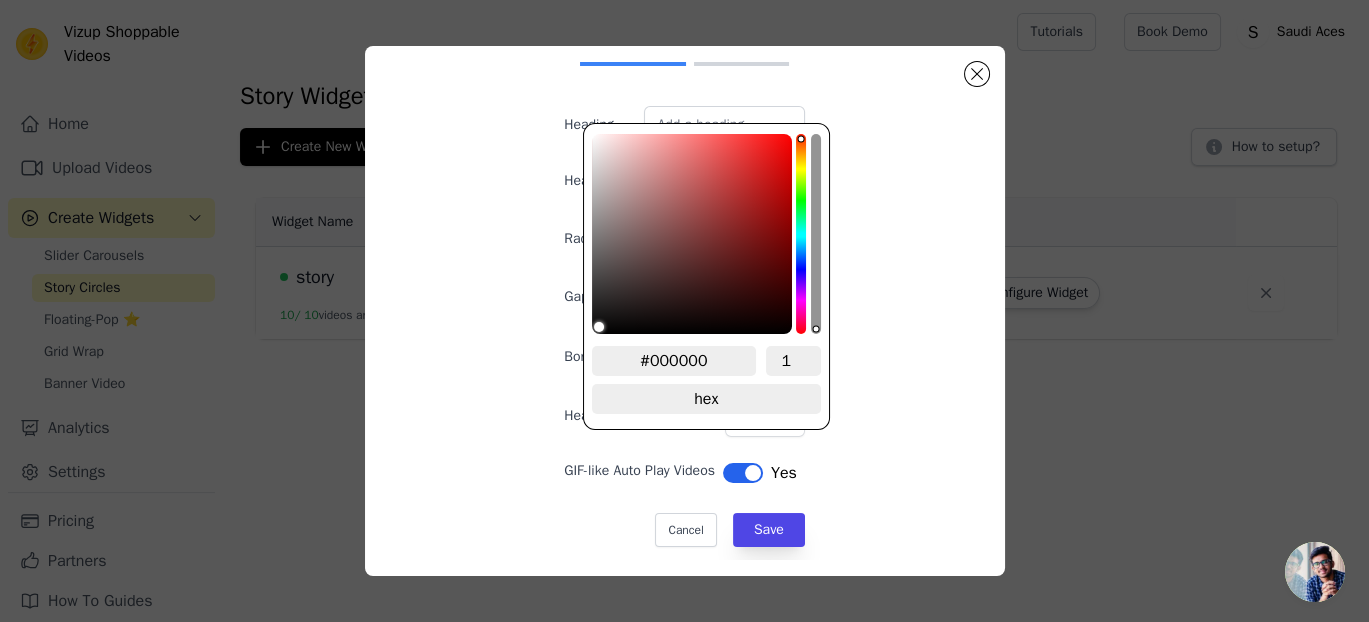 type on "#502525" 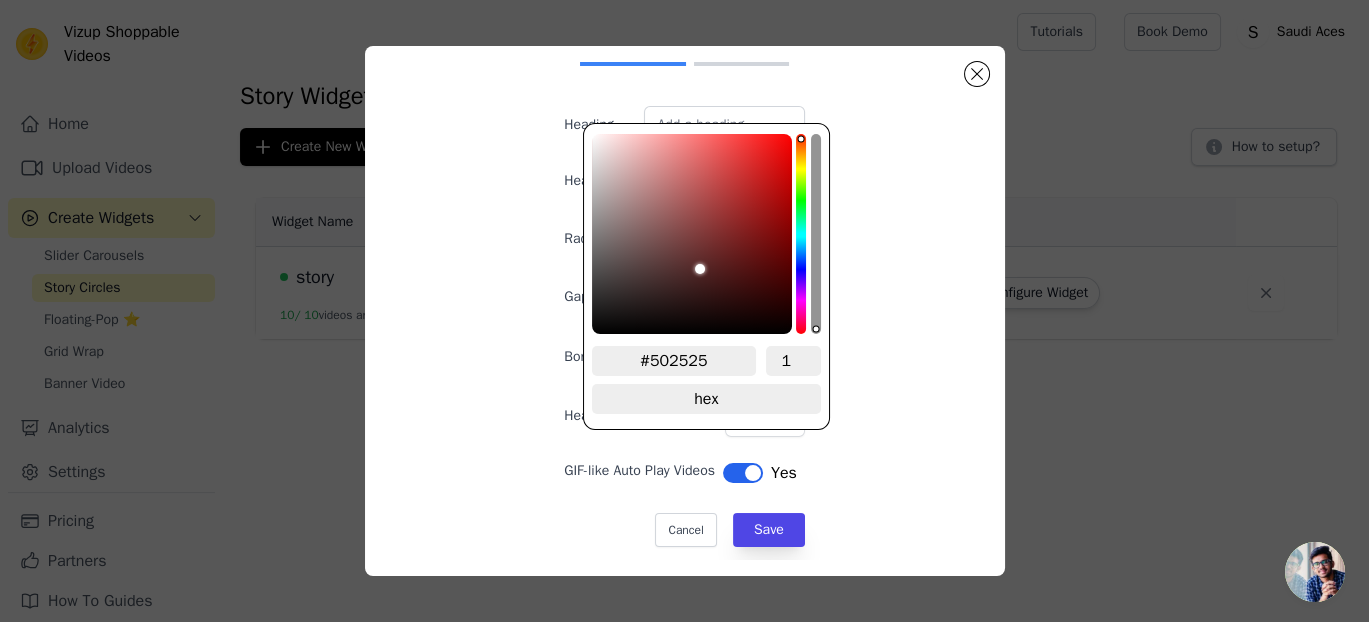type on "#612e2e" 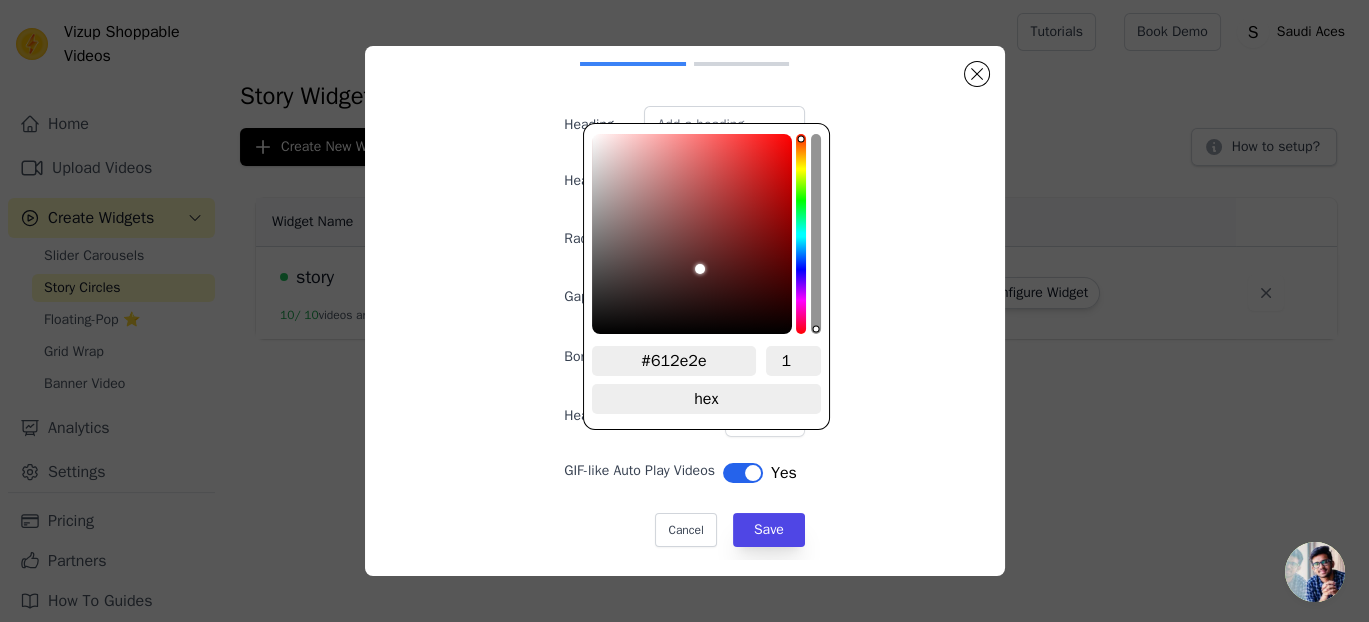 type on "#753c3c" 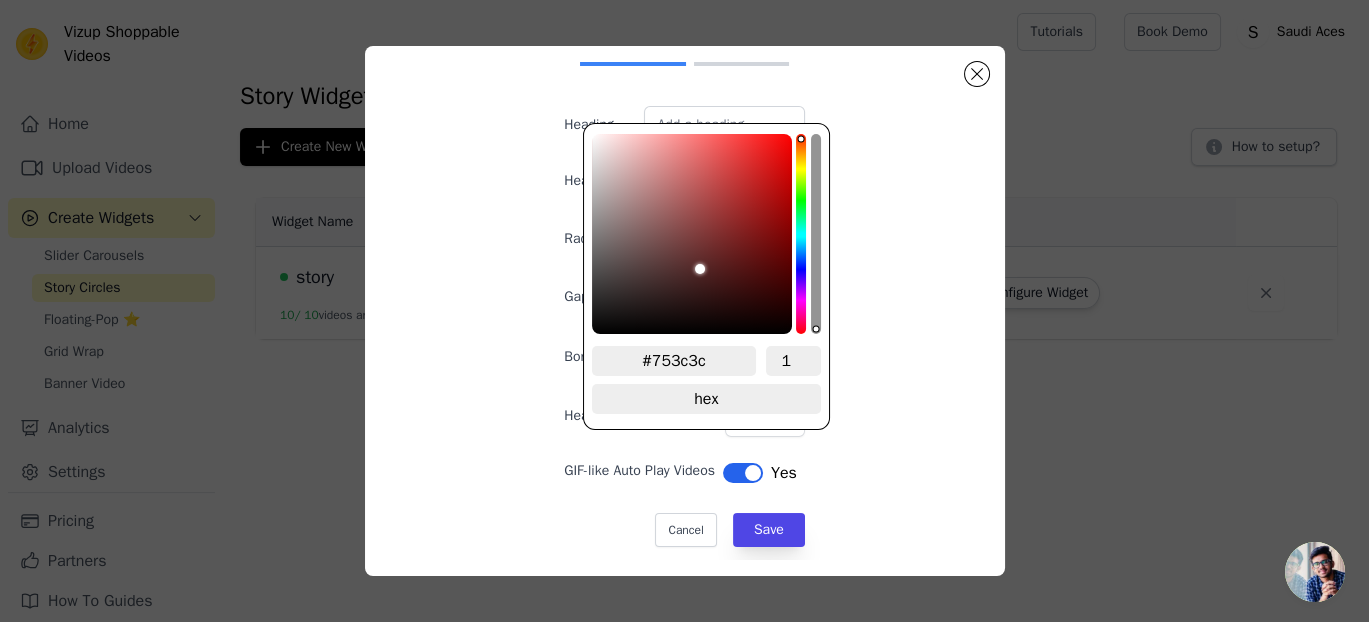 type on "#915555" 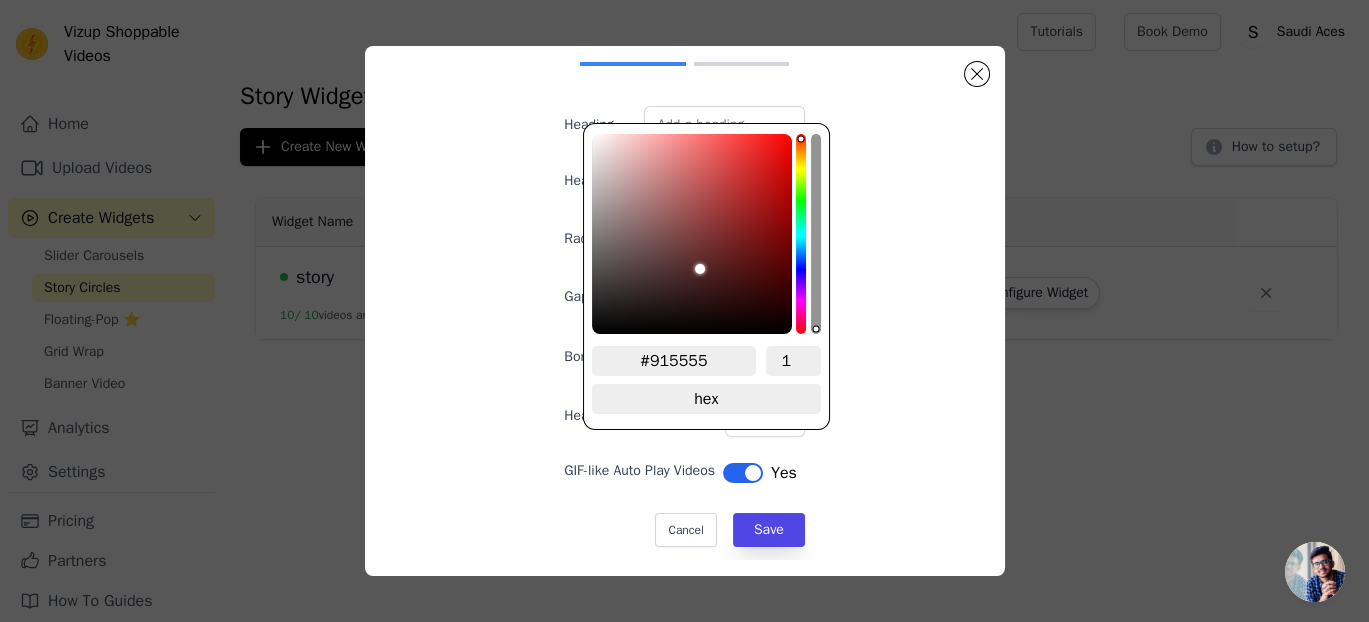 type on "#b88181" 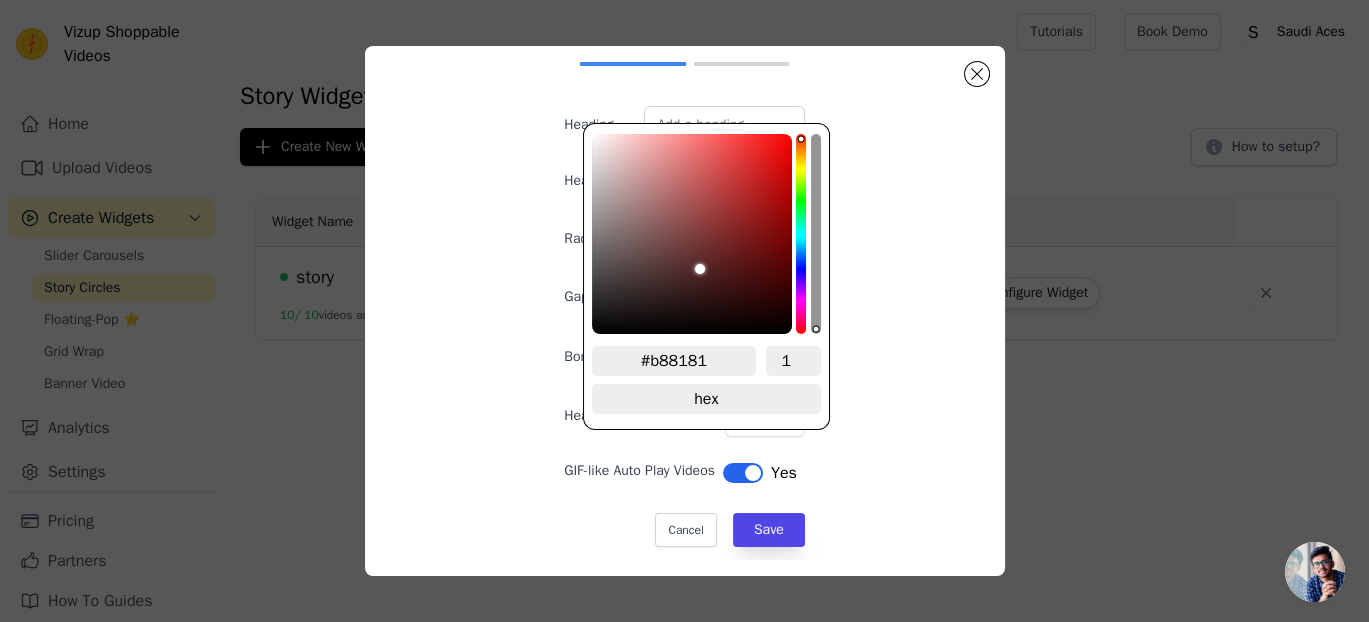 type on "#ddb4b4" 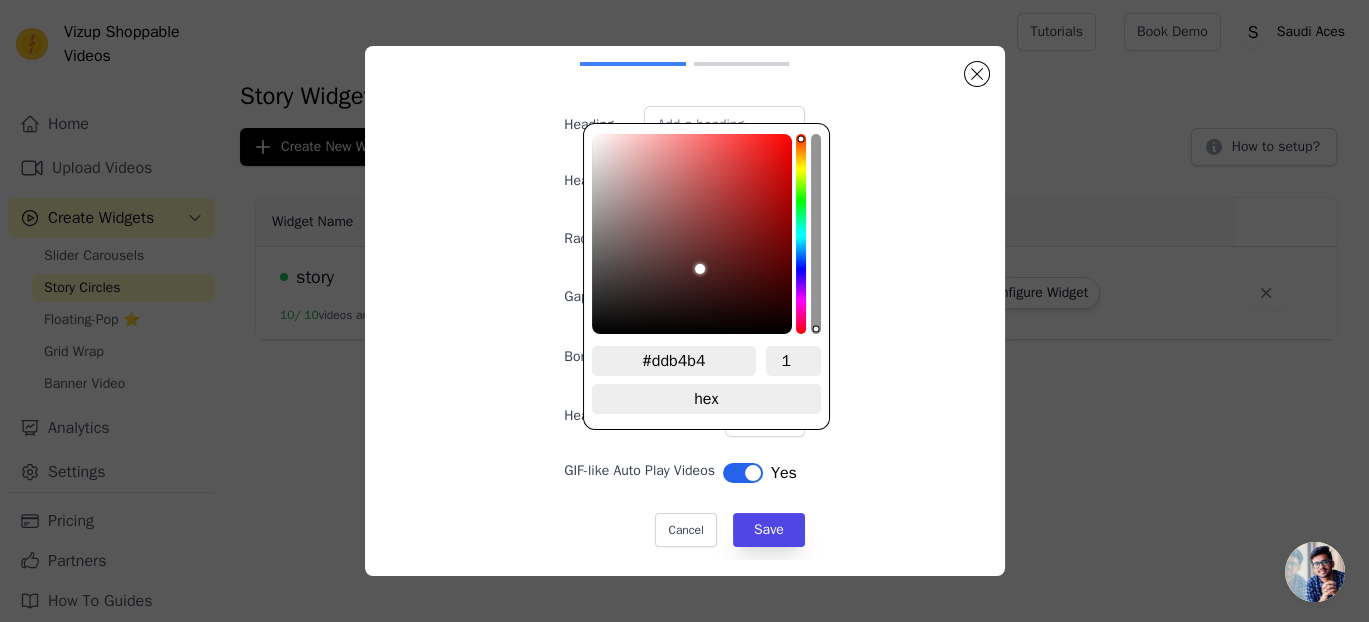 type on "#fff8f8" 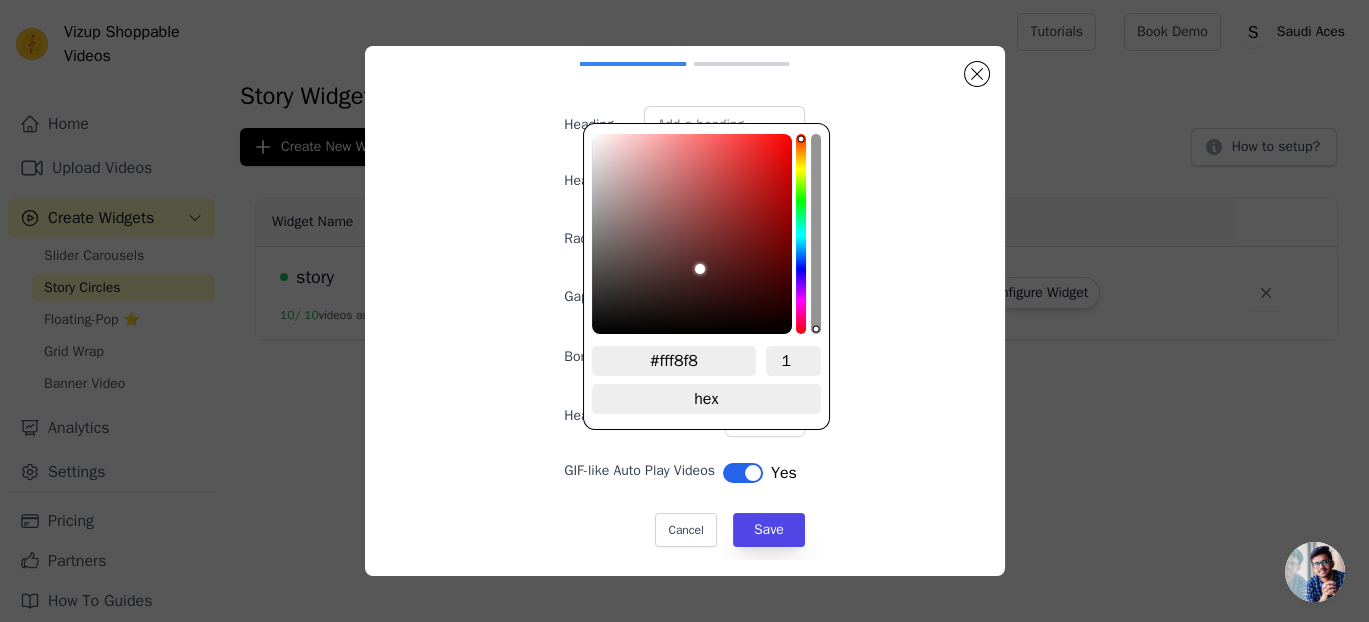 type on "#ffffff" 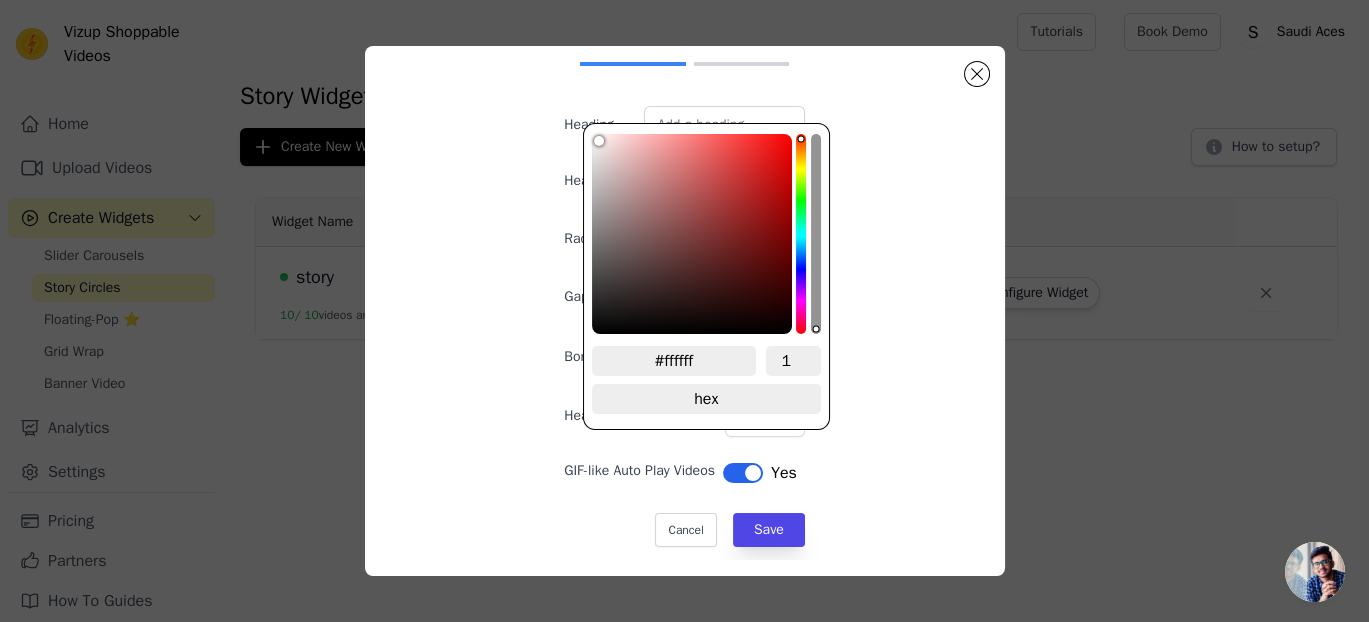 drag, startPoint x: 700, startPoint y: 271, endPoint x: 440, endPoint y: 79, distance: 323.20892 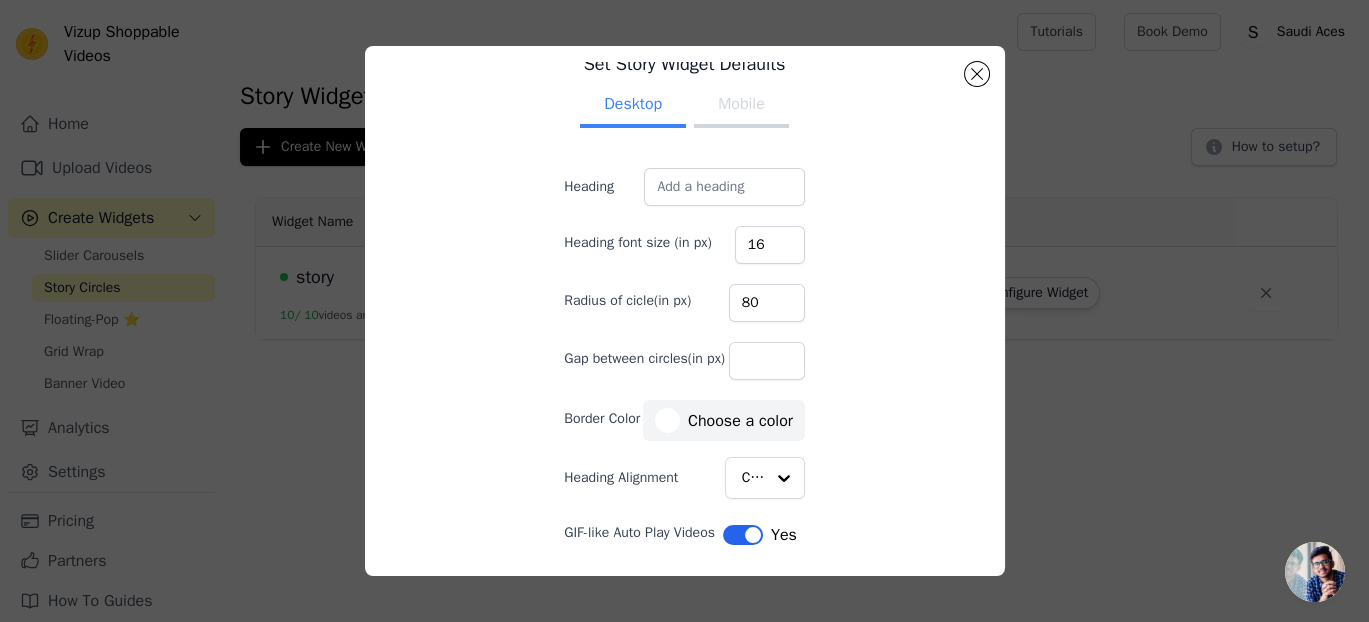 scroll, scrollTop: 0, scrollLeft: 0, axis: both 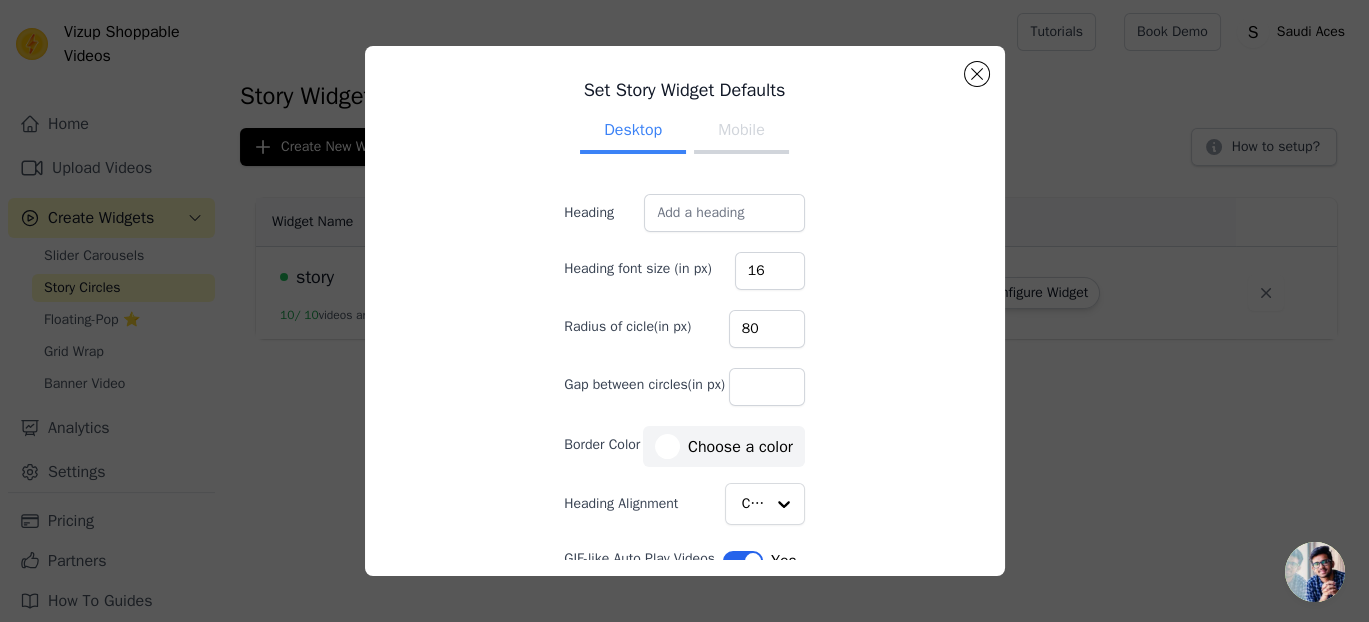 click on "Mobile" at bounding box center (741, 132) 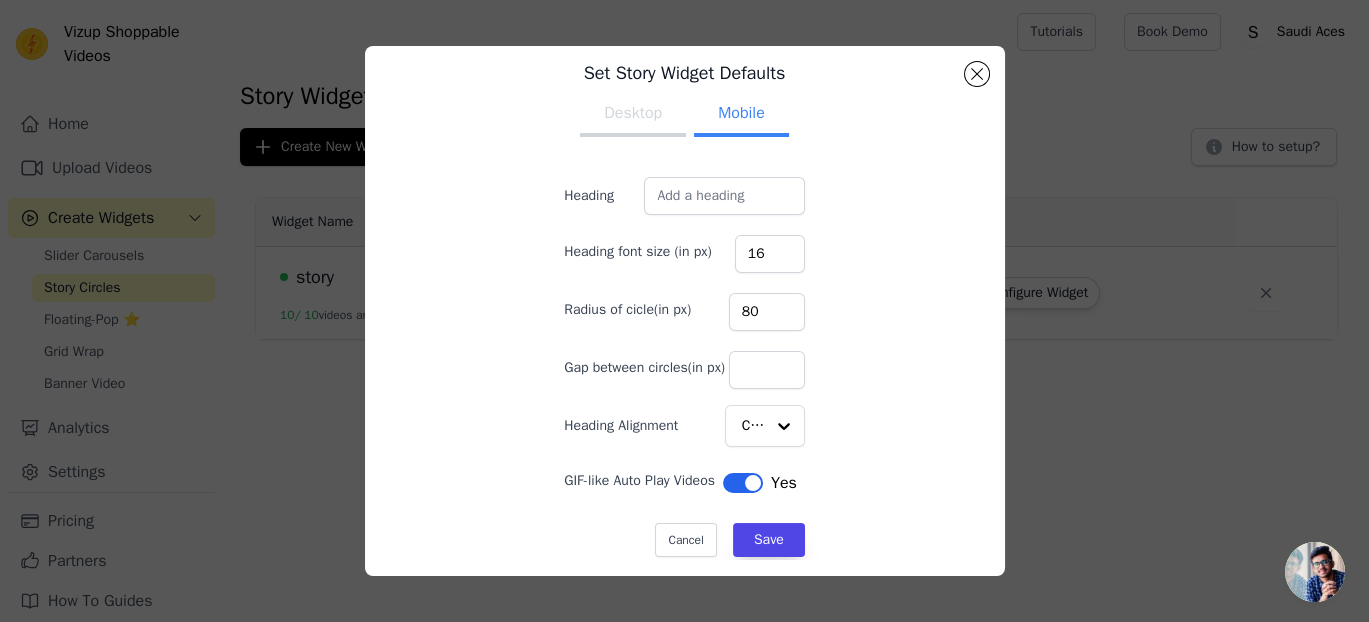 scroll, scrollTop: 27, scrollLeft: 0, axis: vertical 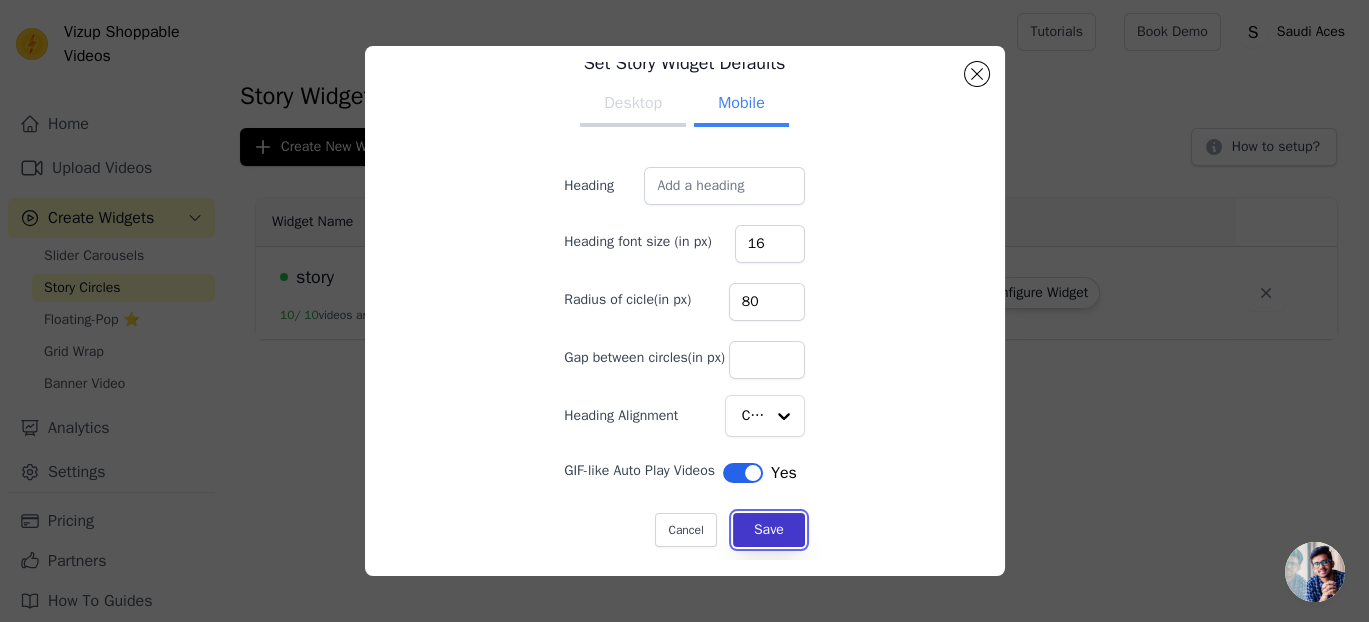 click on "Save" at bounding box center [769, 530] 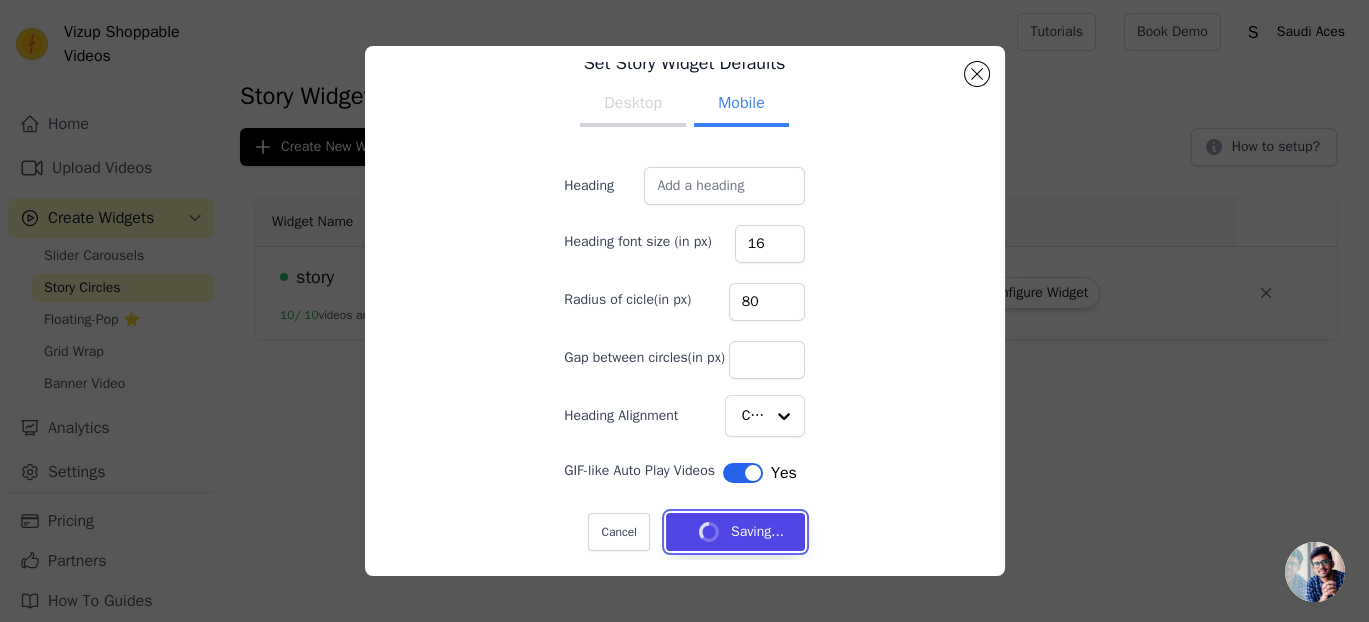 type 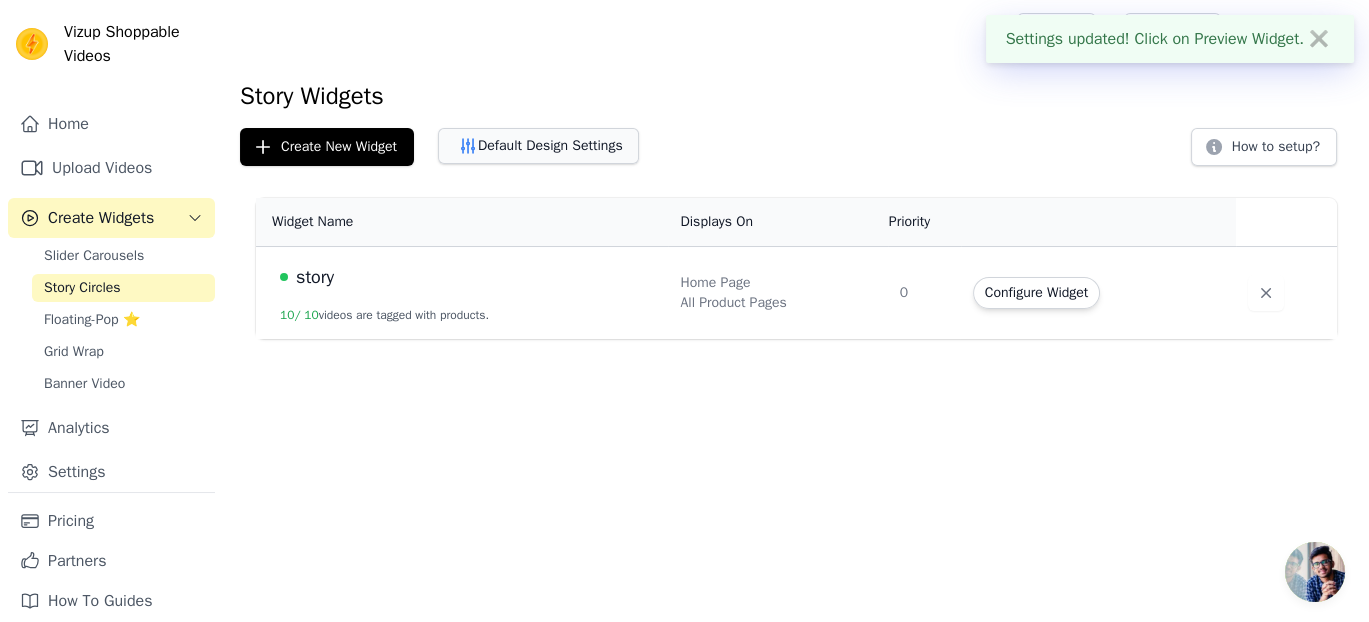 click on "Default Design Settings" at bounding box center [538, 146] 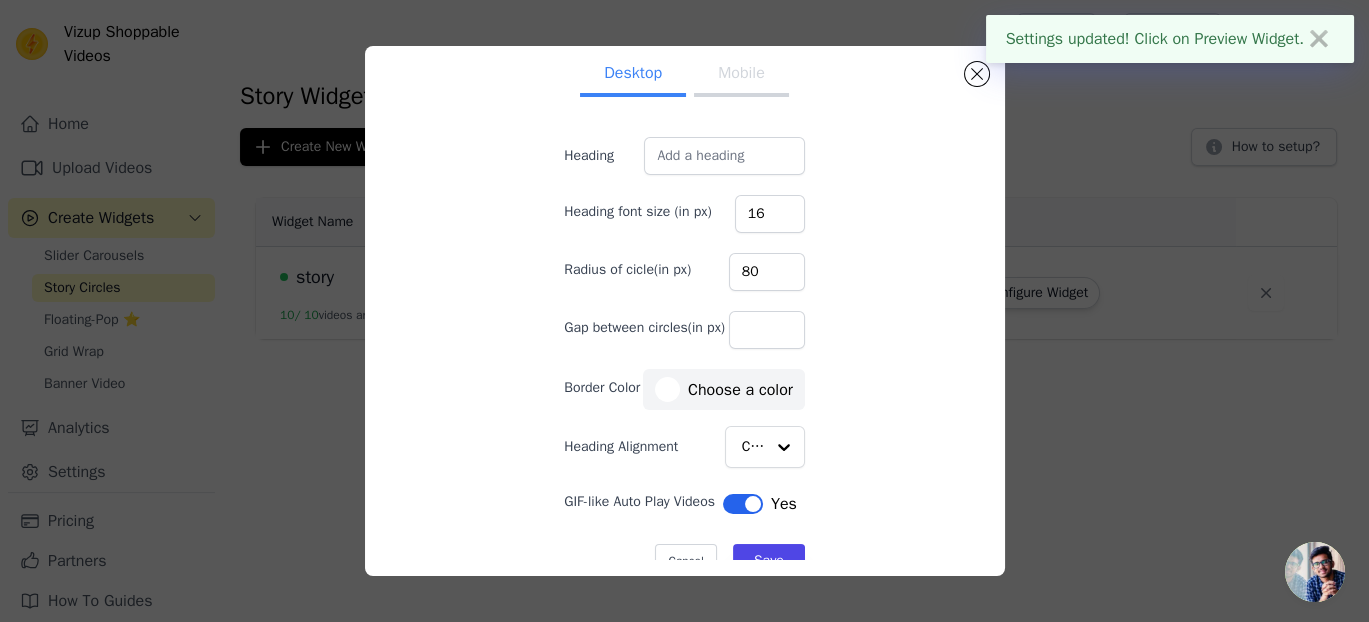 scroll, scrollTop: 88, scrollLeft: 0, axis: vertical 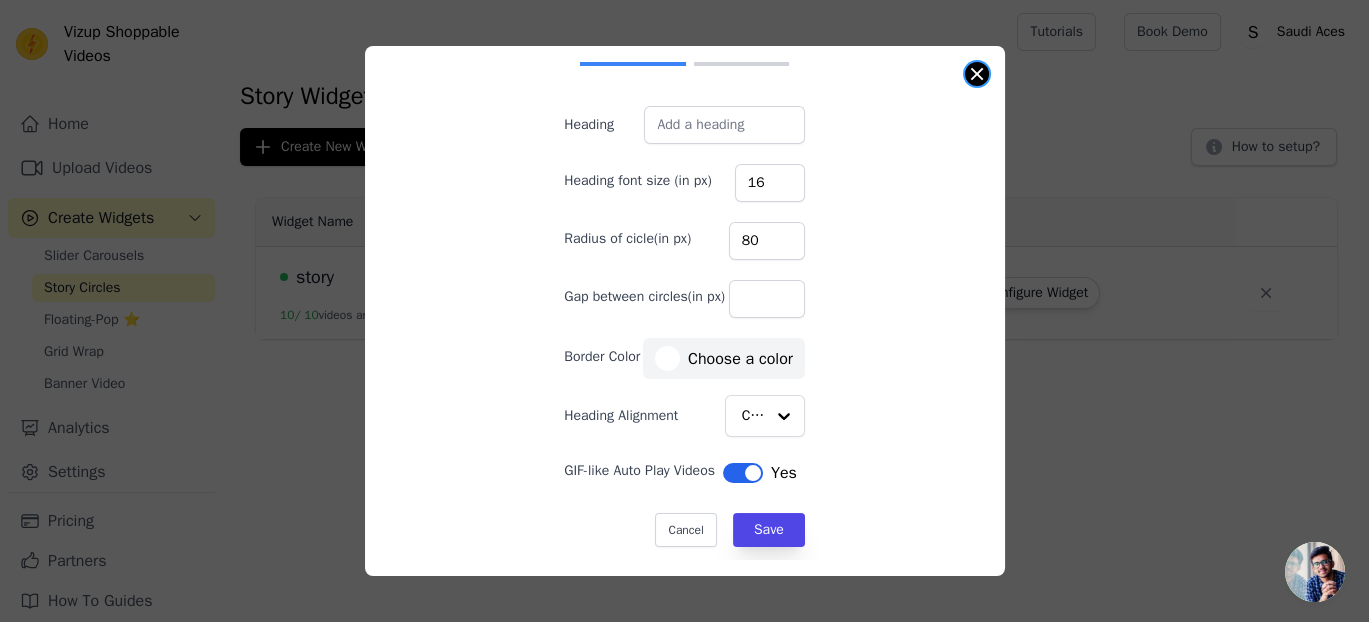 click at bounding box center (977, 74) 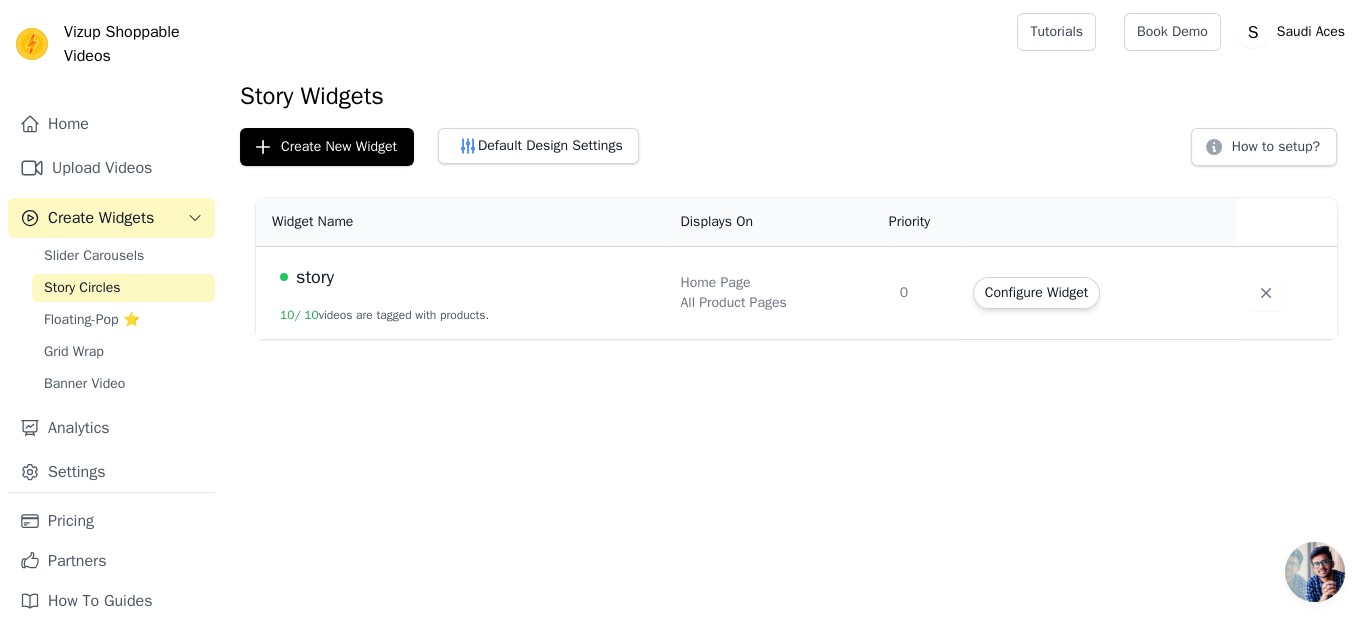 drag, startPoint x: 128, startPoint y: 277, endPoint x: 231, endPoint y: 234, distance: 111.61541 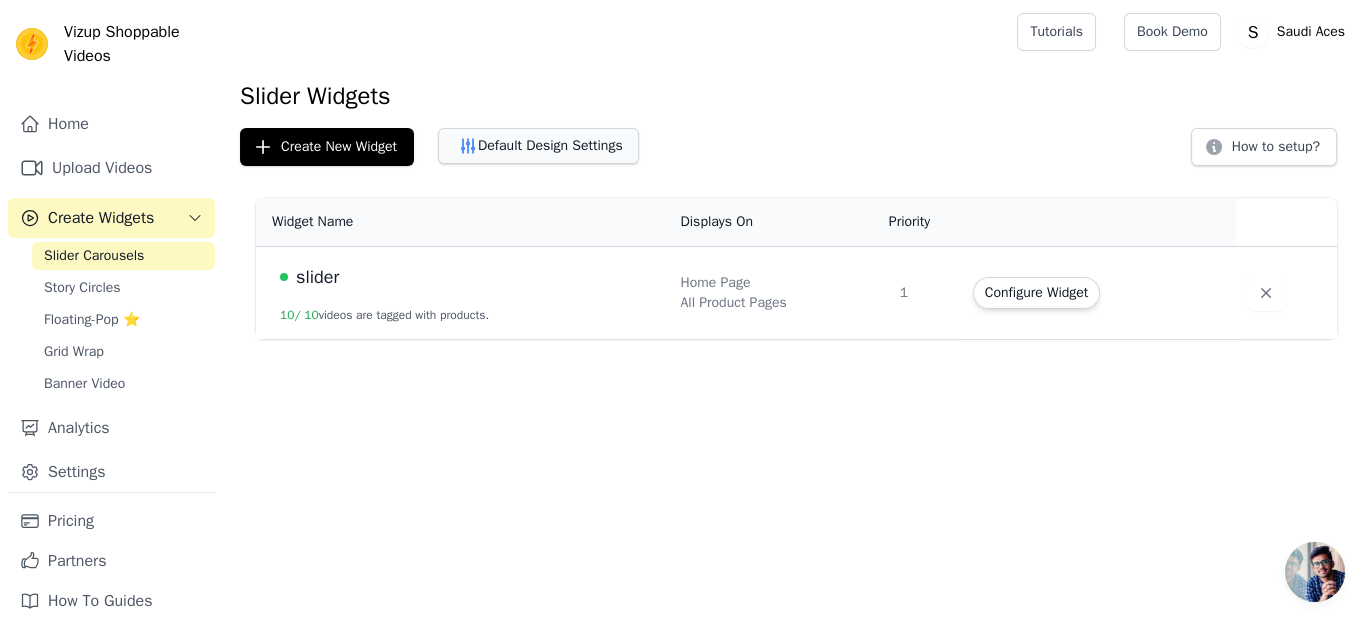 click on "Default Design Settings" at bounding box center [538, 146] 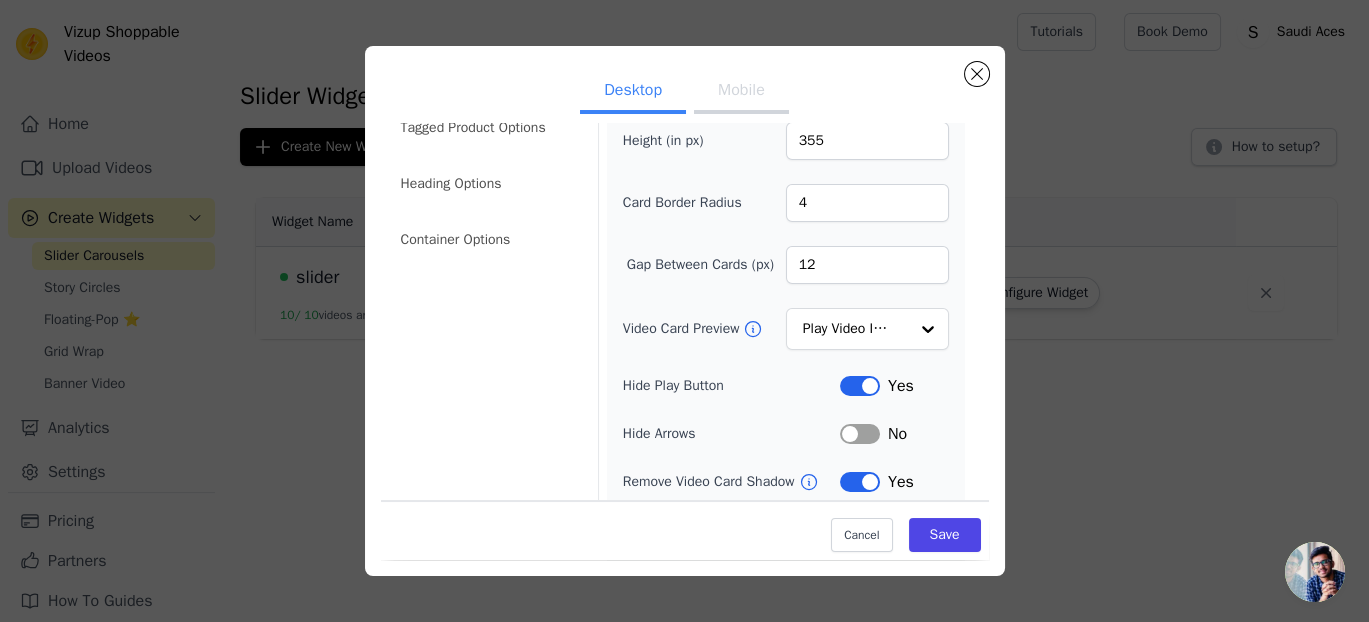scroll, scrollTop: 281, scrollLeft: 0, axis: vertical 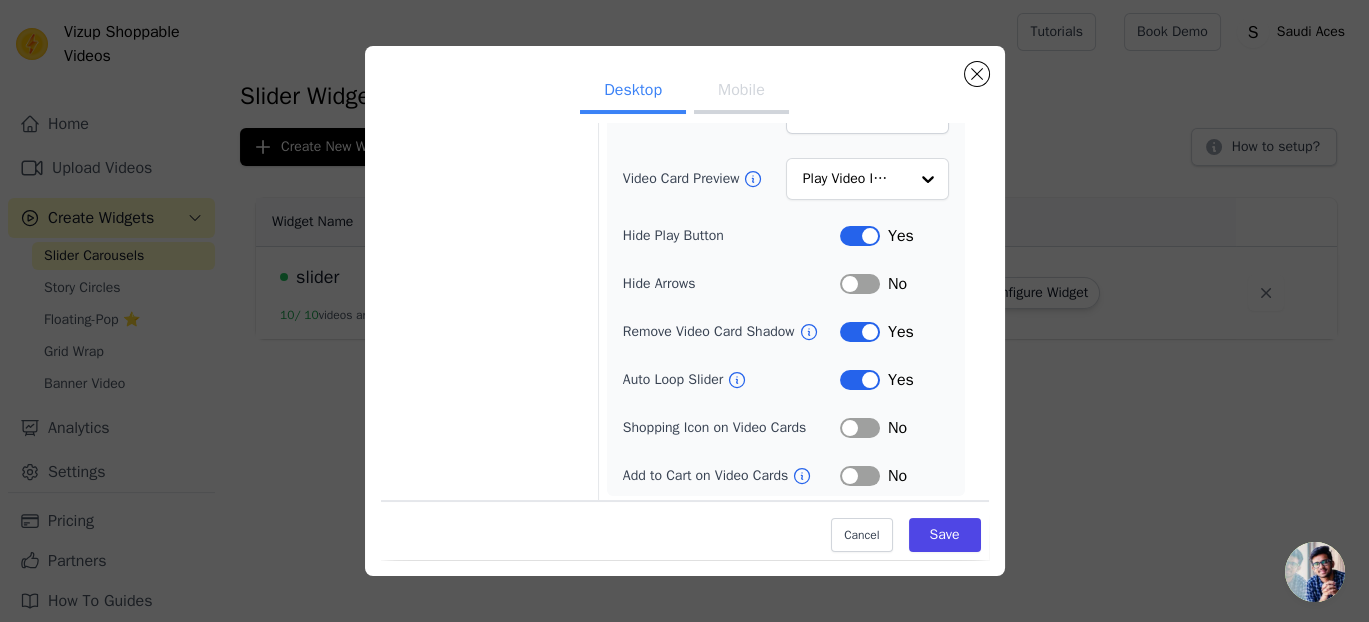 click on "Label" at bounding box center [860, 428] 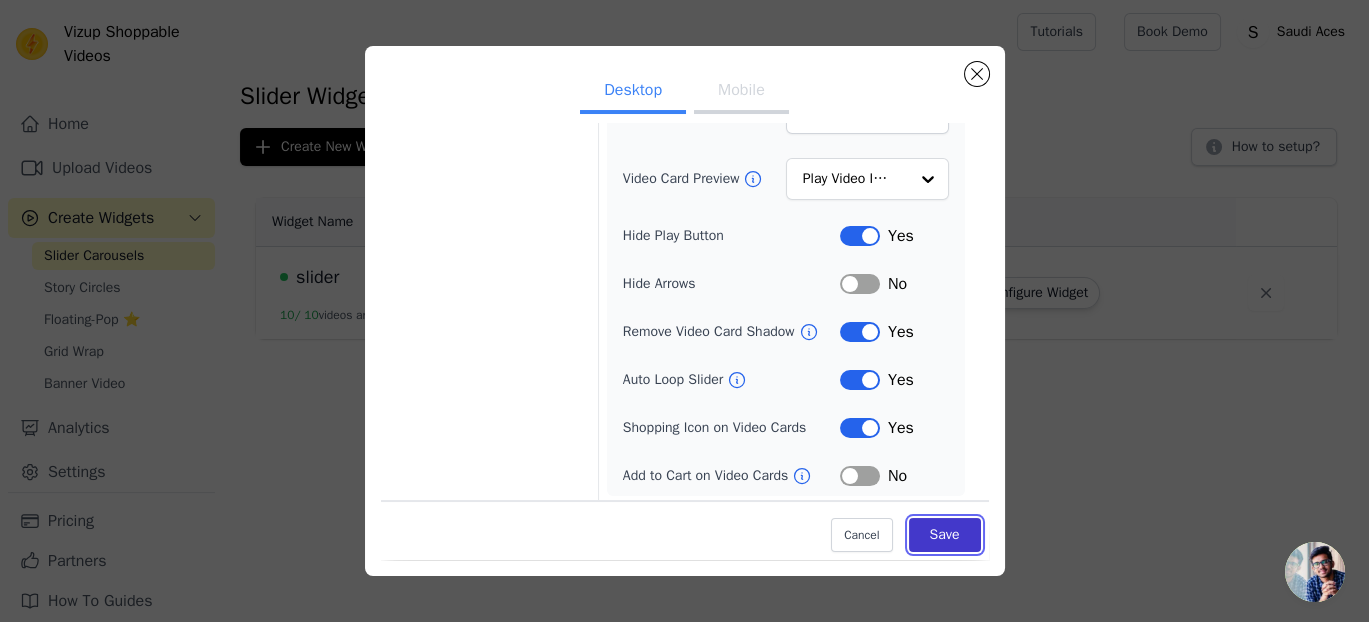 click on "Save" at bounding box center (945, 535) 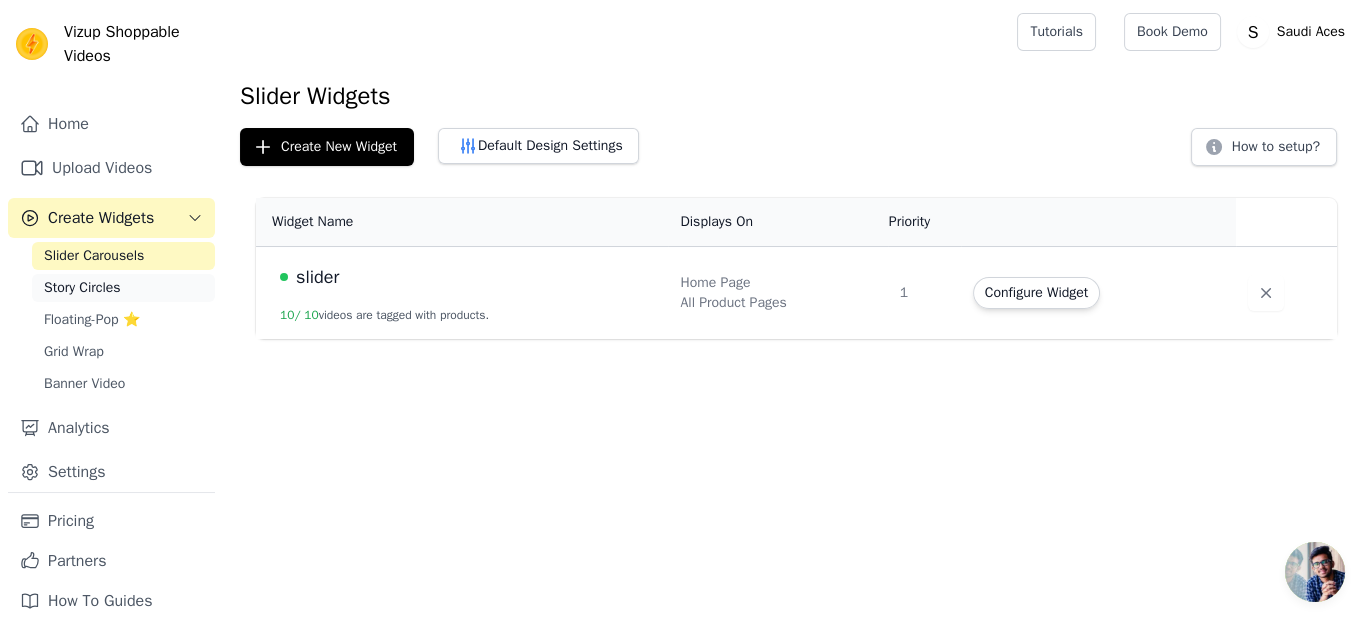 click on "Story Circles" at bounding box center [123, 288] 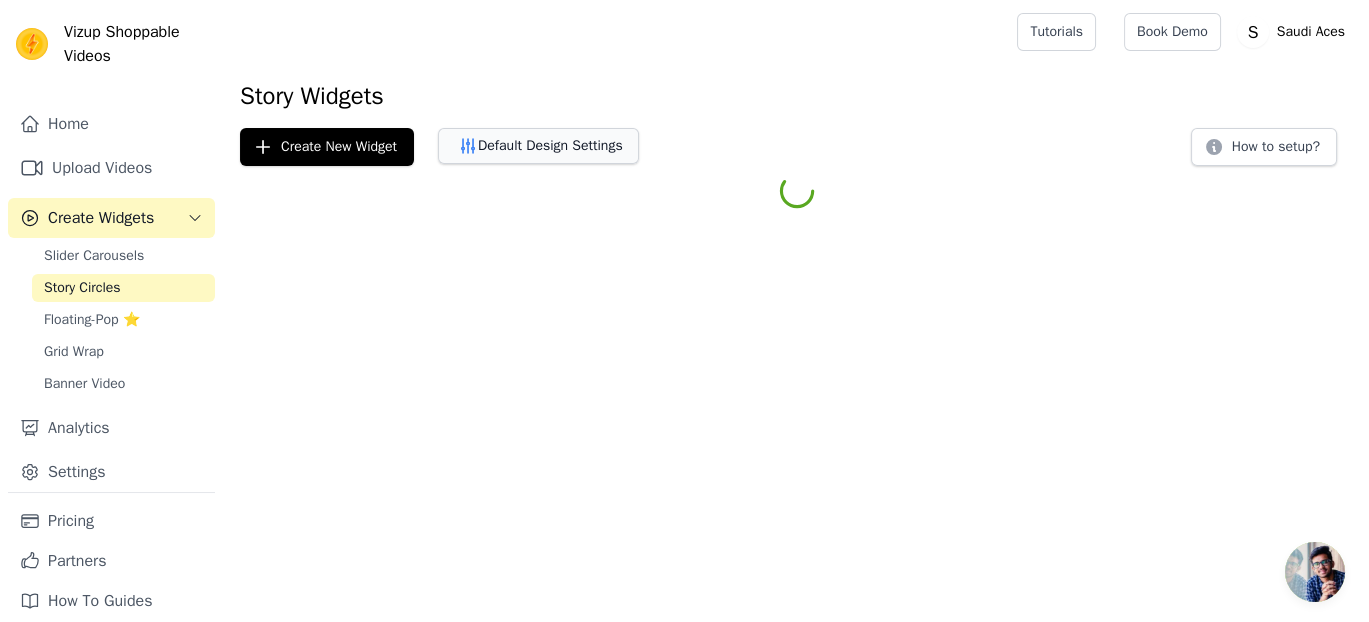 click on "Floating-Pop ⭐" at bounding box center (92, 320) 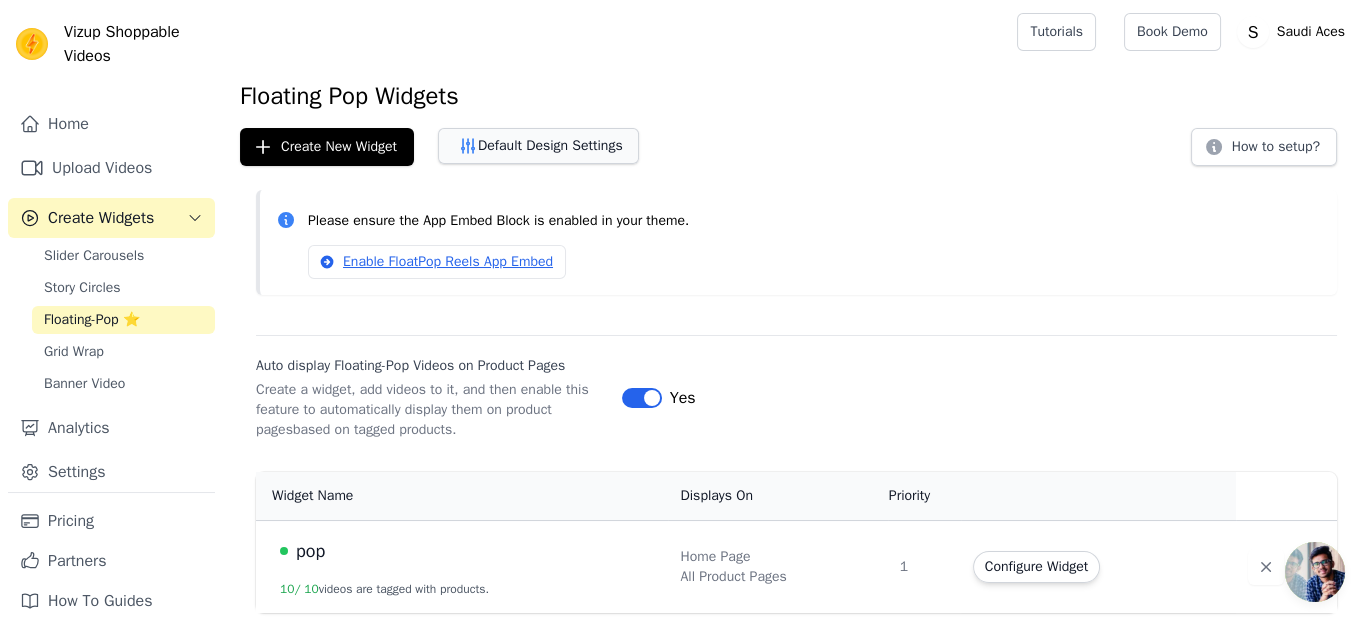 click on "Default Design Settings" at bounding box center [538, 146] 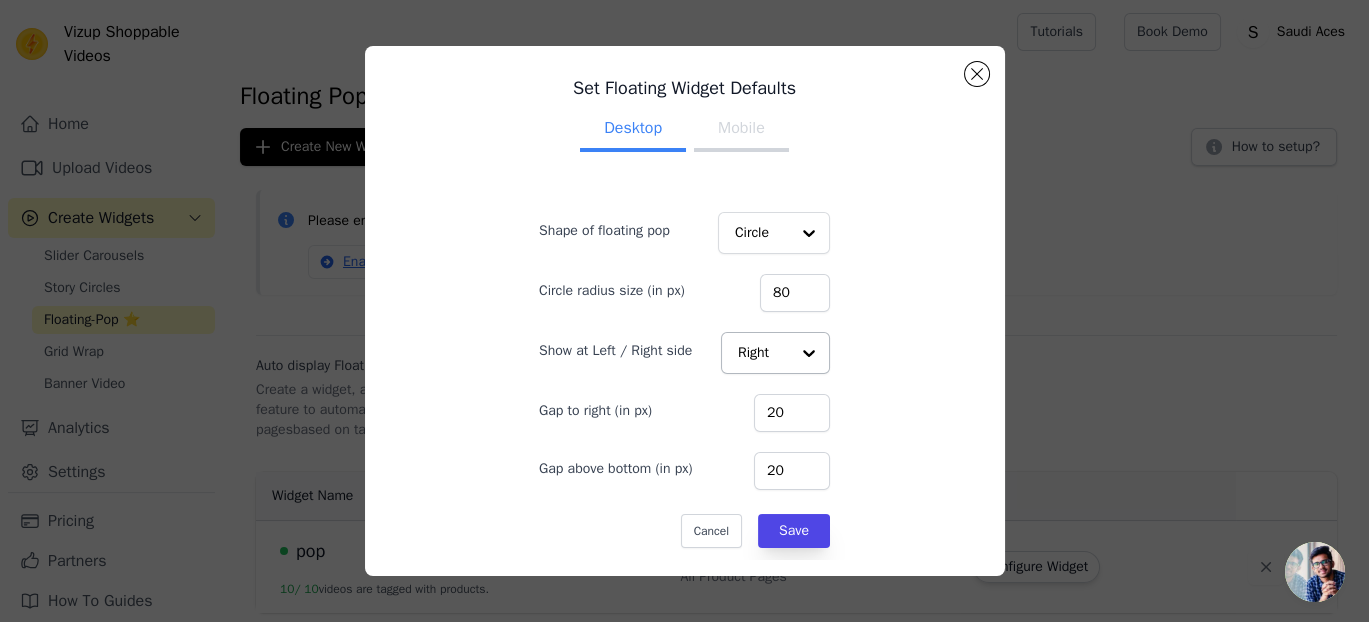 scroll, scrollTop: 3, scrollLeft: 0, axis: vertical 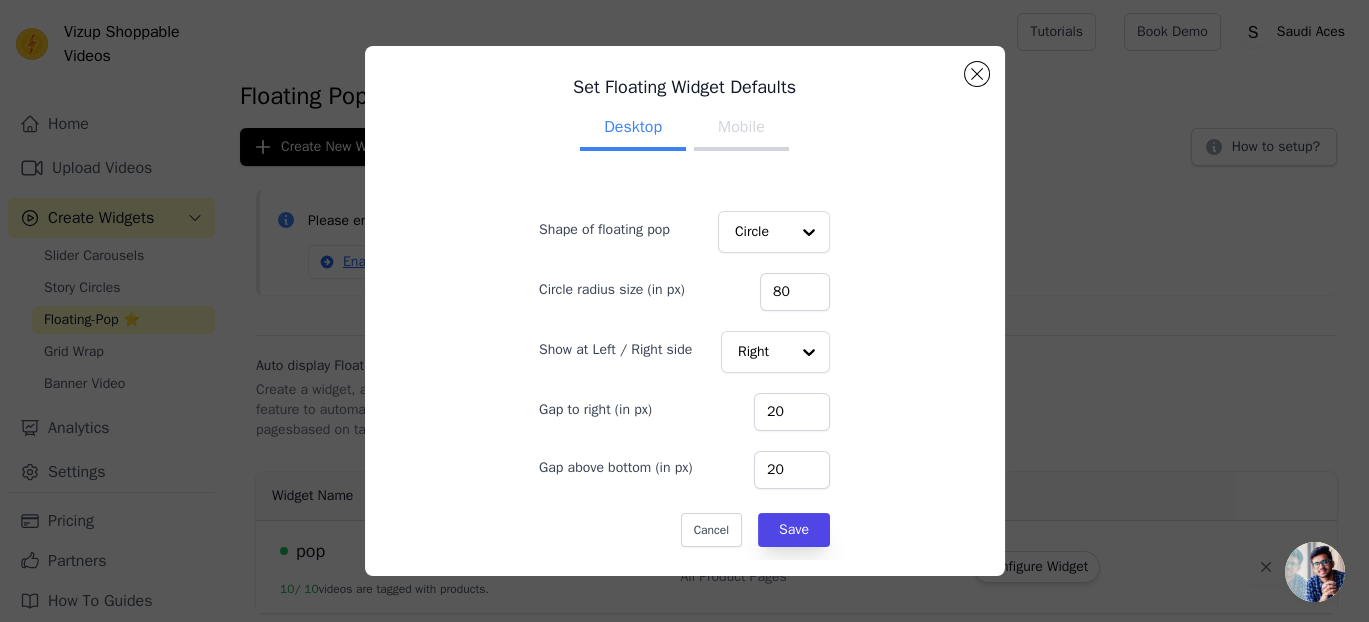 click on "Mobile" at bounding box center [741, 129] 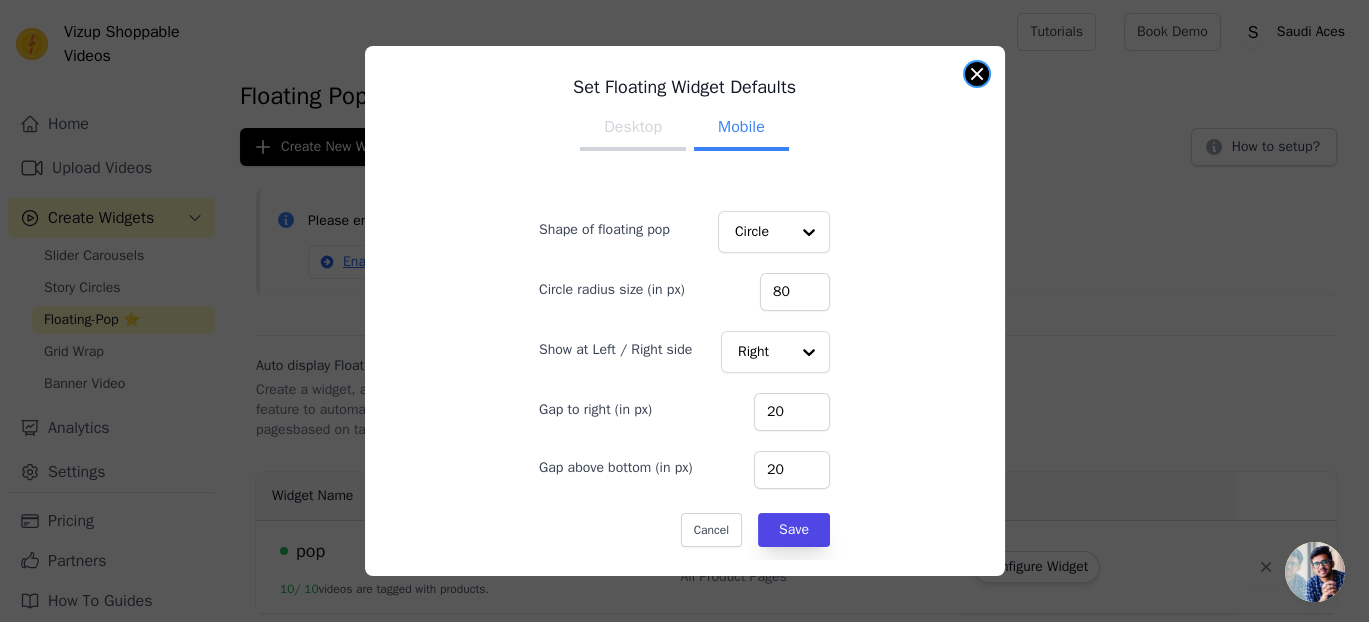 click at bounding box center [977, 74] 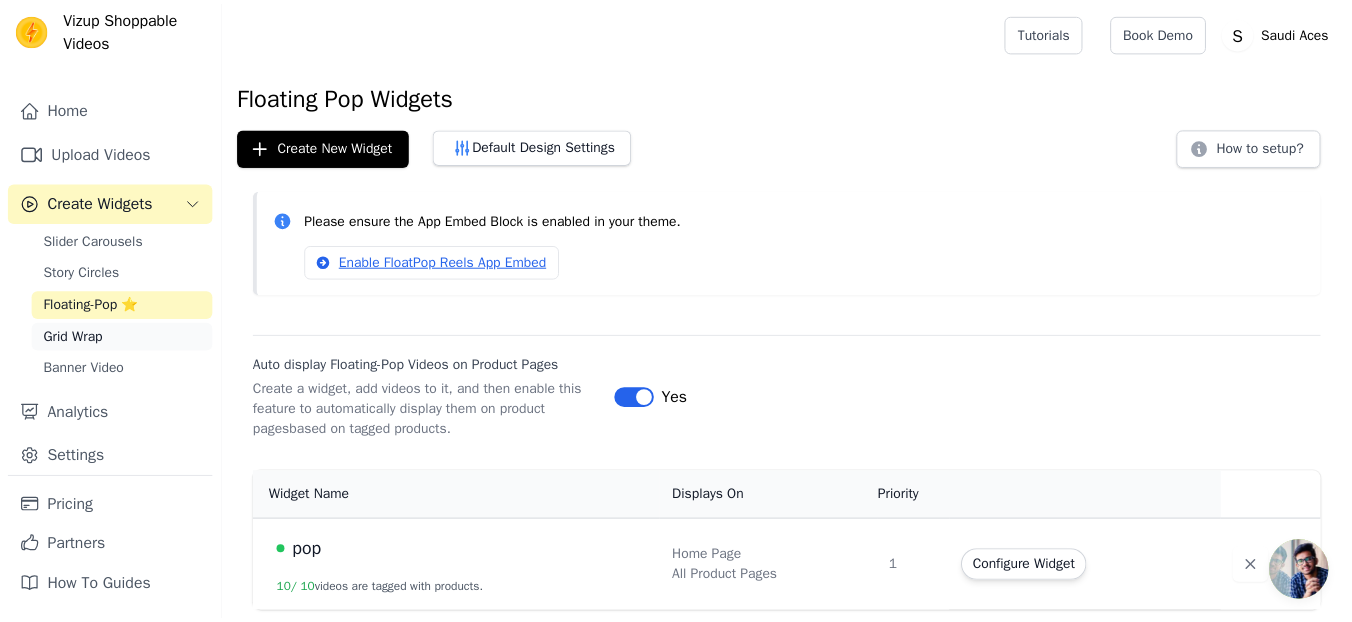 scroll, scrollTop: 38, scrollLeft: 0, axis: vertical 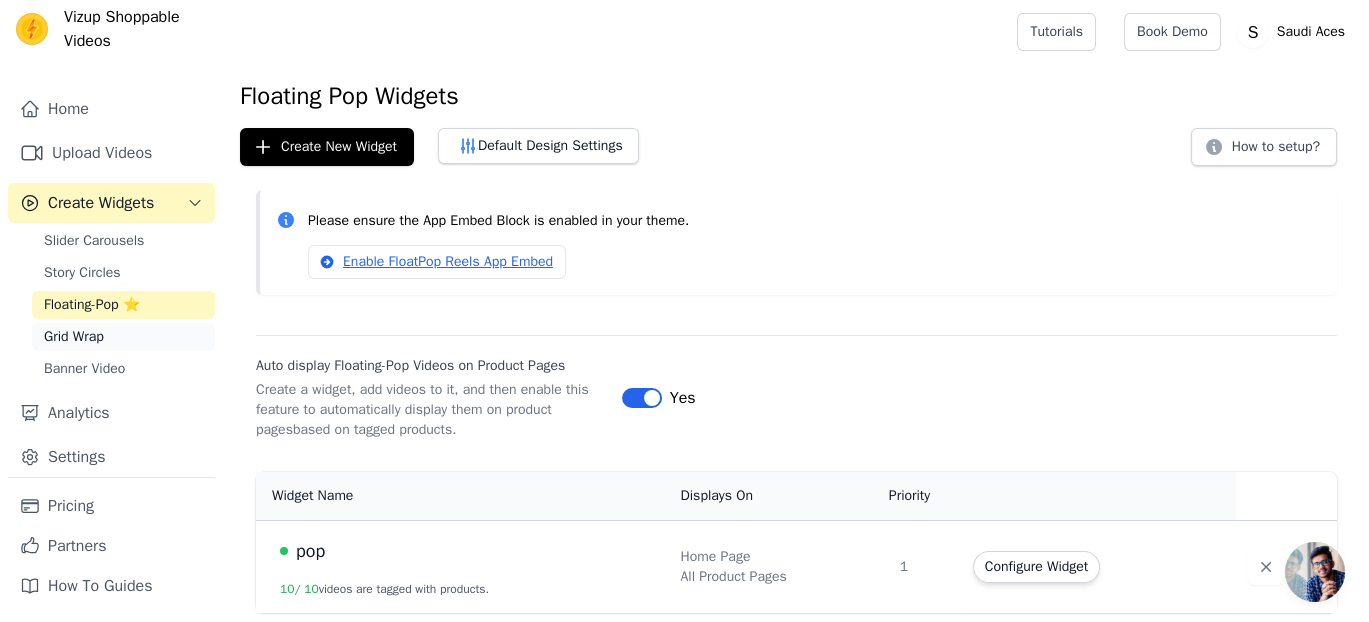 click on "Grid Wrap" at bounding box center (123, 337) 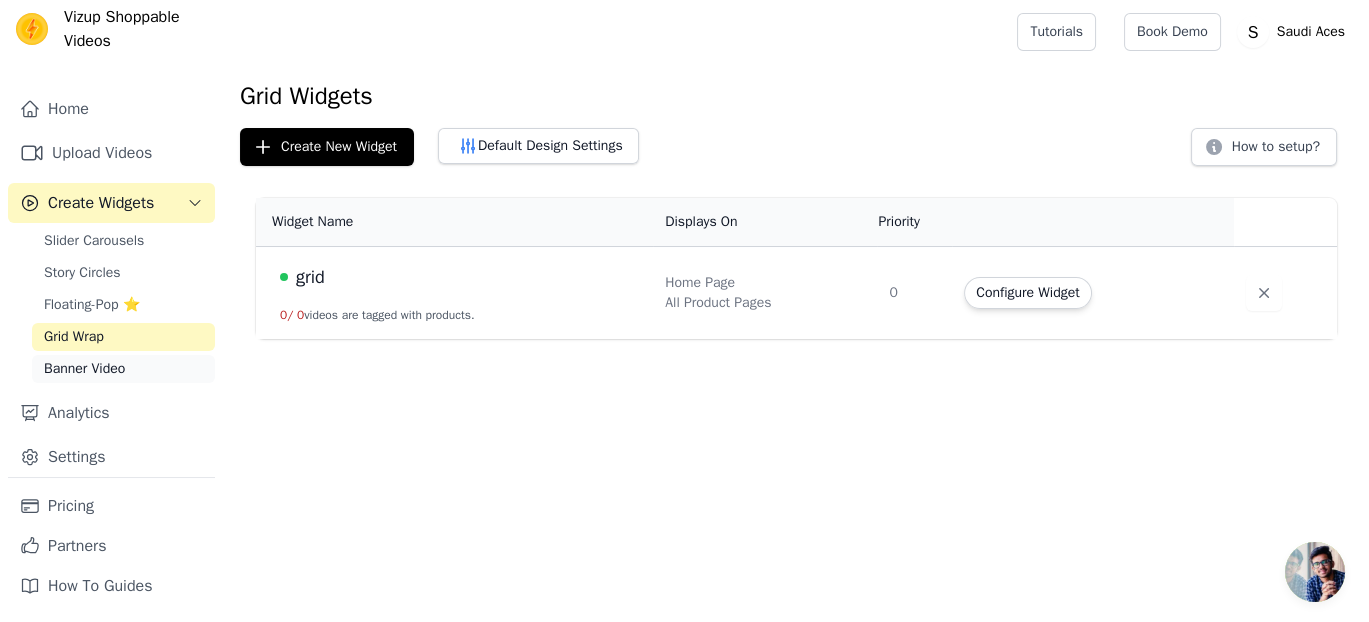 click on "Banner Video" at bounding box center (123, 369) 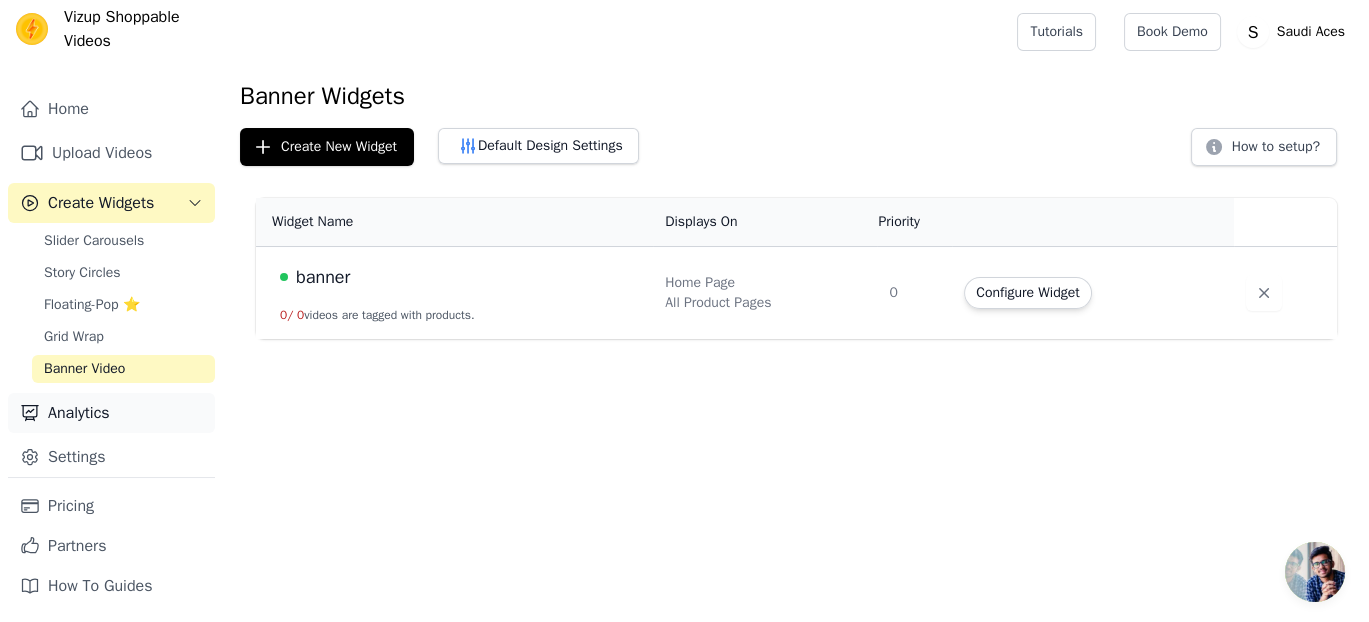 click on "Analytics" at bounding box center (111, 413) 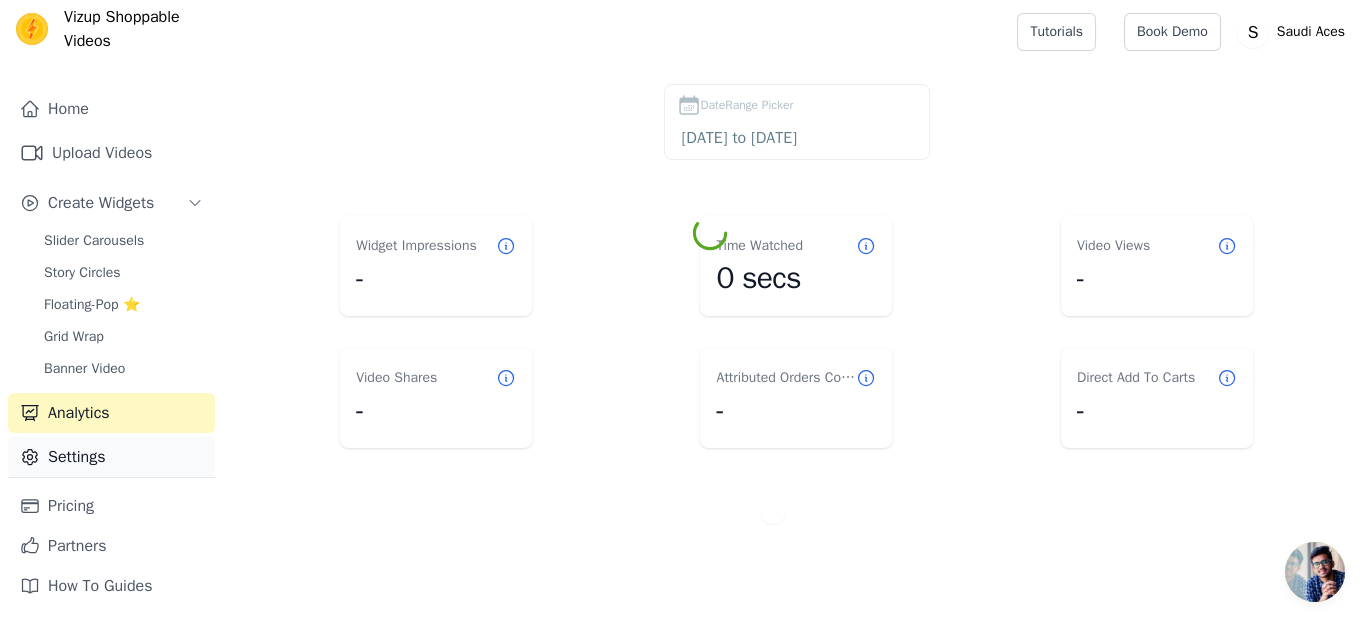 click on "Settings" at bounding box center [111, 457] 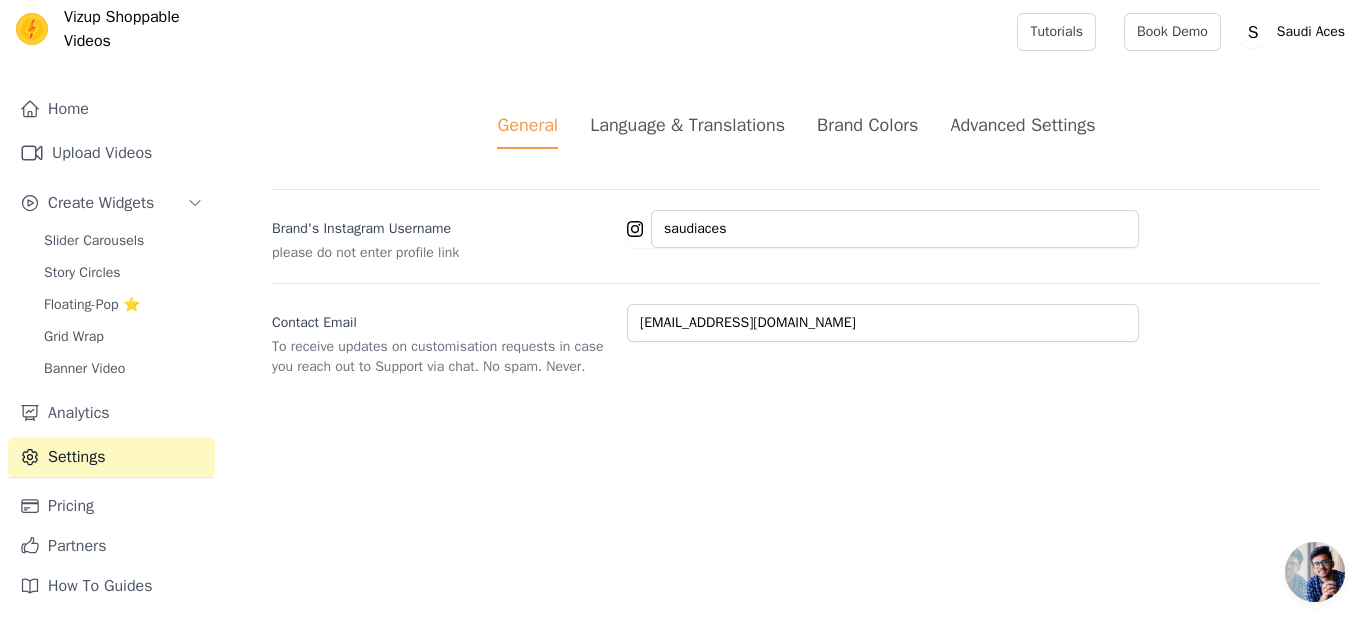 click on "Language & Translations" at bounding box center (687, 125) 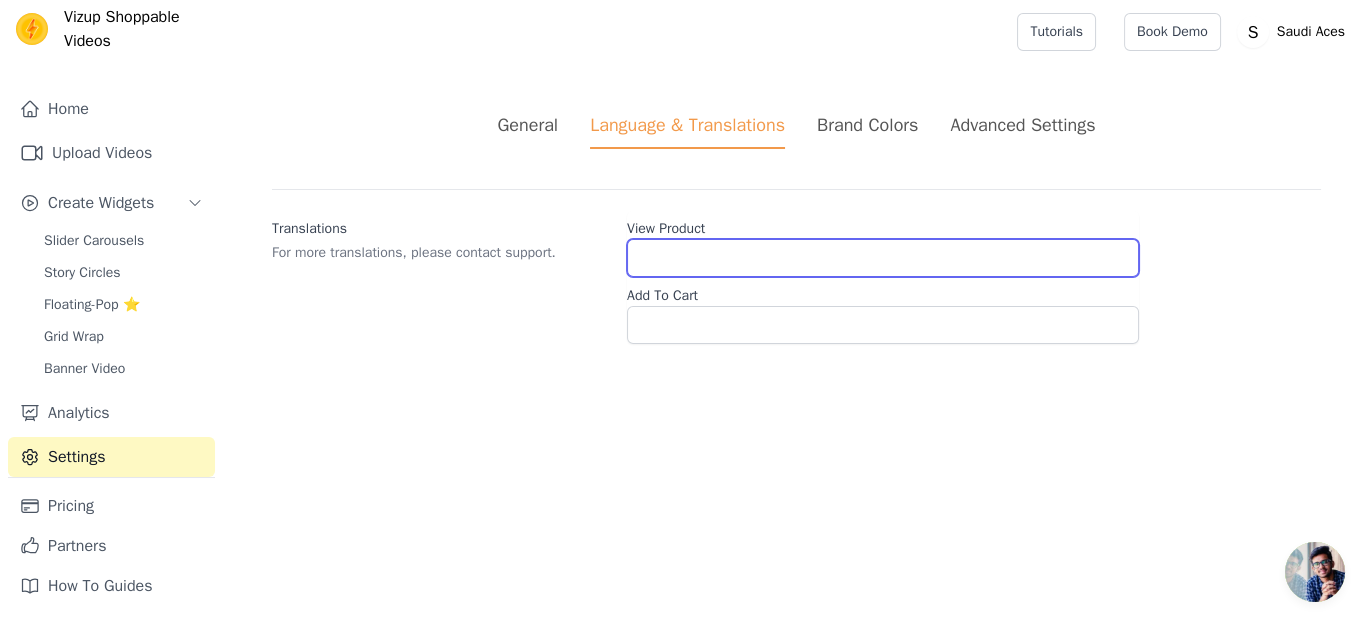 click on "View Product" at bounding box center (883, 258) 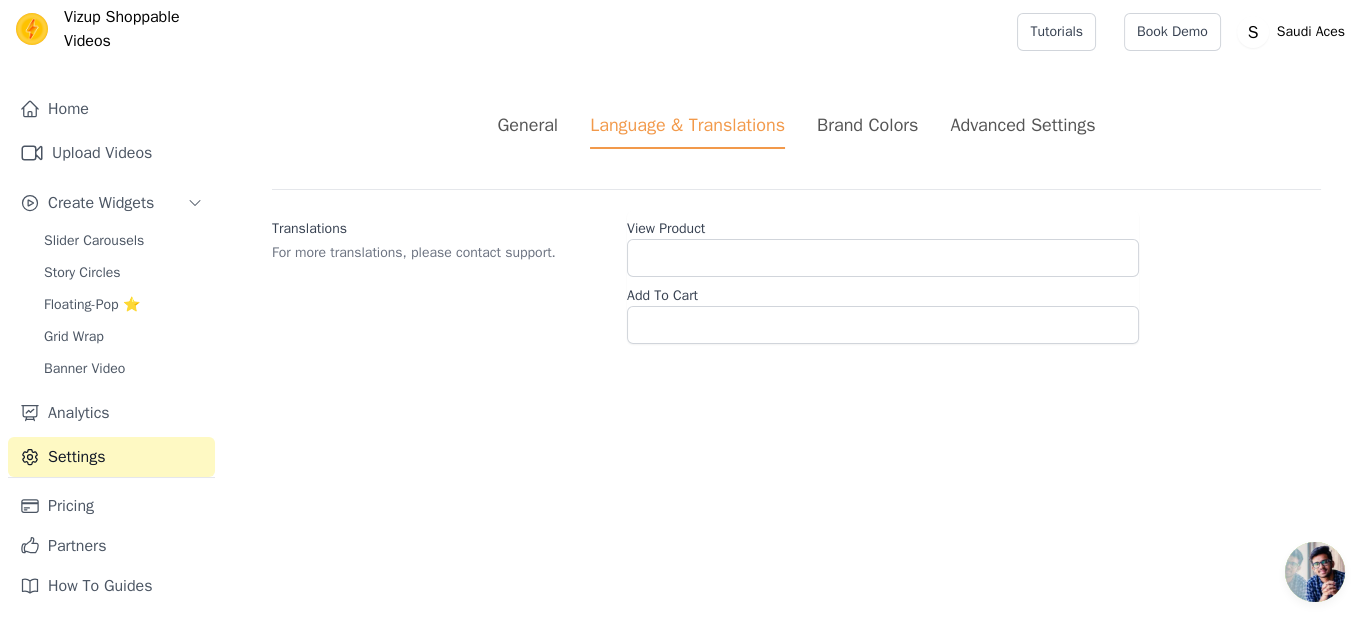 click on "Brand Colors" at bounding box center [867, 125] 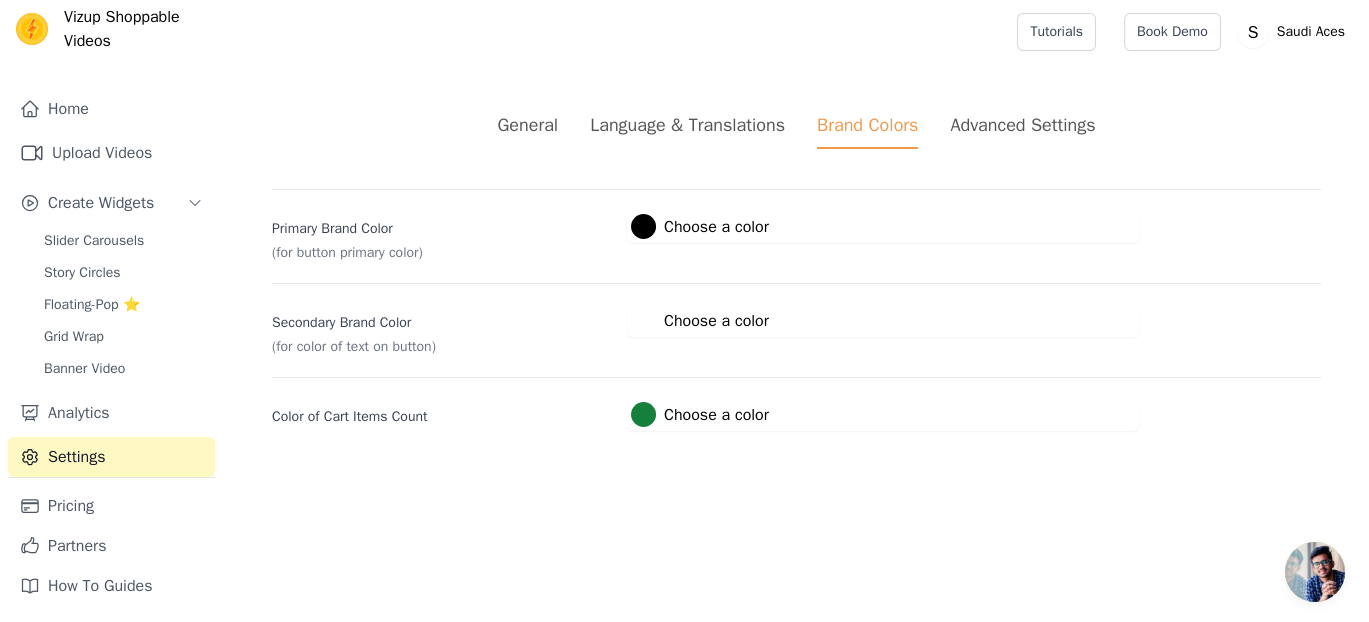 click at bounding box center (643, 226) 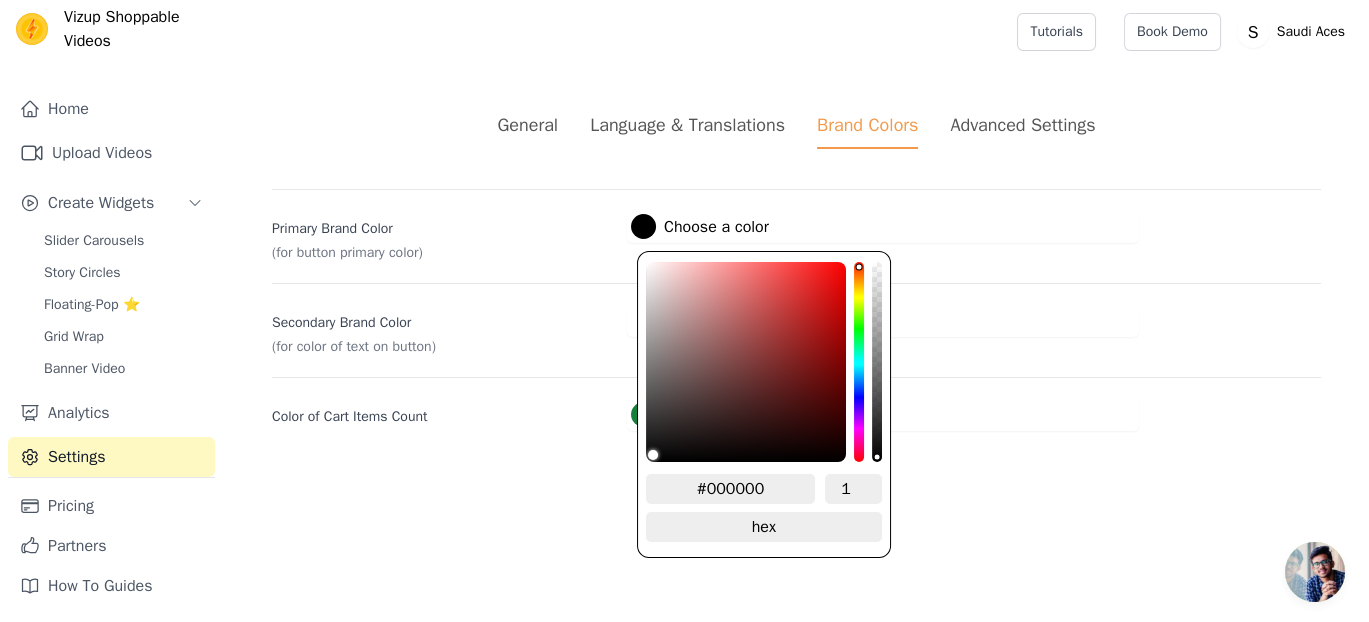 click on "#000000" at bounding box center [730, 489] 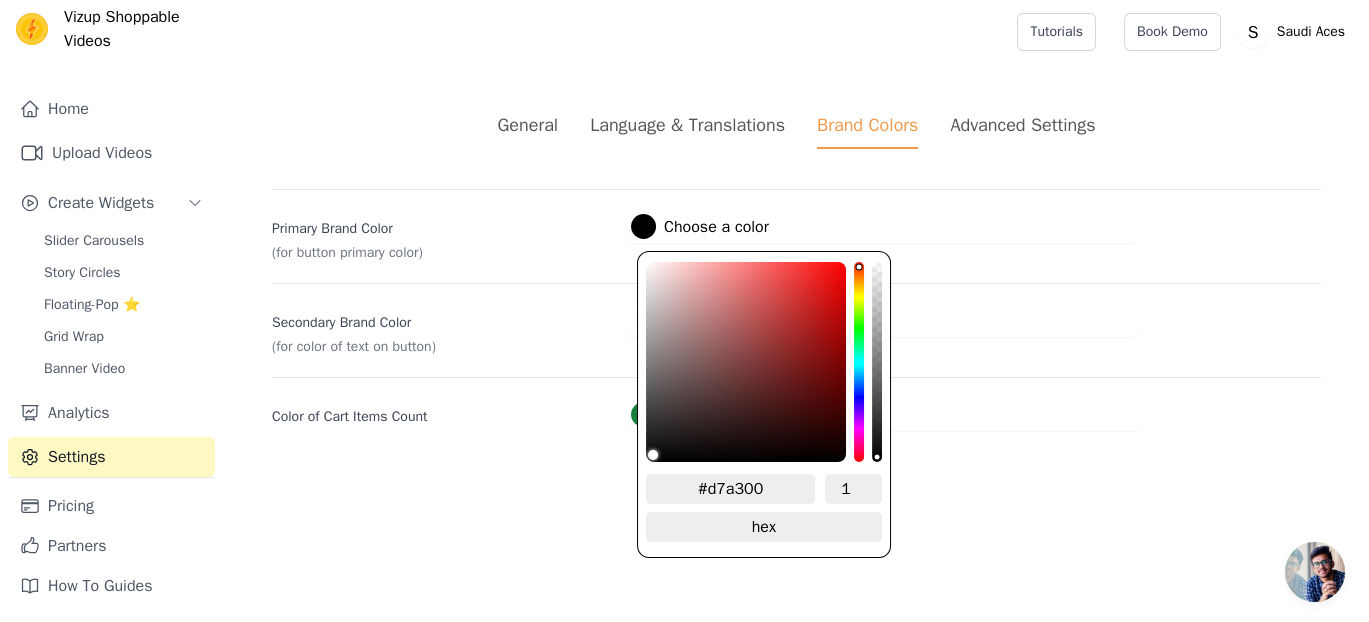 type on "#d7a300" 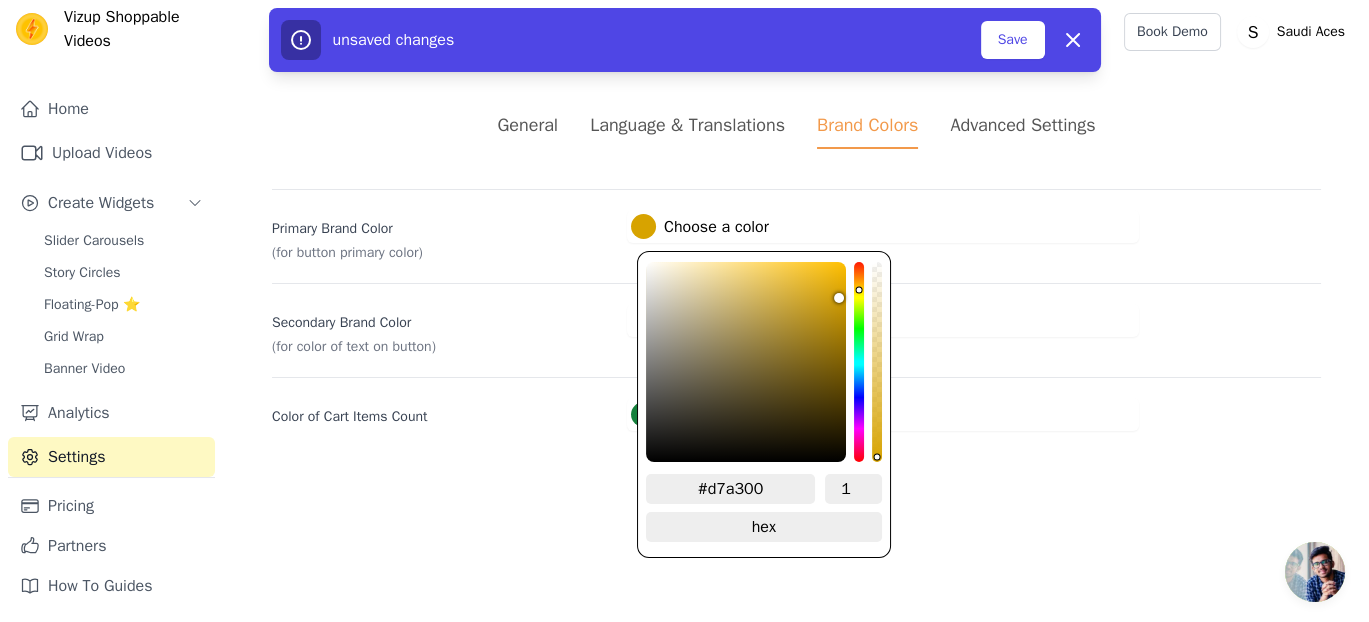 click on "Vizup Shoppable Videos
Home
Upload Videos       Create Widgets     Slider Carousels   Story Circles   Floating-Pop ⭐   Grid Wrap   Banner Video
Analytics
Settings
Pricing
Partners
How To Guides   Open sidebar       Tutorials     Book Demo   Open user menu" at bounding box center (684, 239) 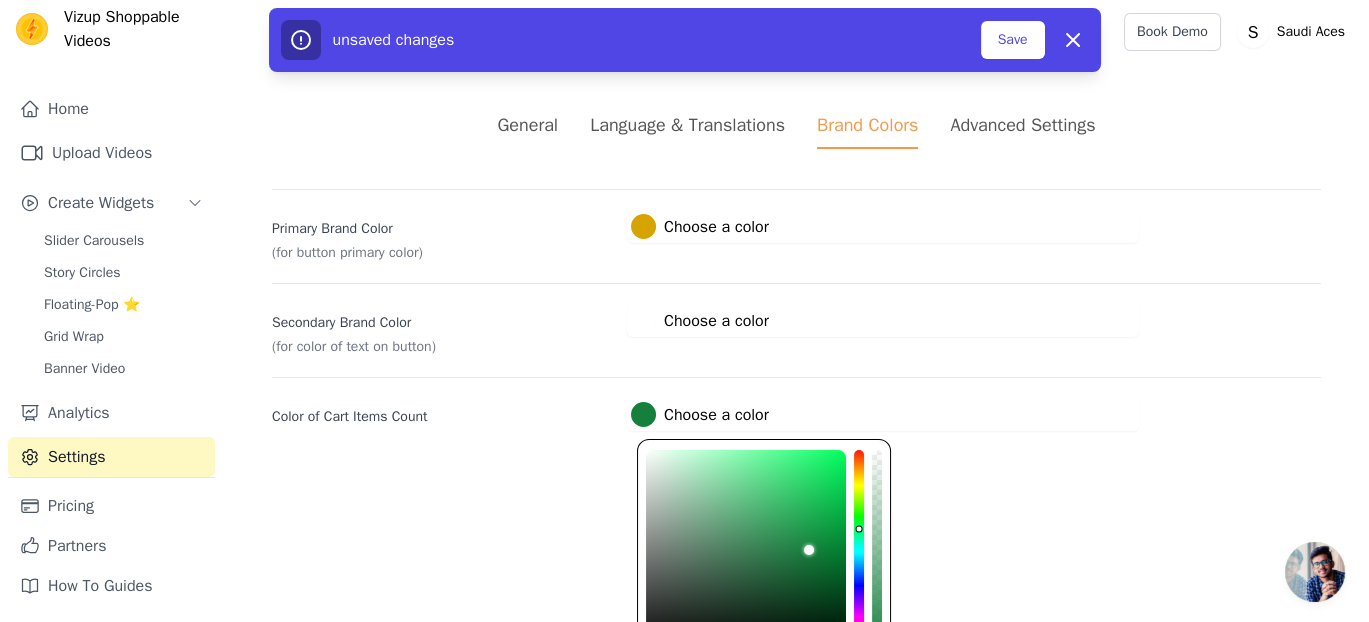 click on "#15803c       Choose a color" at bounding box center [700, 414] 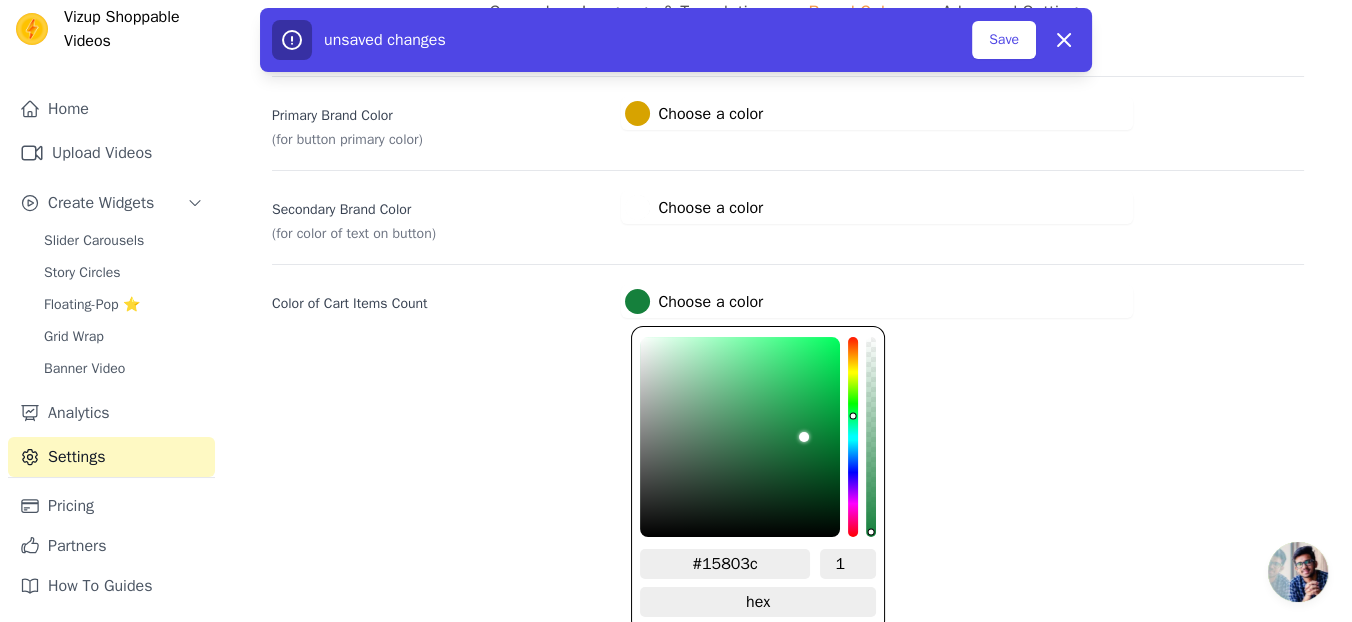 scroll, scrollTop: 116, scrollLeft: 0, axis: vertical 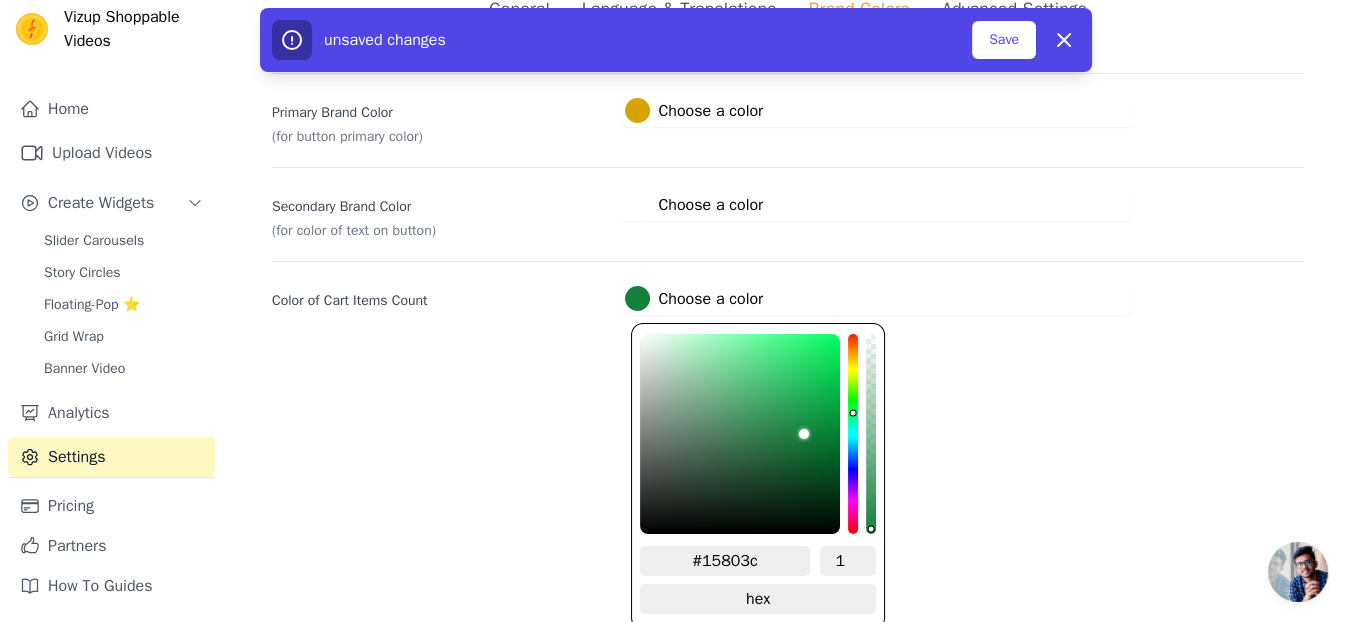 click on "#15803c" at bounding box center [724, 561] 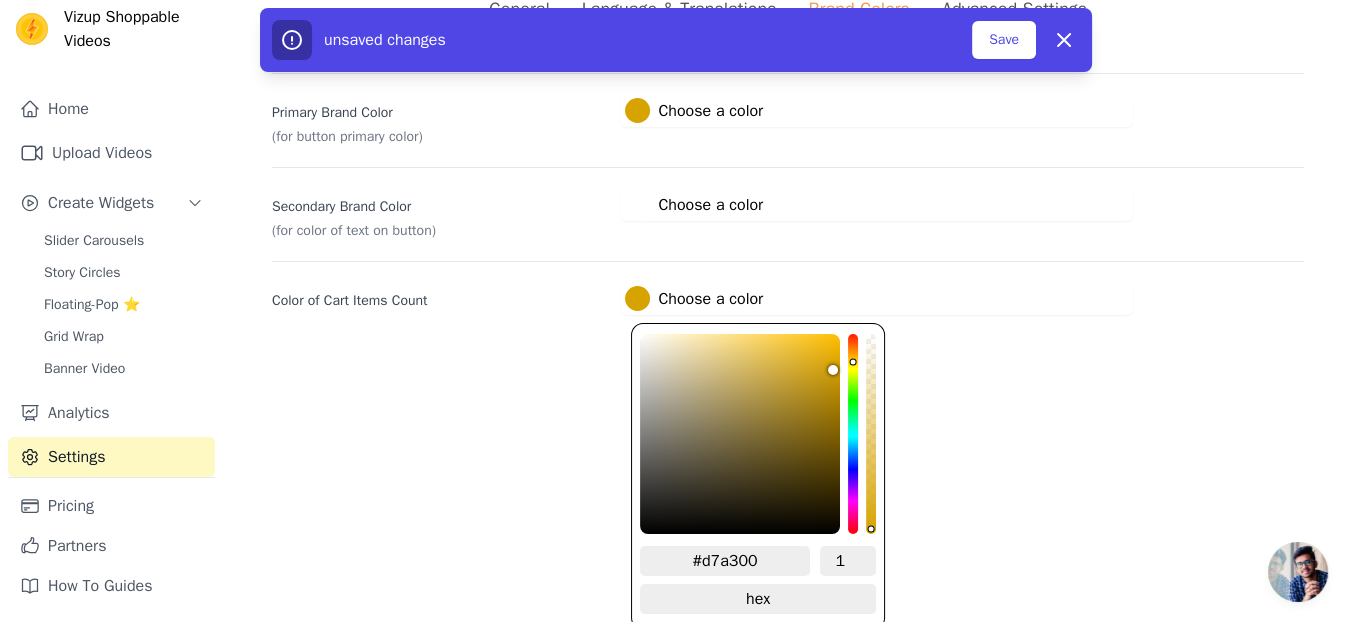 click on "Vizup Shoppable Videos
Home
Upload Videos       Create Widgets     Slider Carousels   Story Circles   Floating-Pop ⭐   Grid Wrap   Banner Video
Analytics
Settings
Pricing
Partners
How To Guides   Open sidebar       Tutorials     Book Demo   Open user menu" at bounding box center [676, 123] 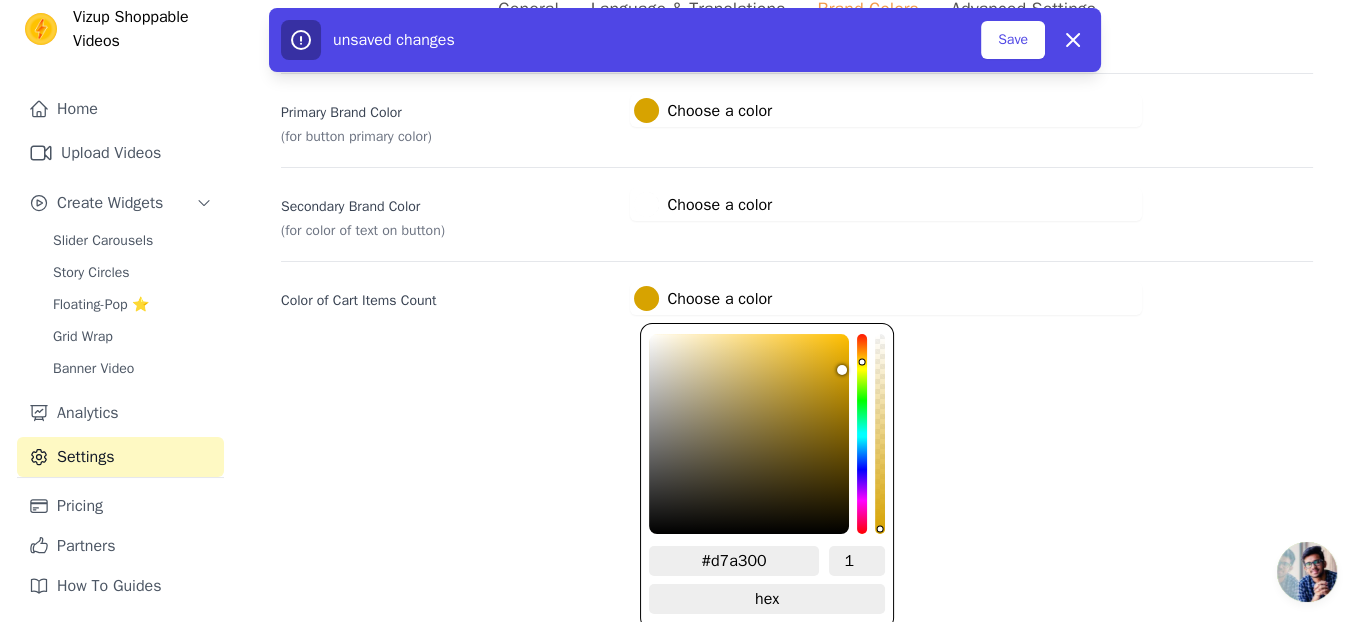 scroll, scrollTop: 0, scrollLeft: 0, axis: both 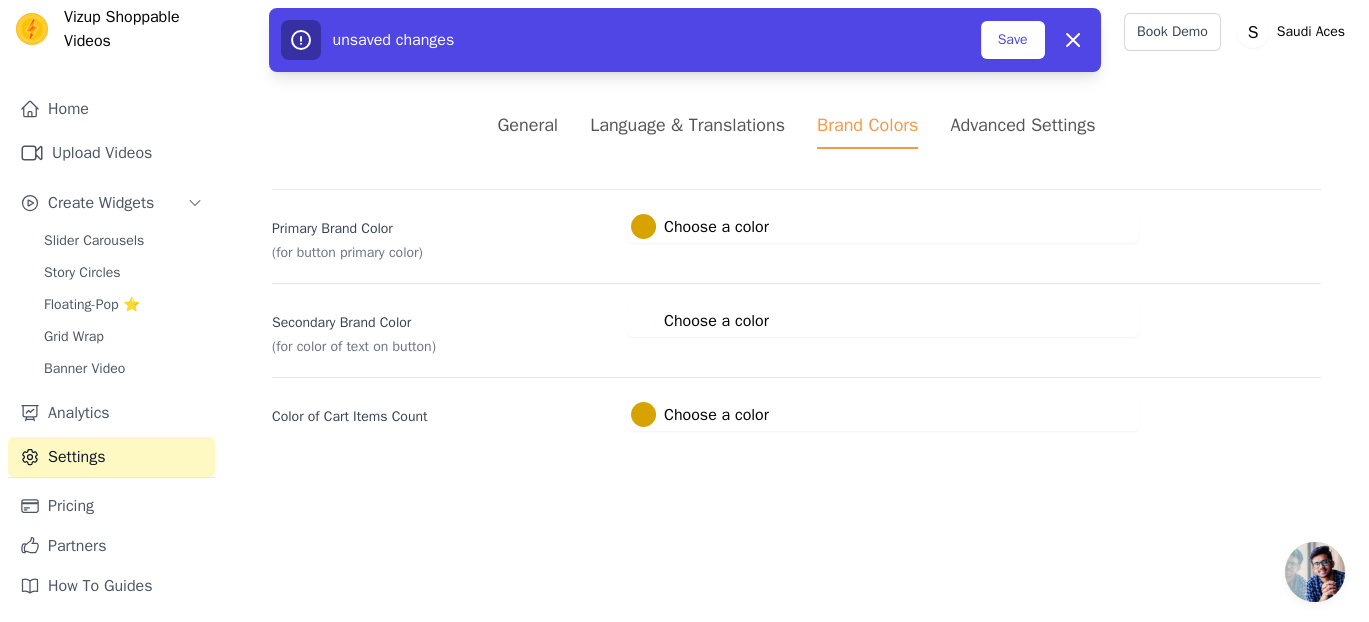 click at bounding box center (643, 320) 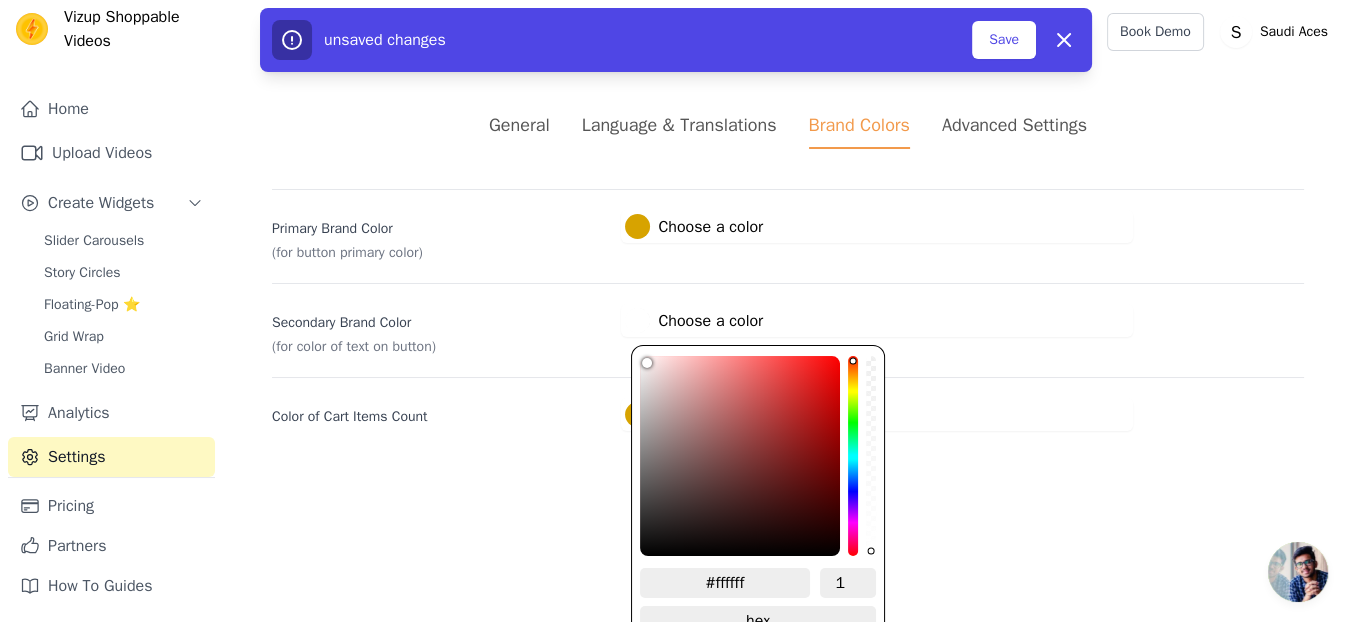 type on "#856767" 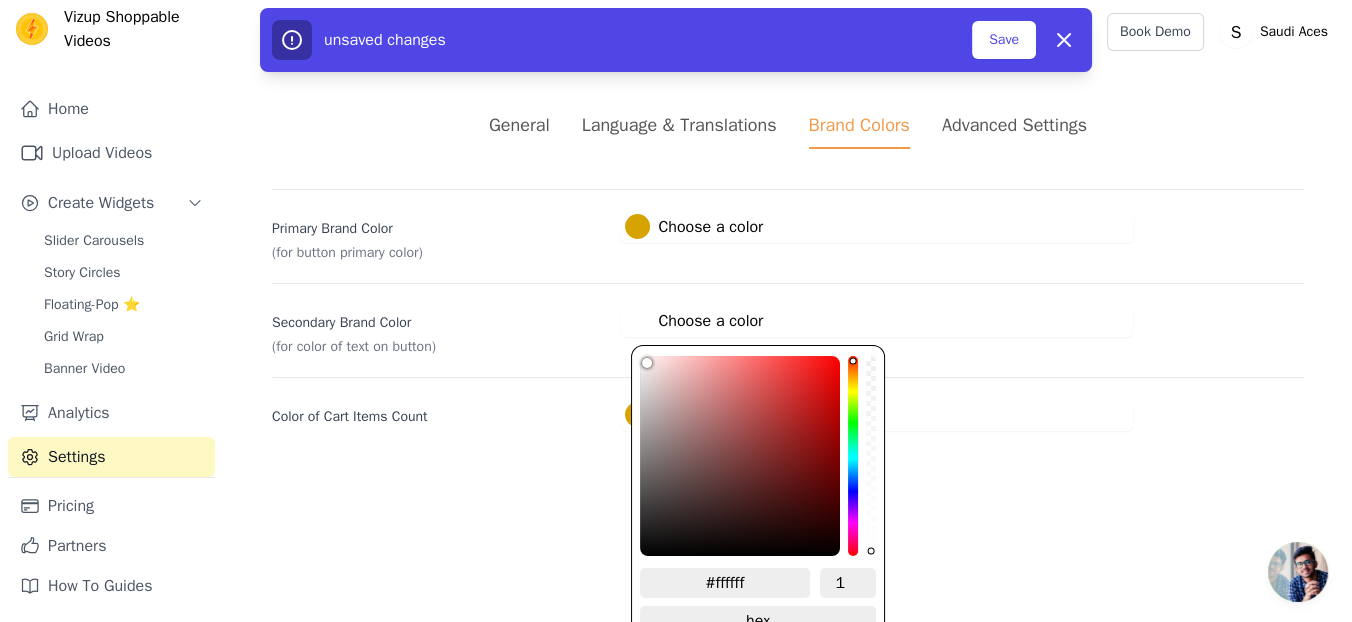 type on "#856767" 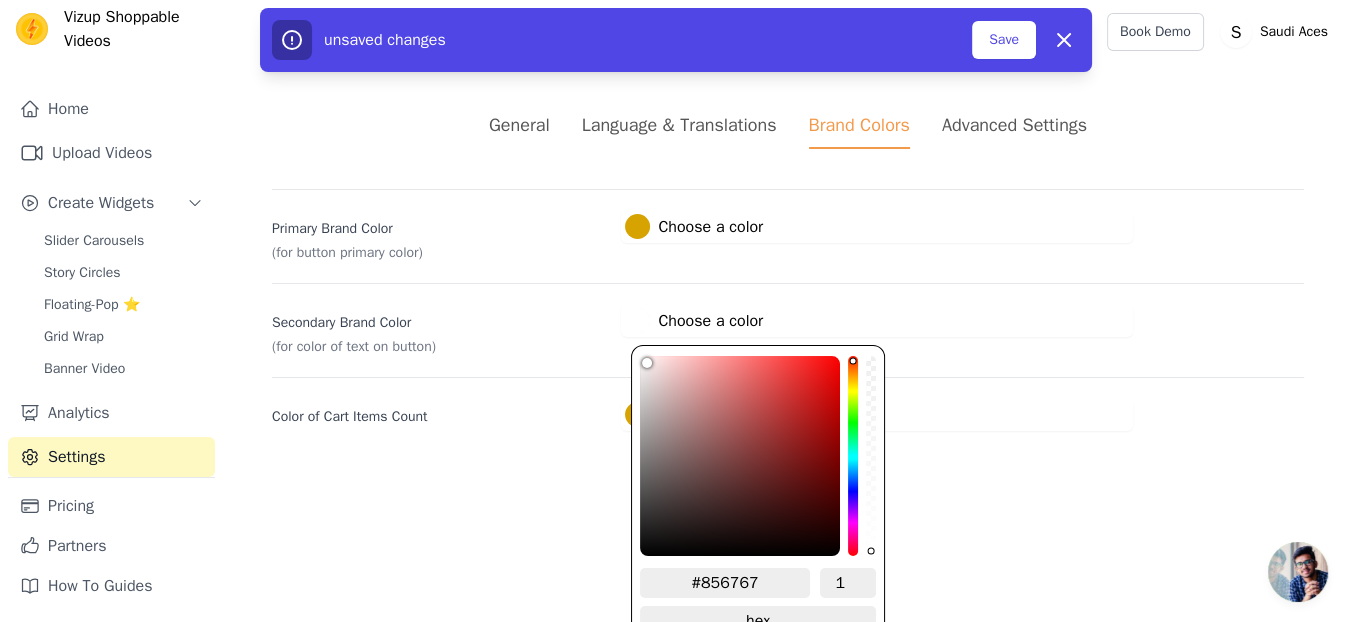 type on "#796060" 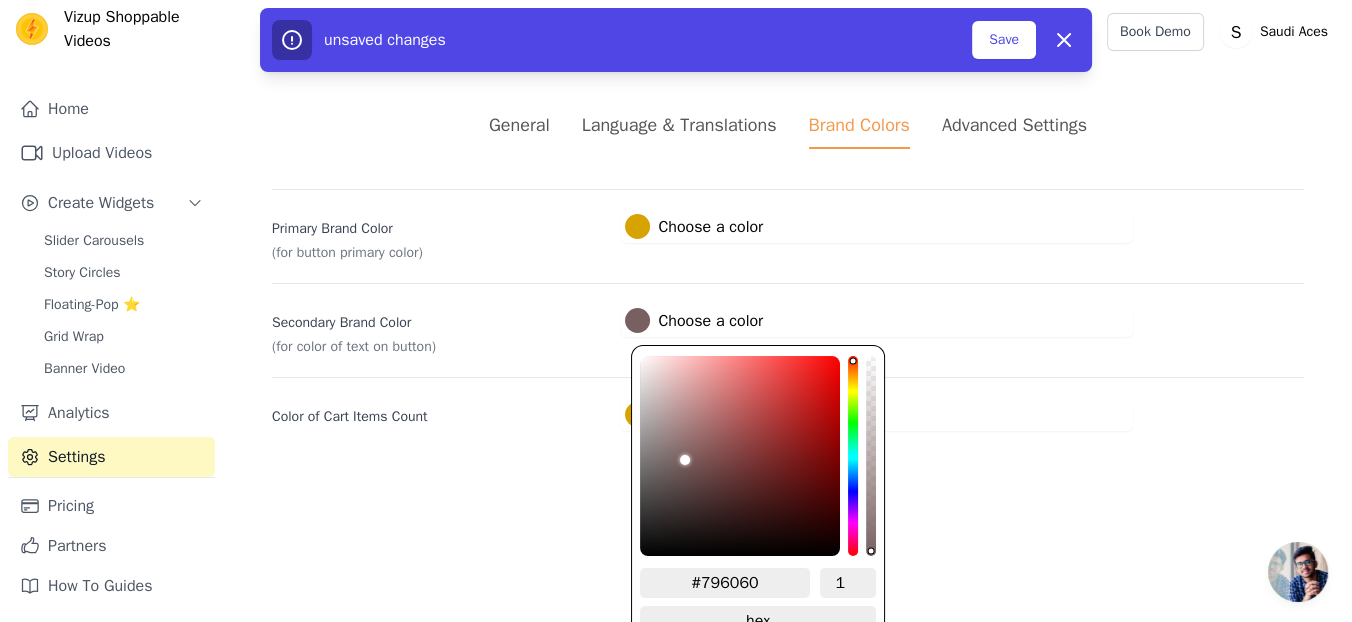 type on "#6e5959" 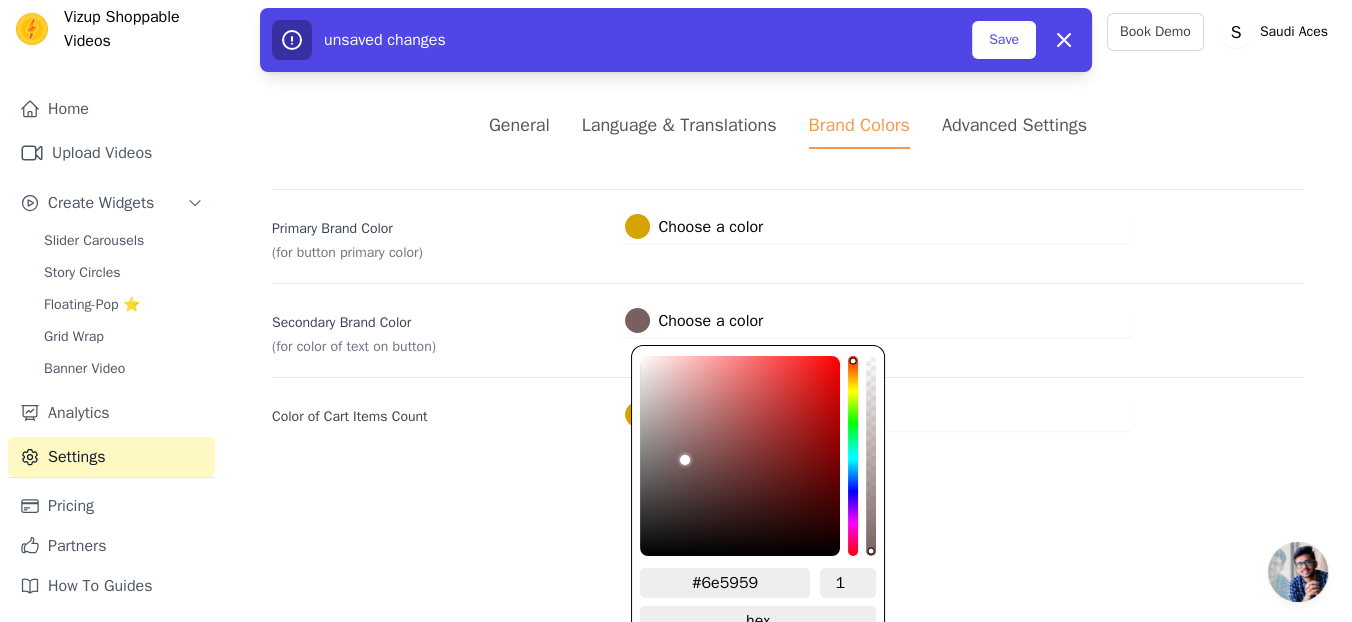 type on "#594b4b" 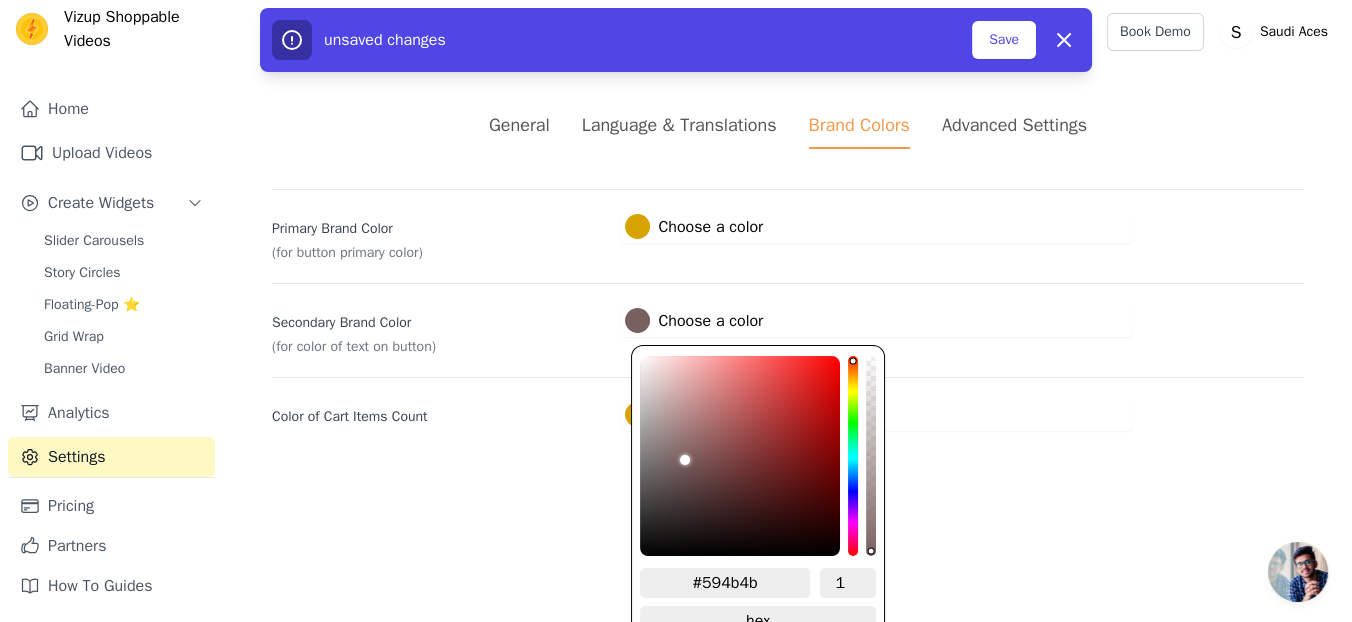 type on "#443a3a" 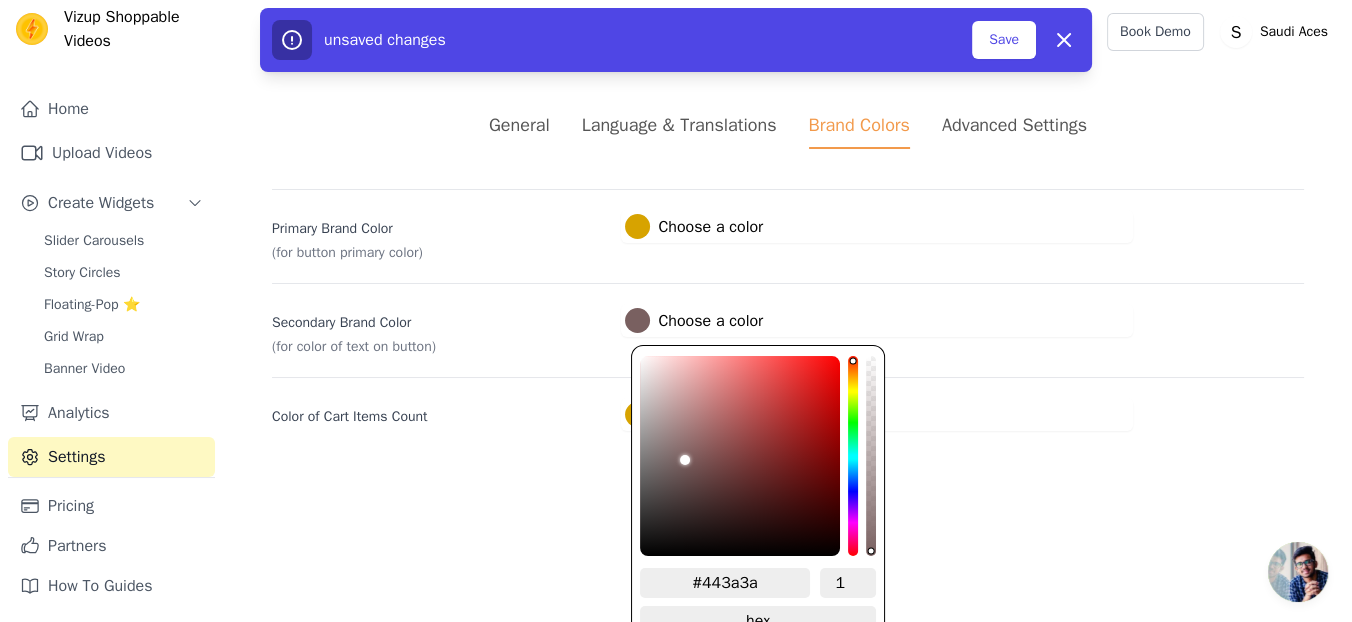 type on "#2d2828" 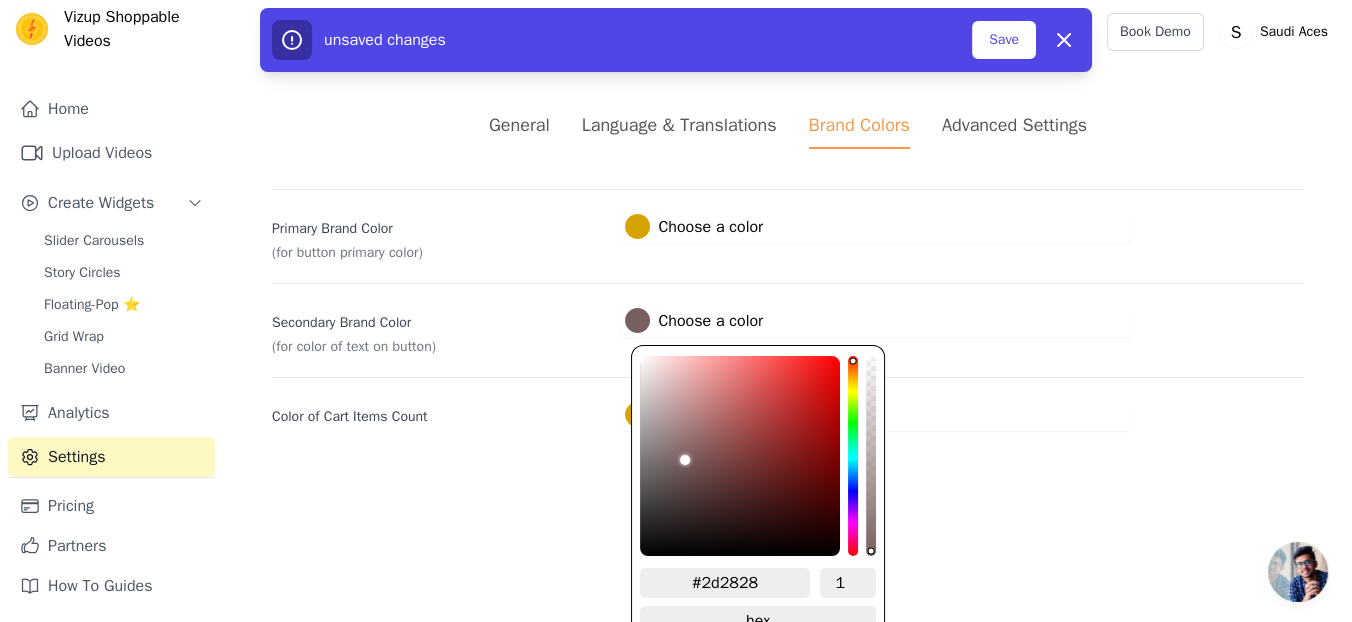 type on "#161414" 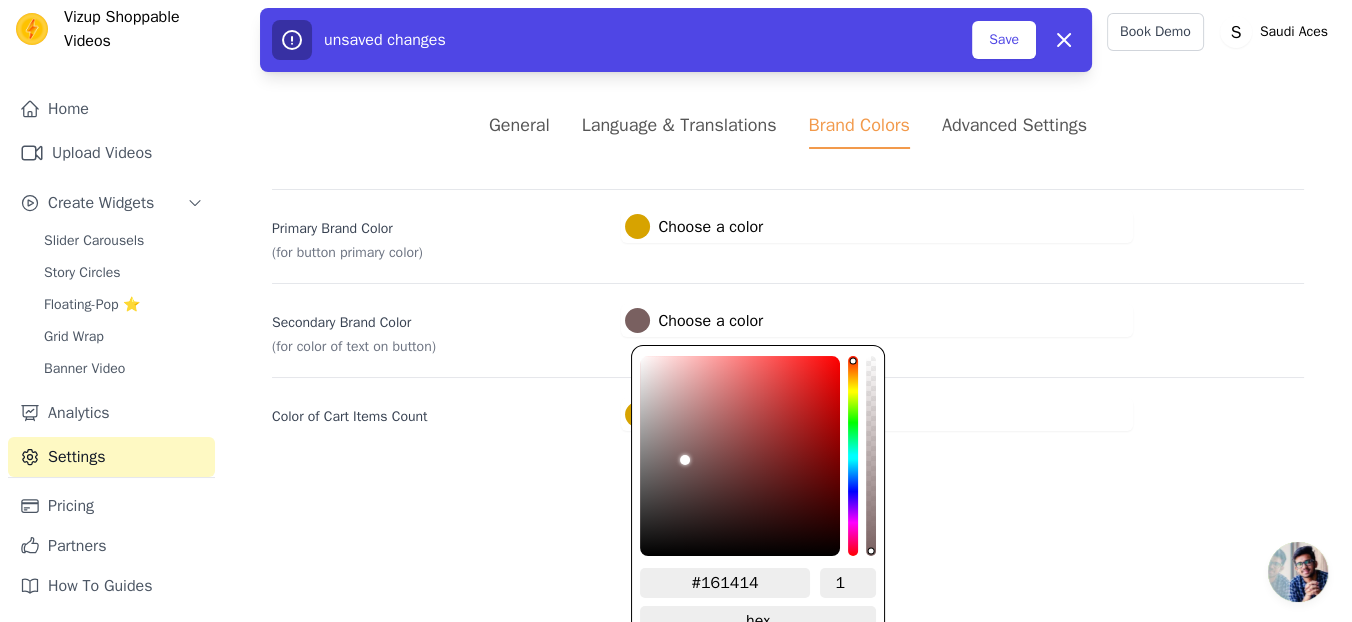 type on "#000000" 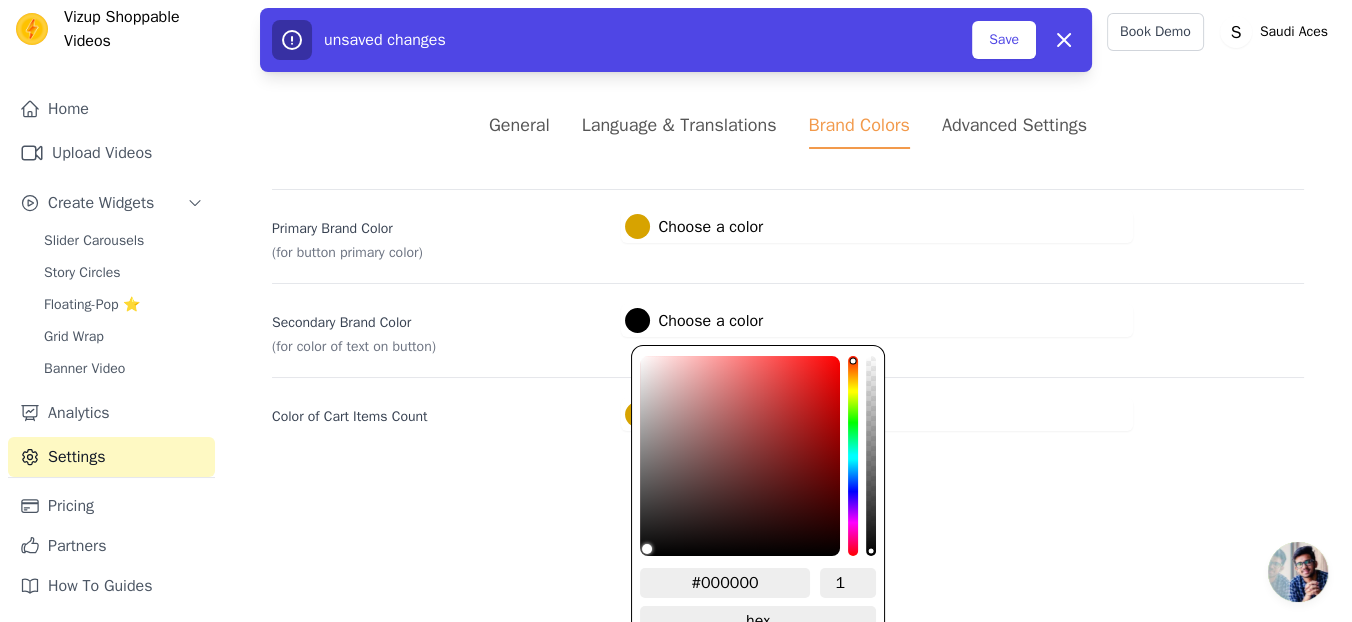 drag, startPoint x: 681, startPoint y: 457, endPoint x: 557, endPoint y: 594, distance: 184.78366 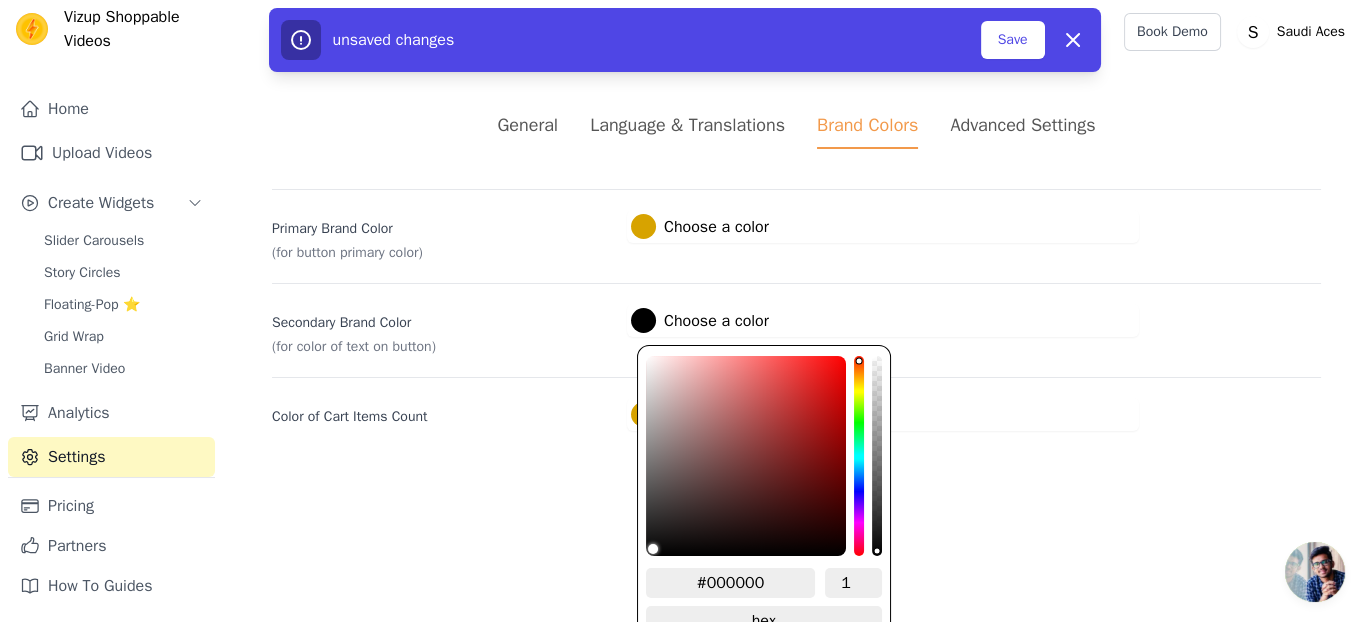 click on "Vizup Shoppable Videos
Home
Upload Videos       Create Widgets     Slider Carousels   Story Circles   Floating-Pop ⭐   Grid Wrap   Banner Video
Analytics
Settings
Pricing
Partners
How To Guides   Open sidebar       Tutorials     Book Demo   Open user menu" at bounding box center (684, 239) 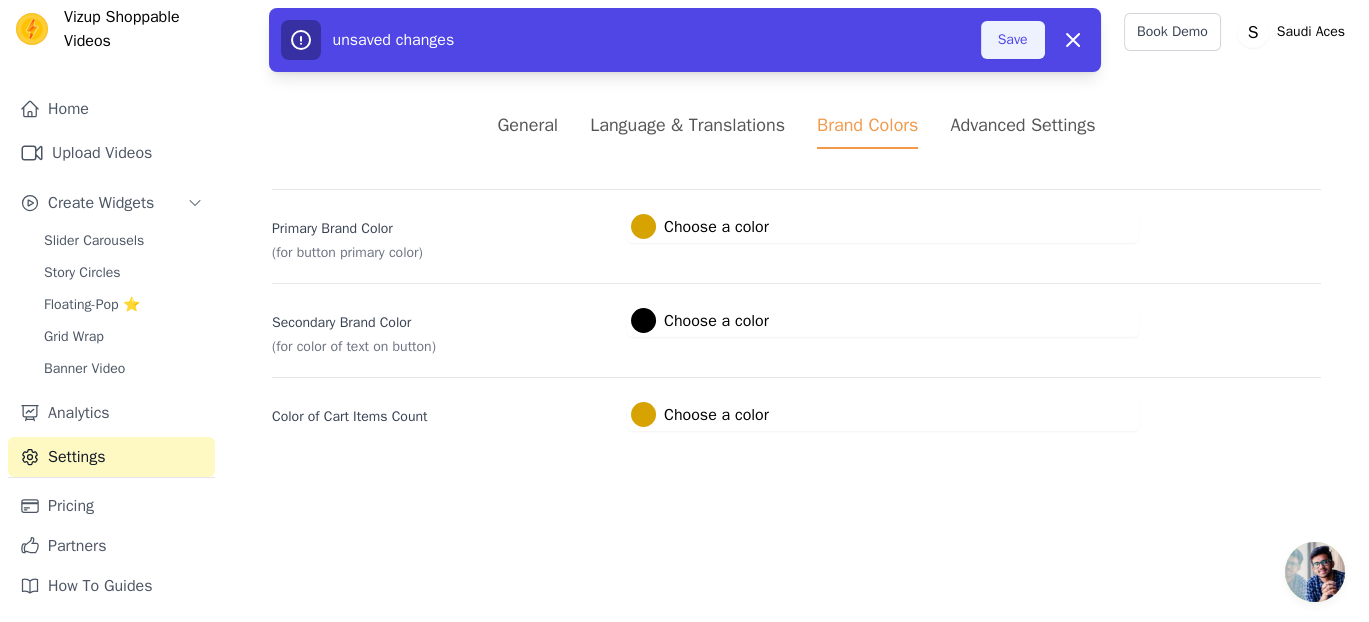 click on "Save" at bounding box center [1013, 40] 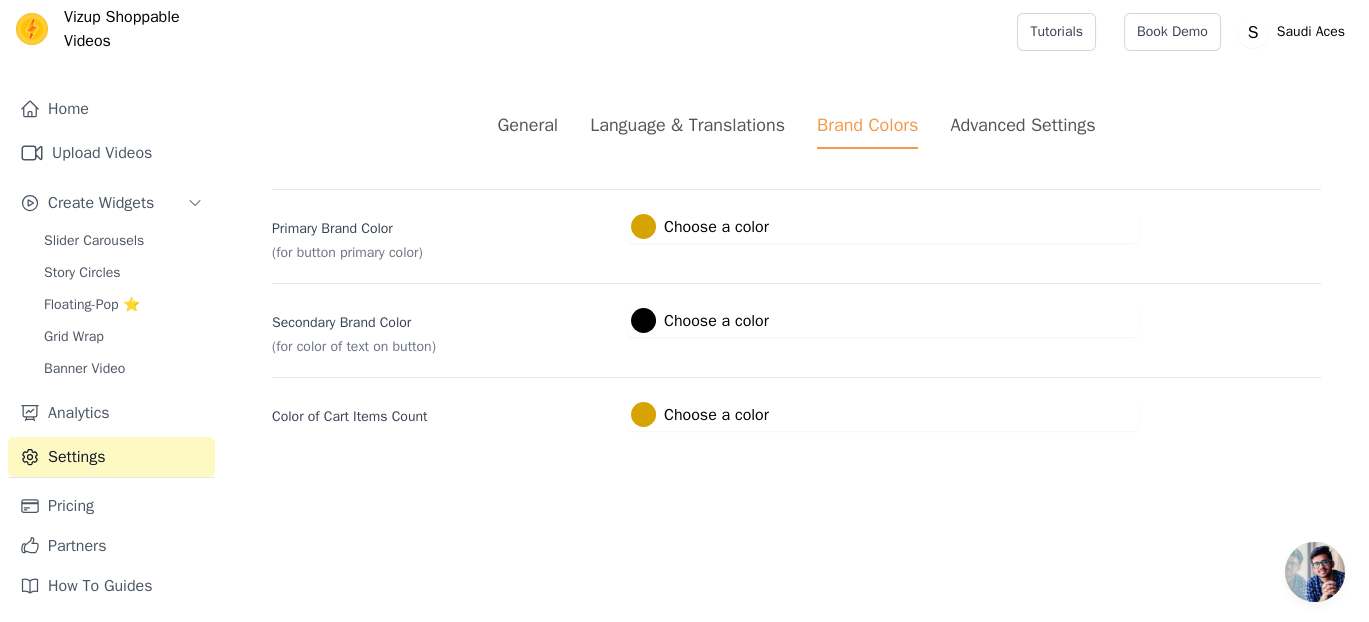click at bounding box center (643, 320) 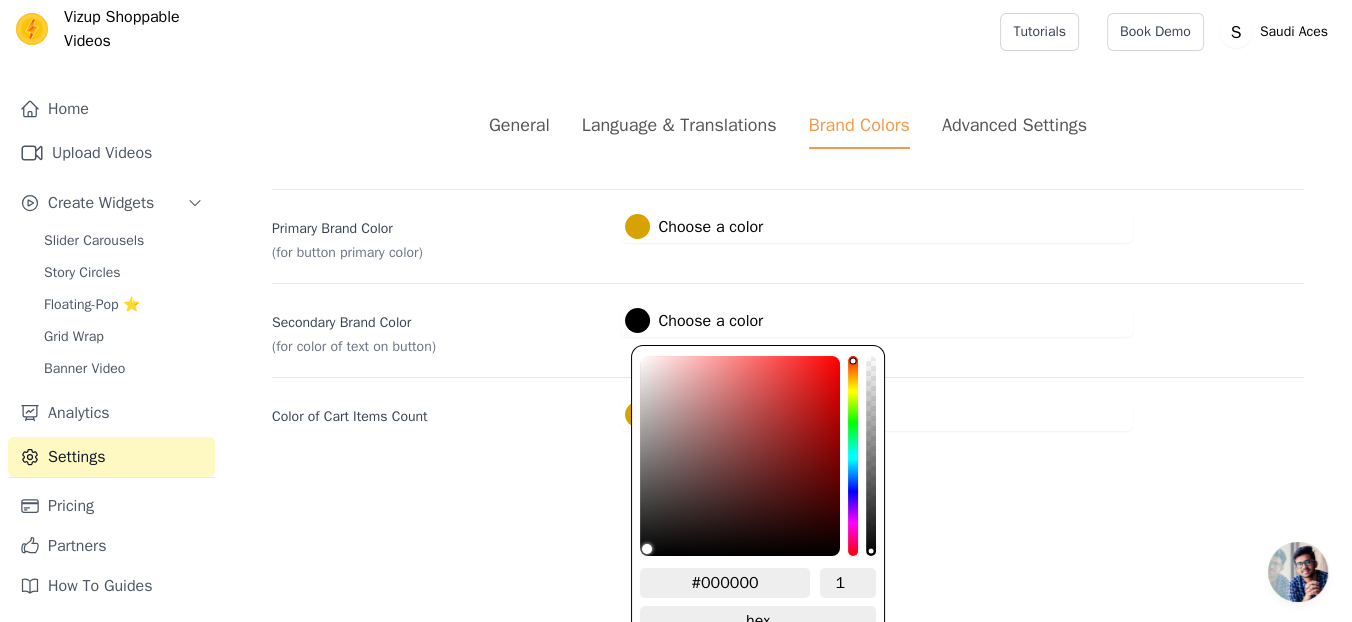 type on "#c89f9f" 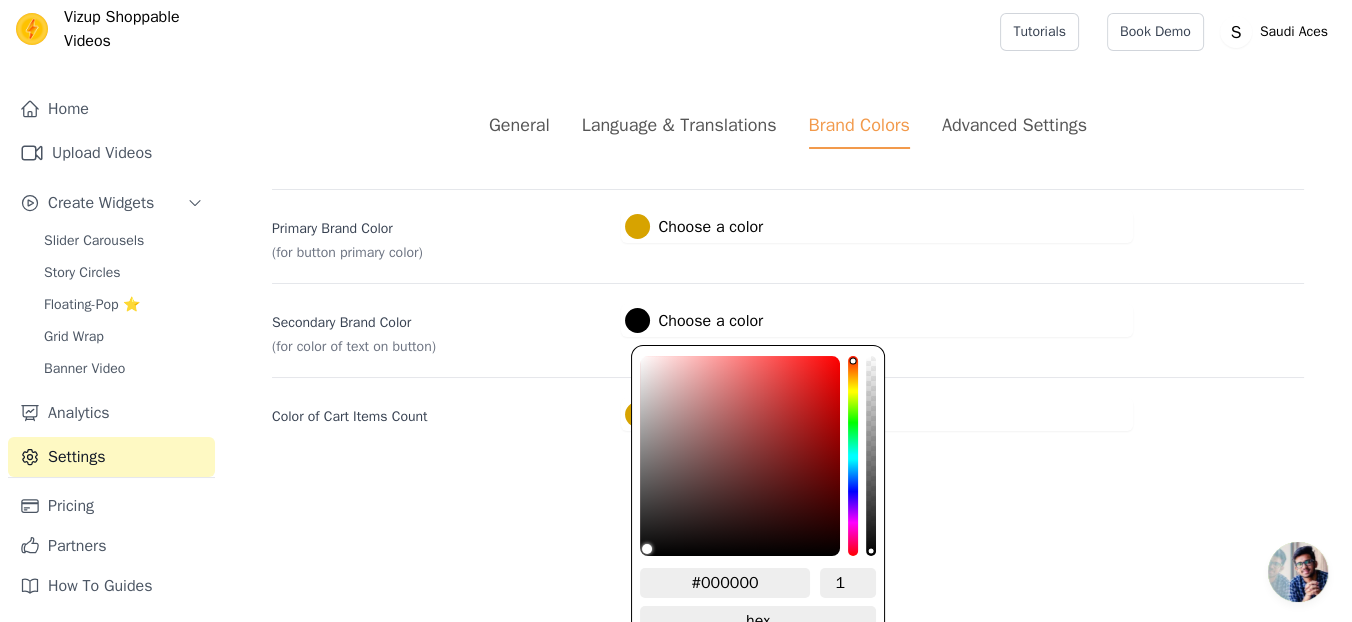 type on "#c89f9f" 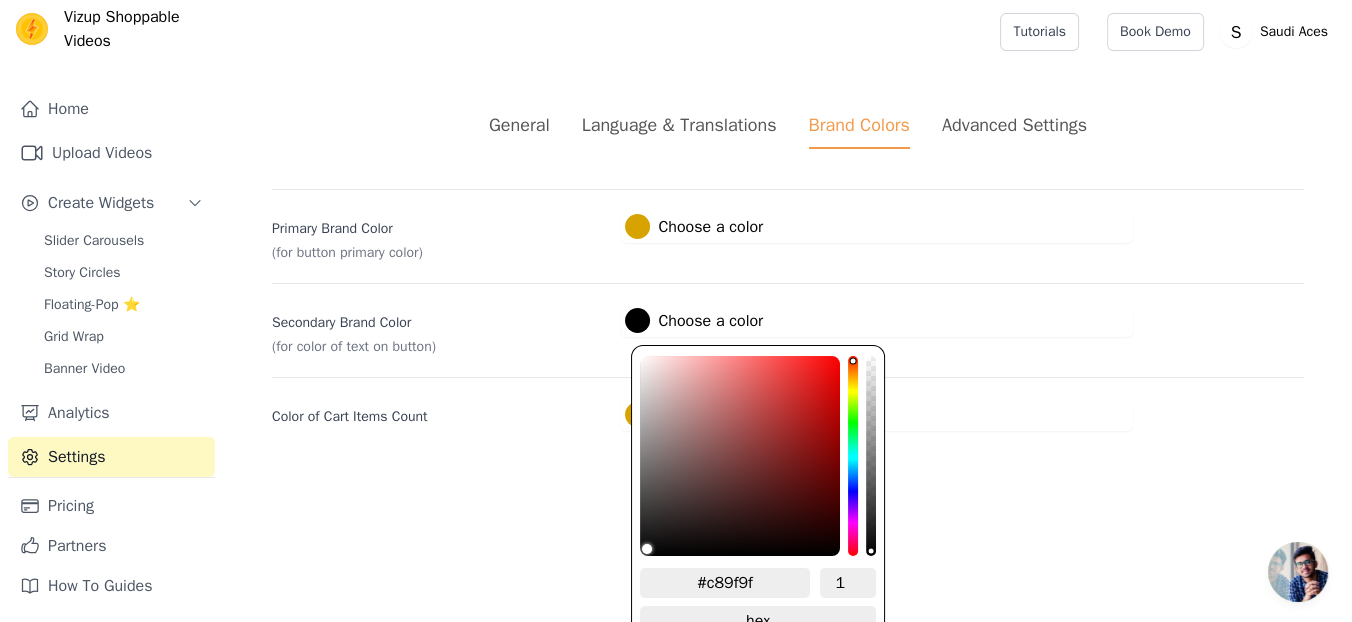 type on "#c8a0a0" 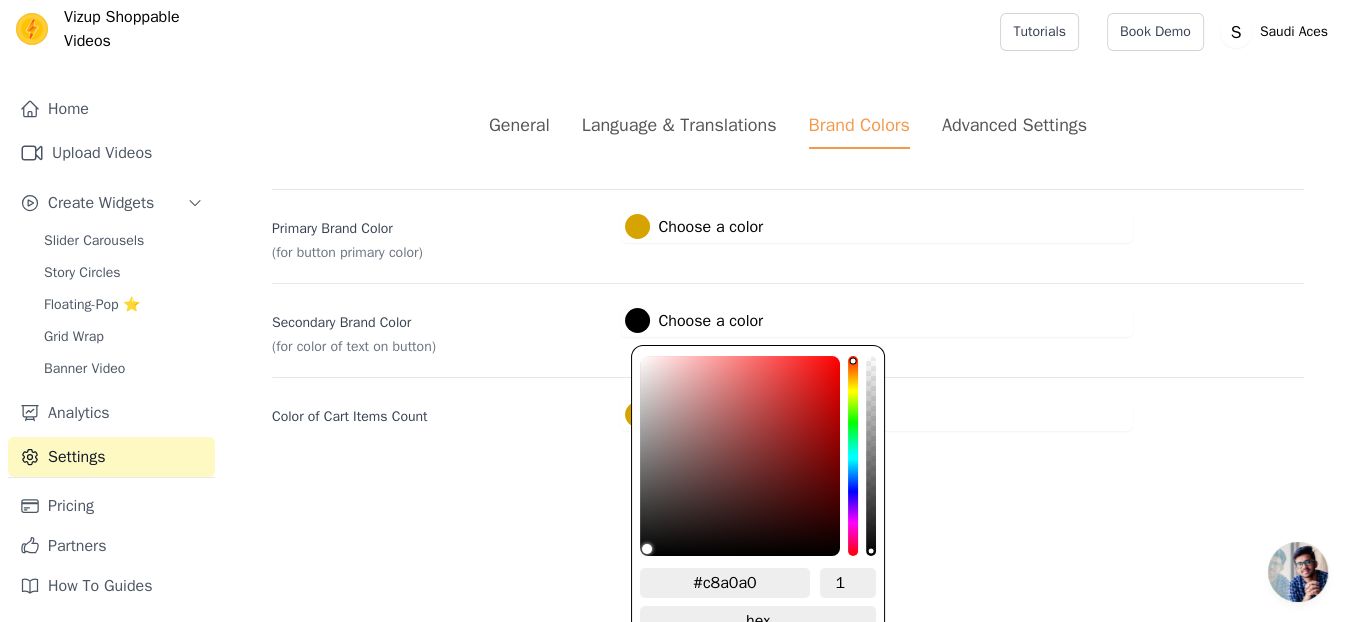type on "#d2b2b2" 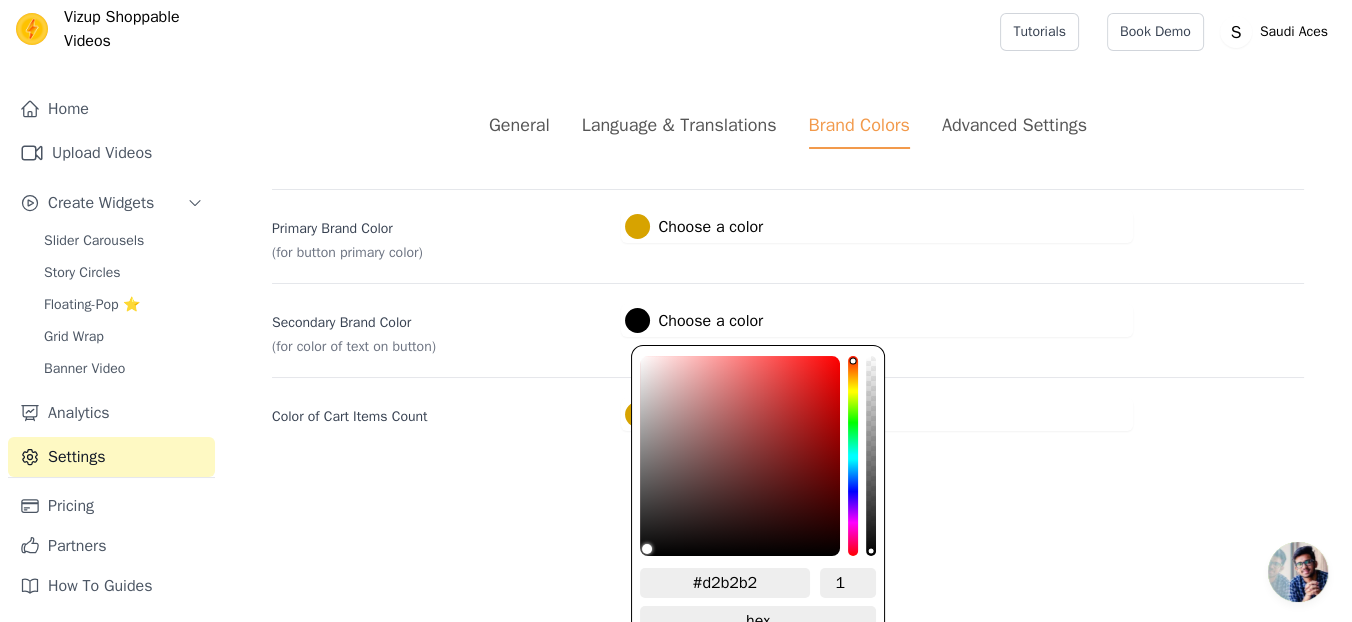 type on "#f6e9e9" 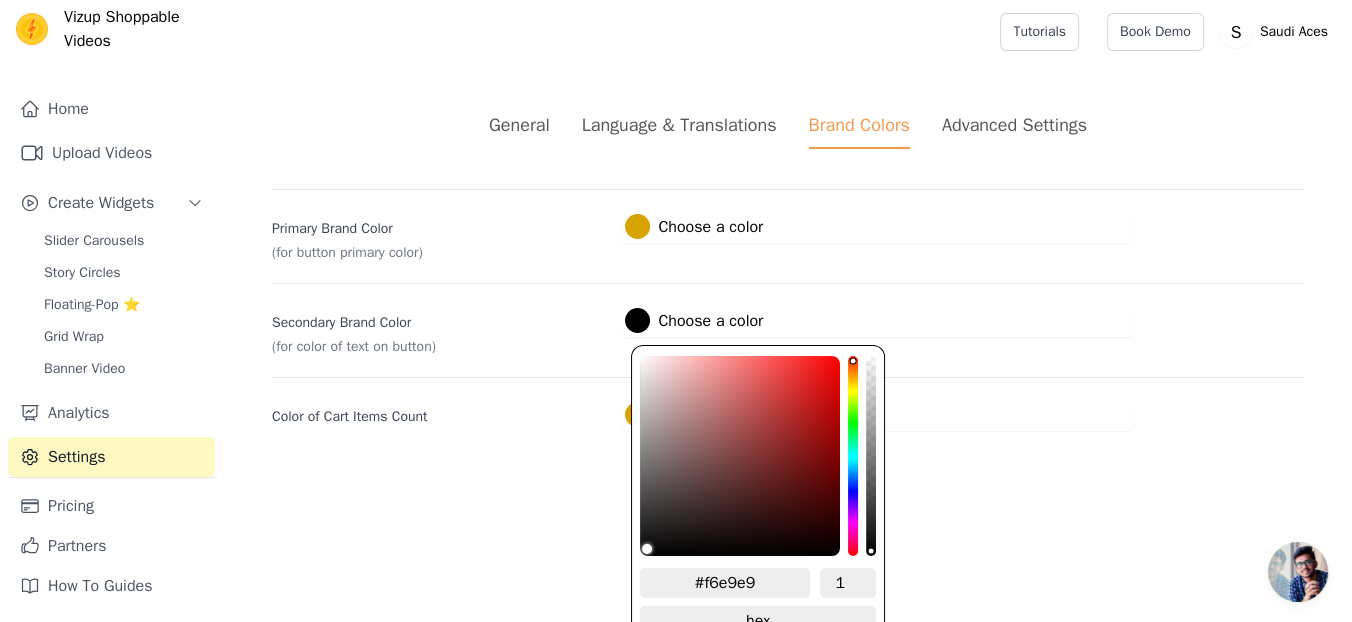 type on "#ffffff" 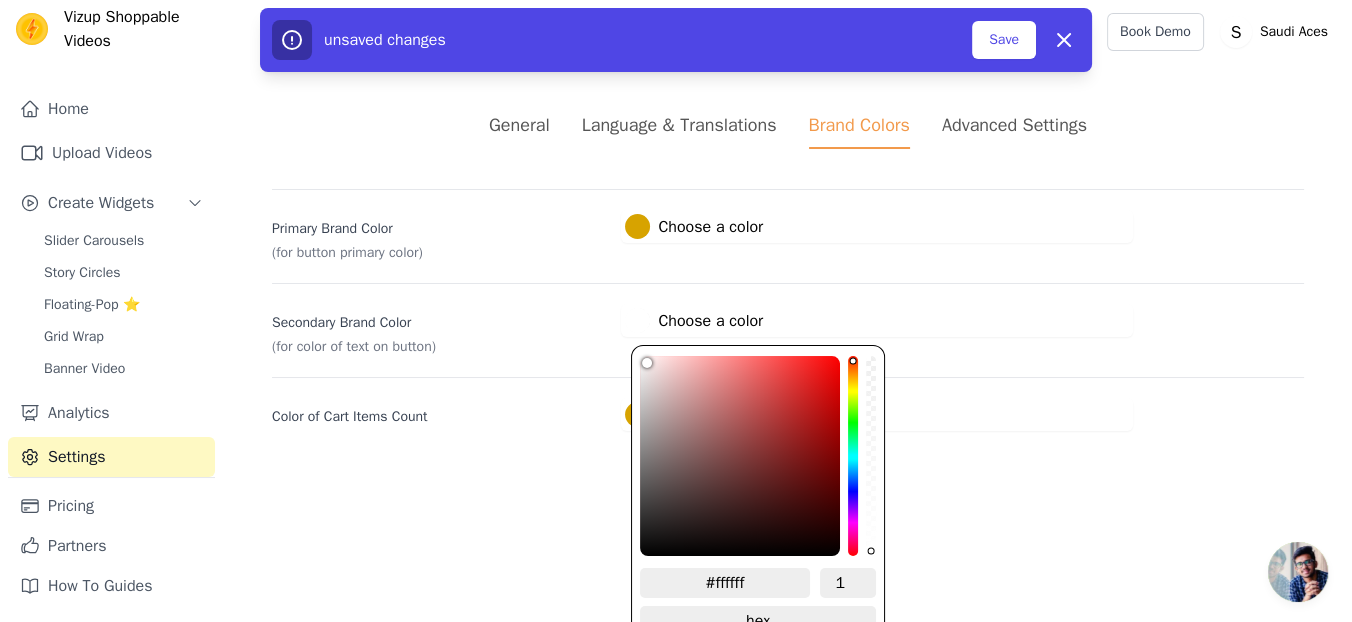 drag, startPoint x: 681, startPoint y: 395, endPoint x: 508, endPoint y: 184, distance: 272.8553 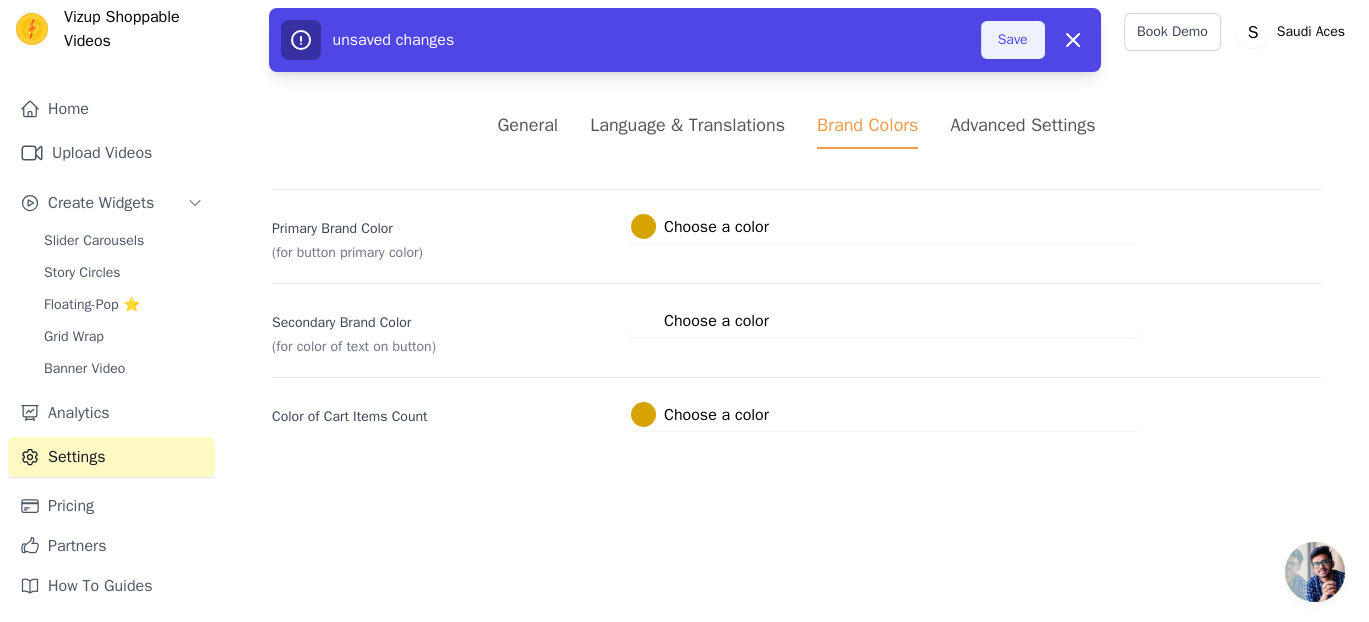click on "Save" at bounding box center (1013, 40) 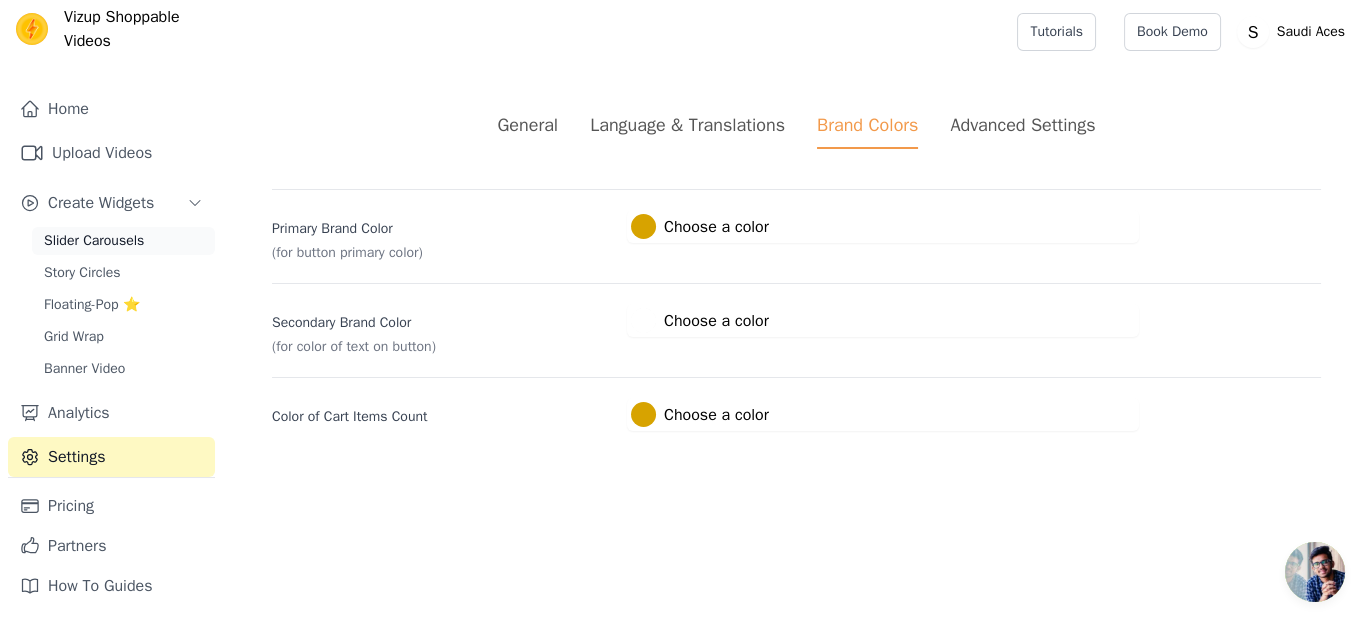 click on "Slider Carousels" at bounding box center [94, 241] 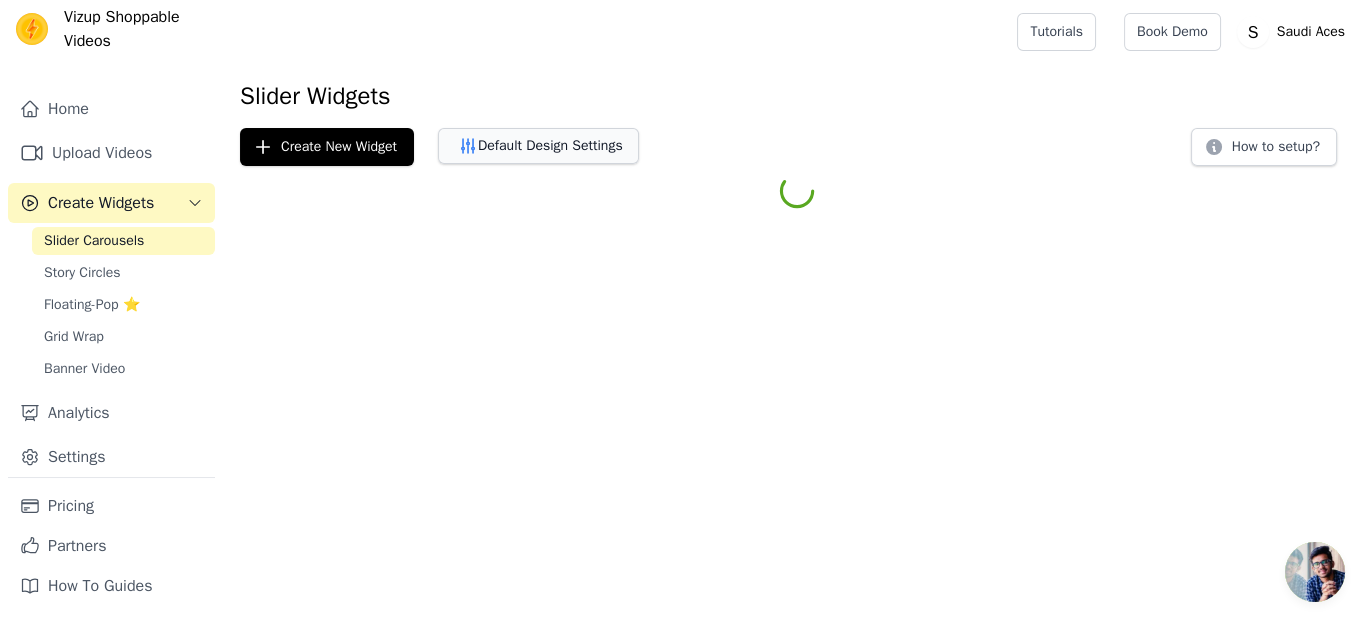 click on "Default Design Settings" at bounding box center (538, 146) 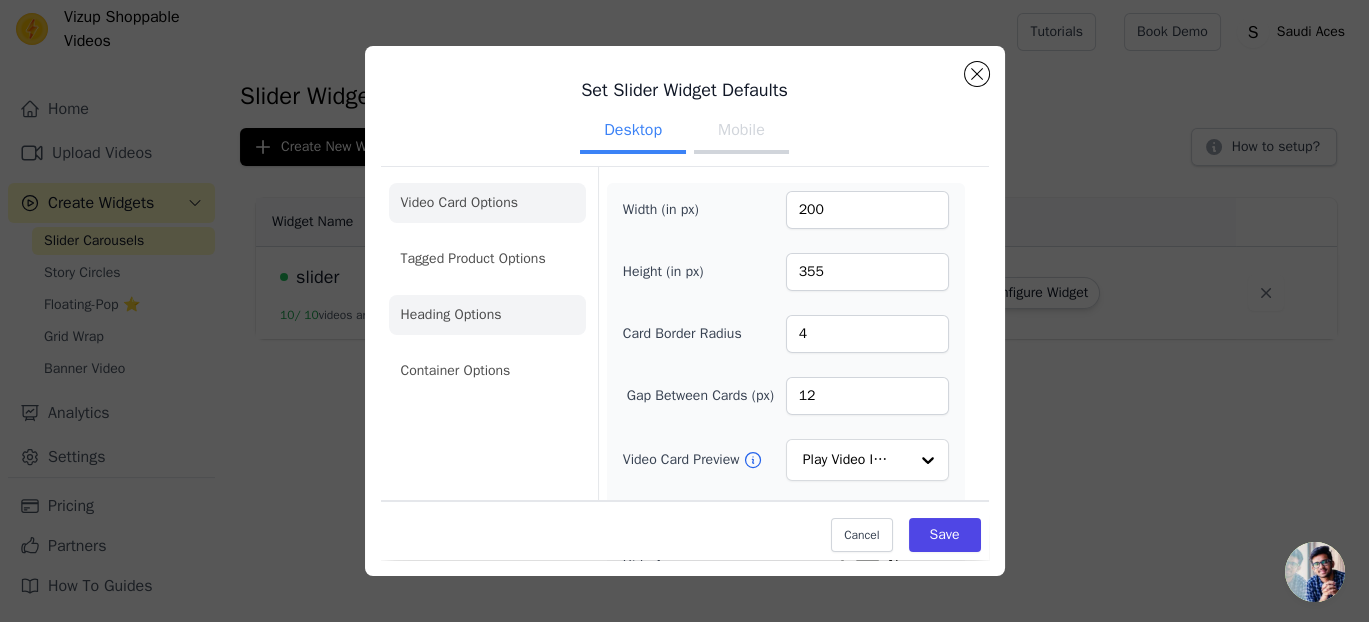 click on "Heading Options" 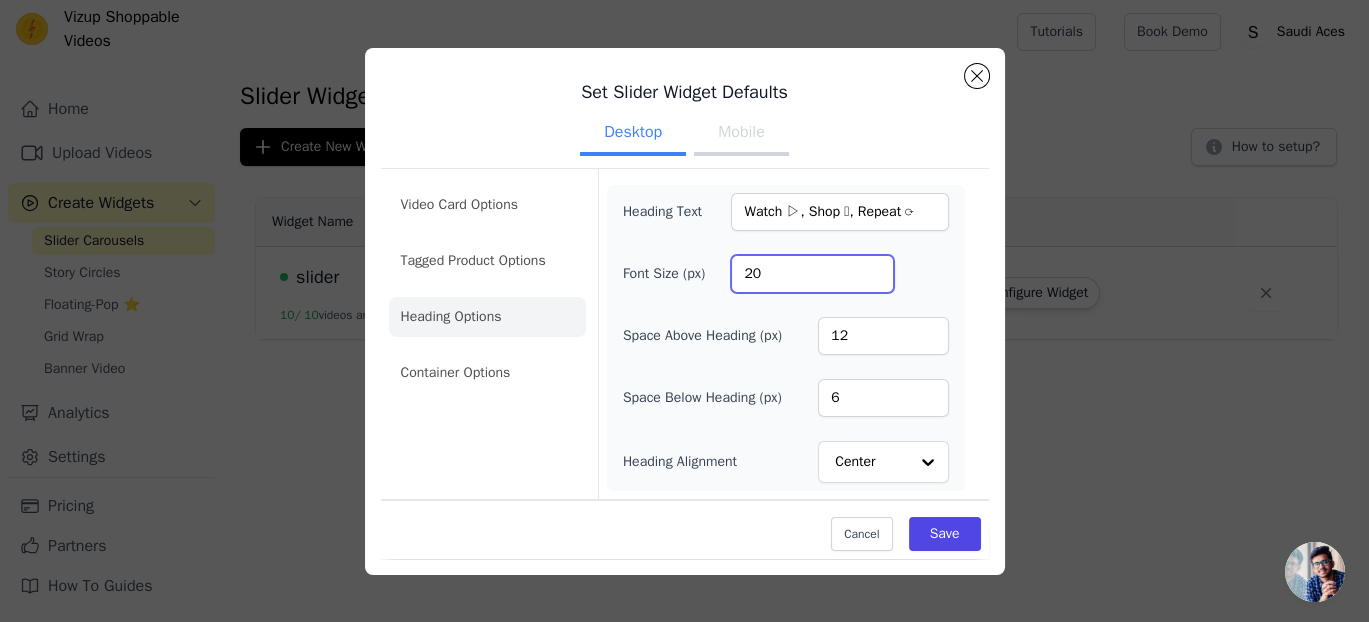 click on "Font Size (px)   20" at bounding box center [786, 274] 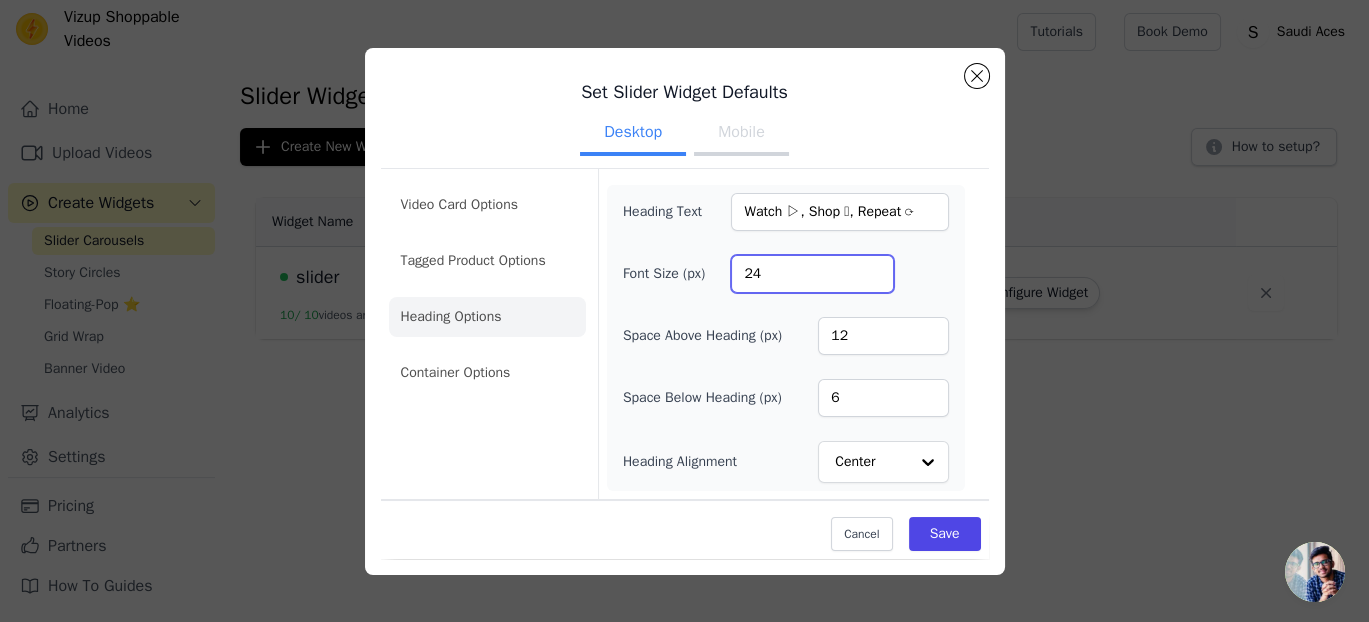 type on "24" 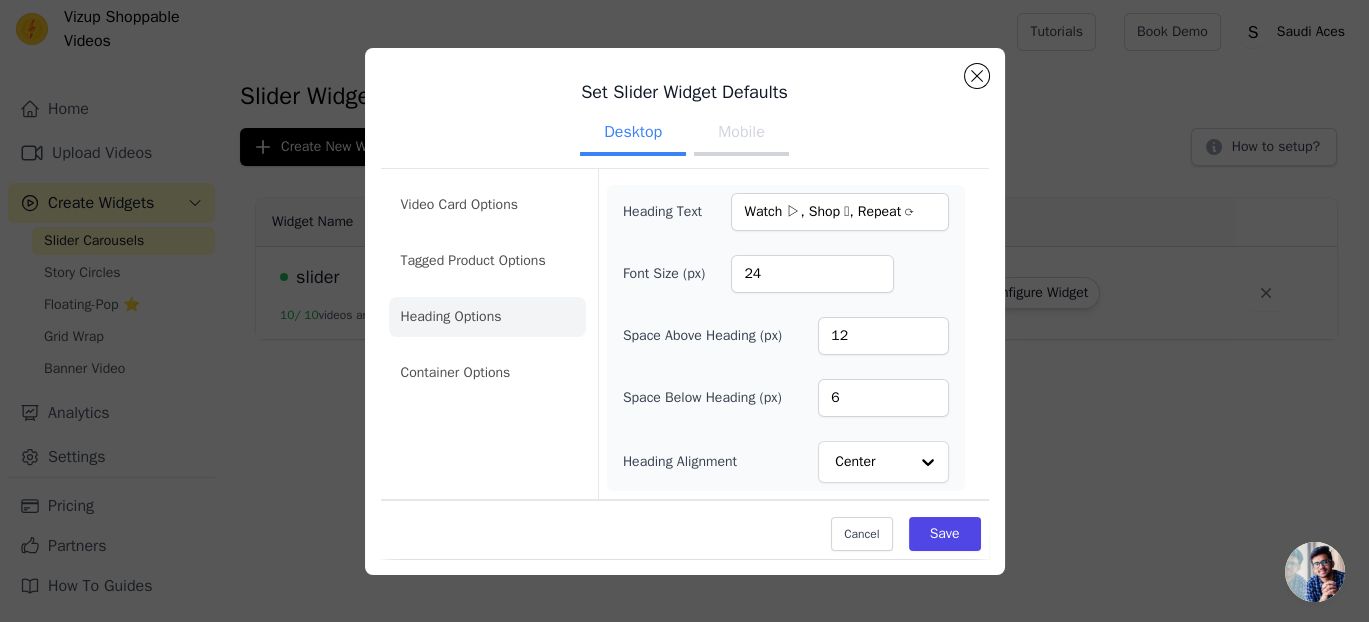 click on "Mobile" at bounding box center (741, 134) 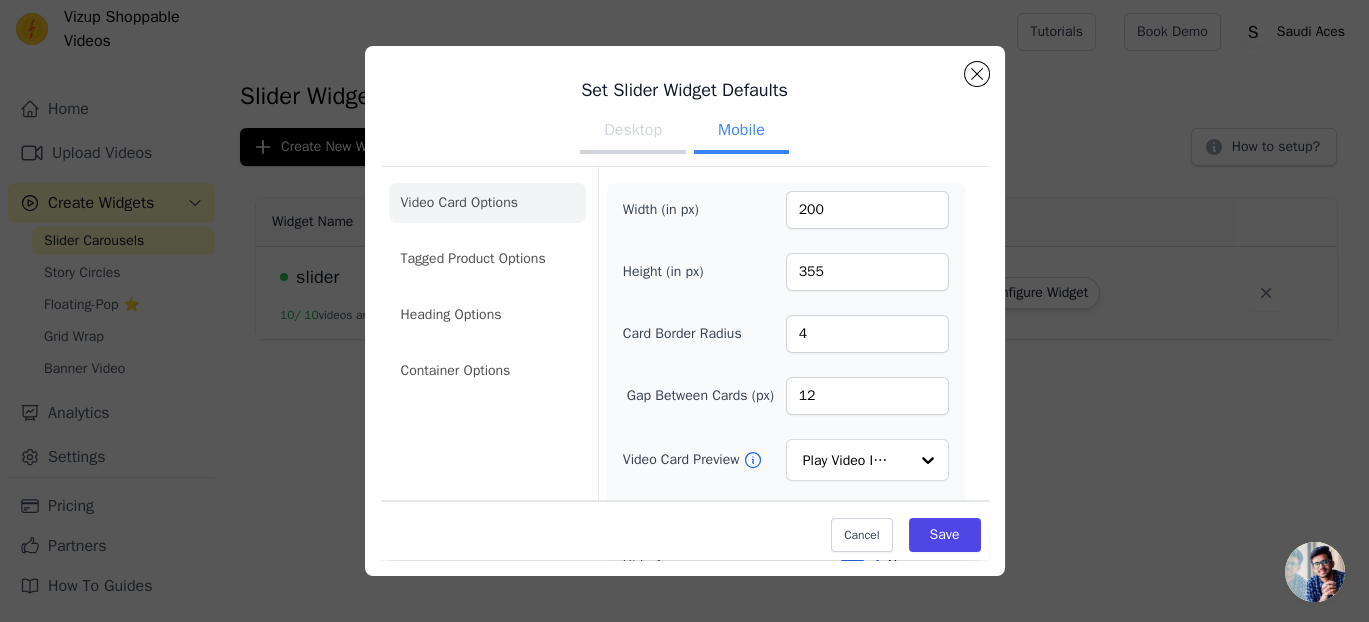 drag, startPoint x: 503, startPoint y: 386, endPoint x: 509, endPoint y: 314, distance: 72.249565 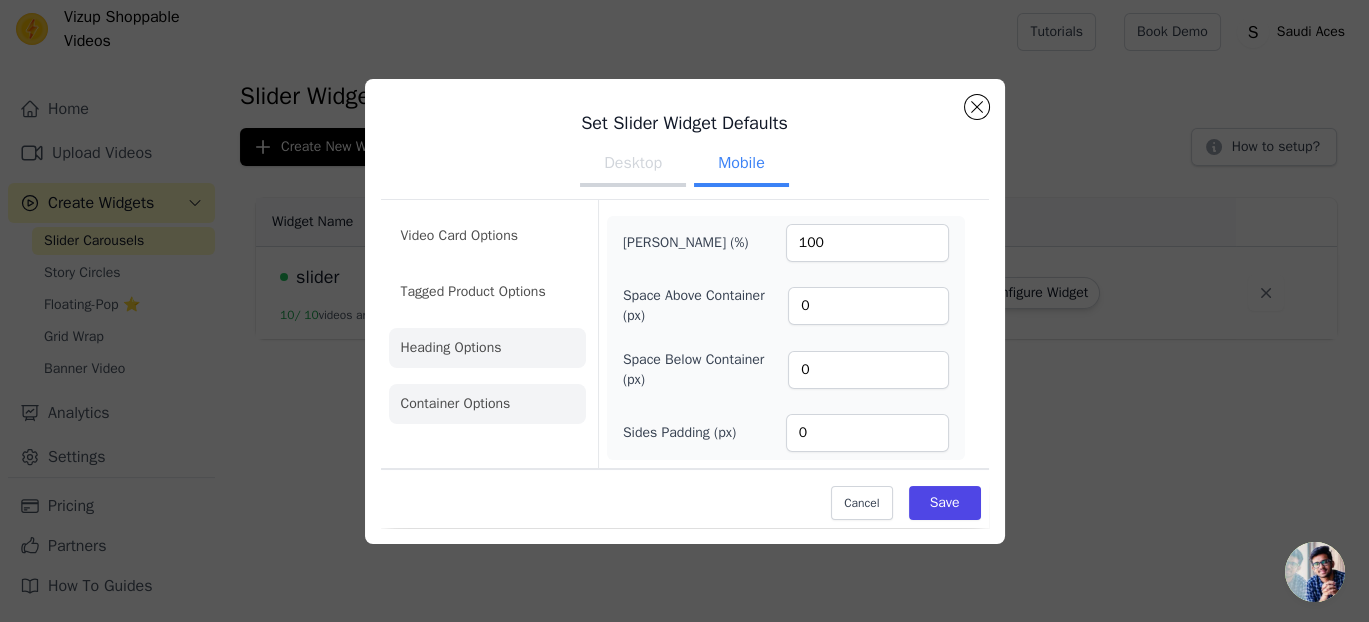 click on "Heading Options" 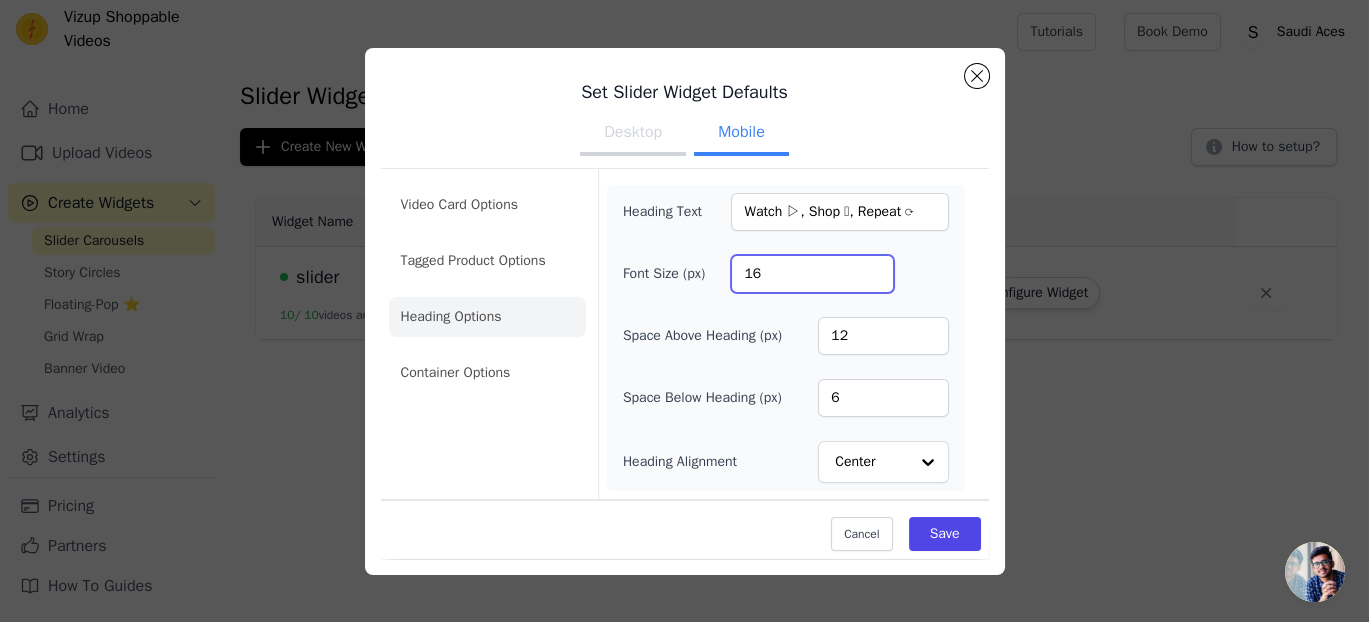 drag, startPoint x: 718, startPoint y: 273, endPoint x: 697, endPoint y: 272, distance: 21.023796 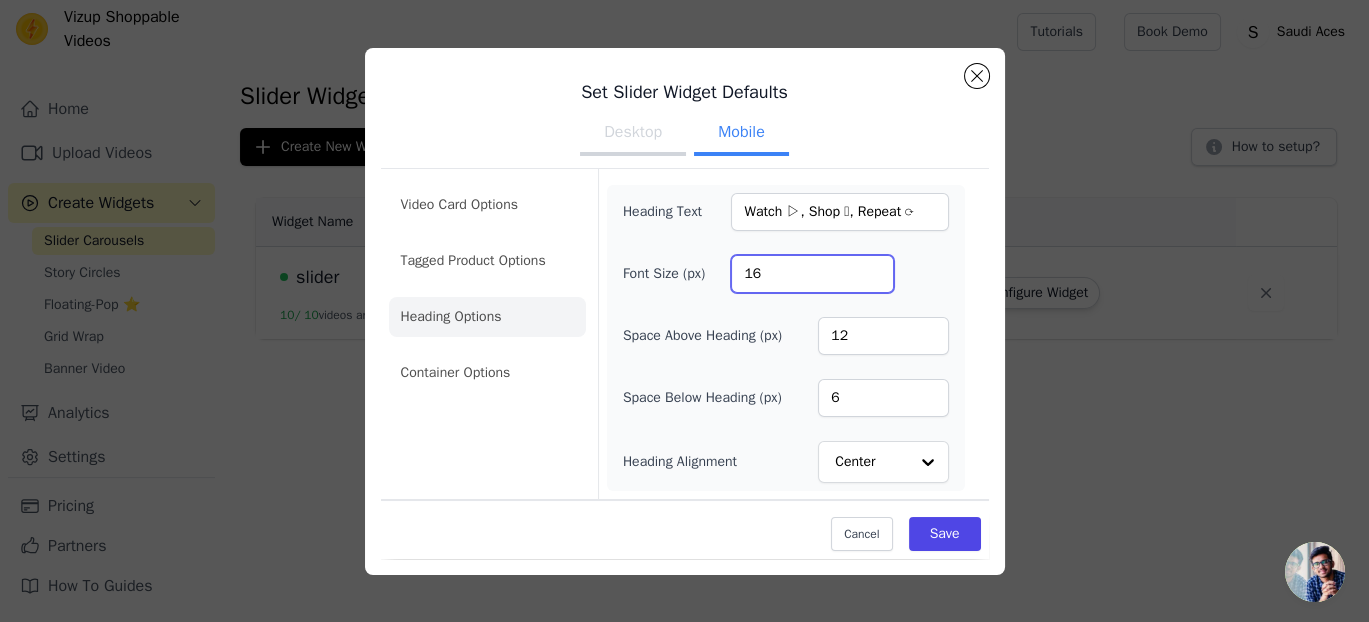 click on "Font Size (px)   16" at bounding box center (786, 274) 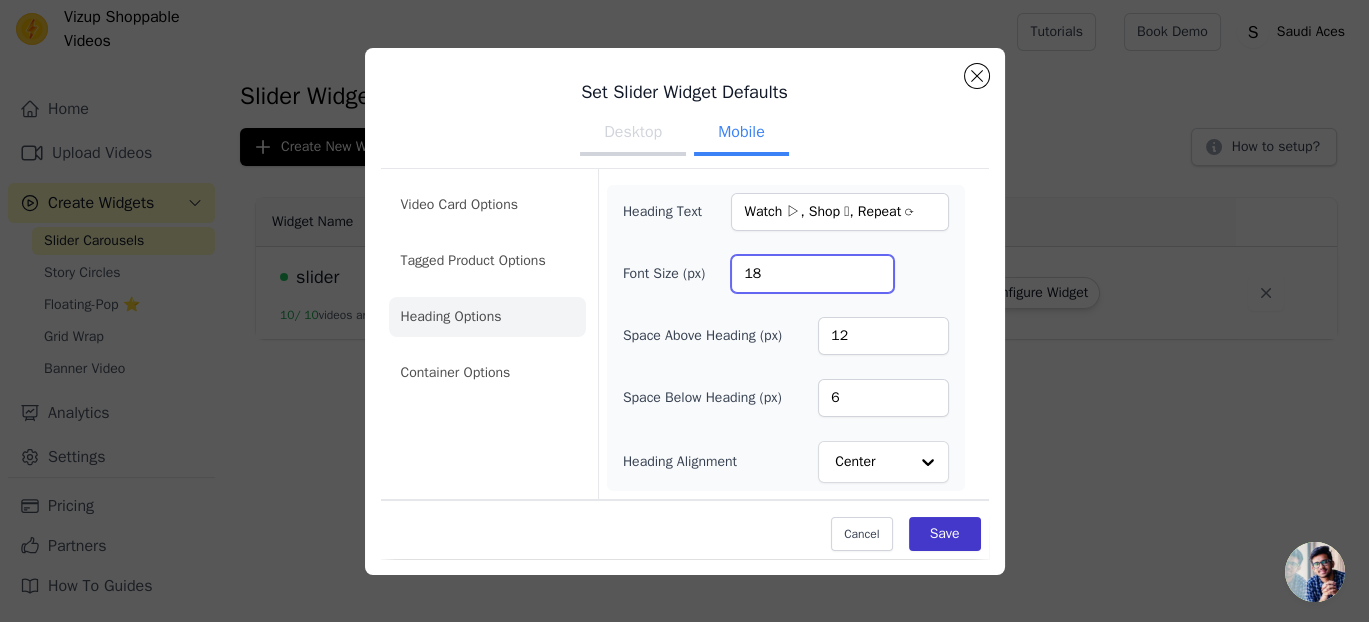 type on "18" 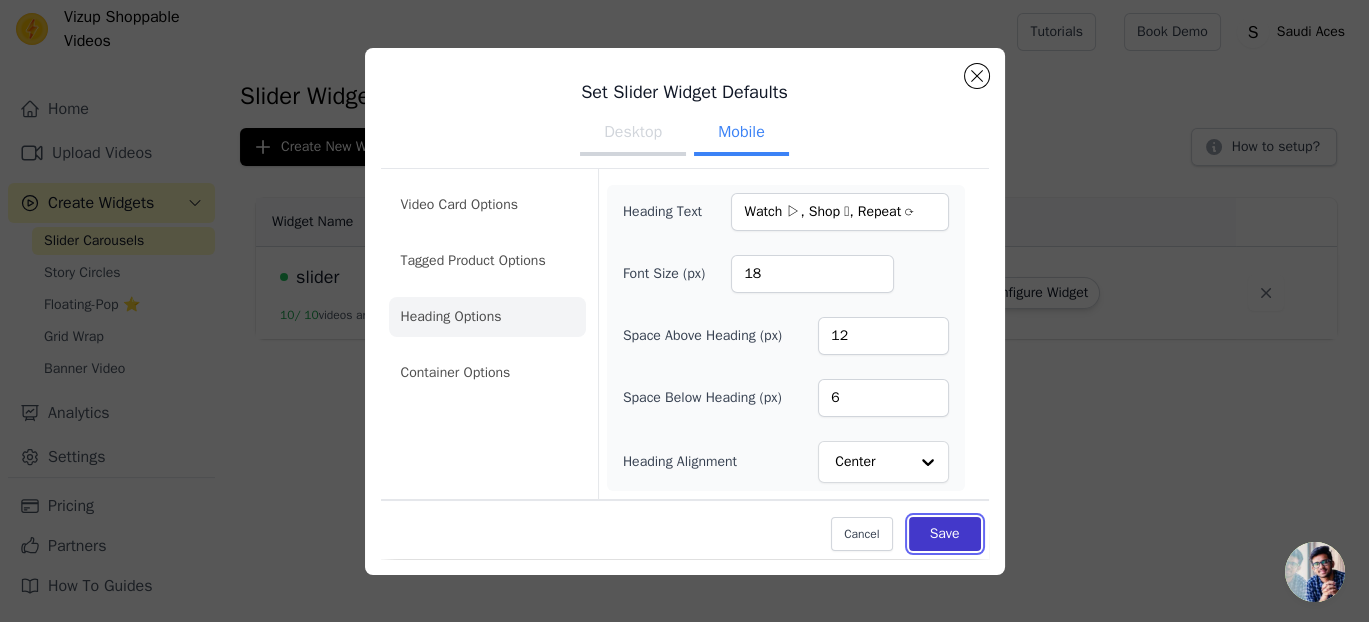 click on "Save" at bounding box center (945, 534) 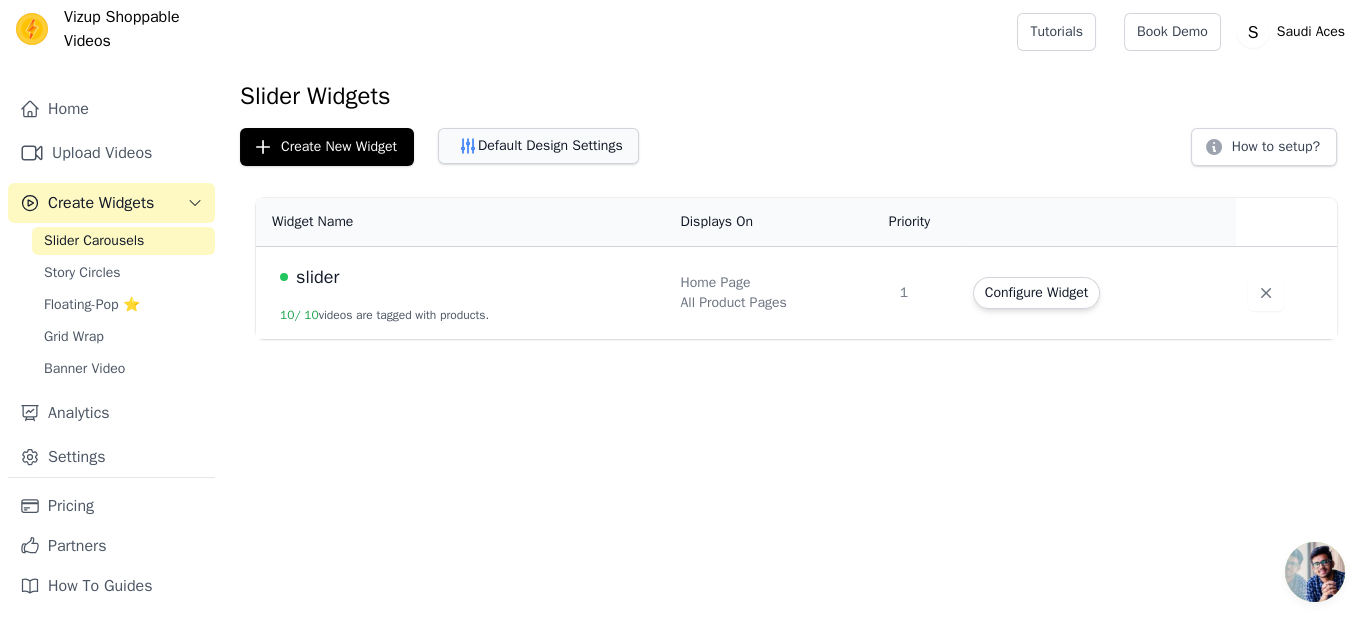 click on "Default Design Settings" at bounding box center [538, 146] 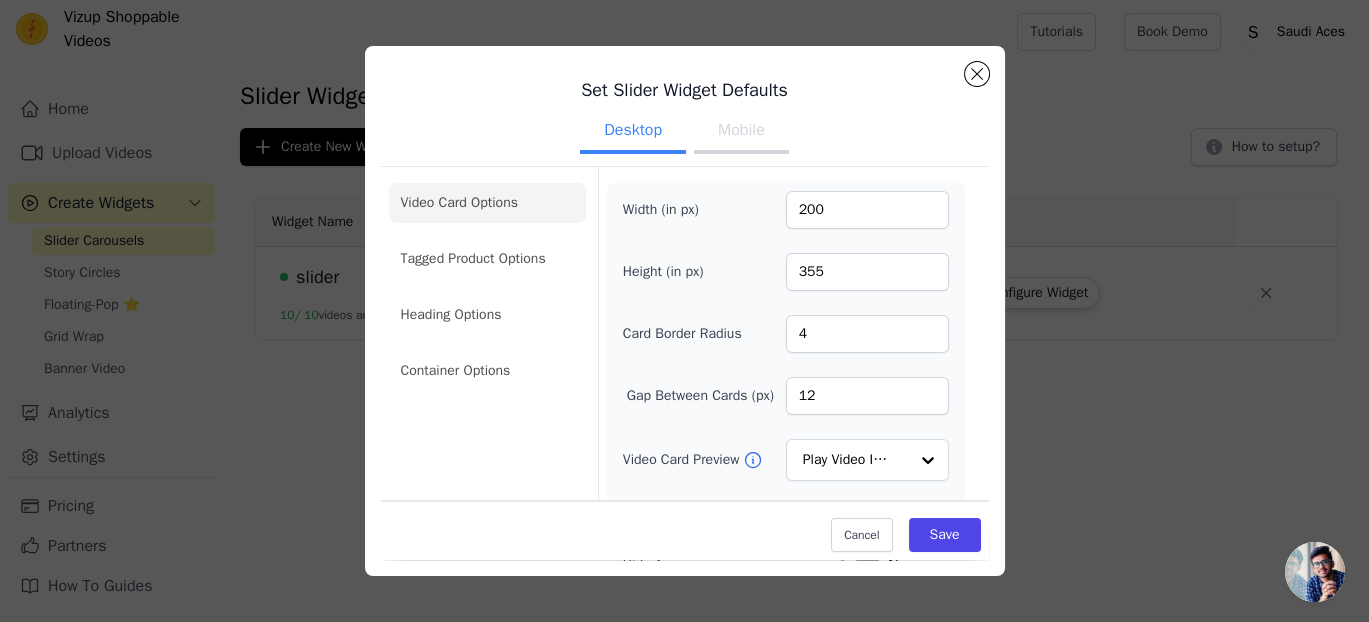 click on "Mobile" at bounding box center (741, 132) 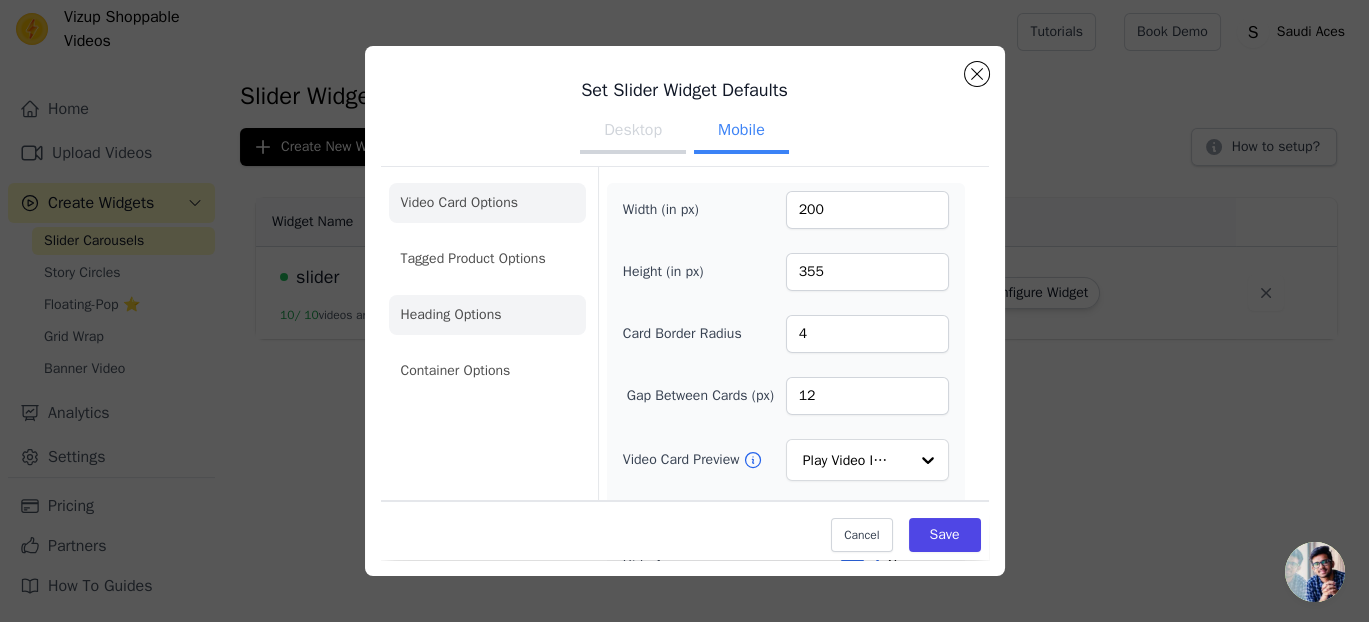 click on "Heading Options" 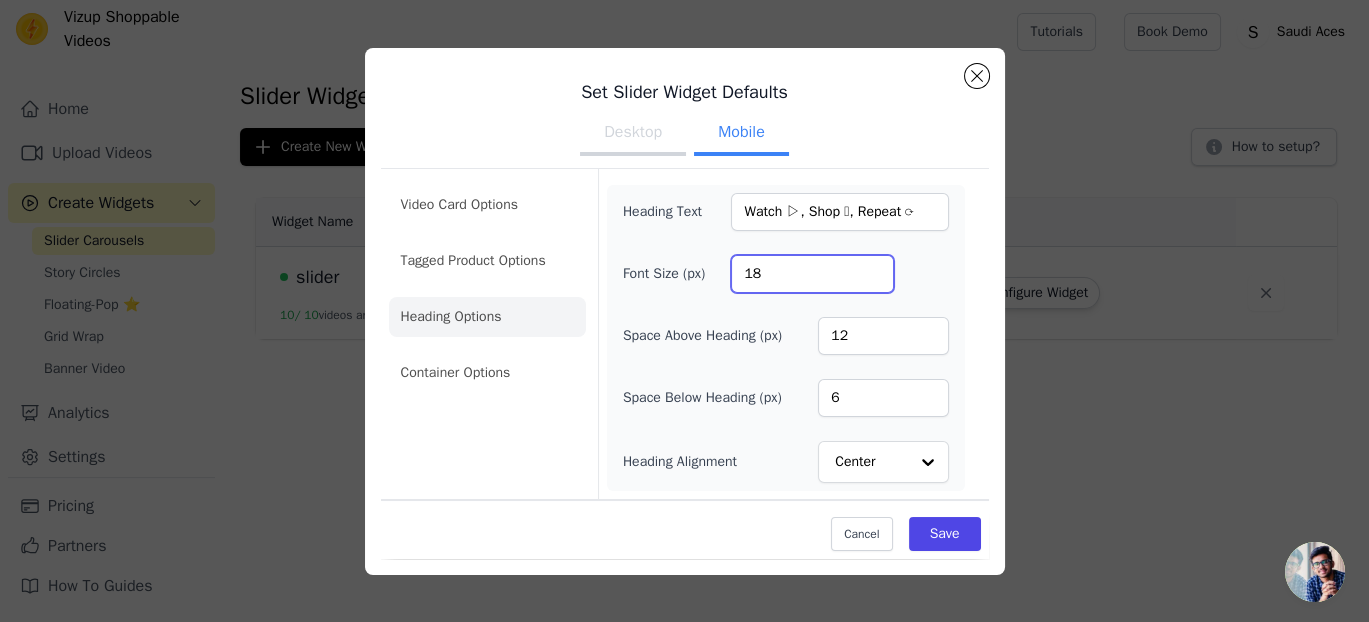click on "Font Size (px)   18" at bounding box center (786, 274) 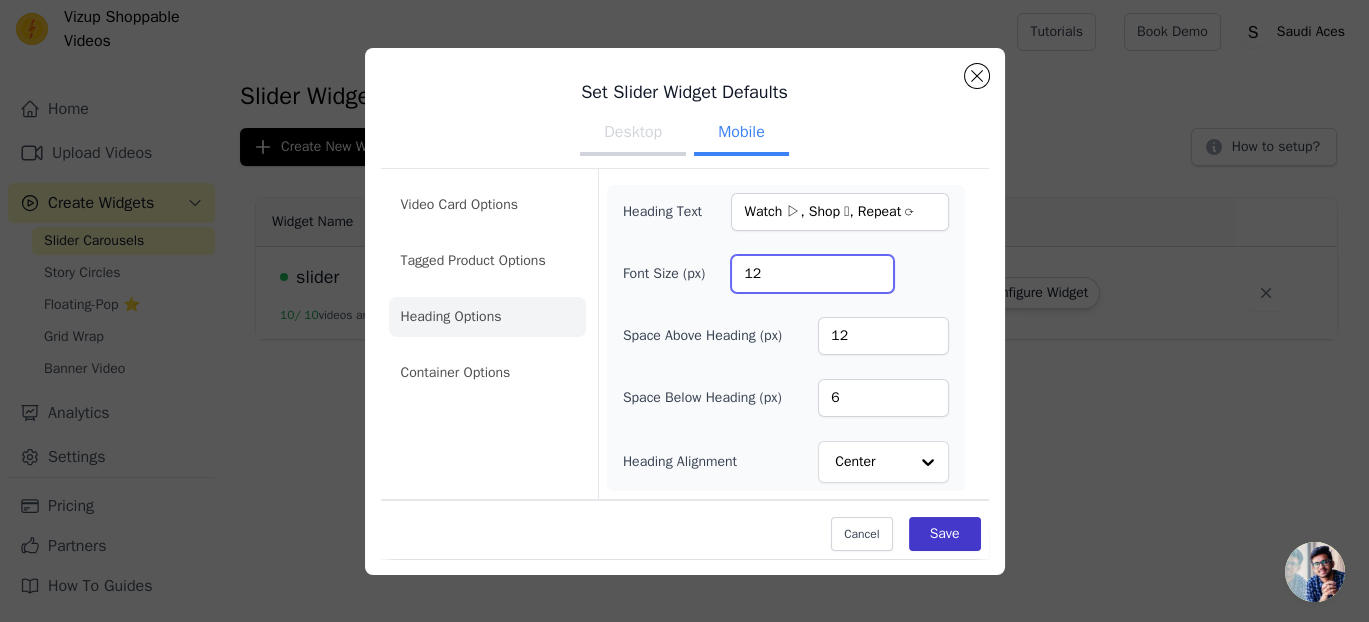 type on "12" 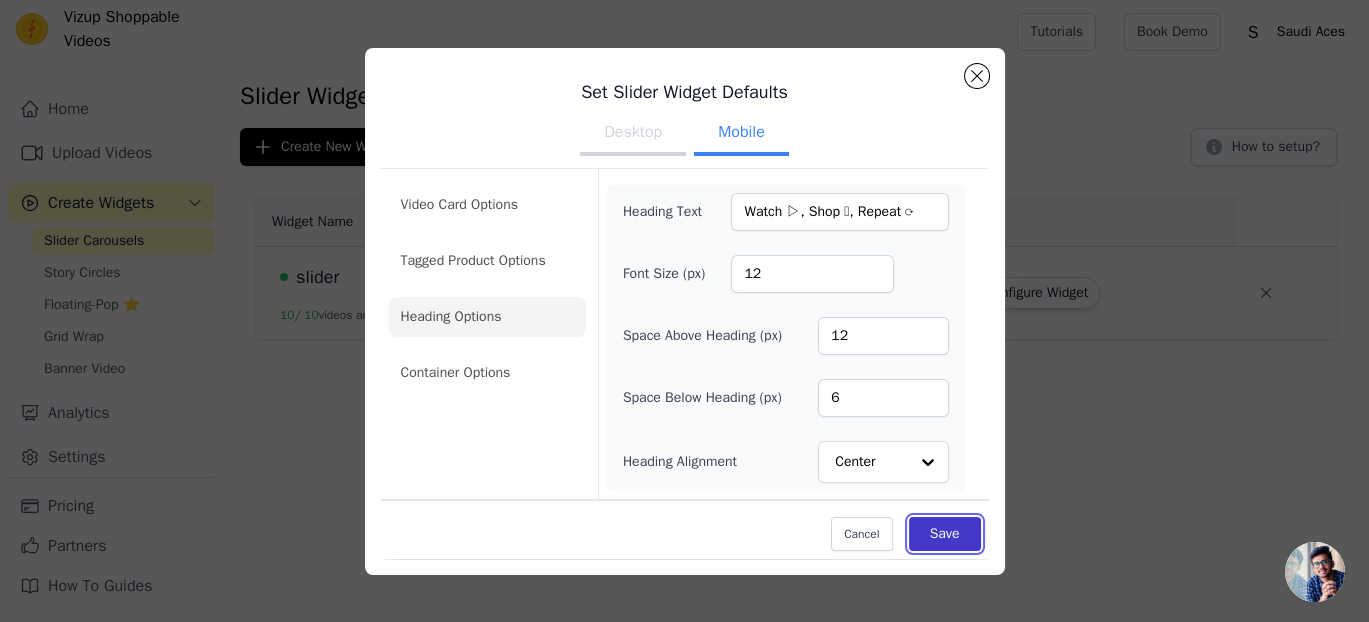 click on "Save" at bounding box center (945, 534) 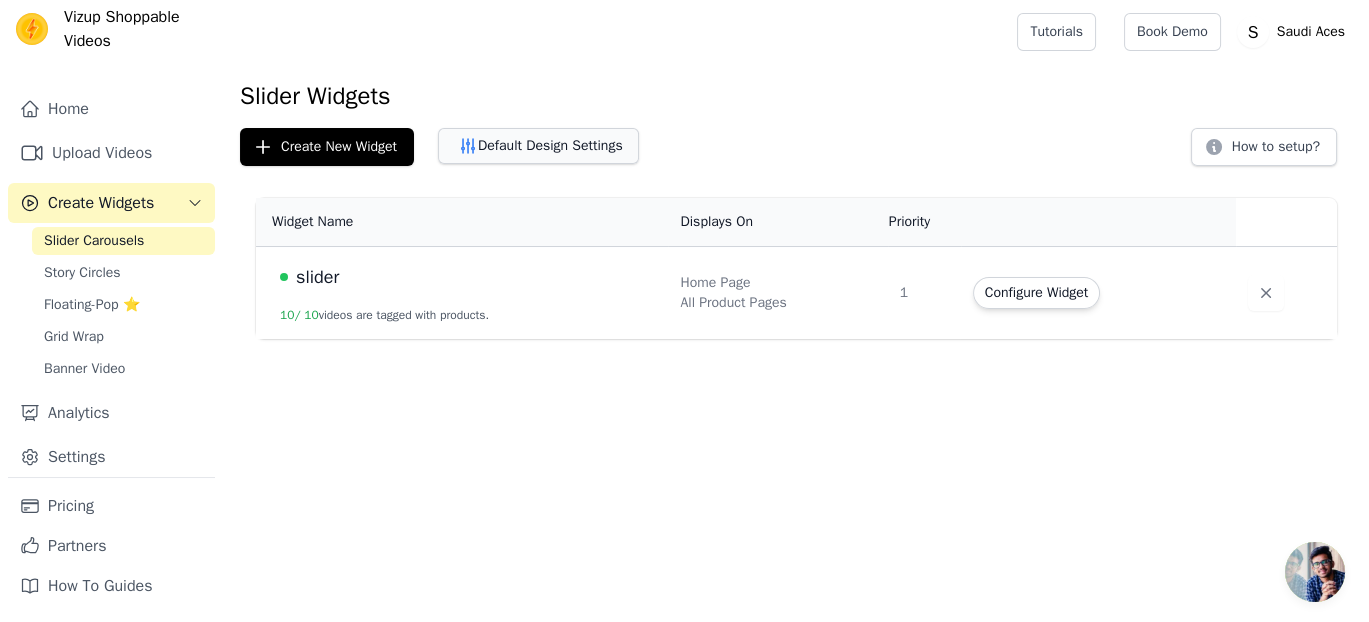 click on "Default Design Settings" at bounding box center (538, 146) 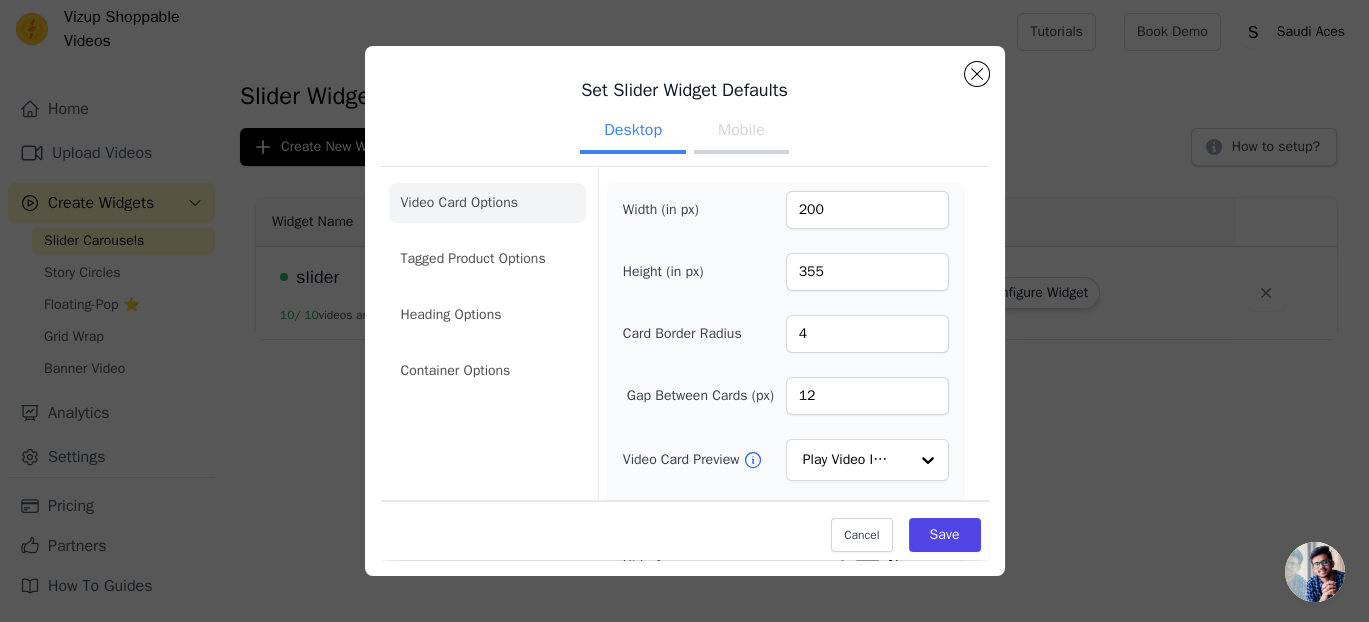 click on "Mobile" at bounding box center [741, 132] 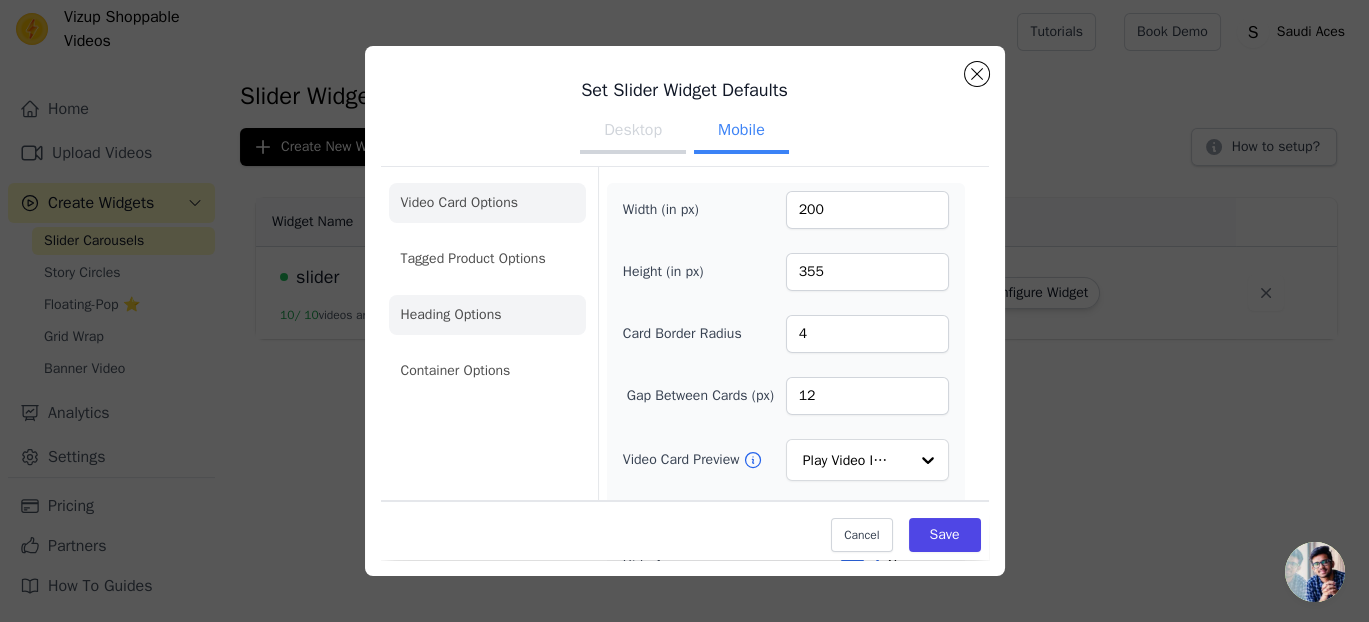 click on "Heading Options" 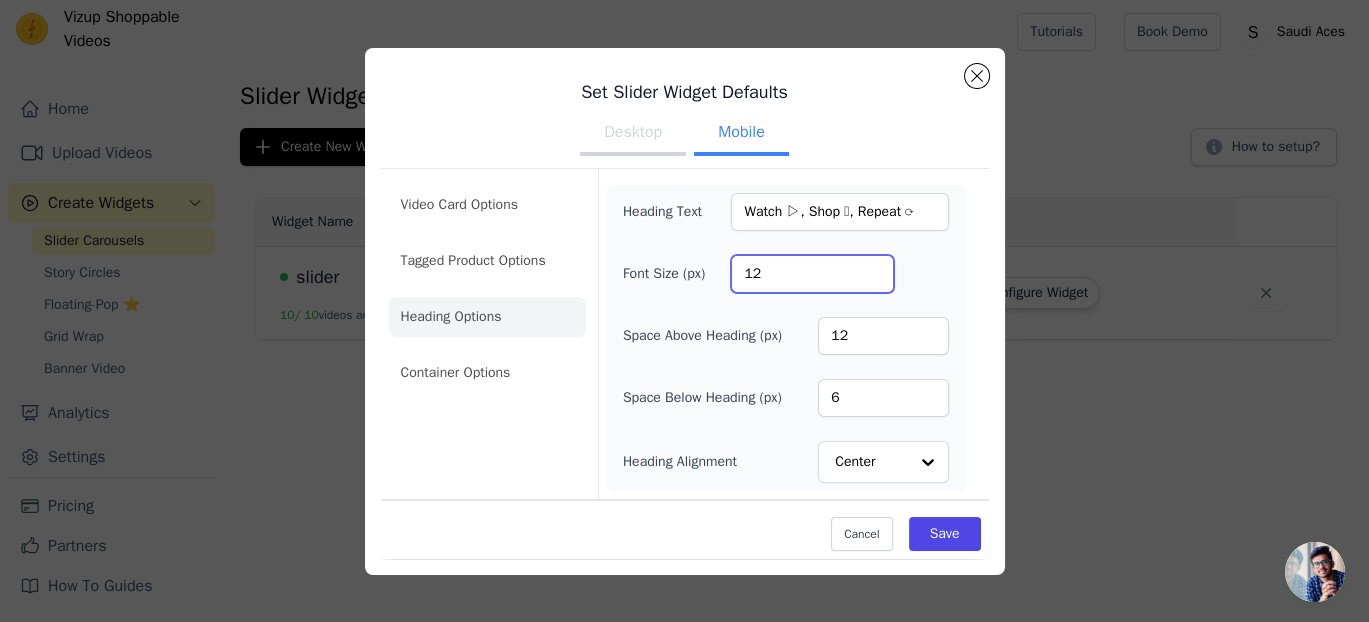 drag, startPoint x: 811, startPoint y: 283, endPoint x: 748, endPoint y: 283, distance: 63 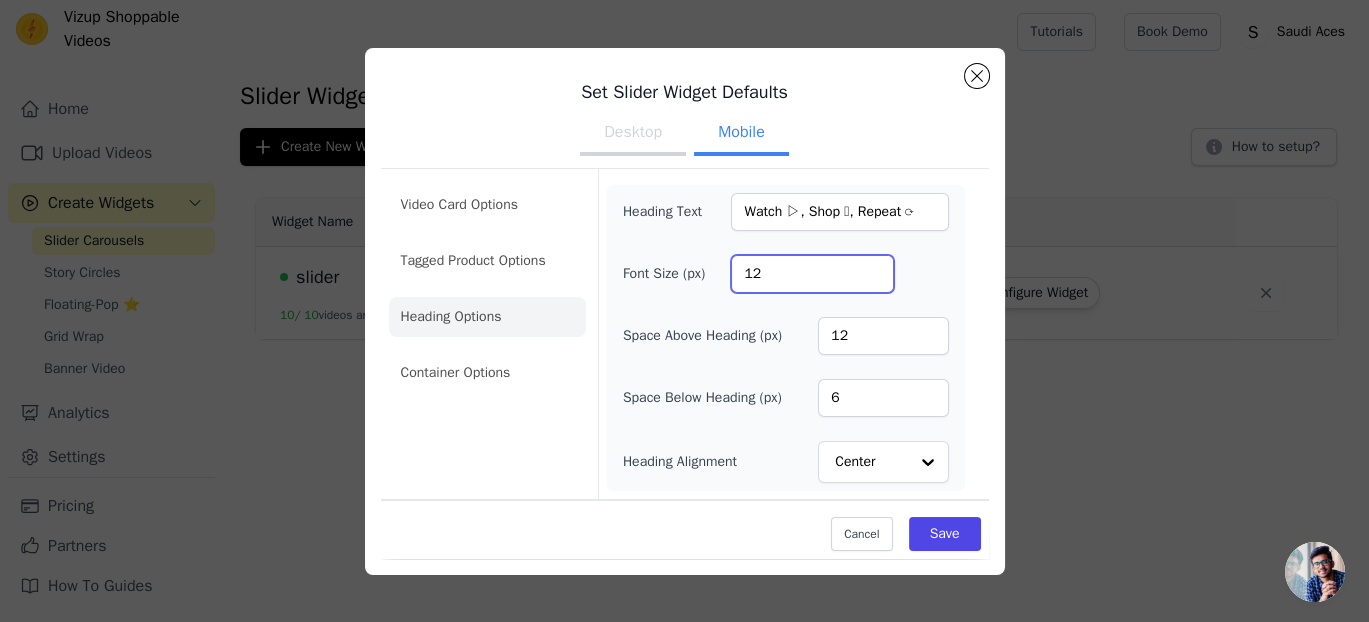 click on "12" at bounding box center (812, 274) 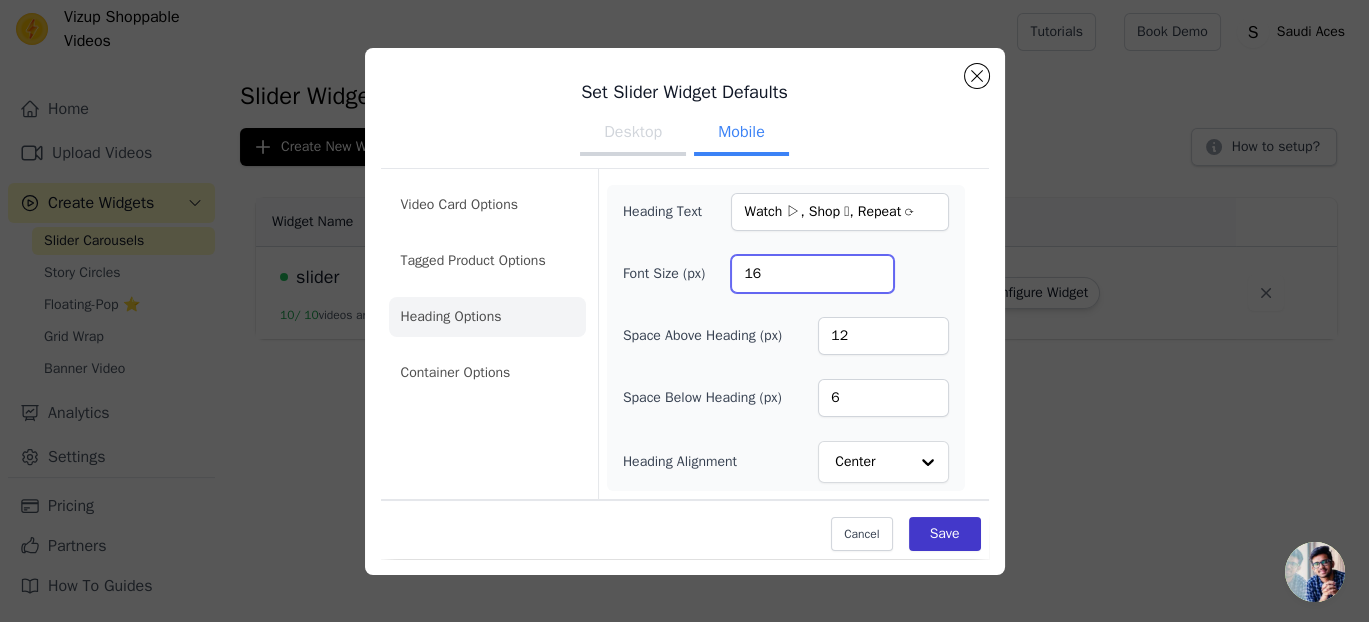 type on "16" 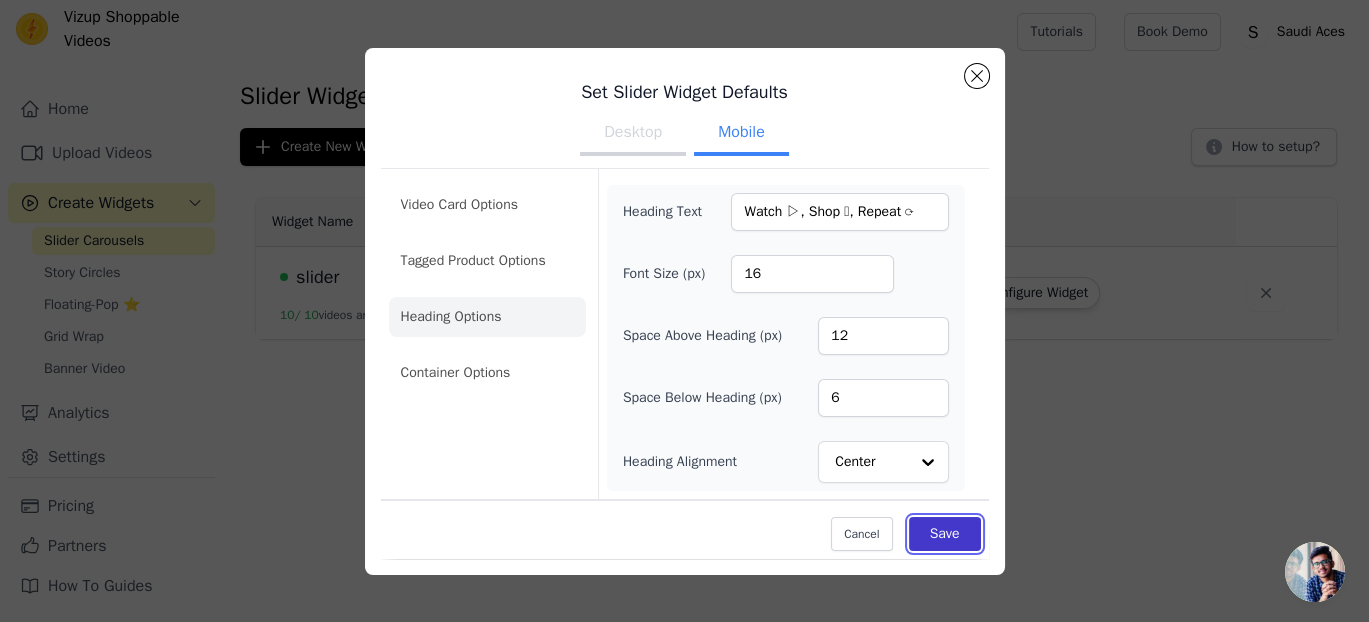 click on "Save" at bounding box center (945, 534) 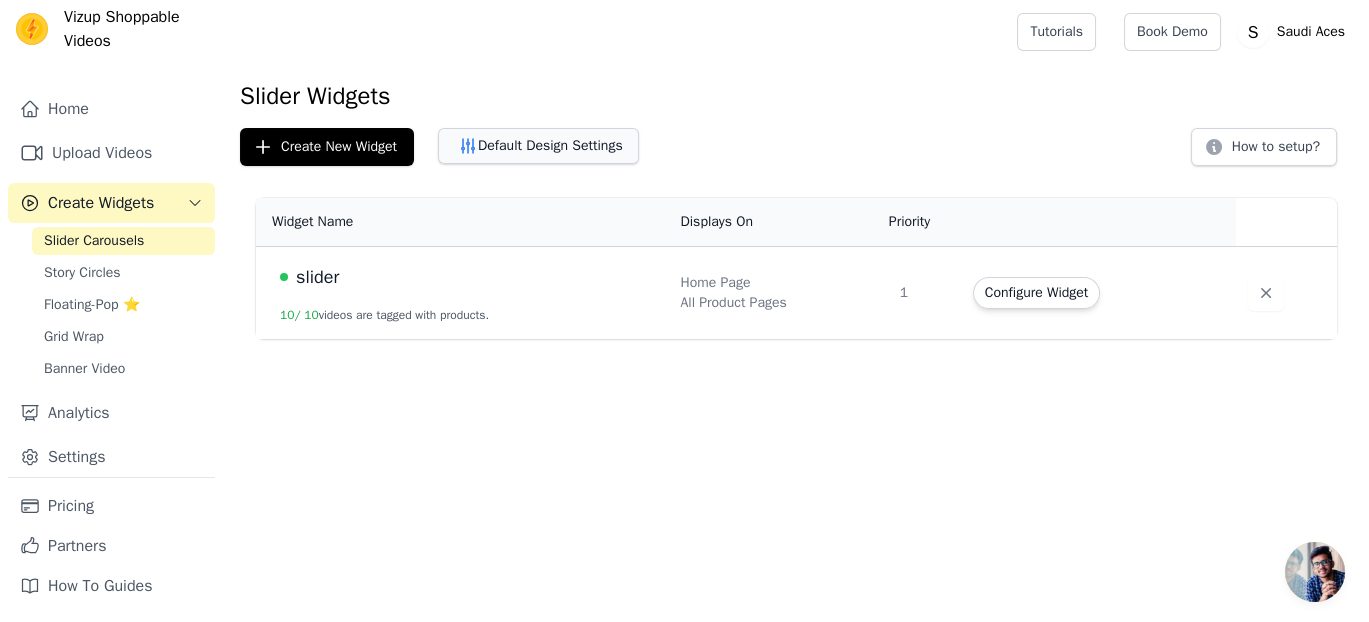 click on "Default Design Settings" at bounding box center [538, 146] 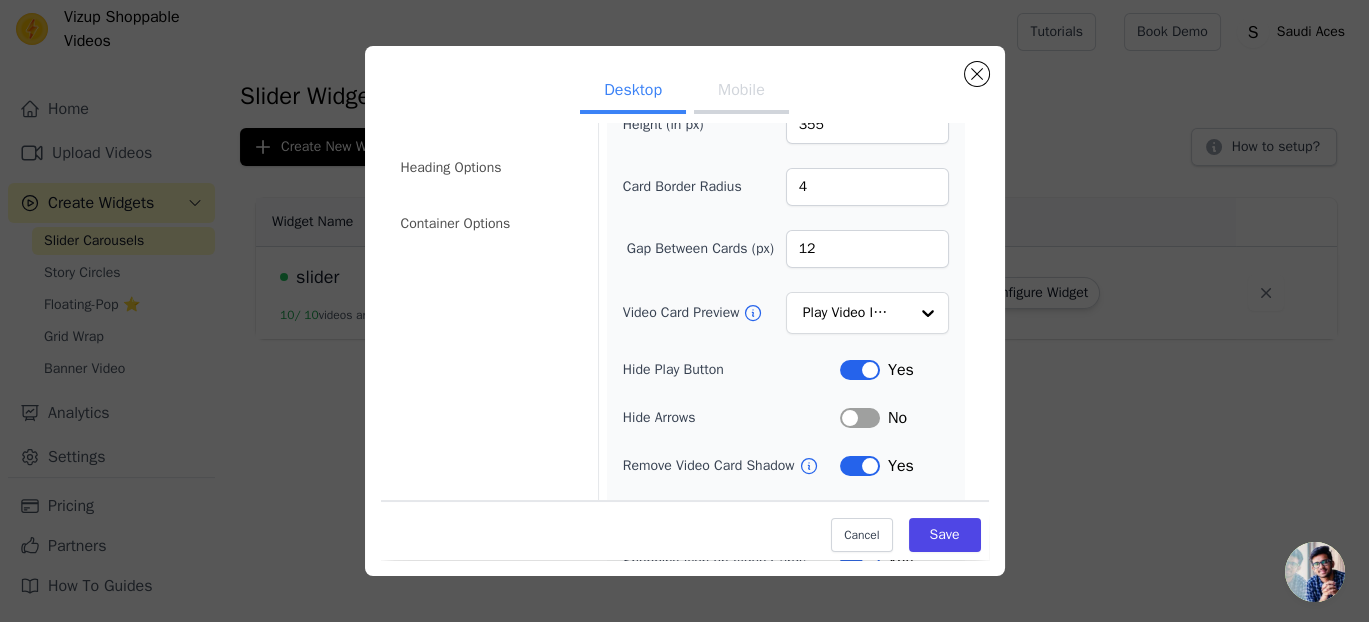 scroll, scrollTop: 0, scrollLeft: 0, axis: both 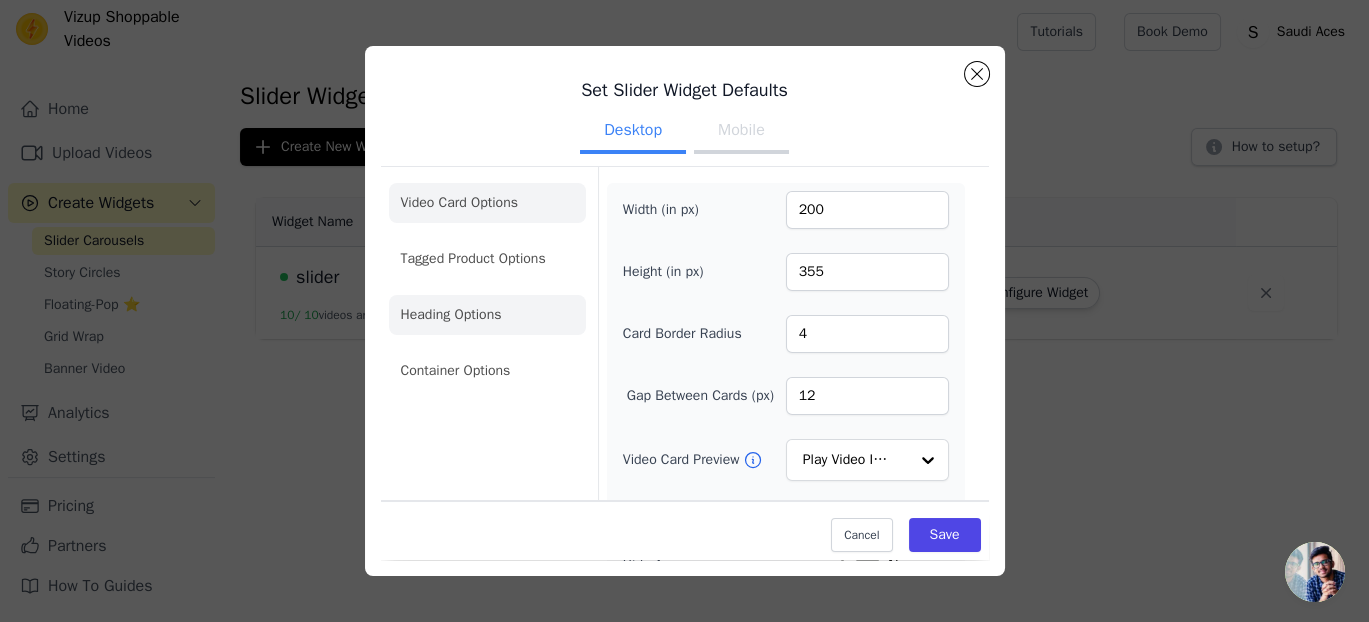 click on "Heading Options" 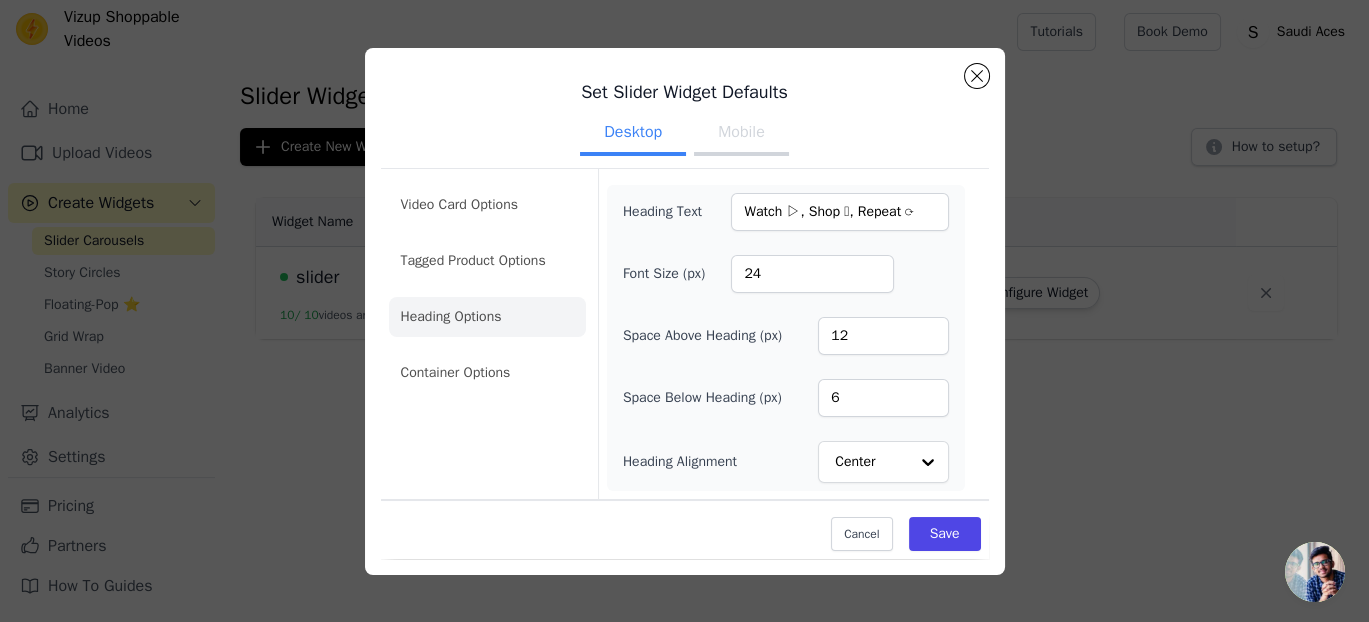 click on "Mobile" at bounding box center (741, 134) 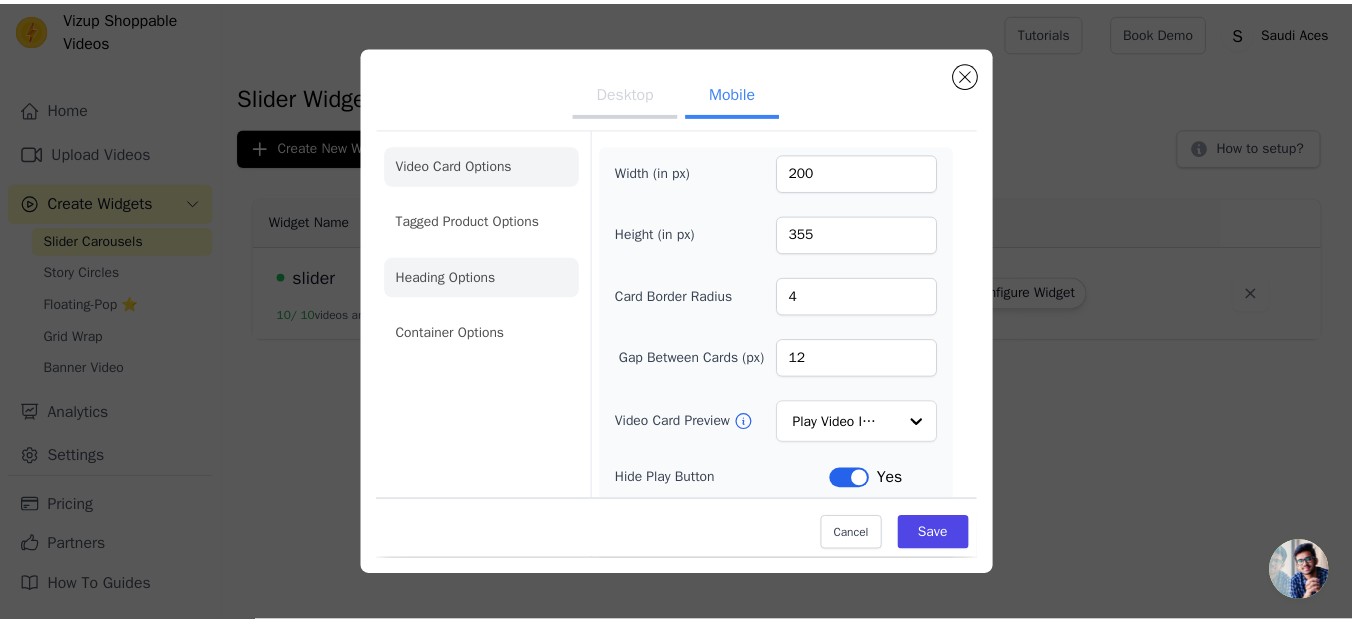 scroll, scrollTop: 0, scrollLeft: 0, axis: both 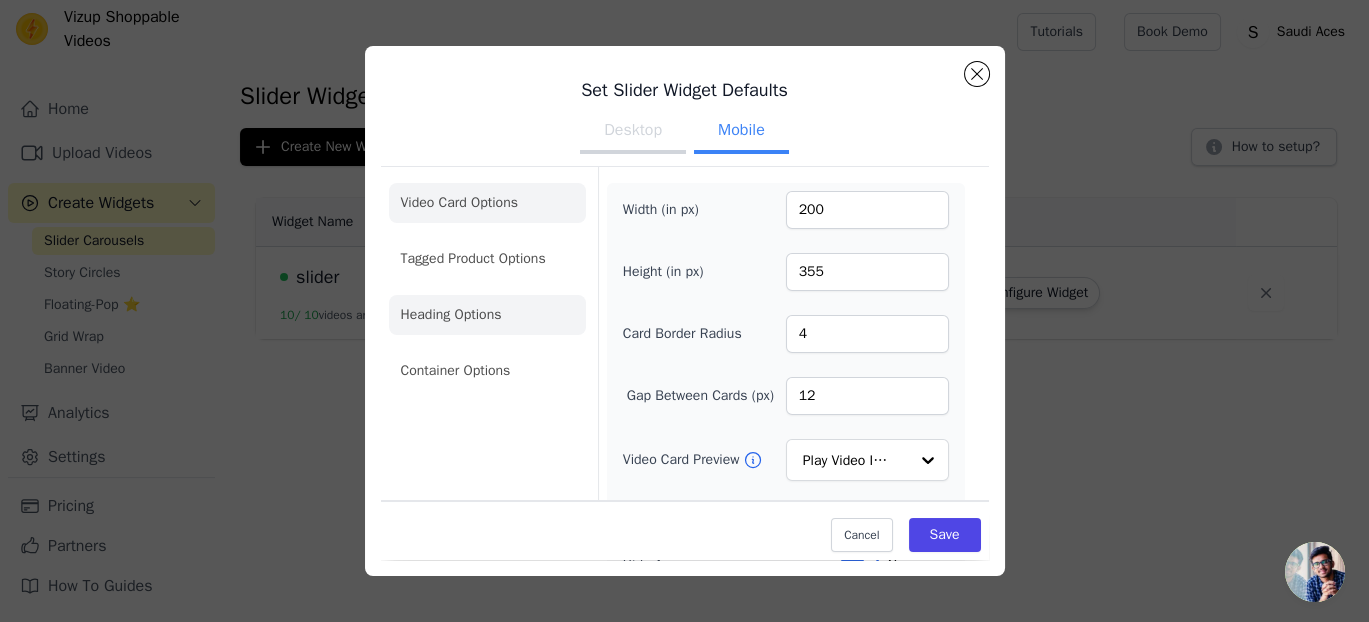 click on "Heading Options" 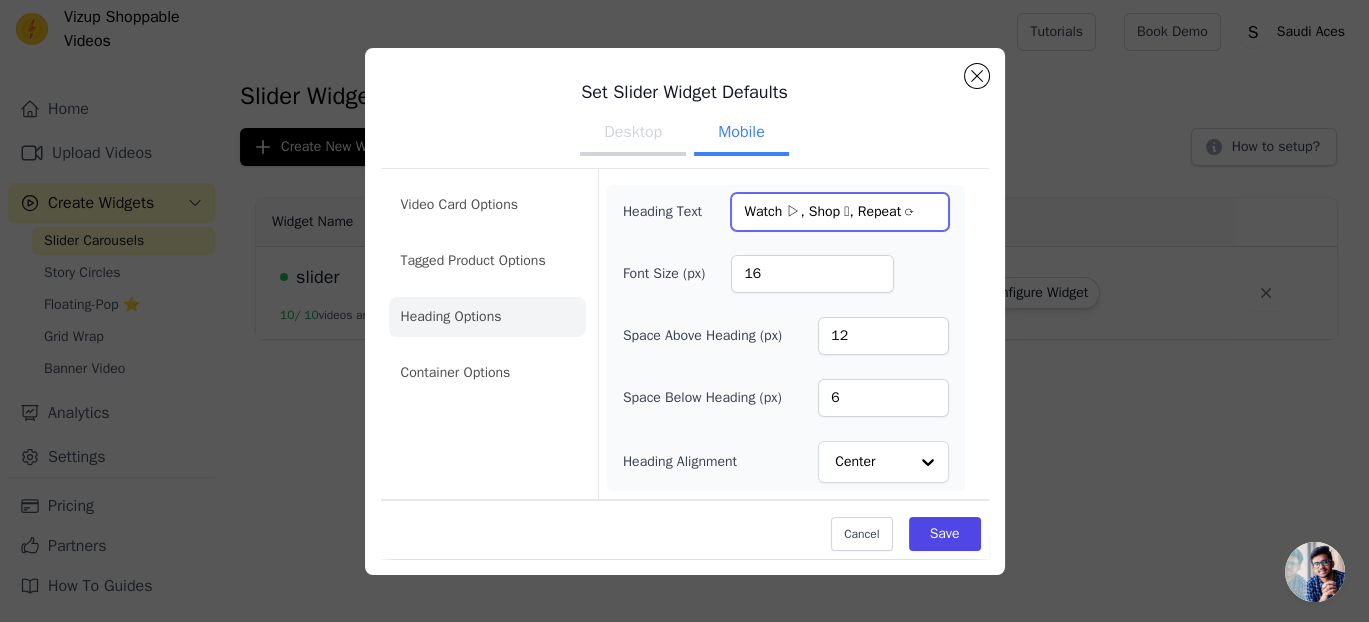 click on "Watch ▷, Shop 𖠩, Repeat ⟳" at bounding box center [839, 212] 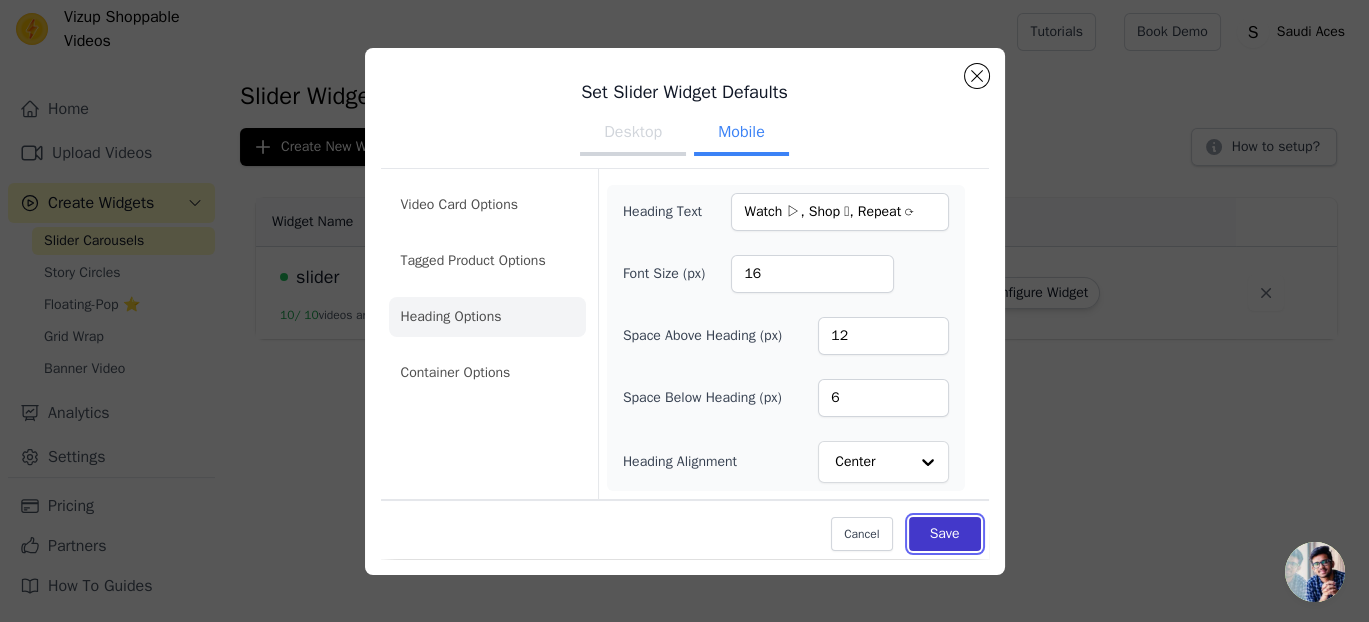 click on "Save" at bounding box center (945, 534) 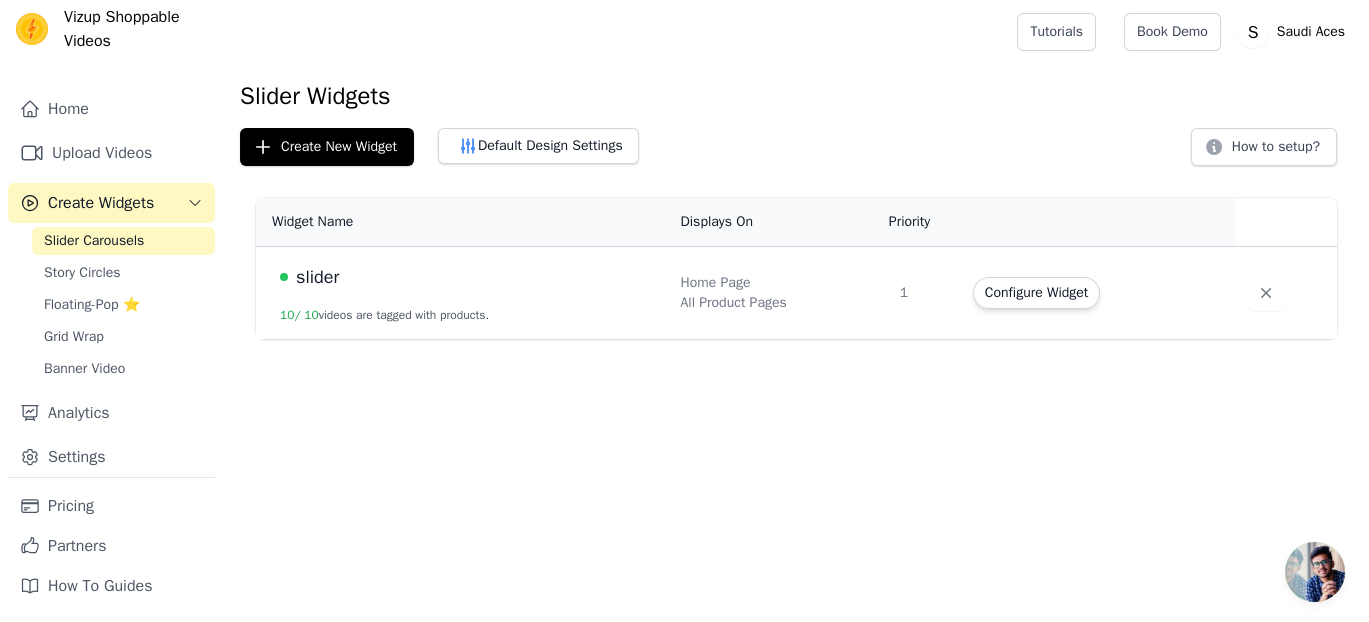 click on "Vizup Shoppable Videos
Home
Upload Videos       Create Widgets     Slider Carousels   Story Circles   Floating-Pop ⭐   Grid Wrap   Banner Video
Analytics
Settings
Pricing
Partners
How To Guides   Open sidebar       Tutorials     Book Demo   Open user menu" at bounding box center (684, 169) 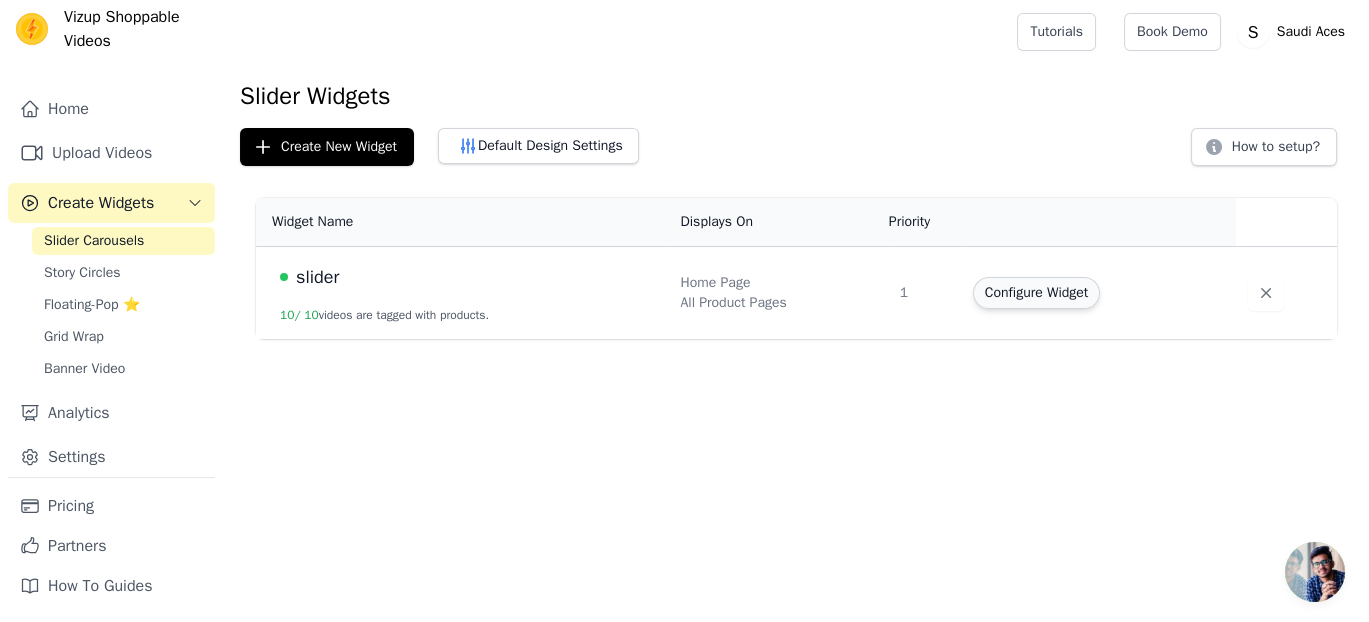 click on "Configure Widget" at bounding box center [1036, 293] 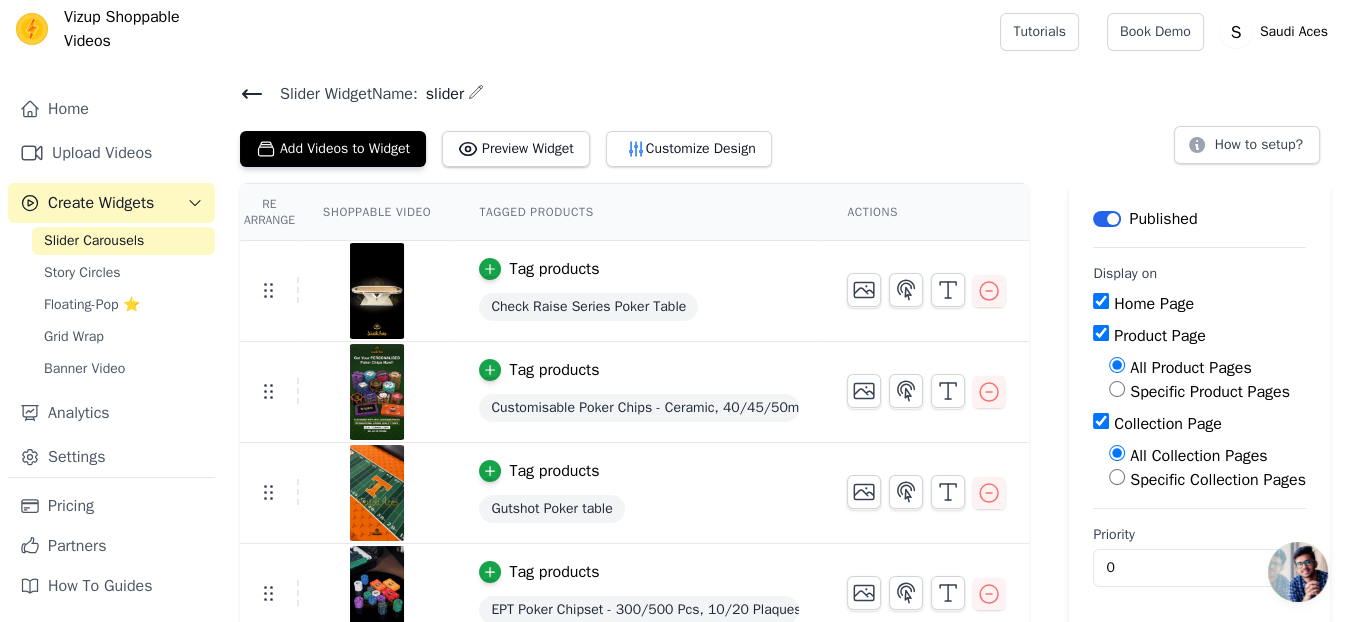 click 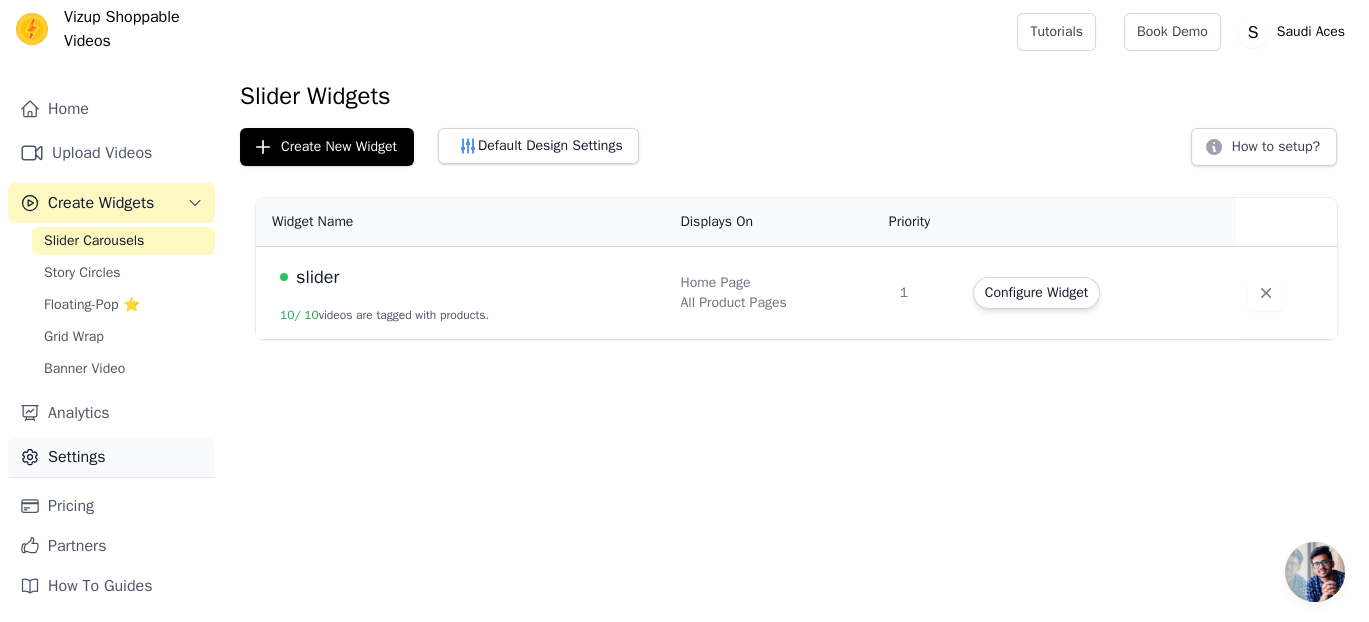 click on "Settings" at bounding box center [111, 457] 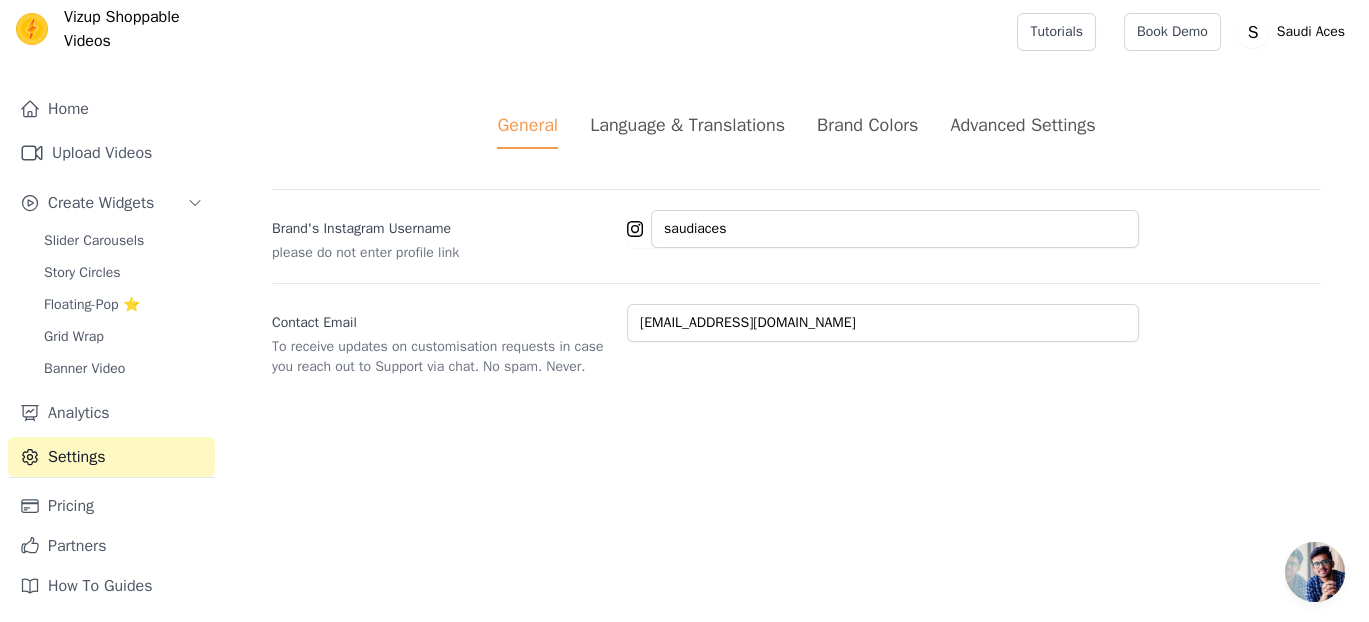 click on "Brand Colors" at bounding box center (867, 125) 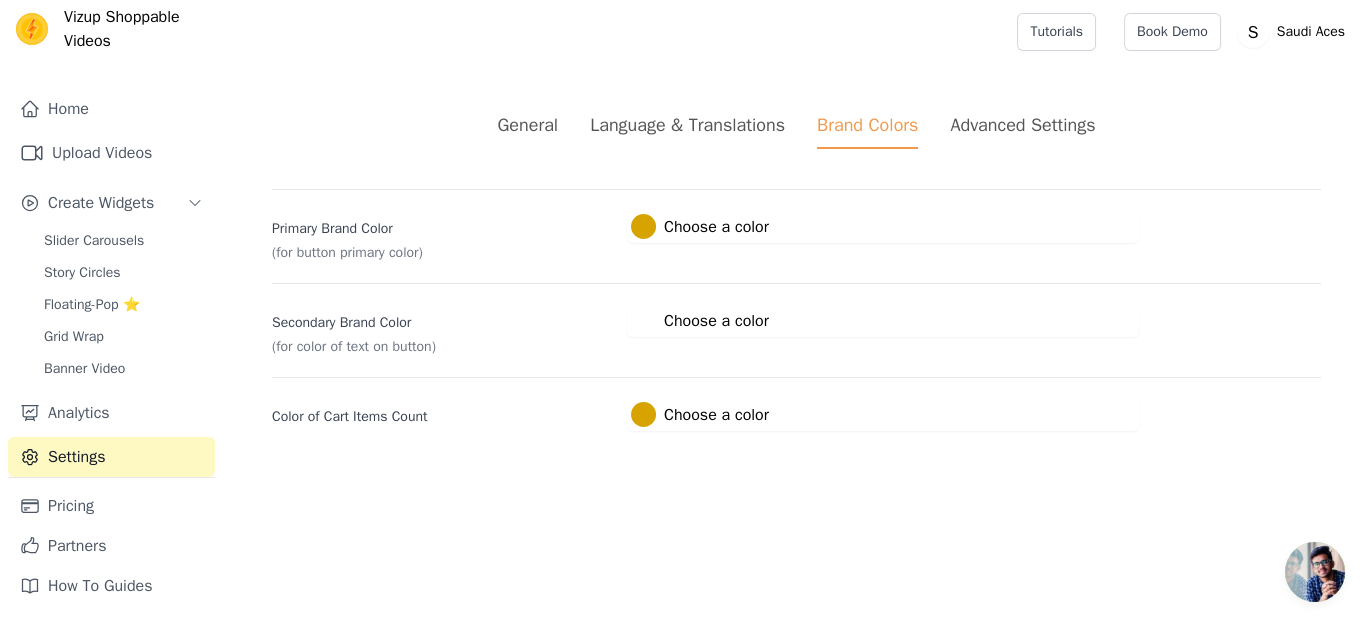 click on "Advanced Settings" at bounding box center (1022, 125) 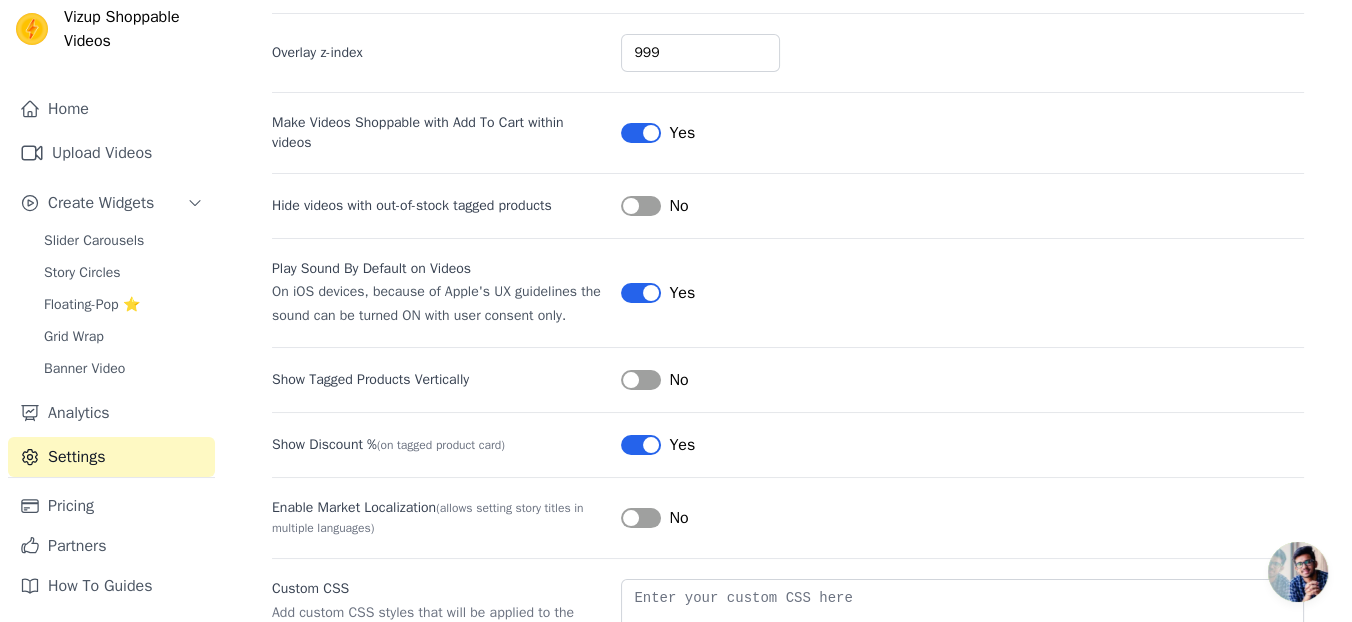 scroll, scrollTop: 222, scrollLeft: 0, axis: vertical 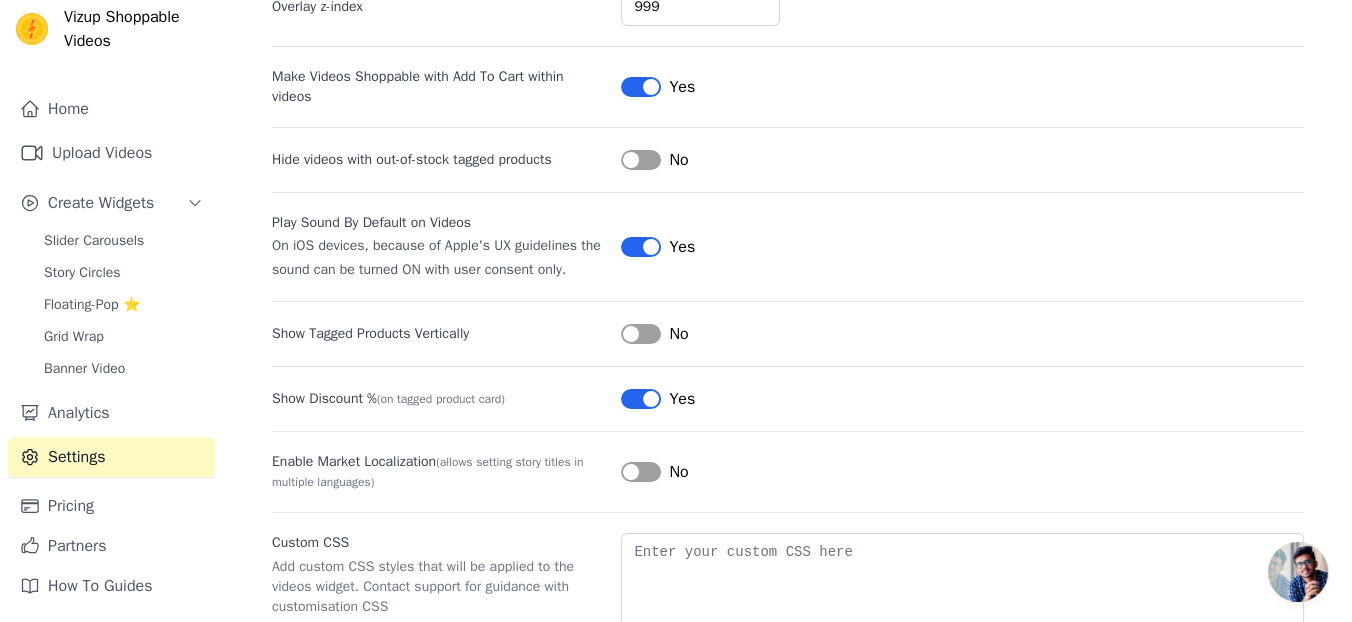 click on "Label" at bounding box center [641, 247] 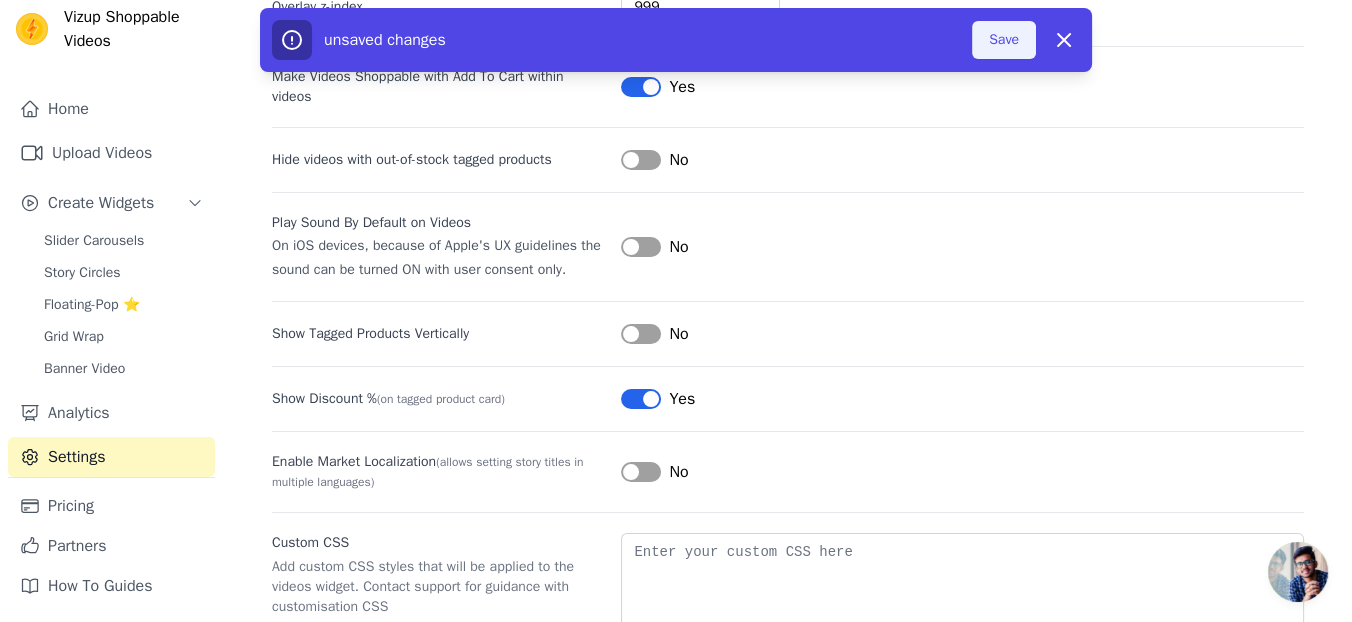 click on "Save" at bounding box center [1004, 40] 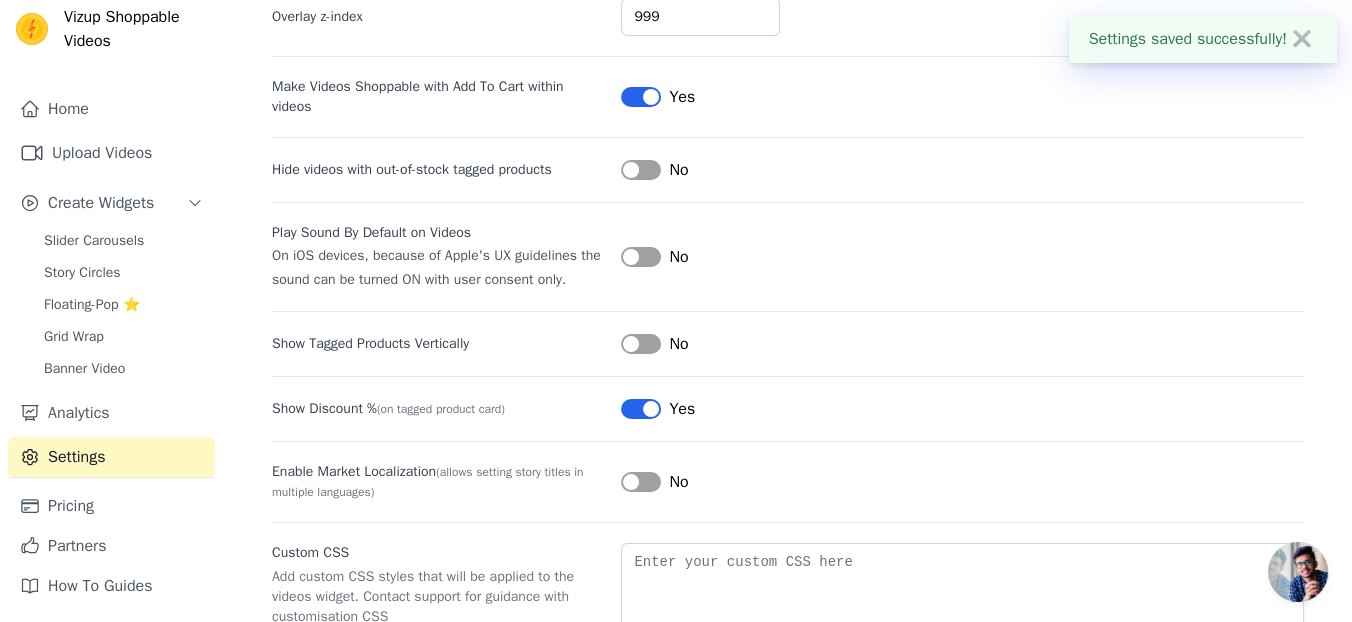 scroll, scrollTop: 354, scrollLeft: 0, axis: vertical 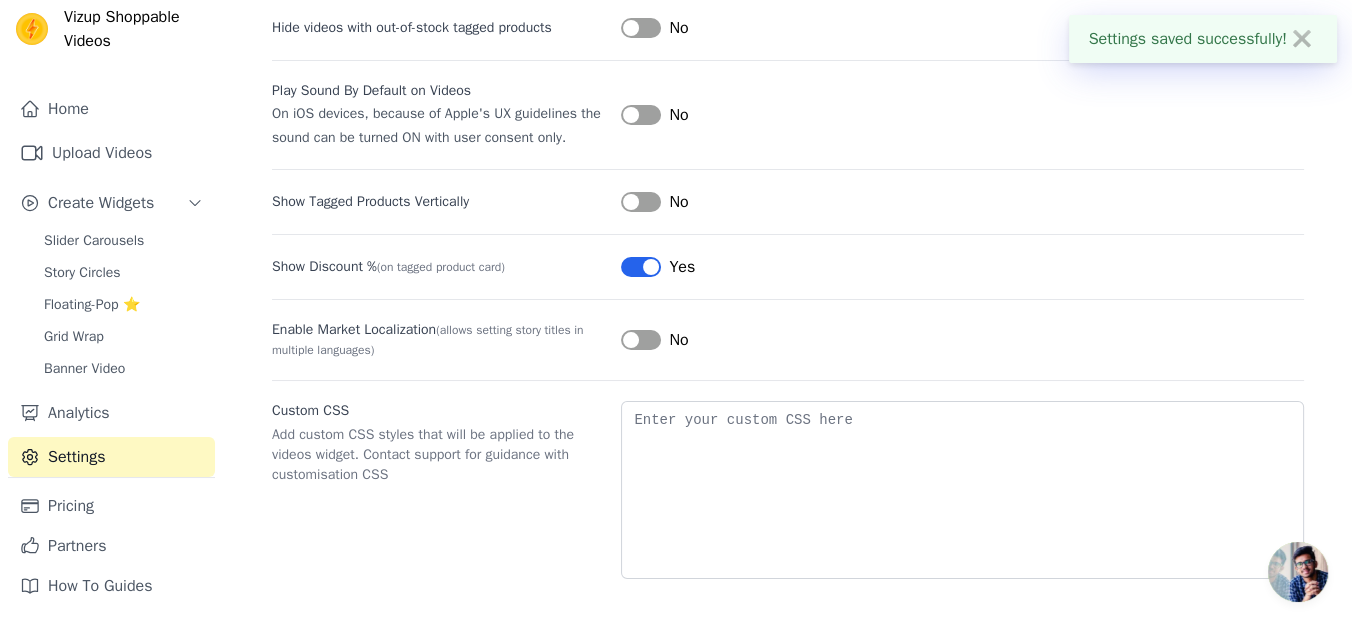 click on "Label" at bounding box center [641, 202] 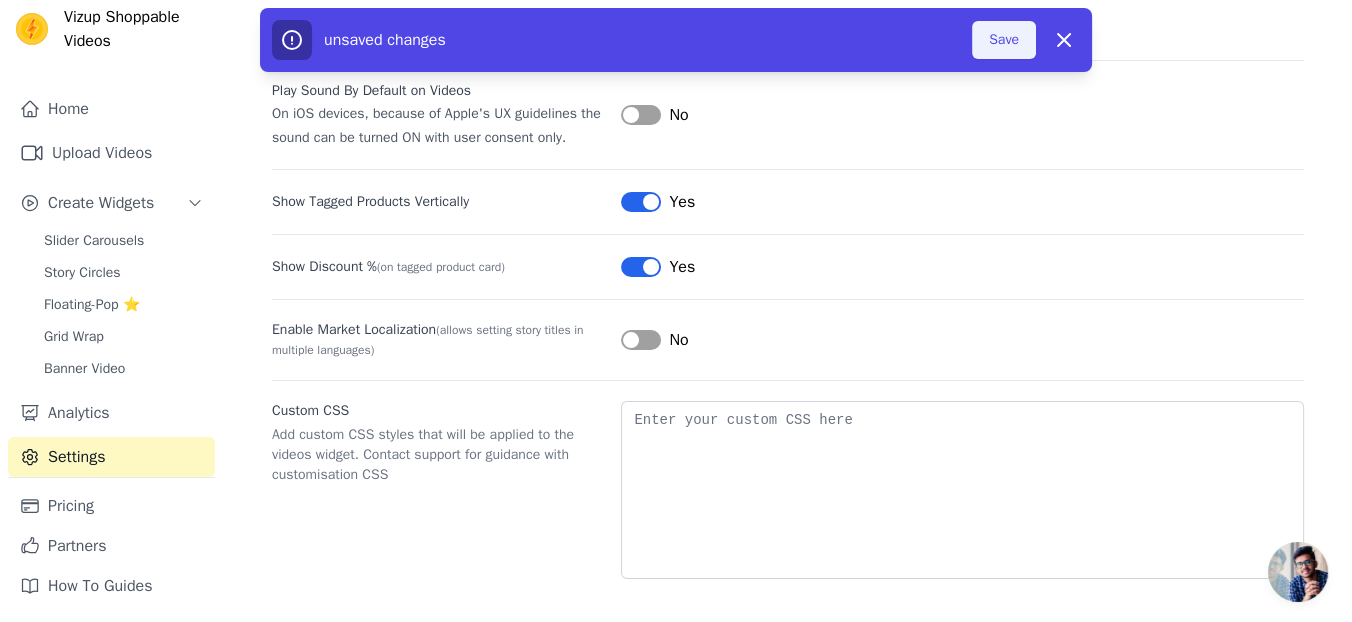 drag, startPoint x: 1022, startPoint y: 33, endPoint x: 1022, endPoint y: 50, distance: 17 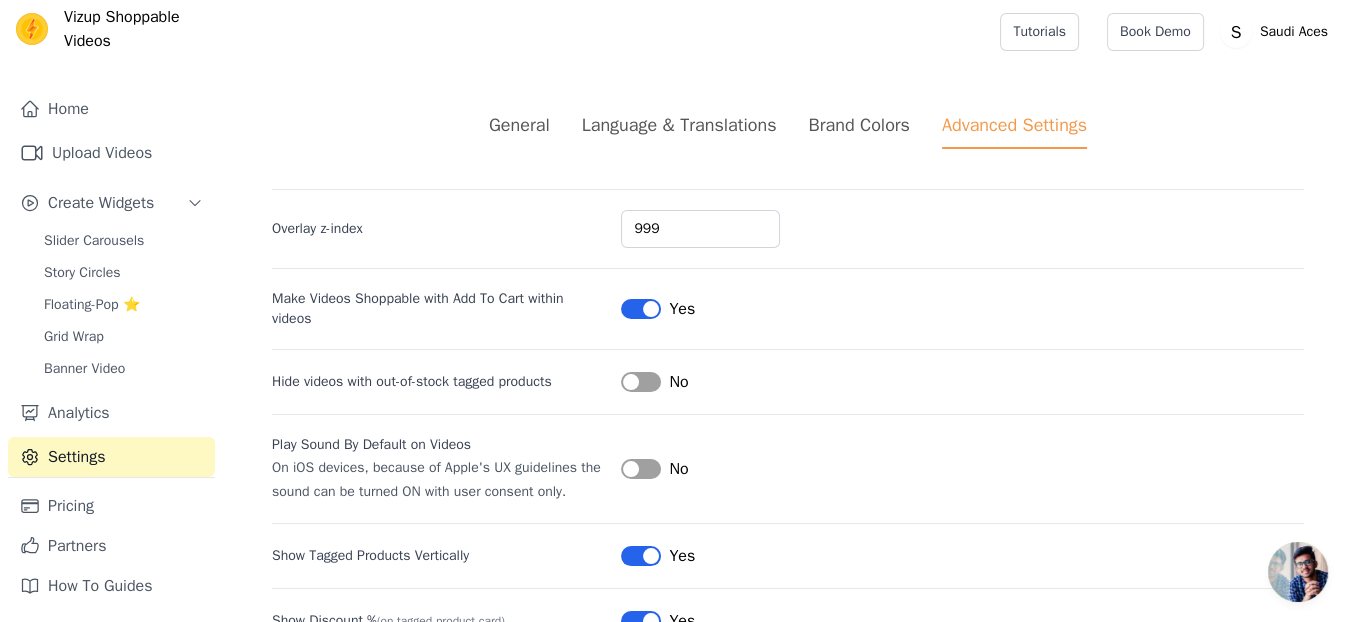 scroll, scrollTop: 354, scrollLeft: 0, axis: vertical 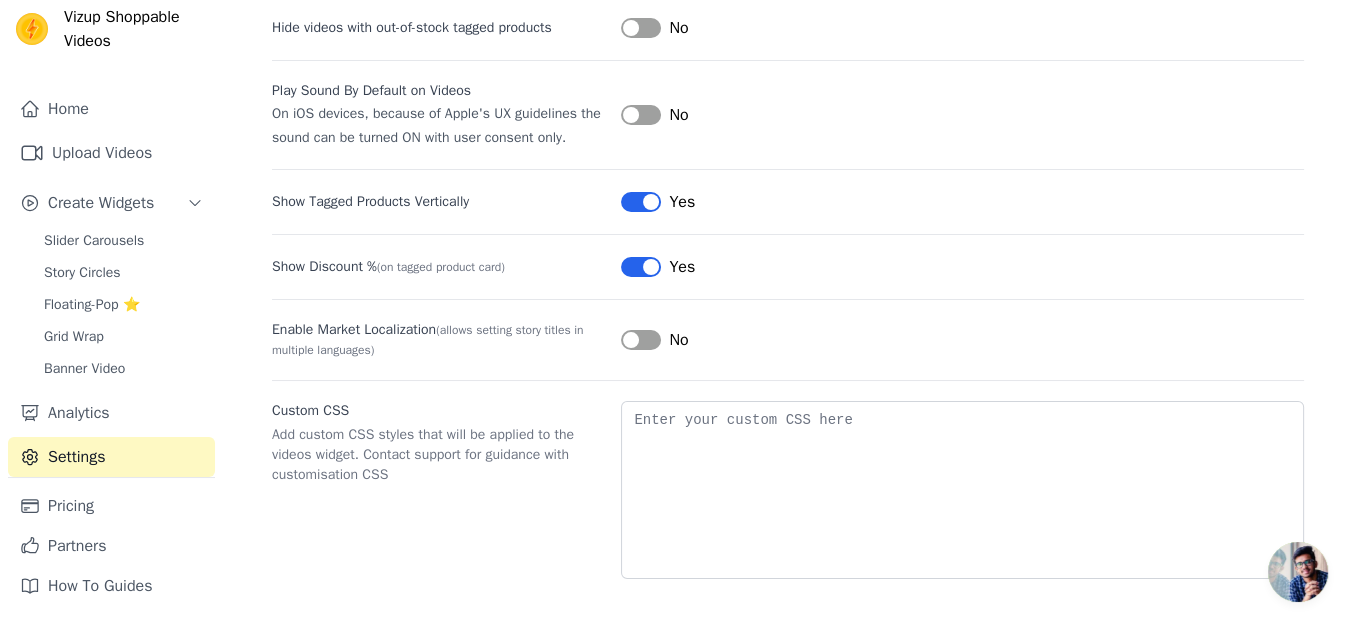 click on "Yes" at bounding box center [658, 202] 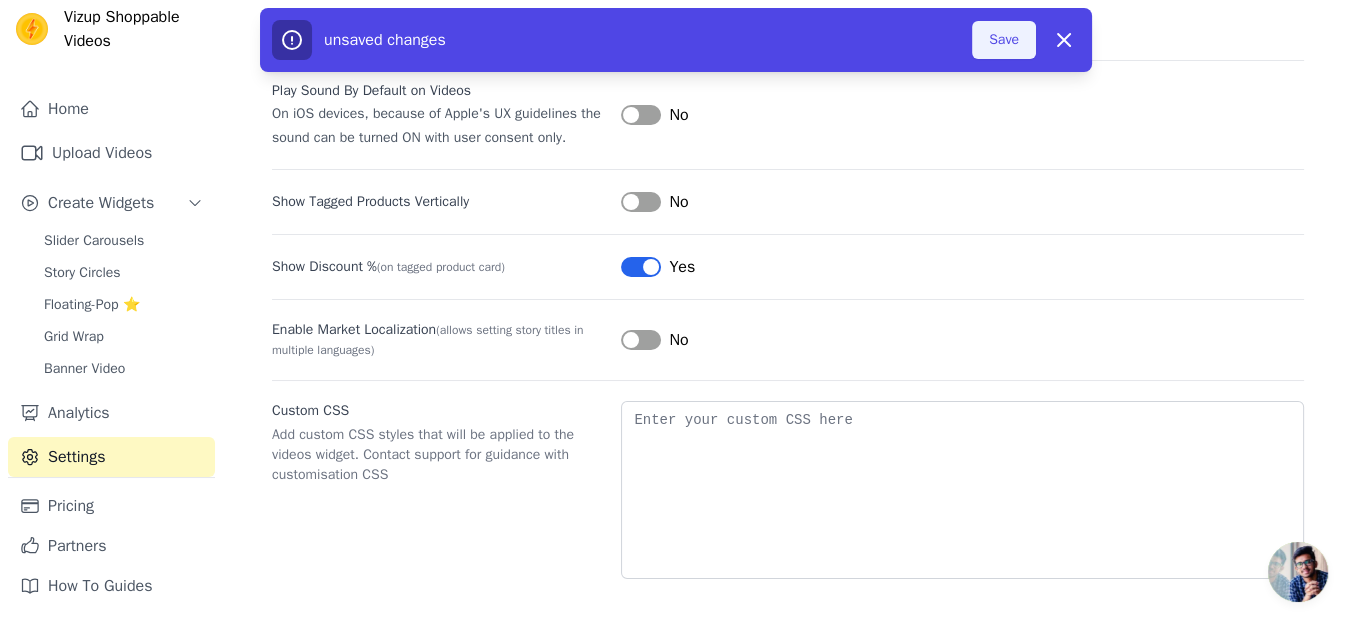 click on "Save" at bounding box center (1004, 40) 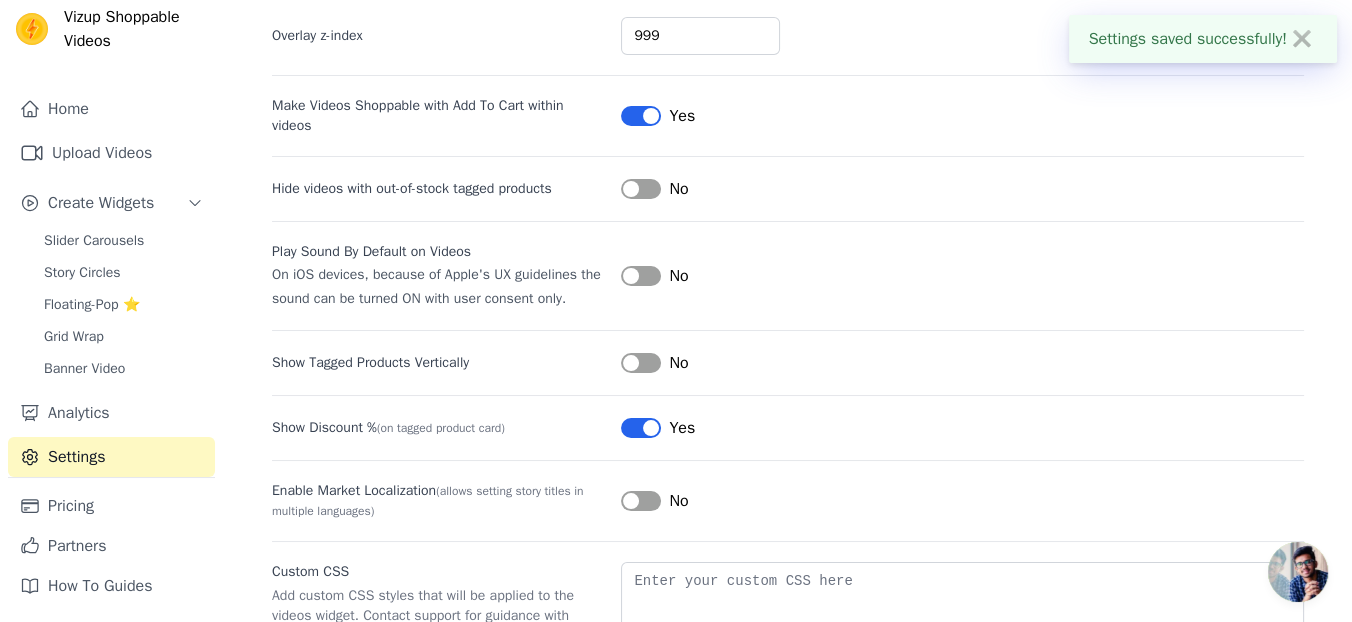 scroll, scrollTop: 354, scrollLeft: 0, axis: vertical 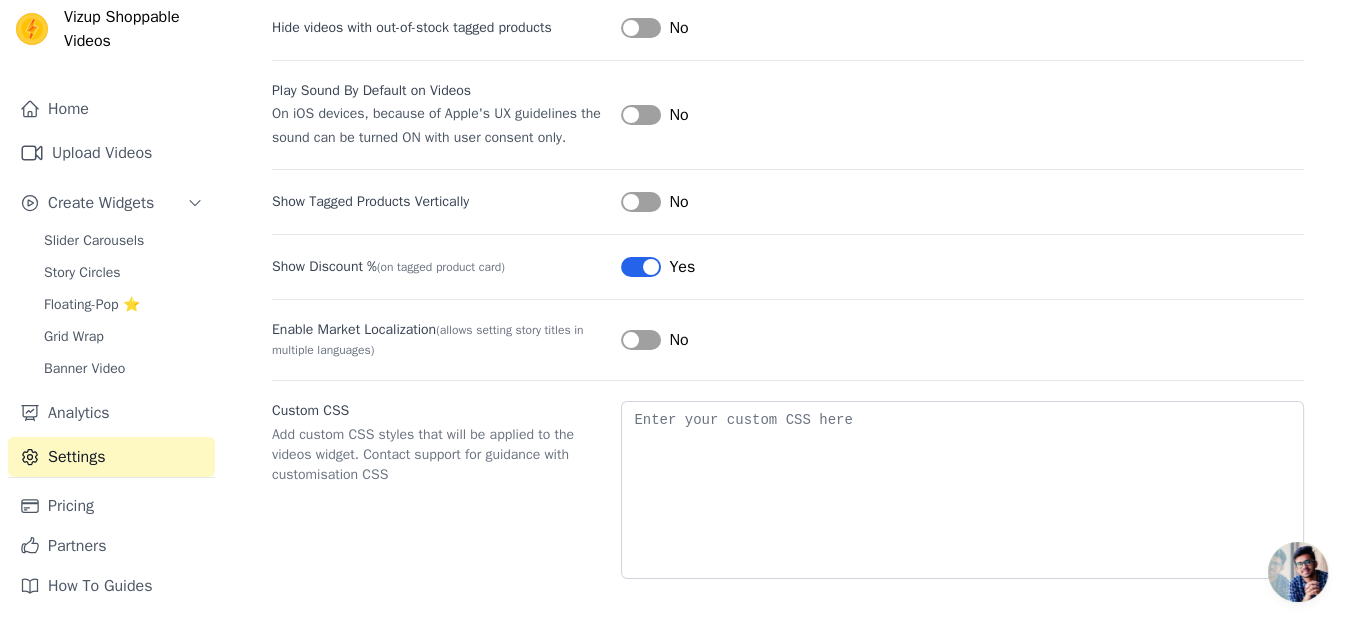 click on "Label" at bounding box center (641, 340) 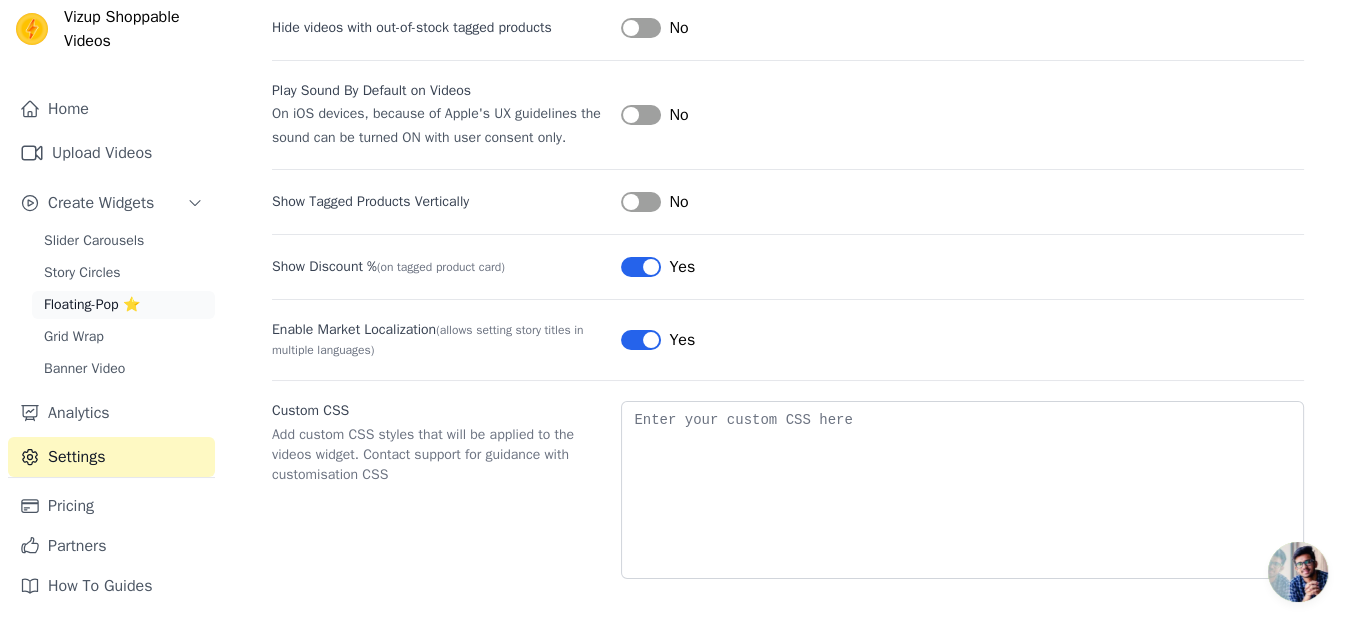 click on "Floating-Pop ⭐" at bounding box center [92, 305] 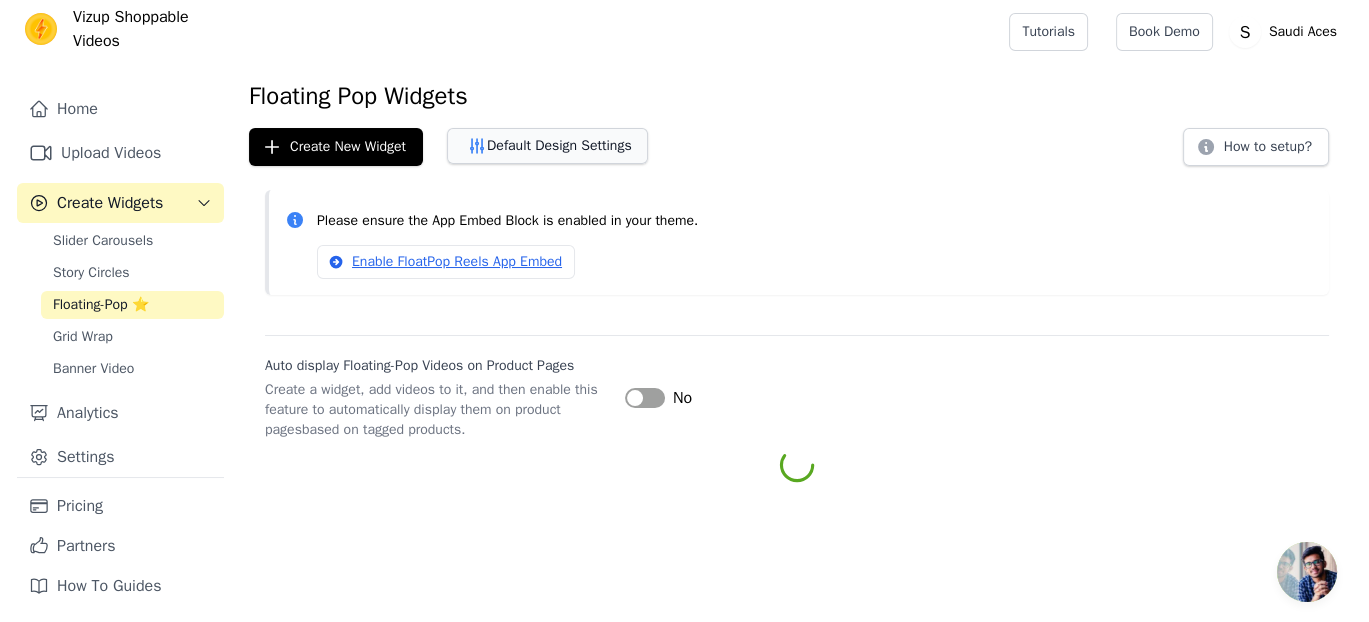 scroll, scrollTop: 0, scrollLeft: 0, axis: both 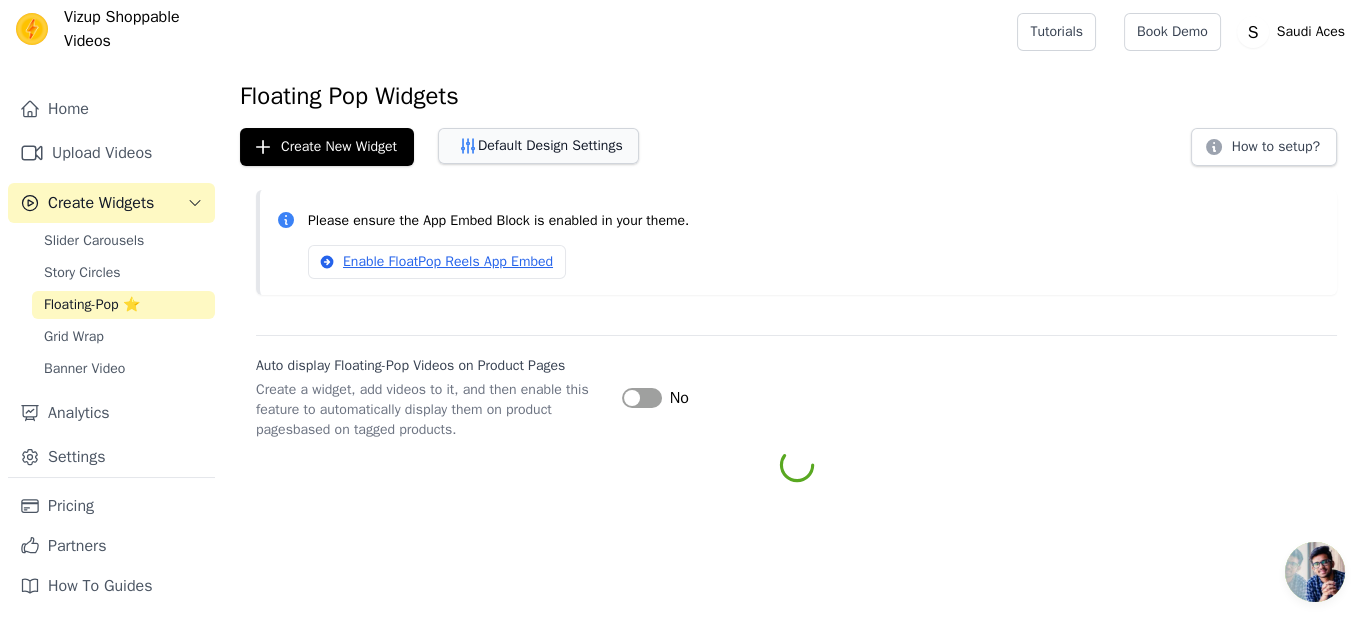 click on "Default Design Settings" at bounding box center (538, 146) 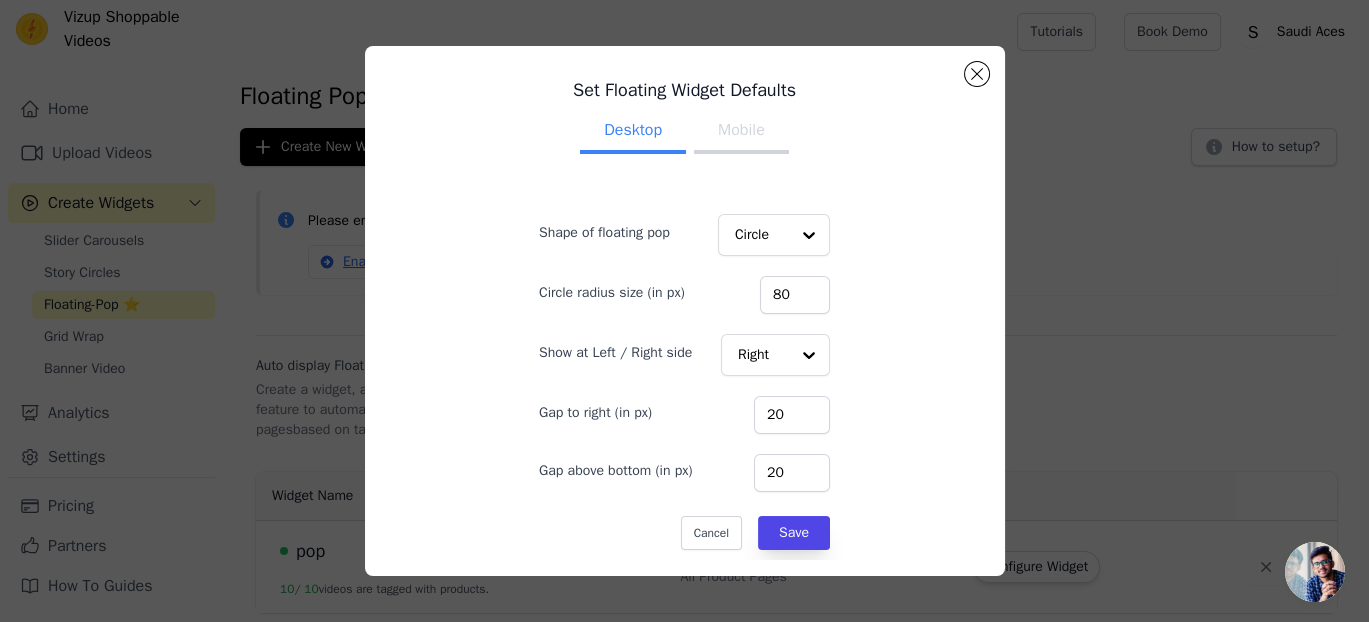 click on "Mobile" at bounding box center (741, 132) 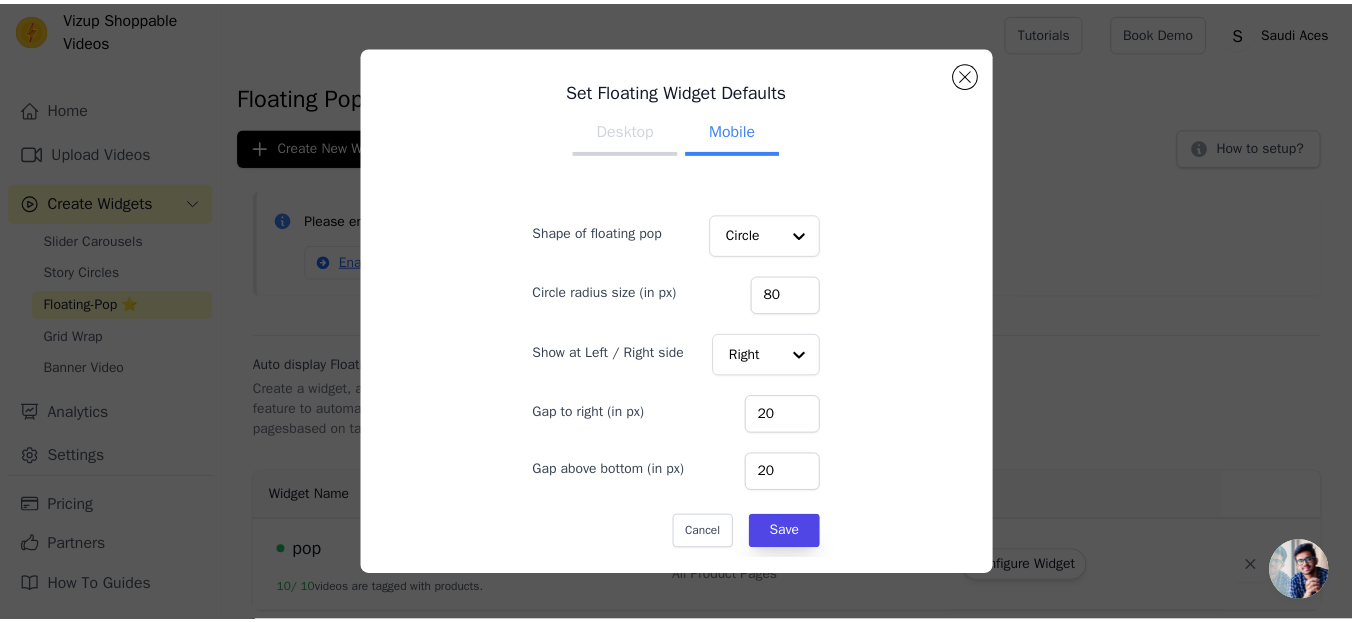 scroll, scrollTop: 3, scrollLeft: 0, axis: vertical 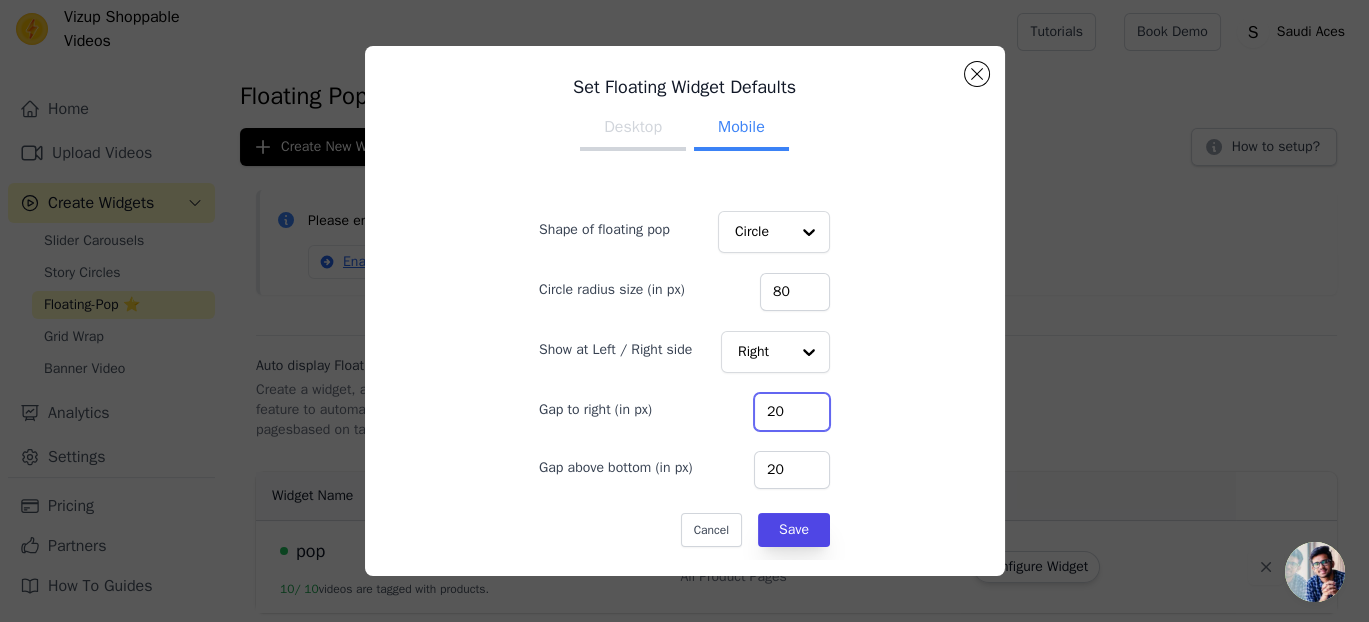 drag, startPoint x: 770, startPoint y: 403, endPoint x: 722, endPoint y: 403, distance: 48 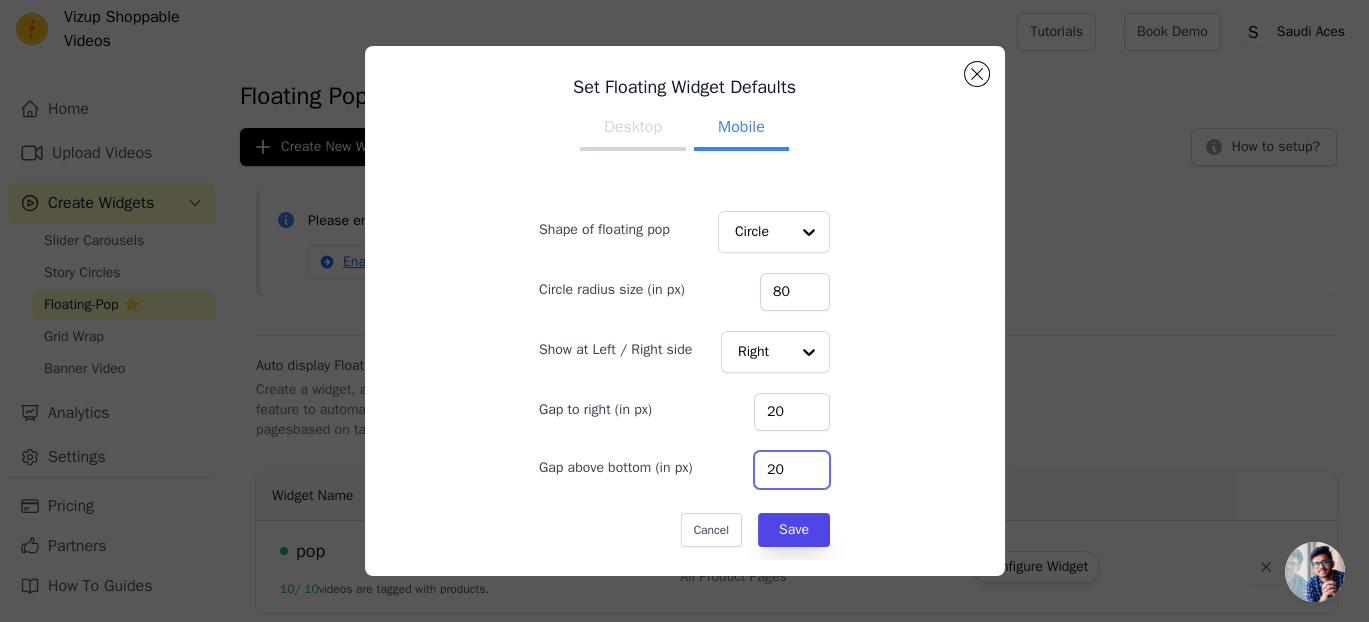 drag, startPoint x: 764, startPoint y: 474, endPoint x: 704, endPoint y: 462, distance: 61.188232 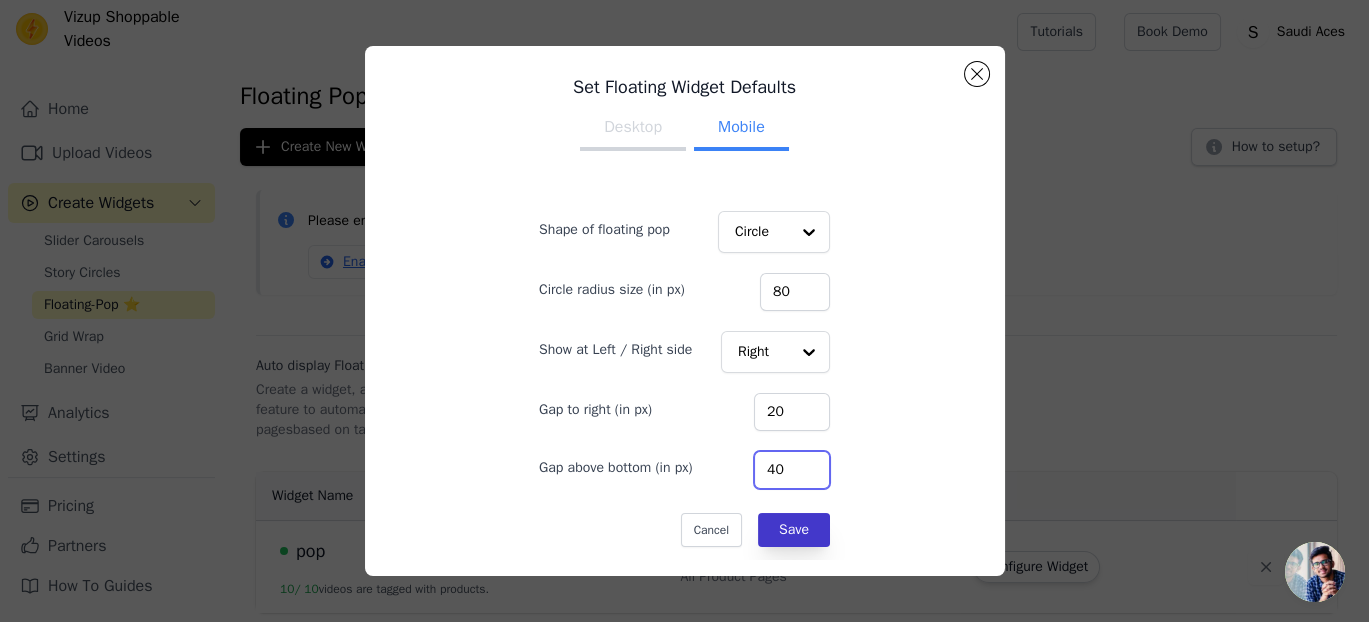 type on "40" 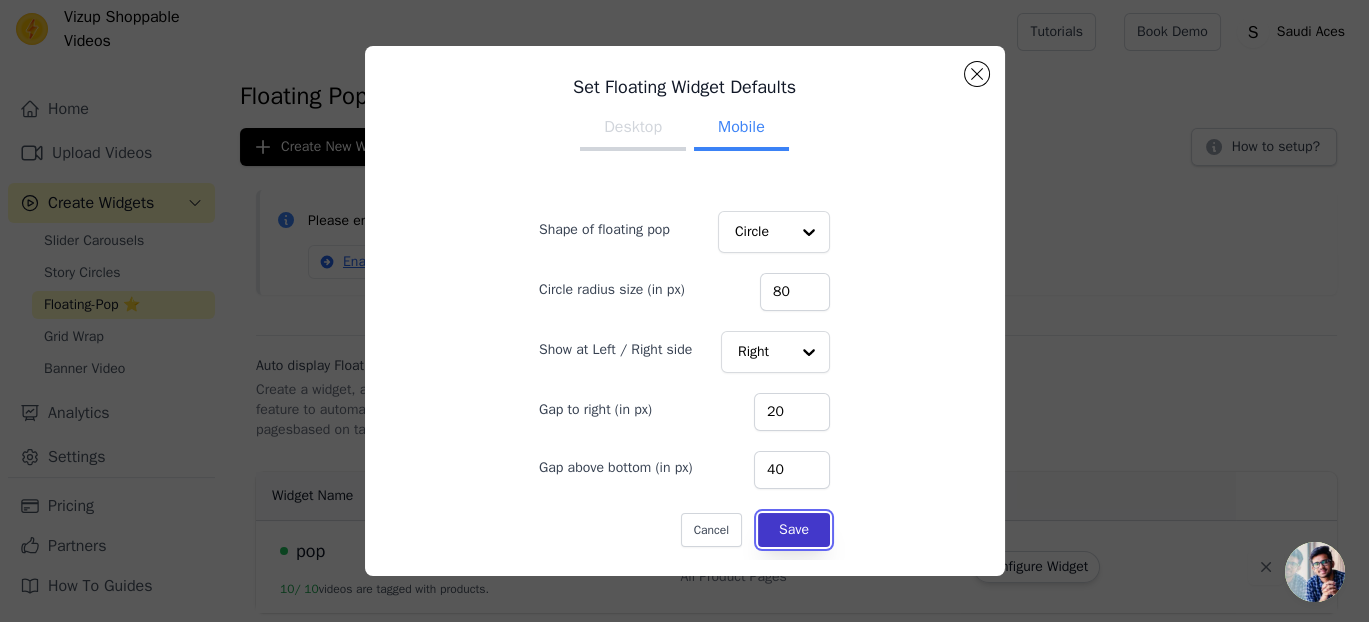 click on "Save" at bounding box center (794, 530) 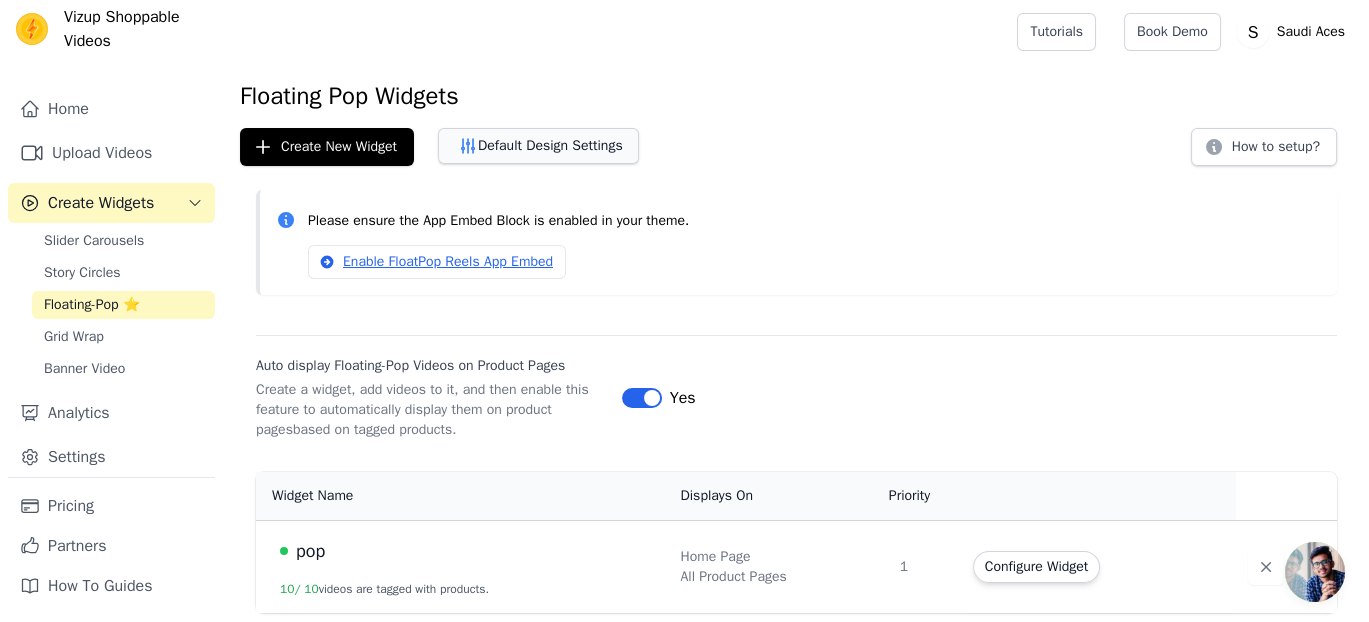 click on "Default Design Settings" at bounding box center [538, 146] 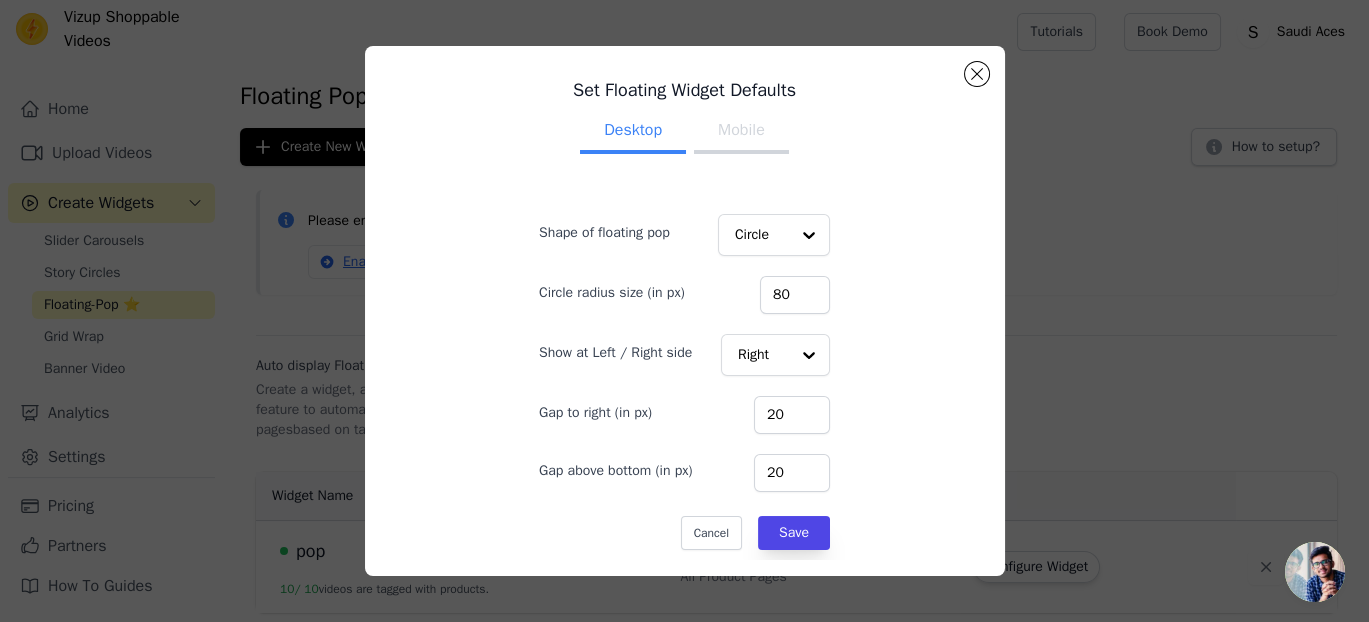 click on "Mobile" at bounding box center (741, 132) 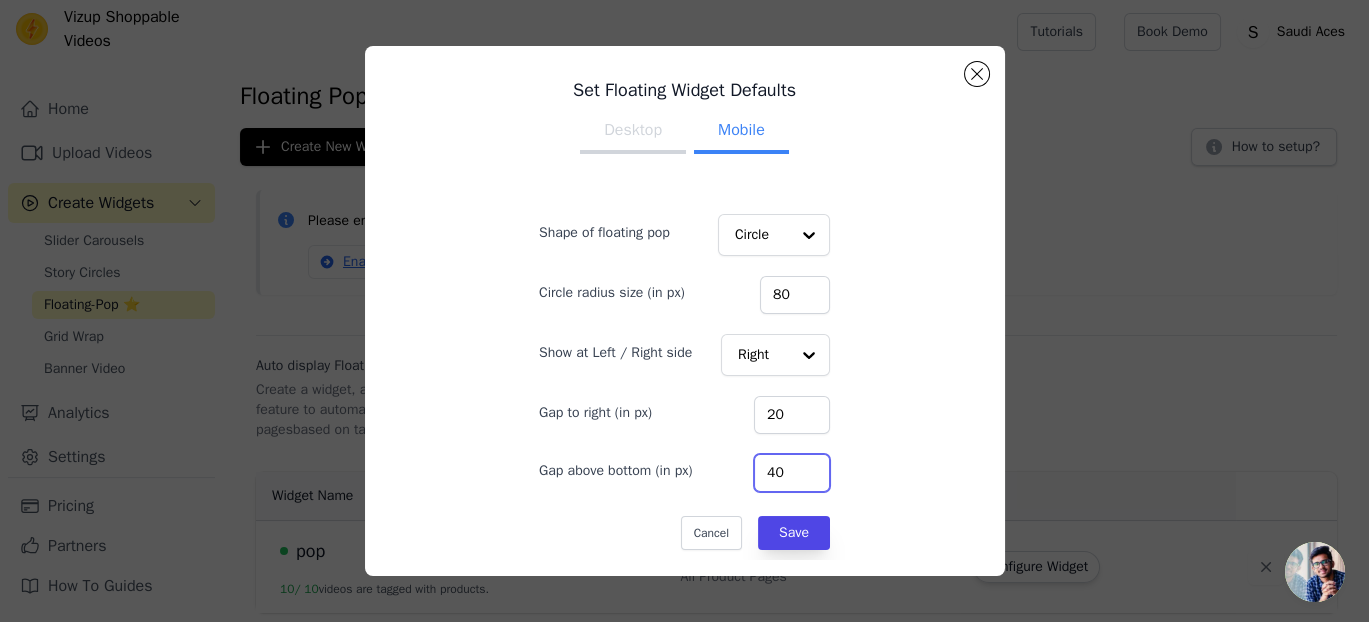 drag, startPoint x: 786, startPoint y: 468, endPoint x: 702, endPoint y: 471, distance: 84.05355 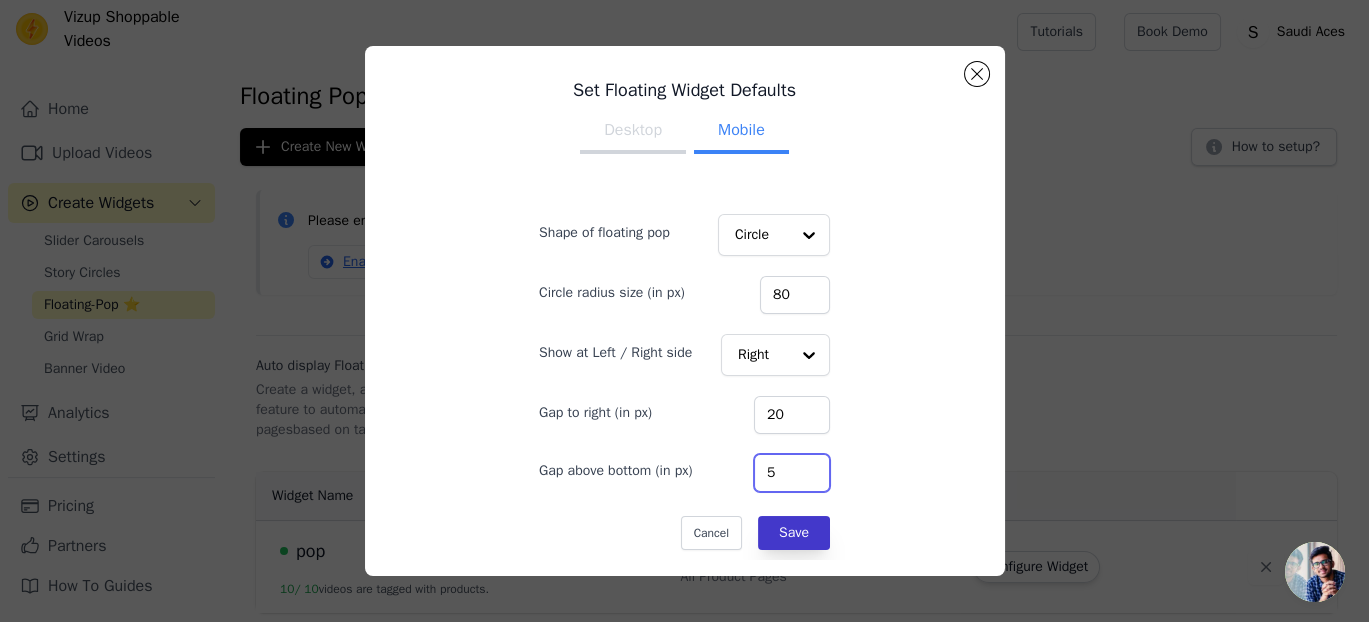 type on "5" 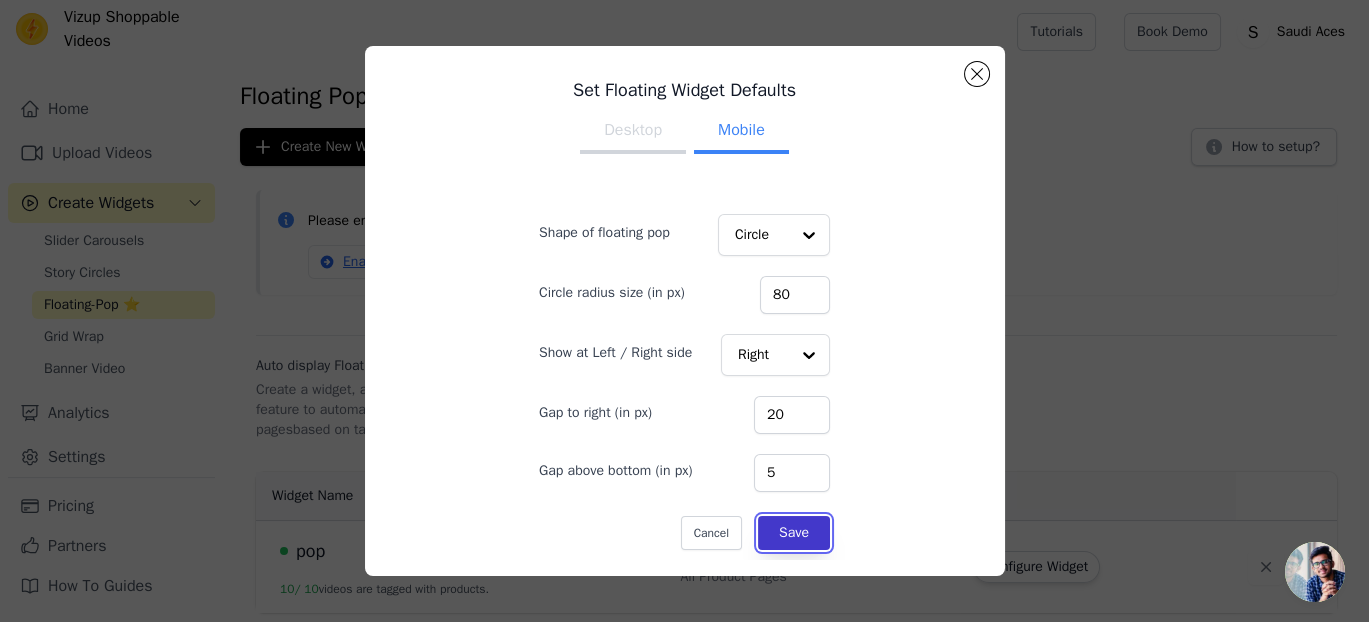 click on "Save" at bounding box center (794, 533) 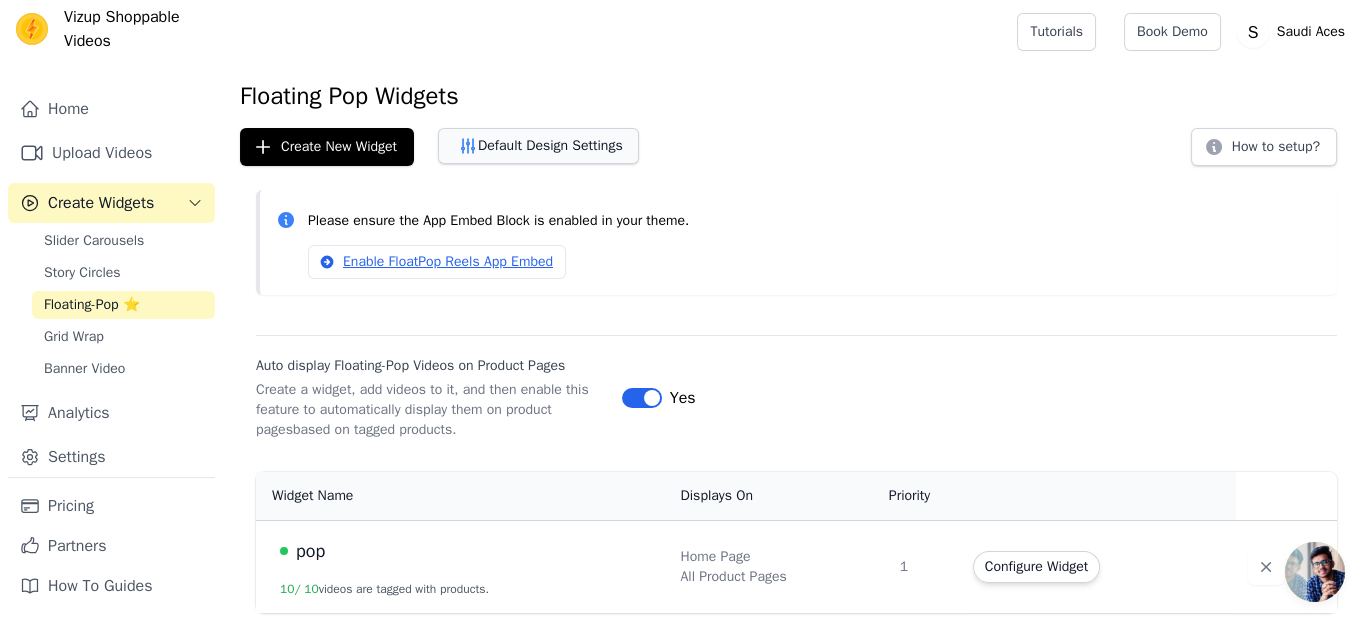 click on "Default Design Settings" at bounding box center (538, 146) 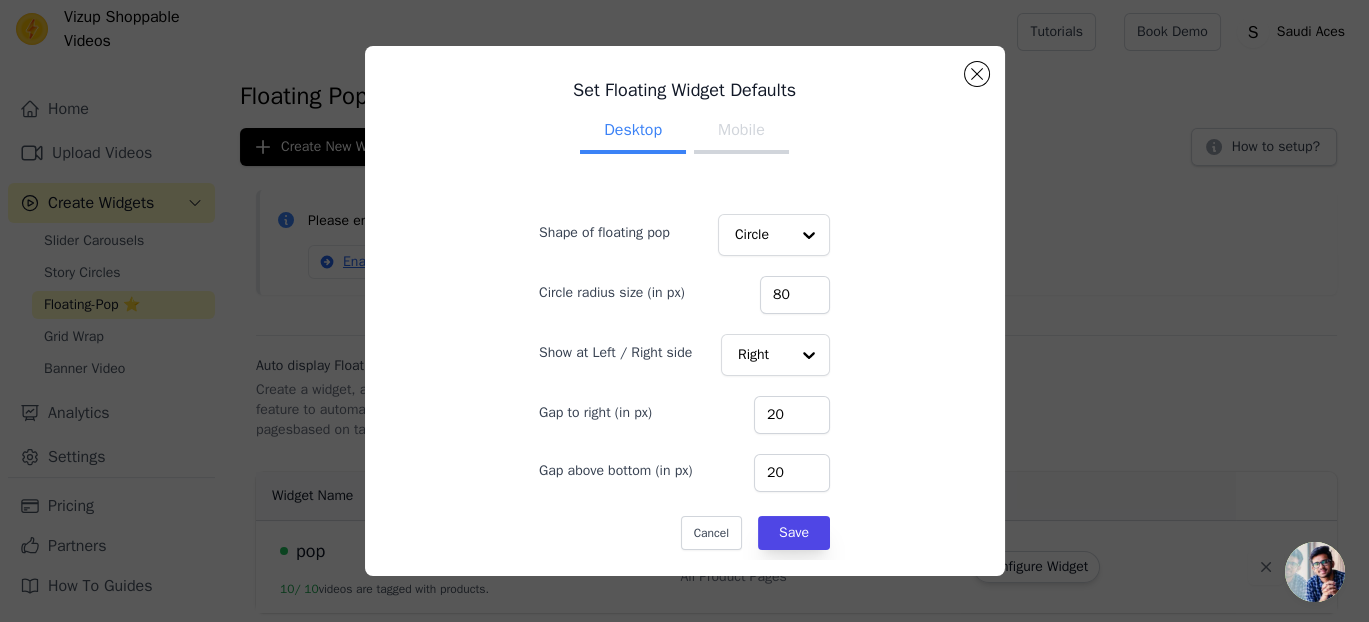 click on "Mobile" at bounding box center [741, 132] 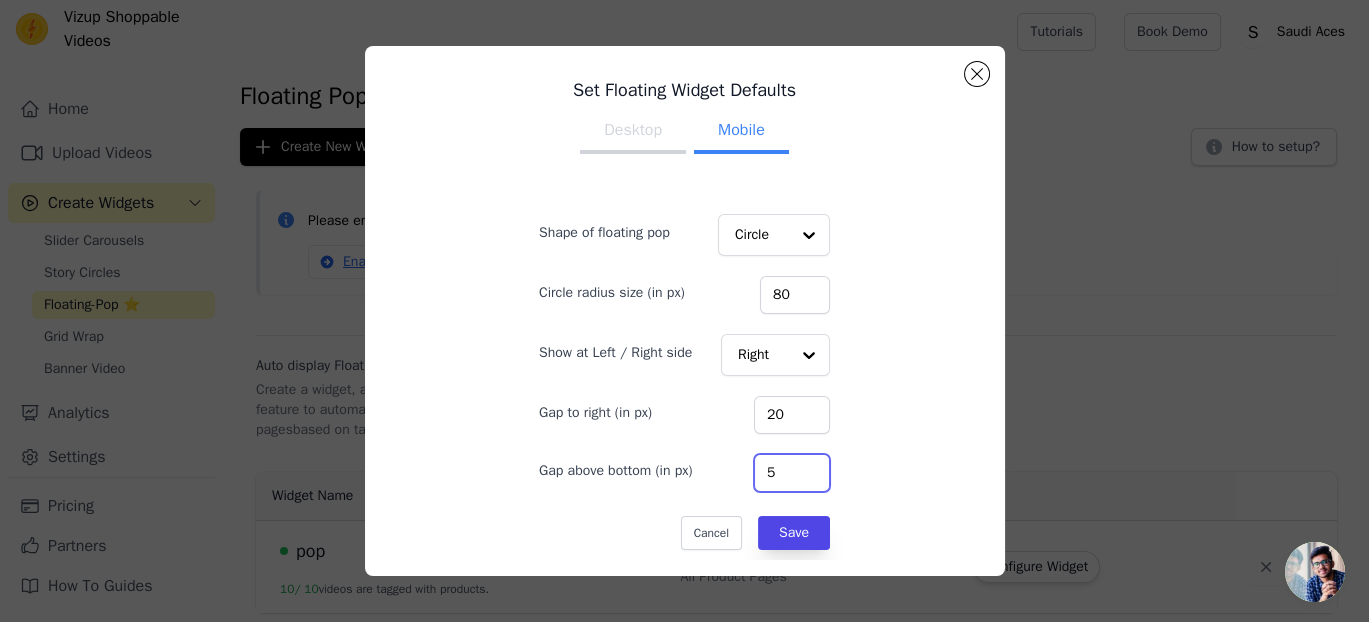 drag, startPoint x: 758, startPoint y: 473, endPoint x: 732, endPoint y: 468, distance: 26.476404 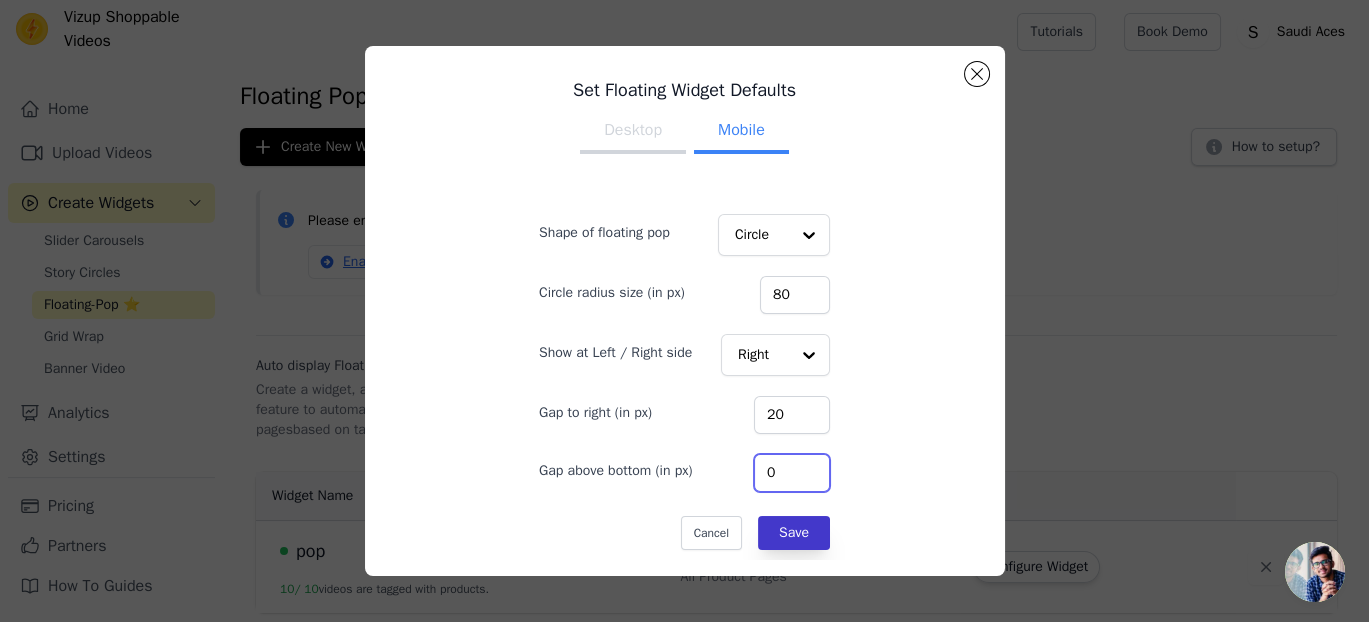 type on "0" 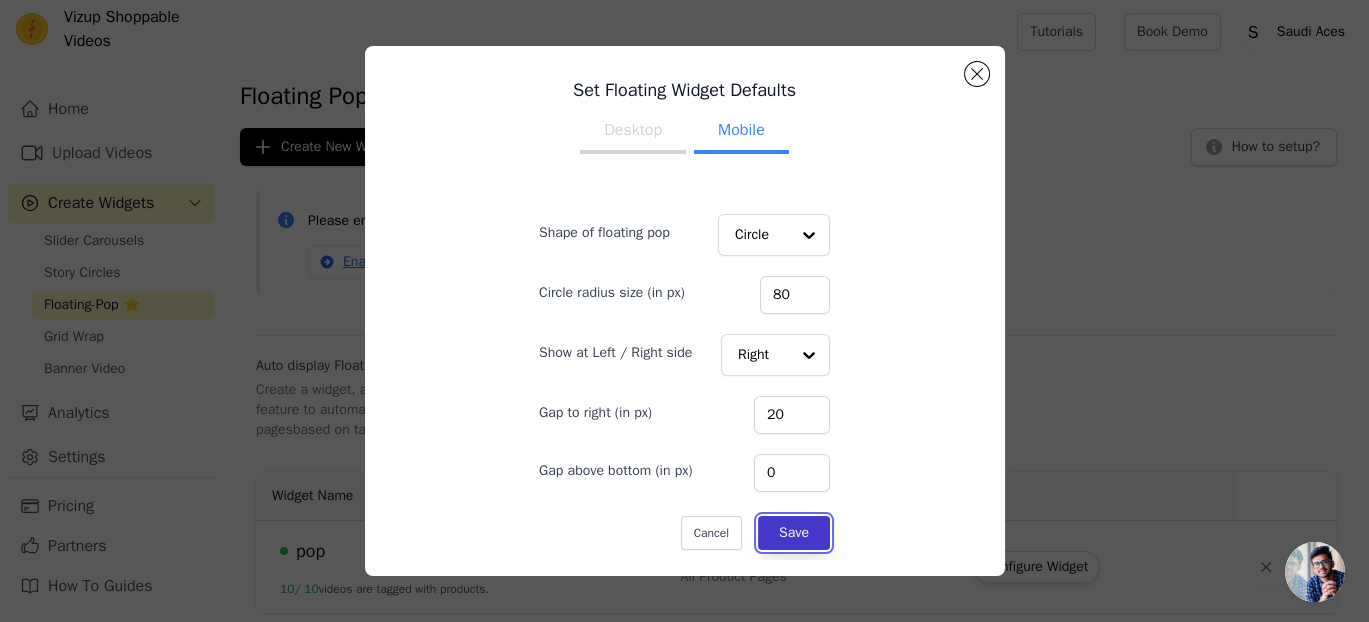 click on "Save" at bounding box center (794, 533) 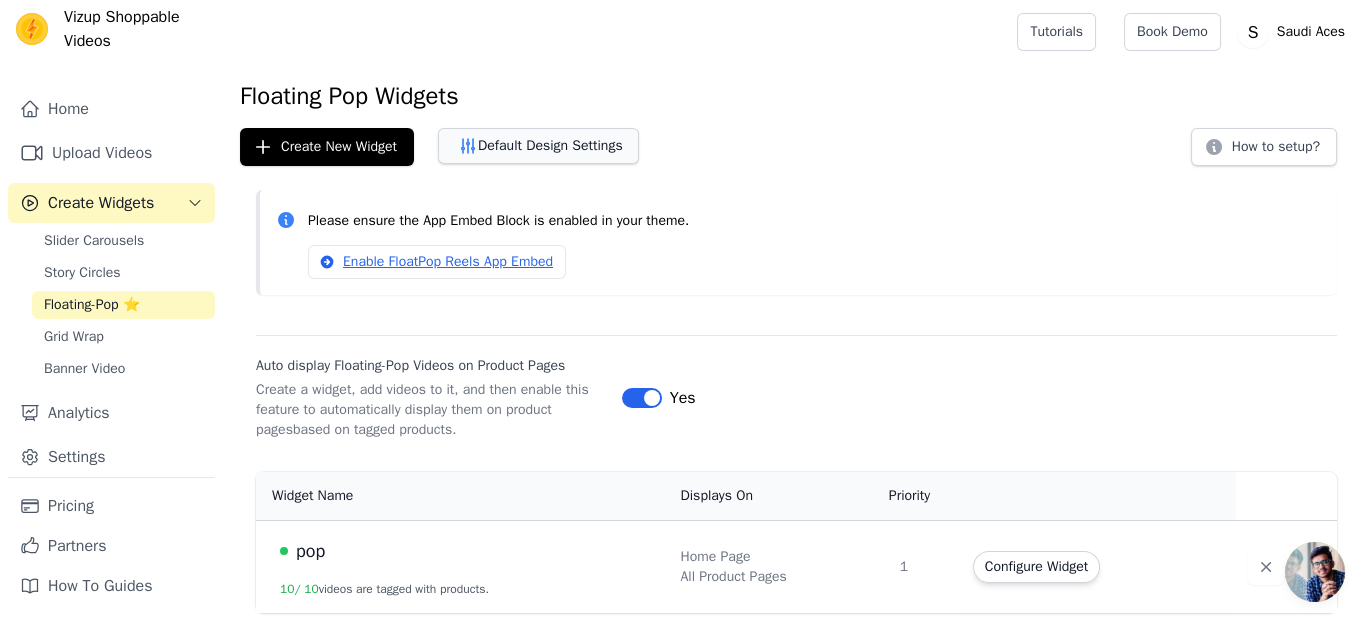 click on "Default Design Settings" at bounding box center (538, 146) 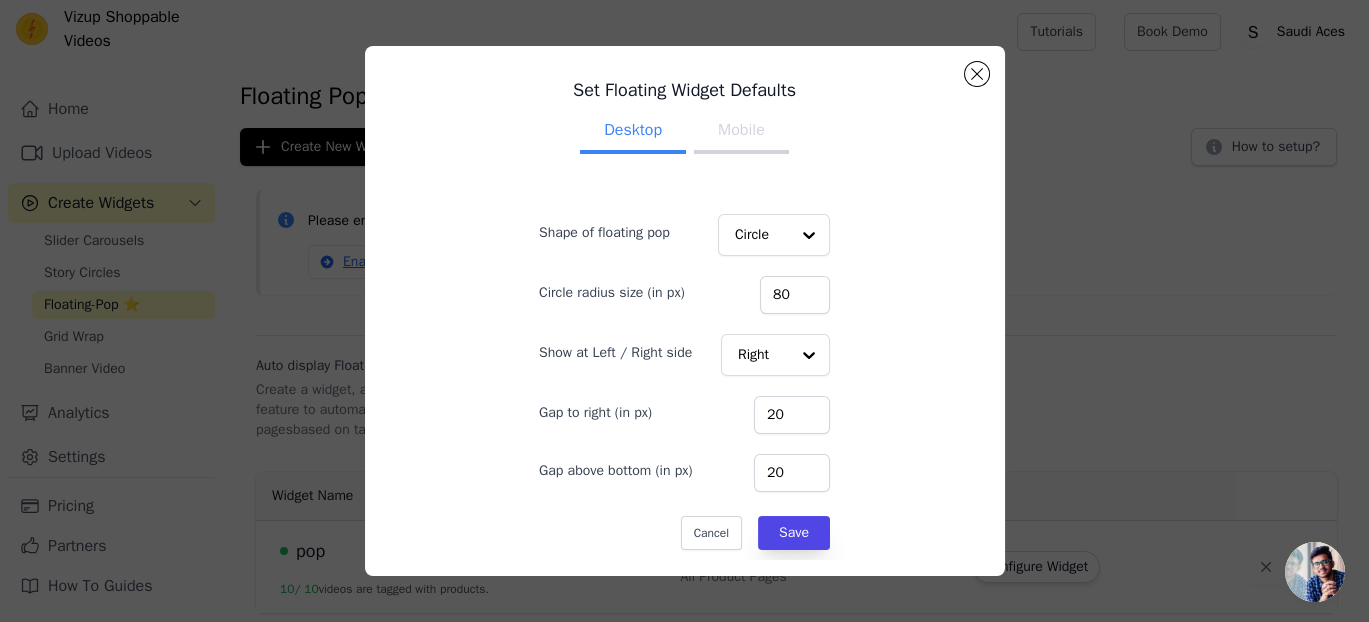 click on "Mobile" at bounding box center [741, 132] 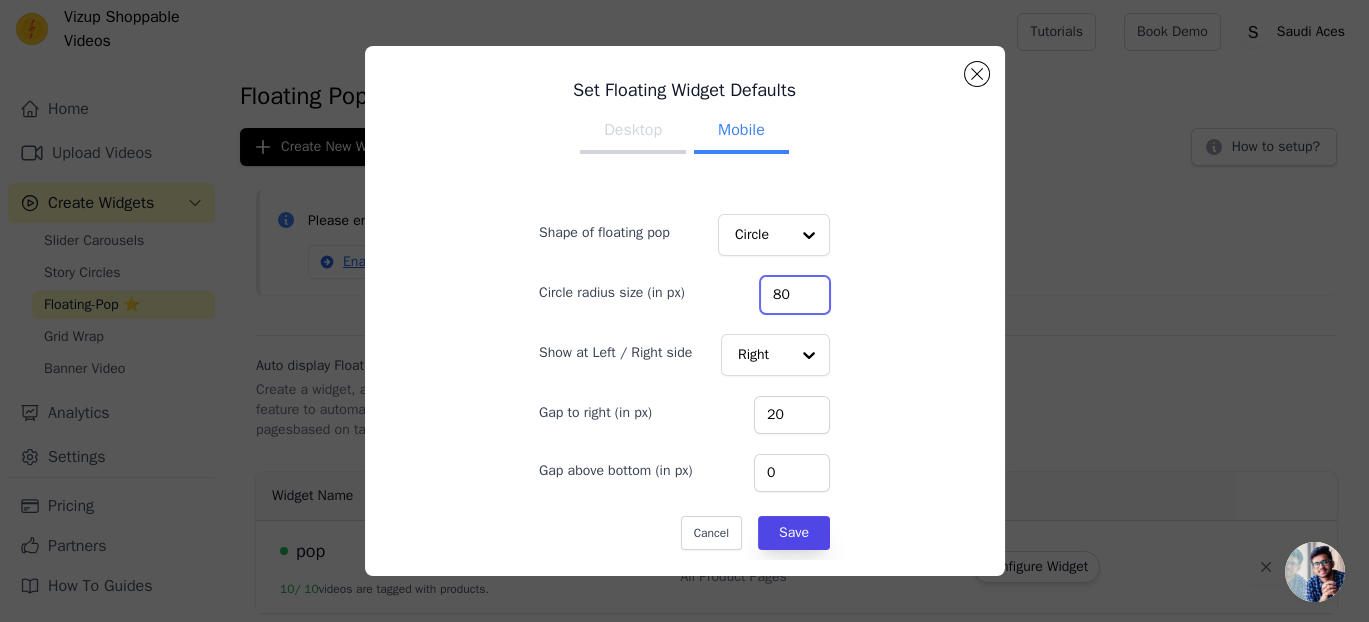 drag, startPoint x: 765, startPoint y: 294, endPoint x: 710, endPoint y: 284, distance: 55.9017 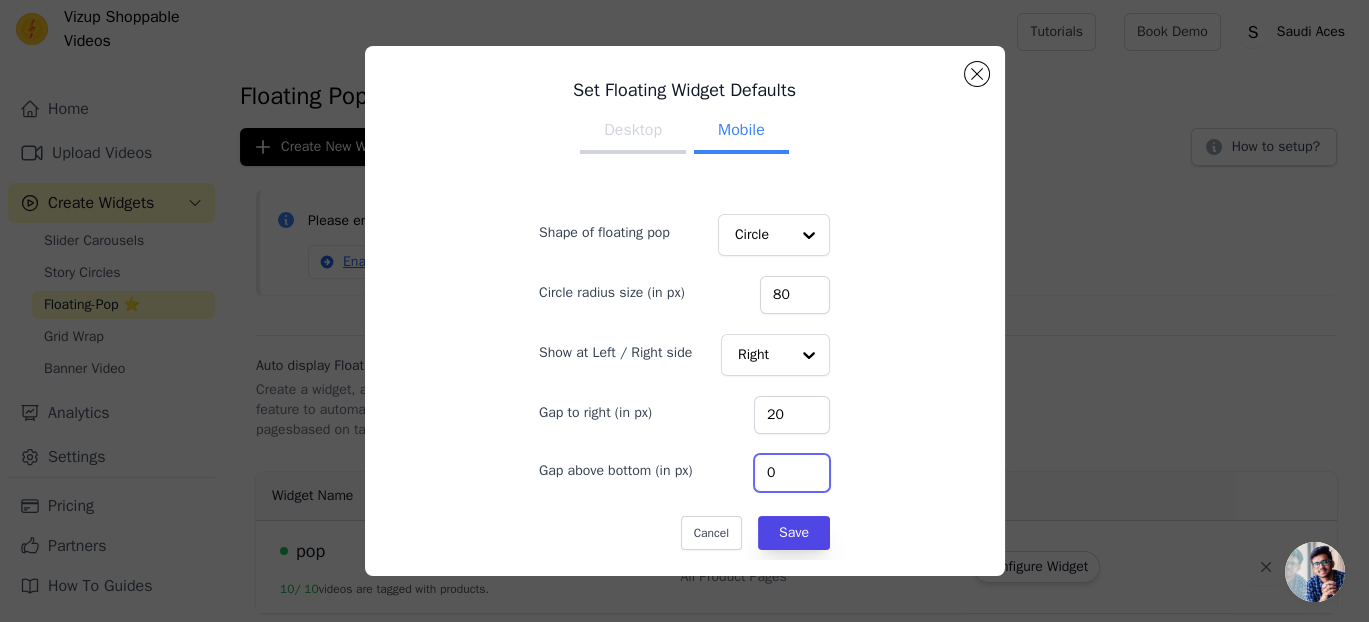 drag, startPoint x: 777, startPoint y: 474, endPoint x: 686, endPoint y: 459, distance: 92.22798 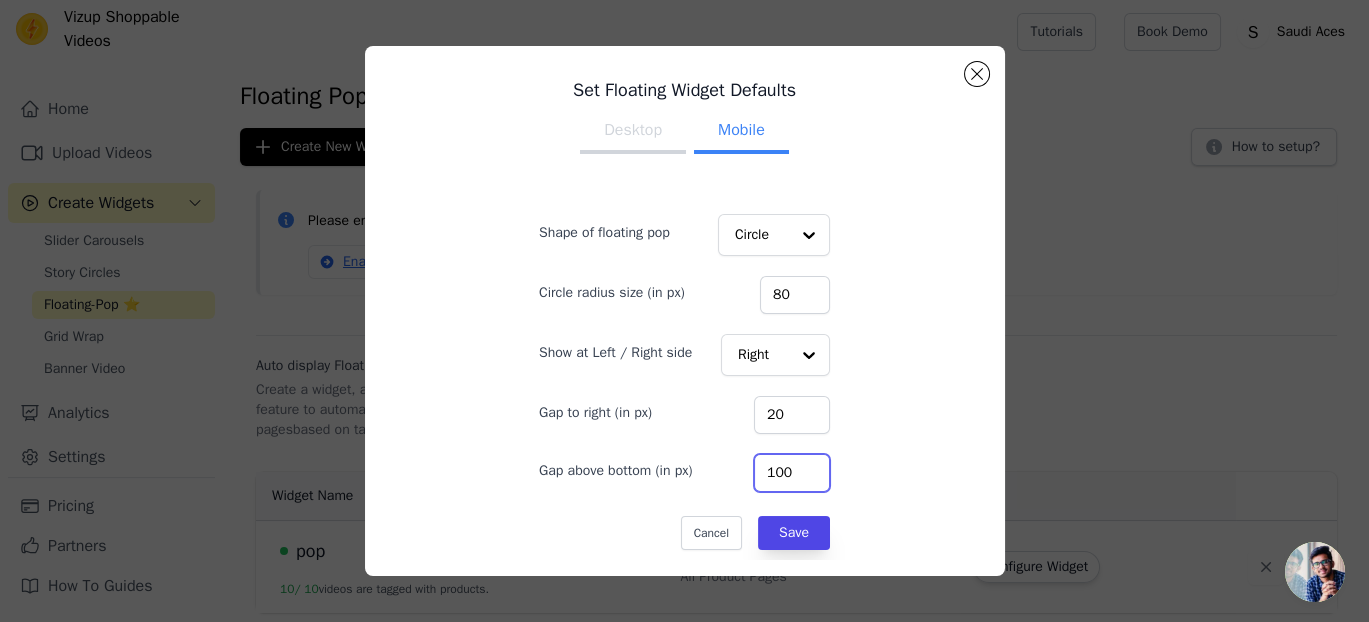 type on "100" 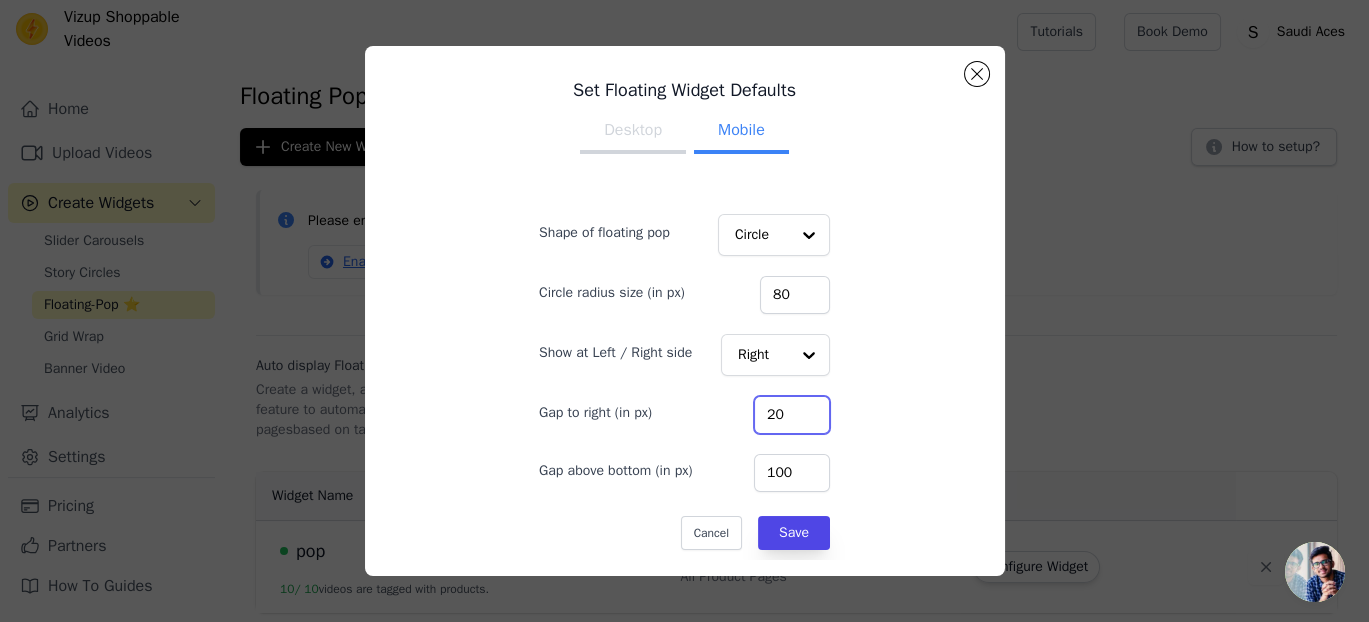 drag, startPoint x: 755, startPoint y: 413, endPoint x: 684, endPoint y: 413, distance: 71 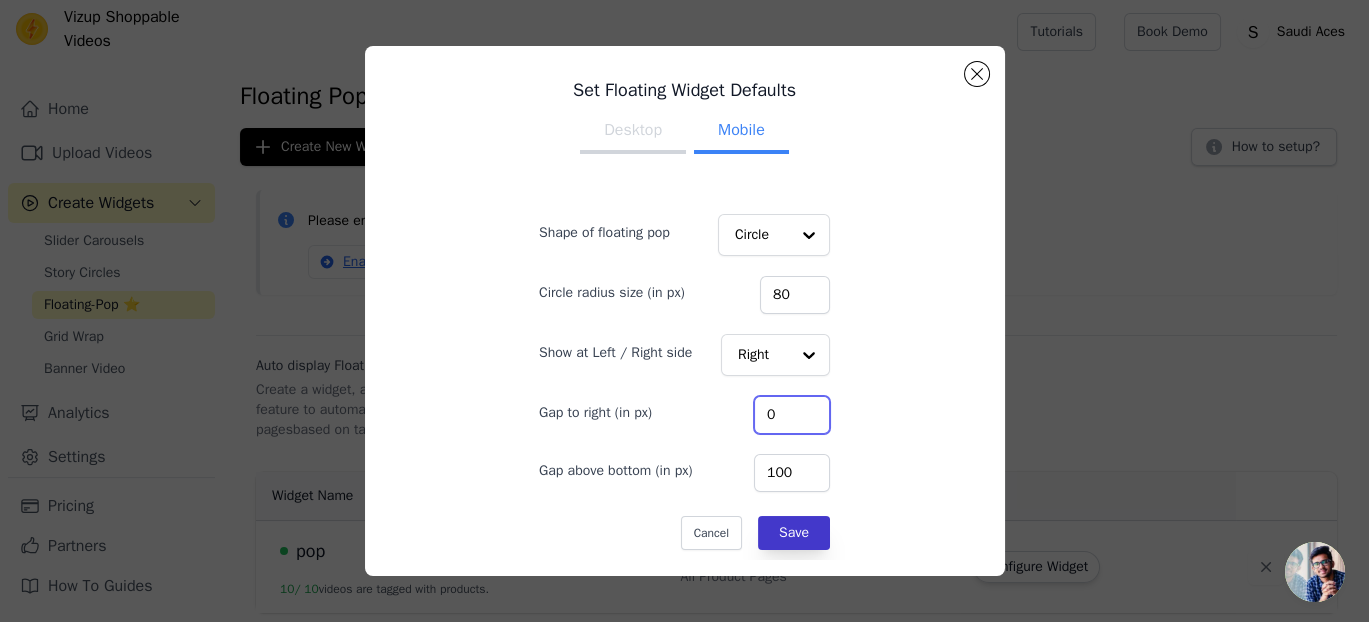 type on "0" 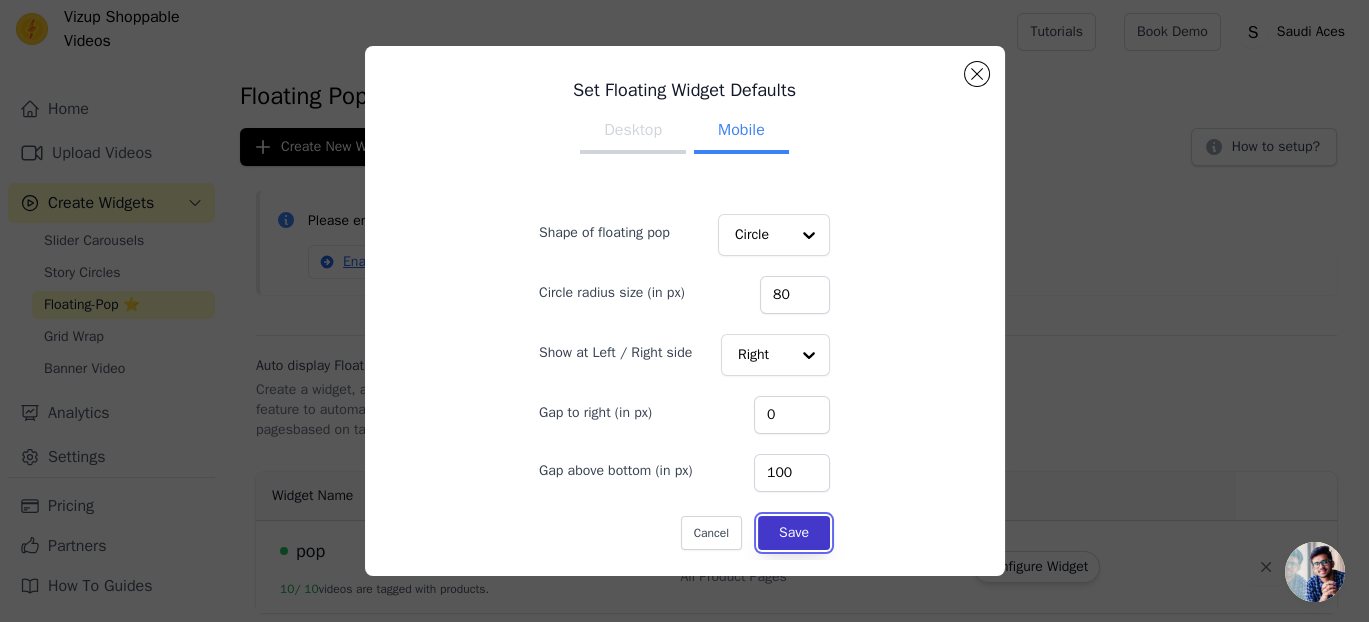 click on "Save" at bounding box center [794, 533] 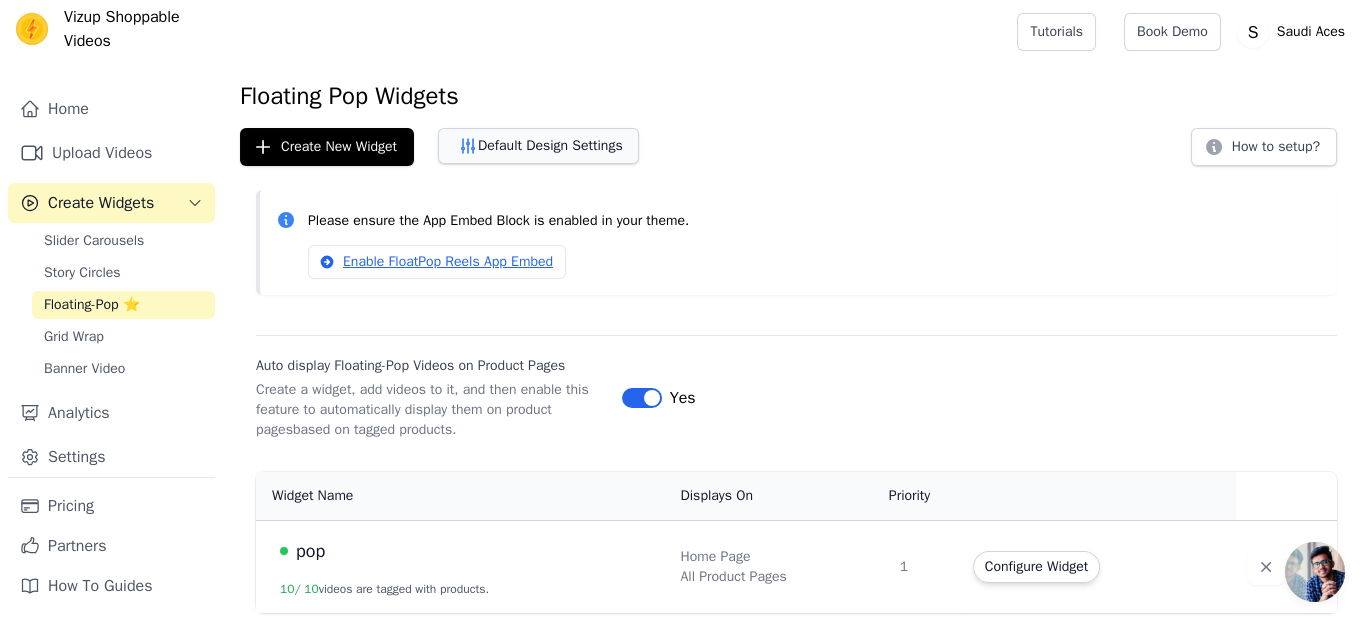 click on "Default Design Settings" at bounding box center (538, 146) 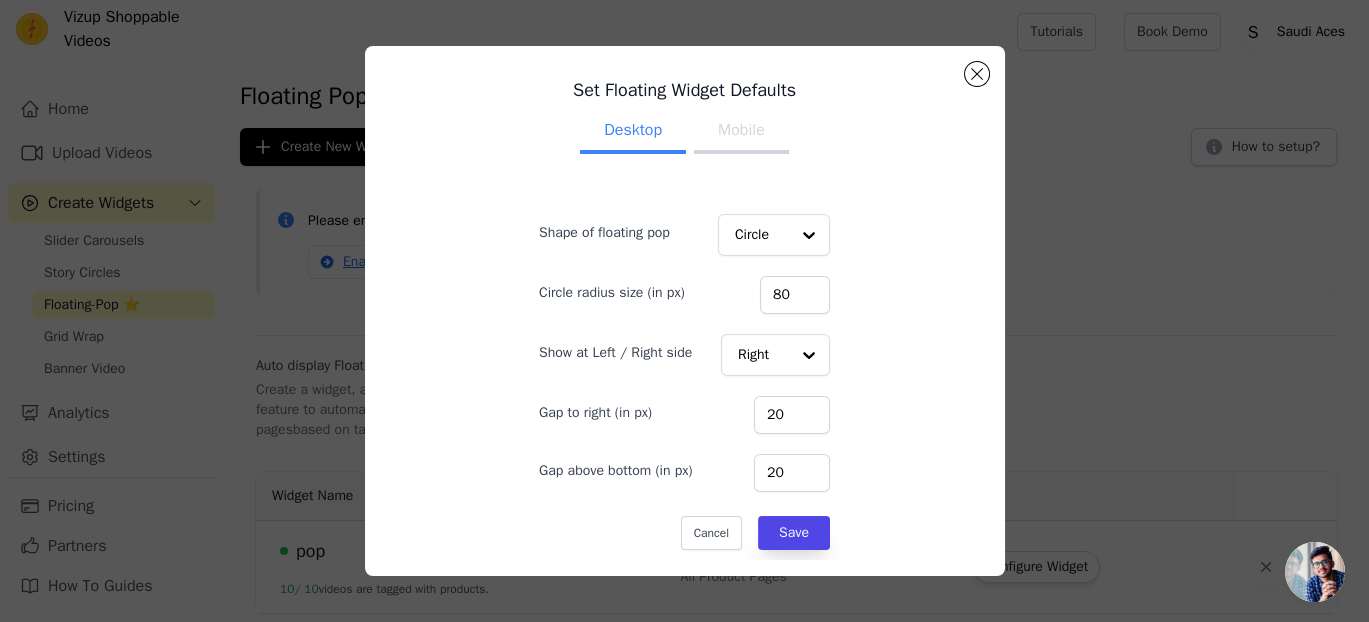 click on "Mobile" at bounding box center [741, 132] 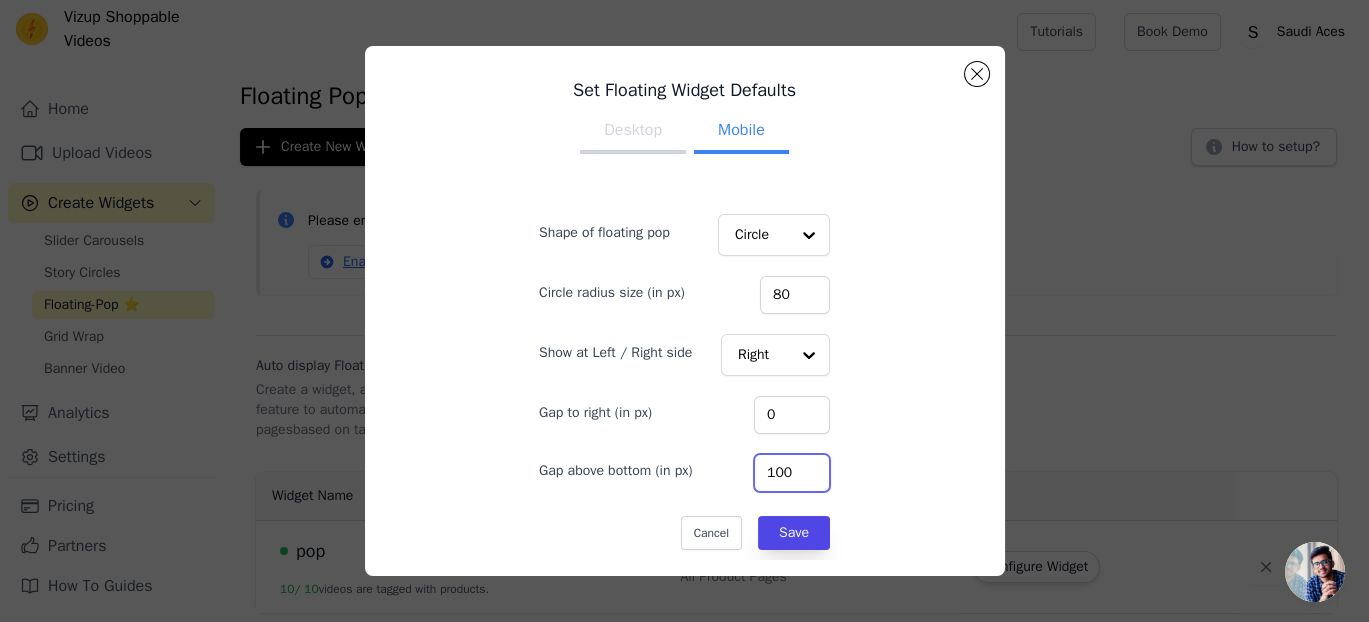 drag, startPoint x: 765, startPoint y: 472, endPoint x: 717, endPoint y: 471, distance: 48.010414 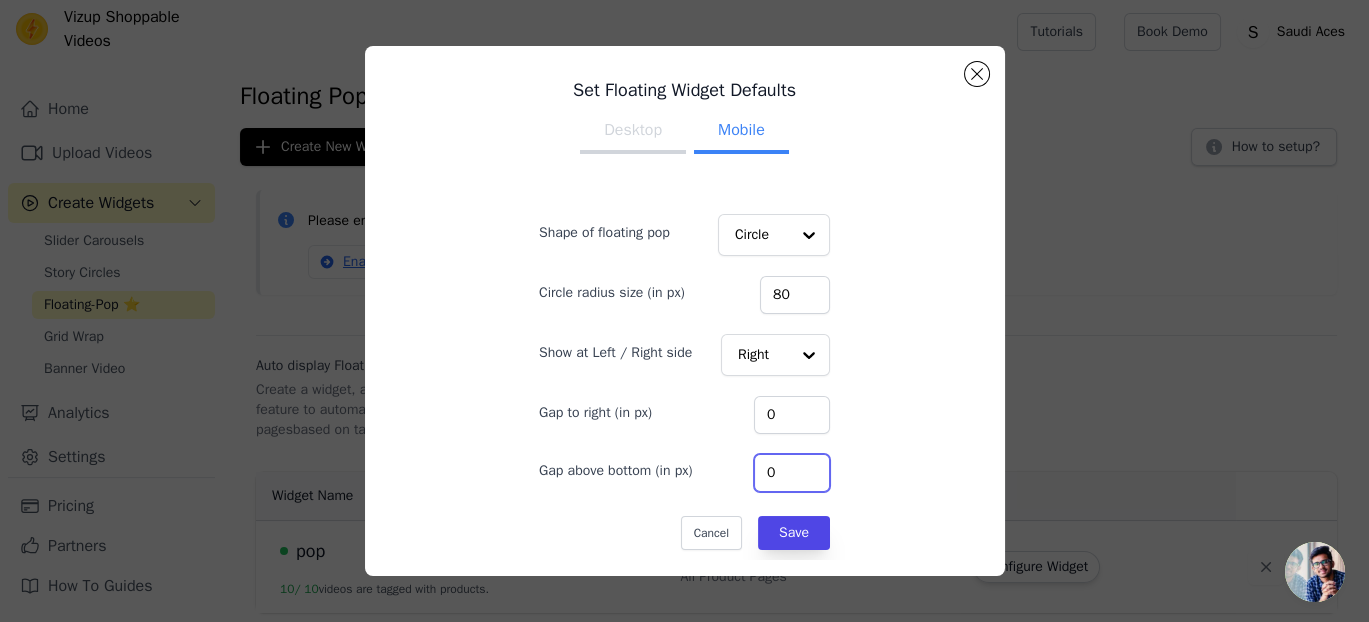 type on "0" 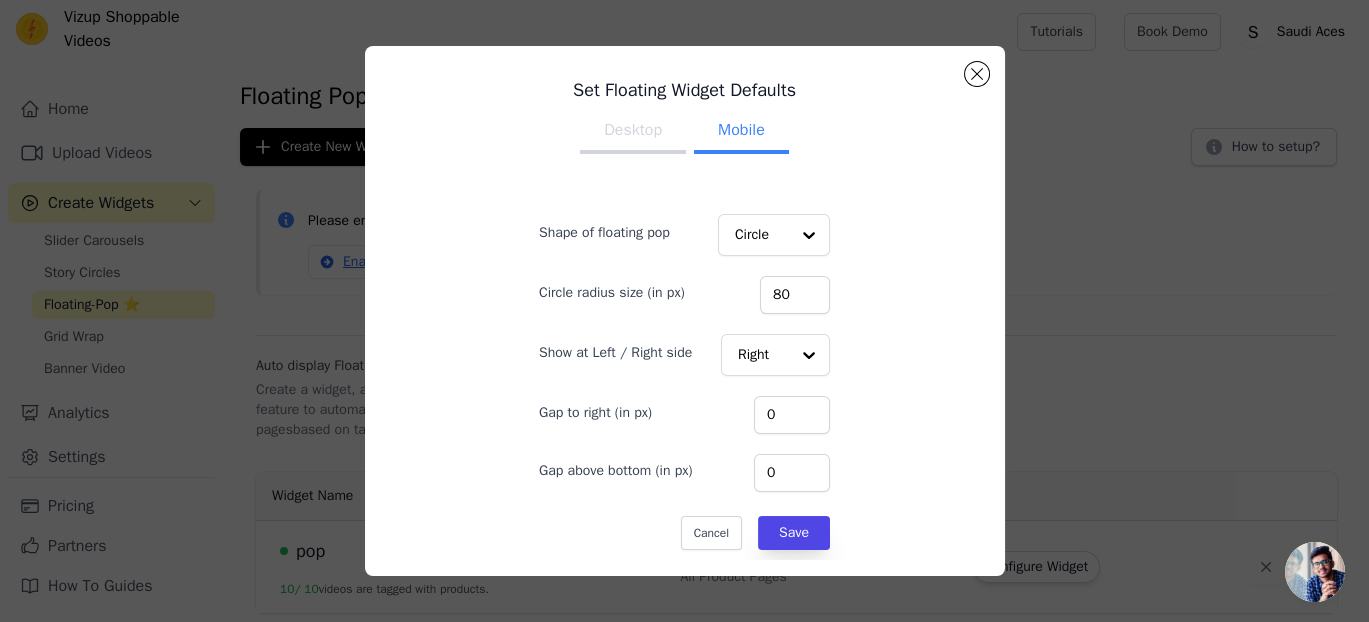 click on "Set Floating Widget Defaults   Desktop Mobile   Shape of floating pop         Circle               Circle radius size (in px)   80   Show at Left / Right side         Right               Gap to right (in px)   0   Gap above bottom (in px)   0   Cancel     Save" at bounding box center (684, 311) 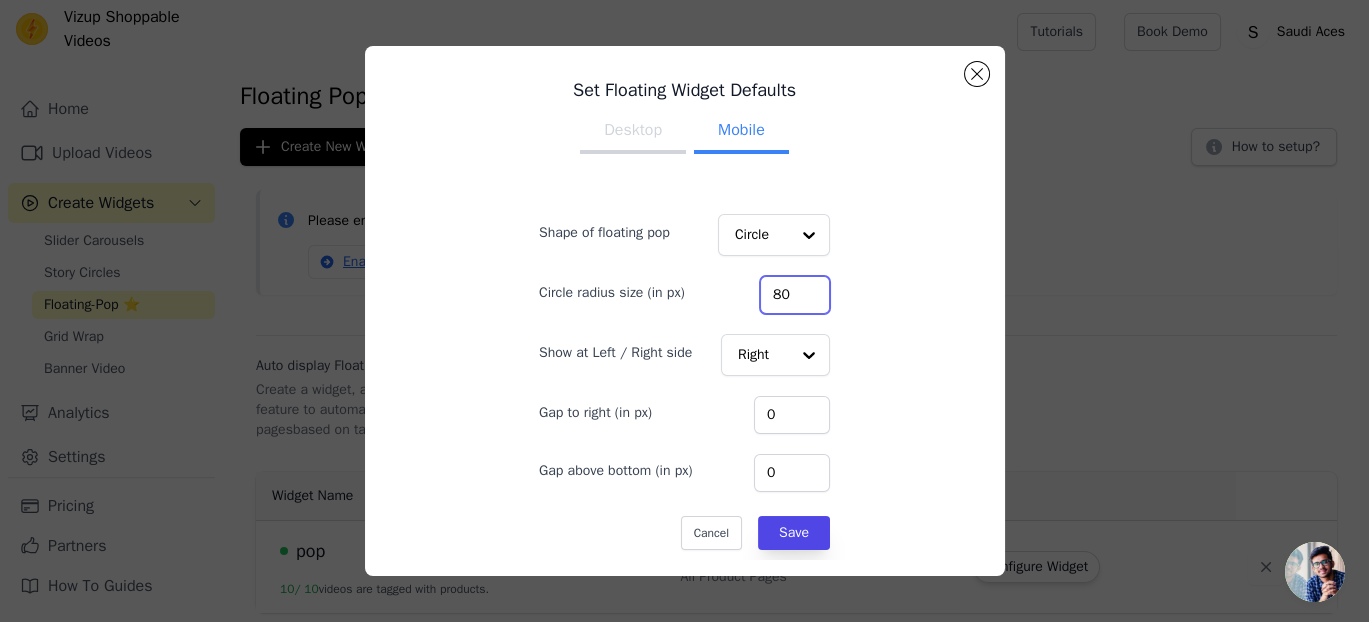 click on "80" at bounding box center (795, 295) 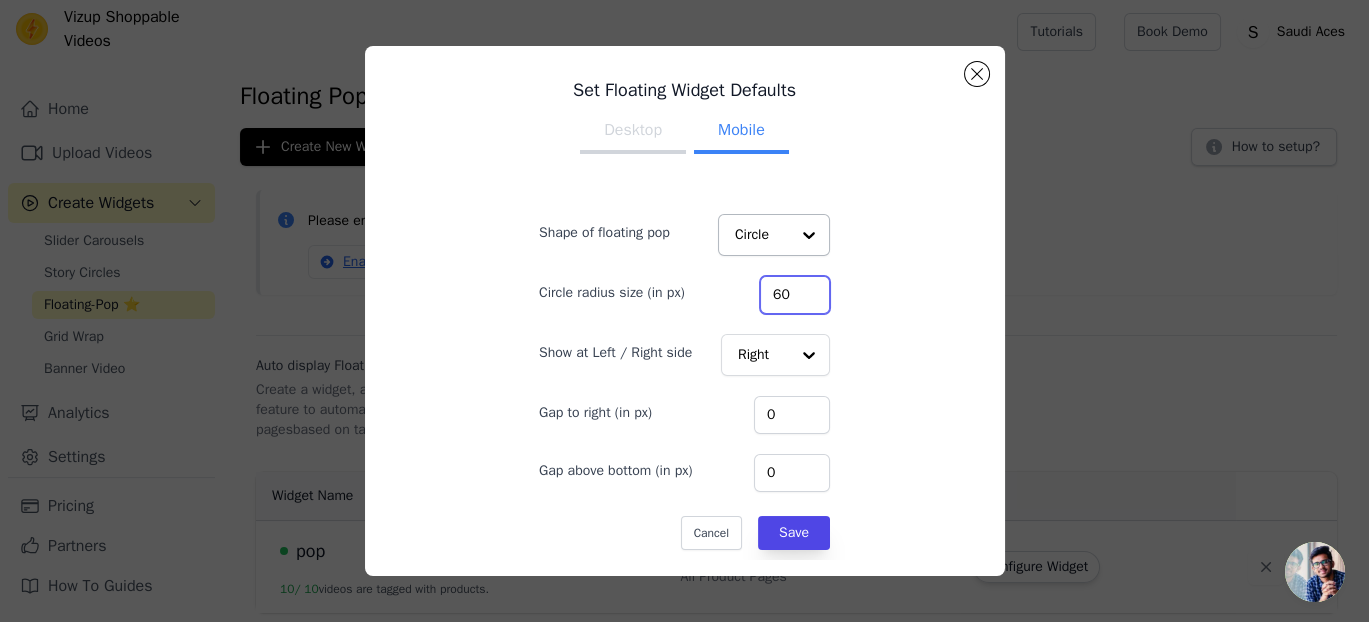 type on "60" 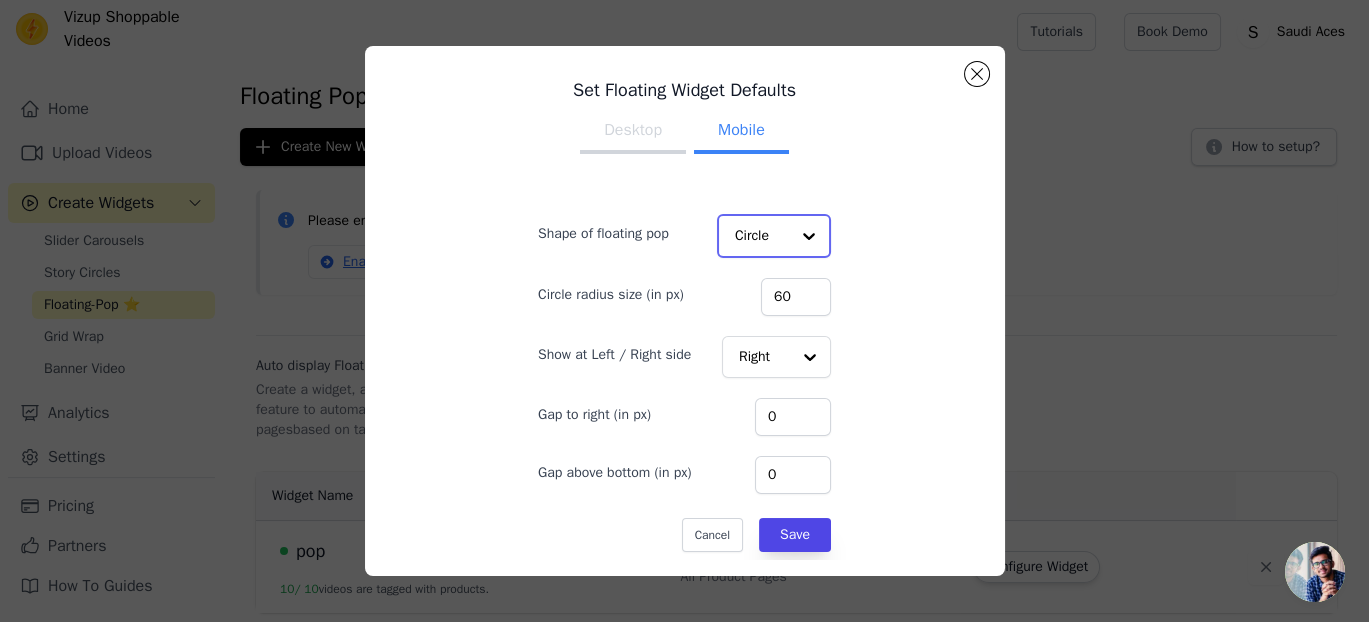 click at bounding box center (809, 236) 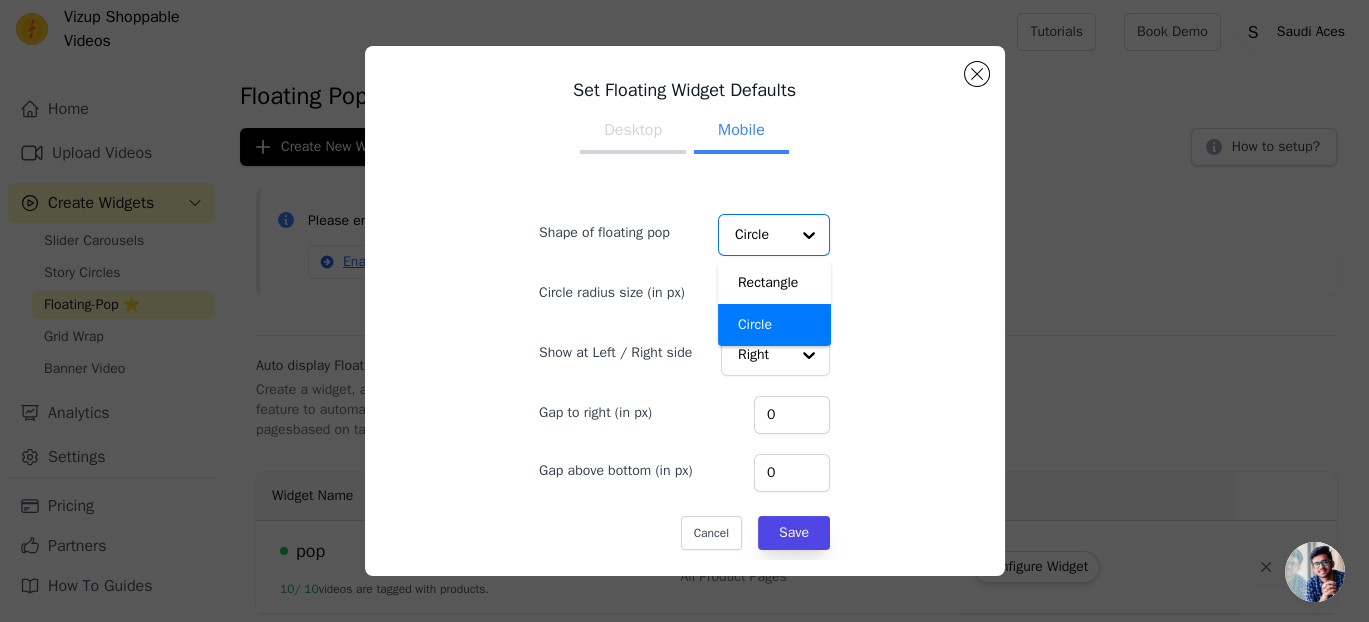click on "Set Floating Widget Defaults   Desktop Mobile   Shape of floating pop     Rectangle   Circle       Option Circle, selected.   You are currently focused on option Circle. There are 2 results available.     Circle               Circle radius size (in px)   60   Show at Left / Right side         Right               Gap to right (in px)   0   Gap above bottom (in px)   0   Cancel     Save" at bounding box center (684, 311) 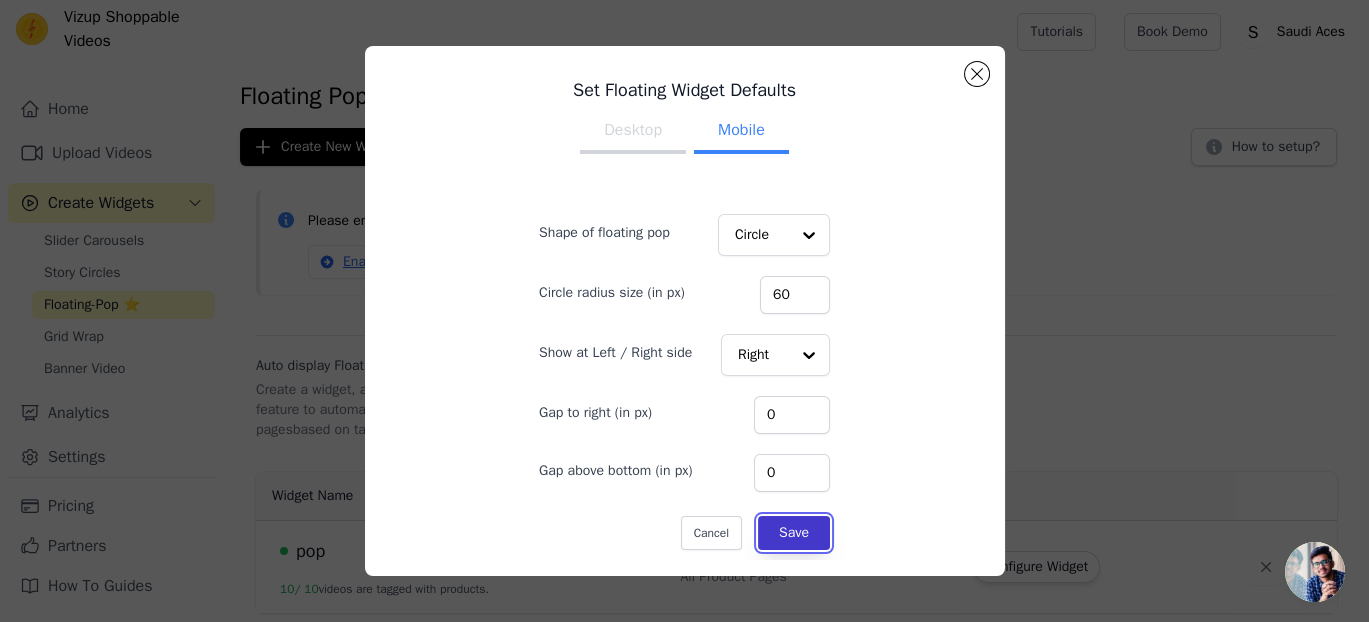 click on "Save" at bounding box center [794, 533] 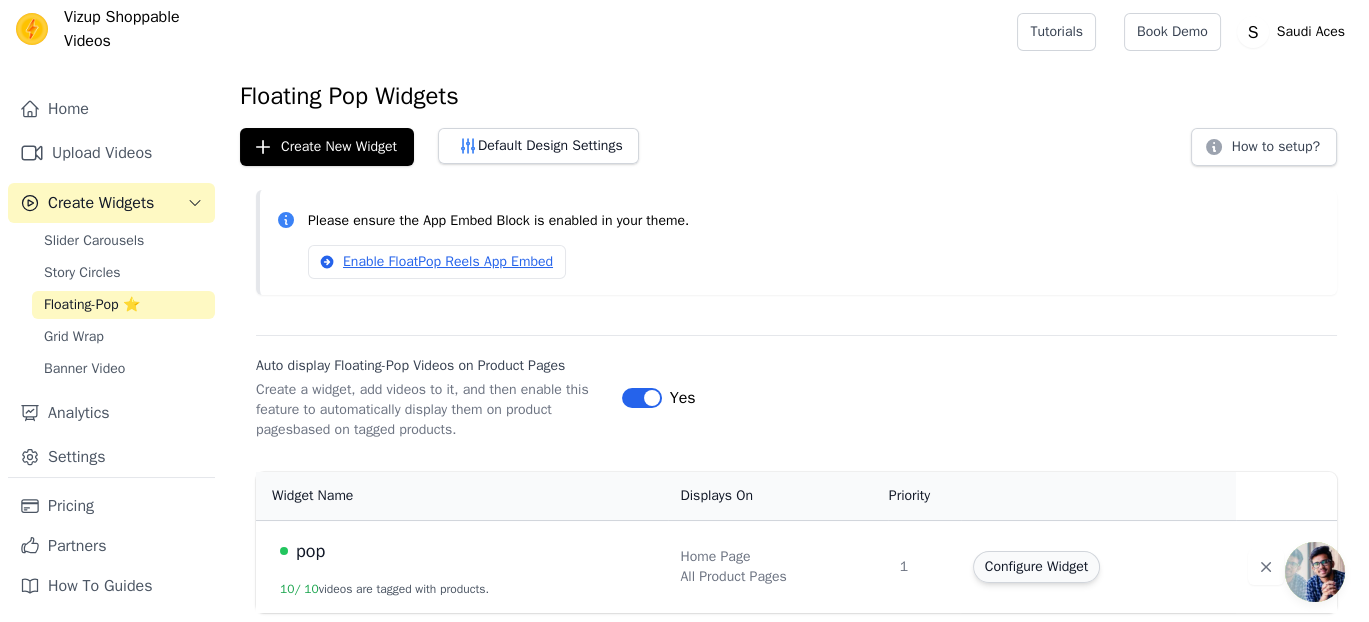 click on "Configure Widget" at bounding box center (1036, 567) 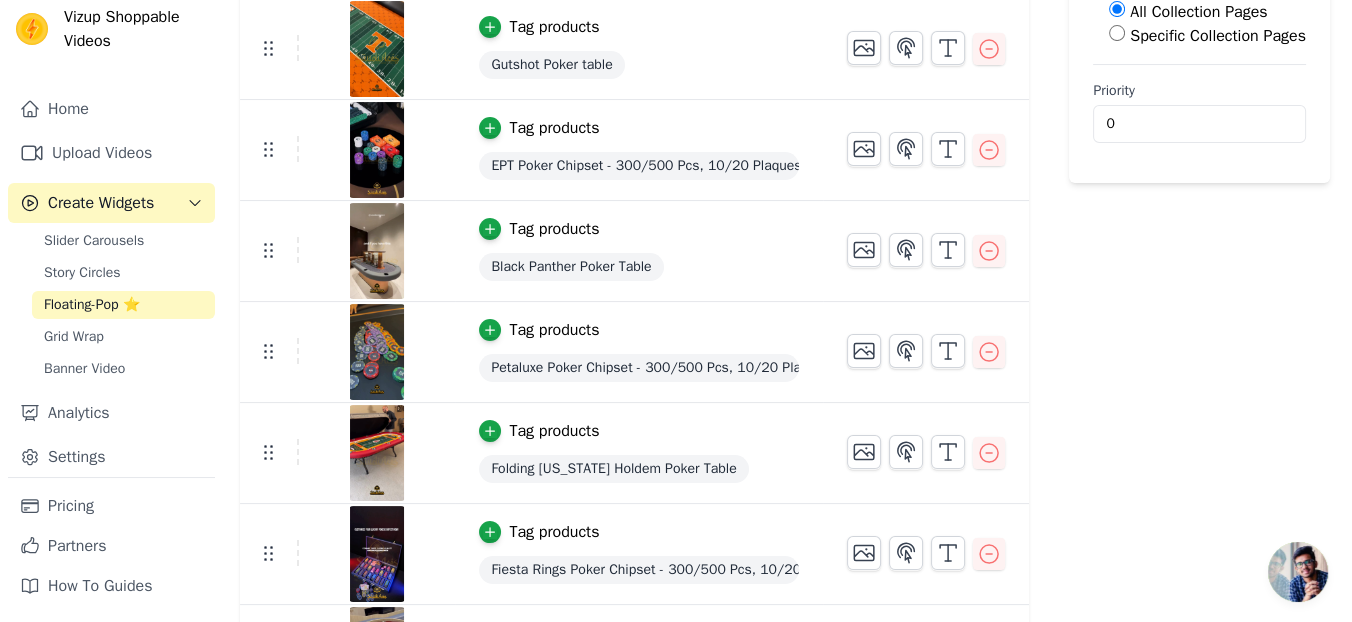 scroll, scrollTop: 0, scrollLeft: 0, axis: both 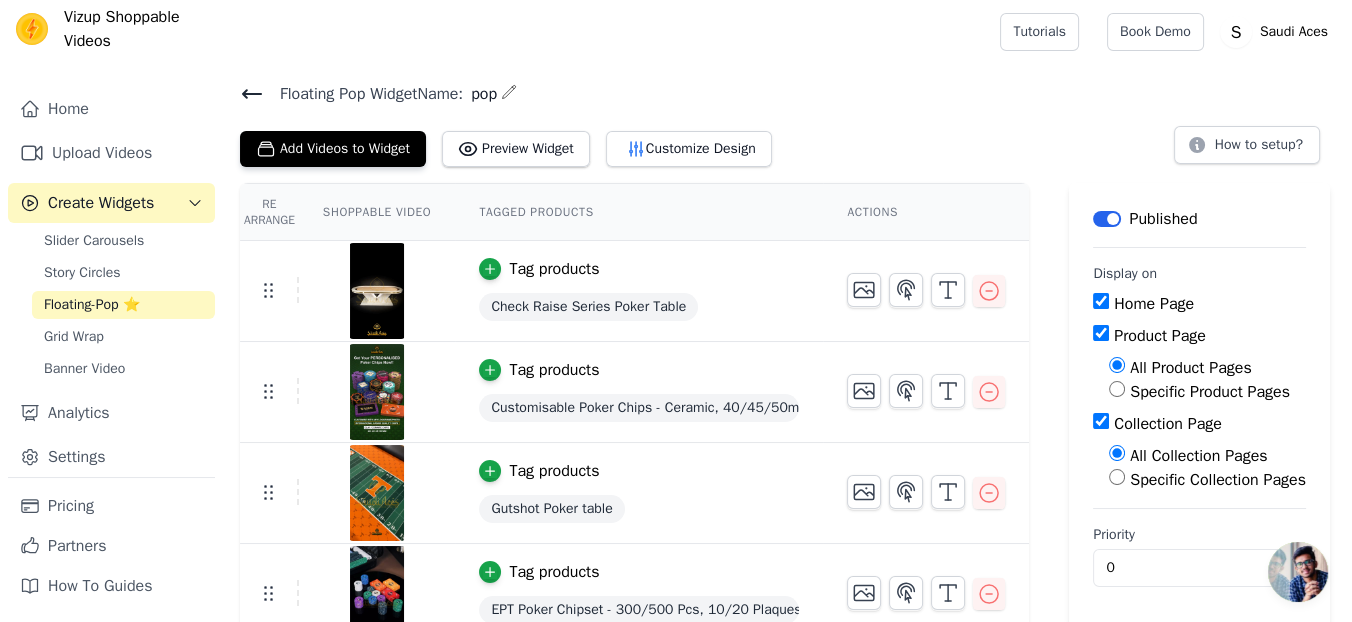 click 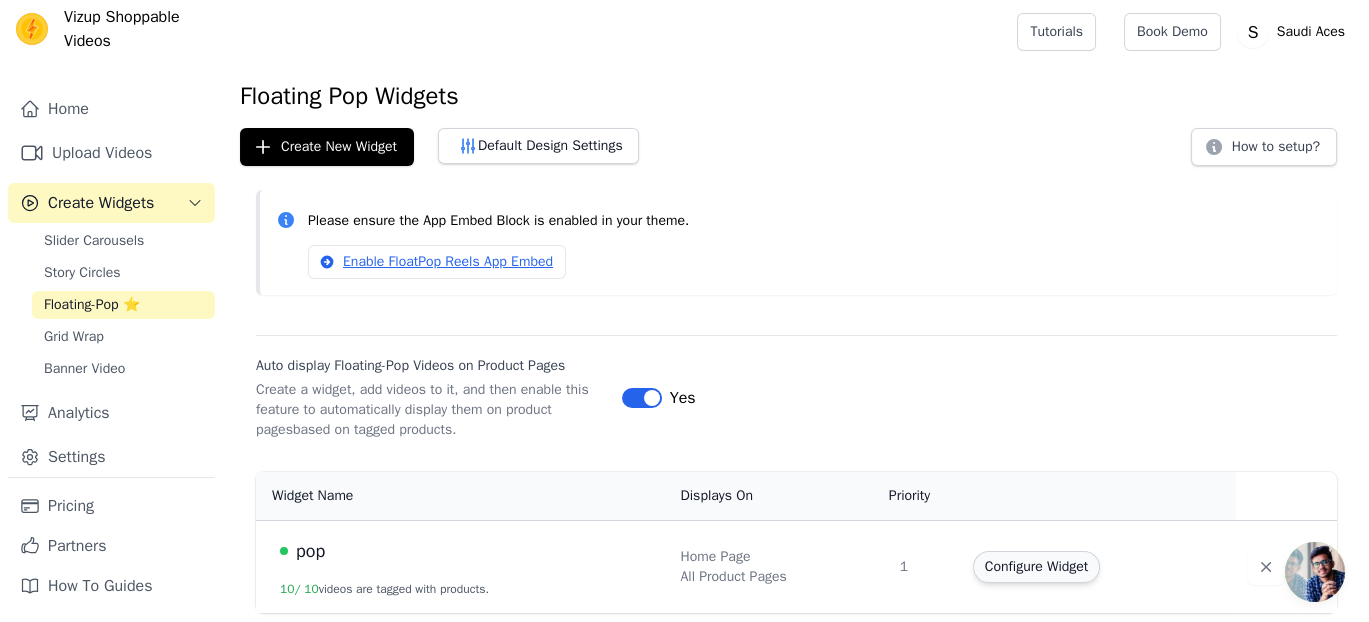 click on "Configure Widget" at bounding box center (1036, 567) 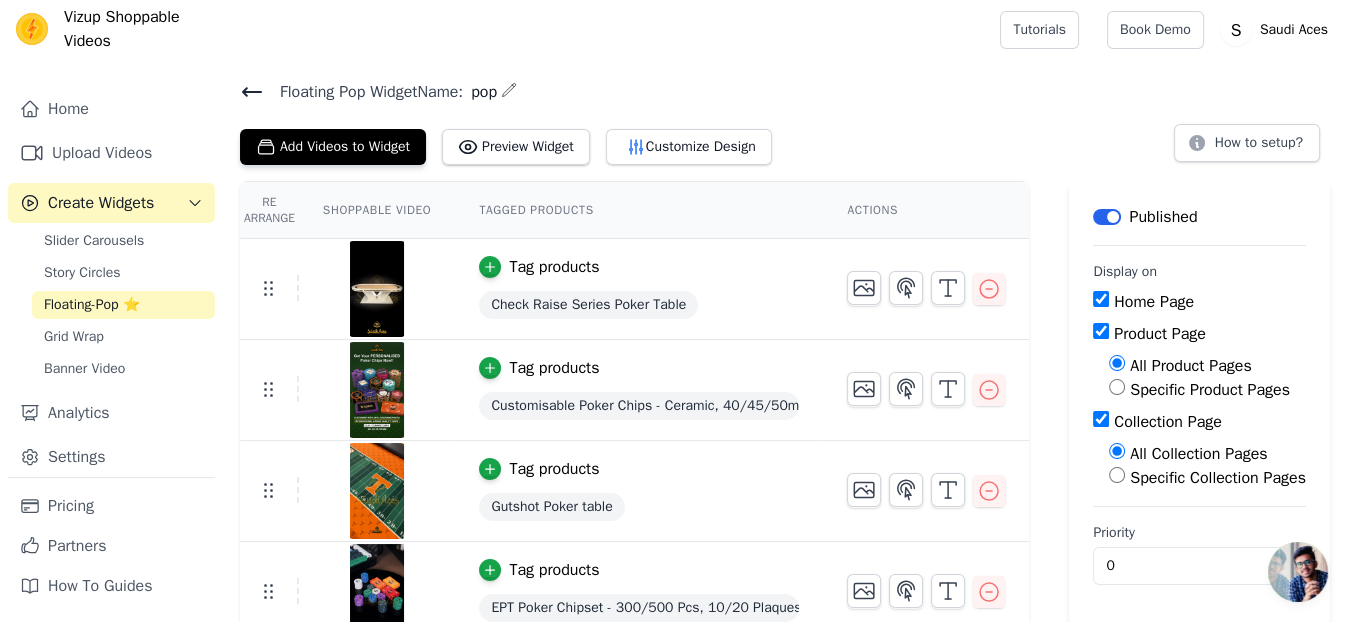 scroll, scrollTop: 0, scrollLeft: 0, axis: both 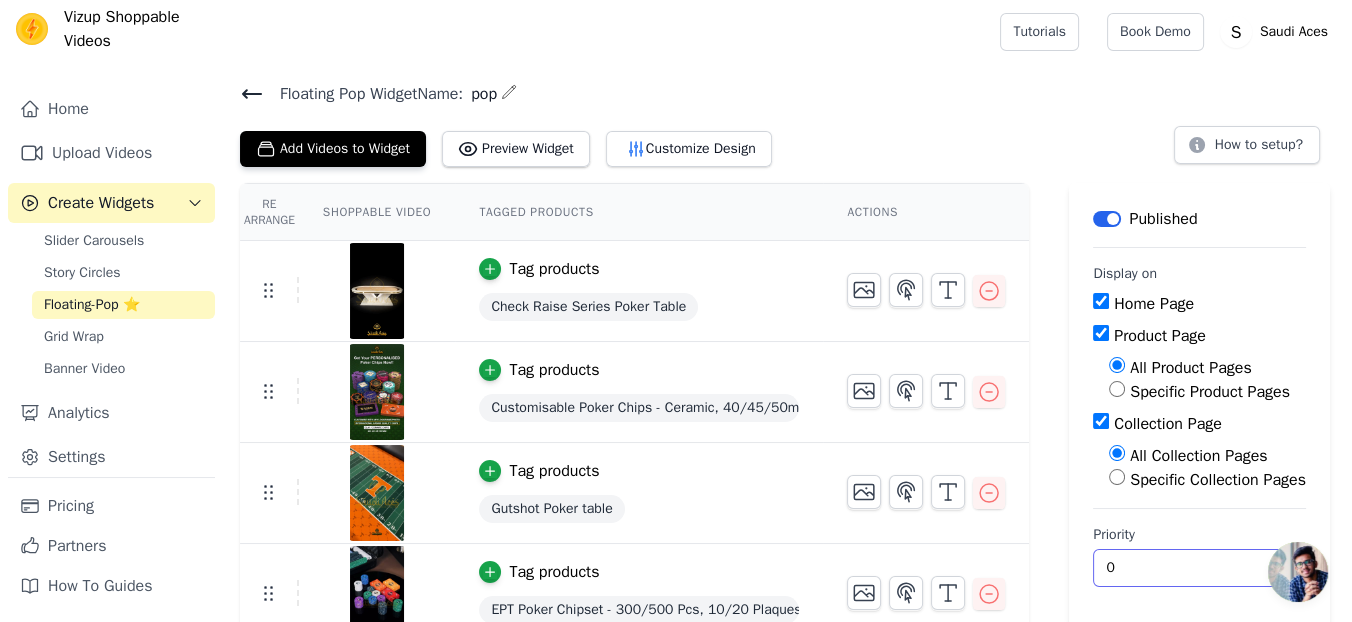 click on "0" at bounding box center [1199, 568] 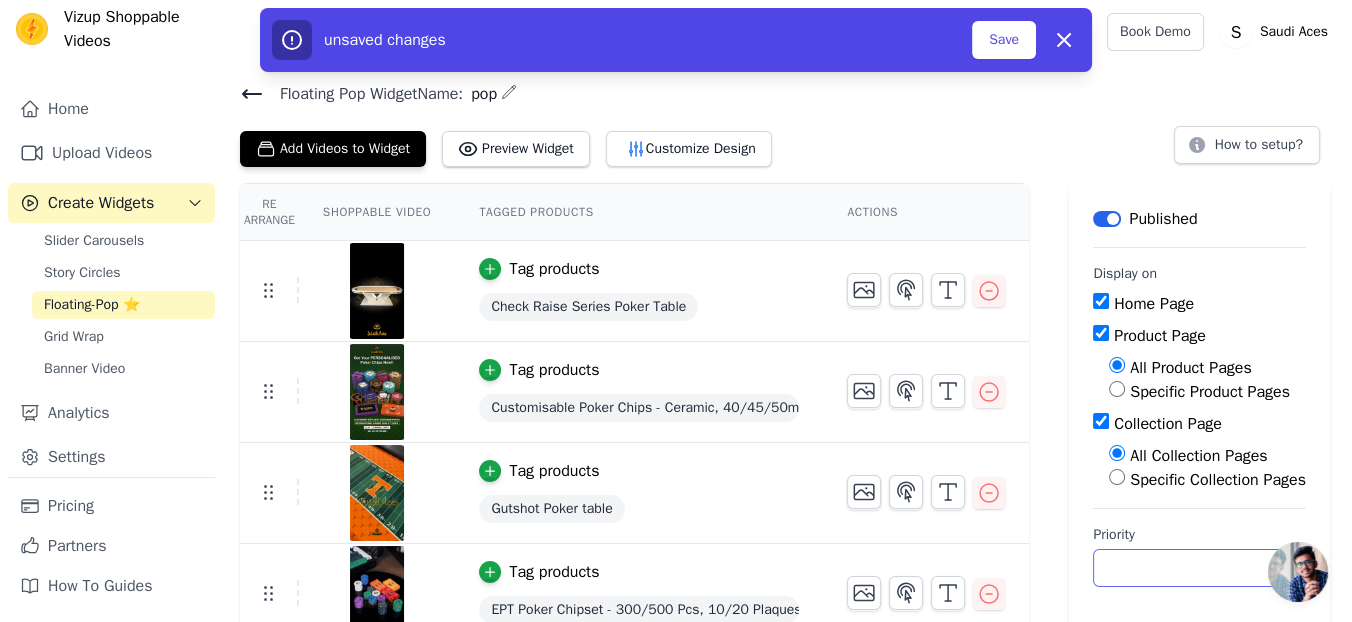 type on "9" 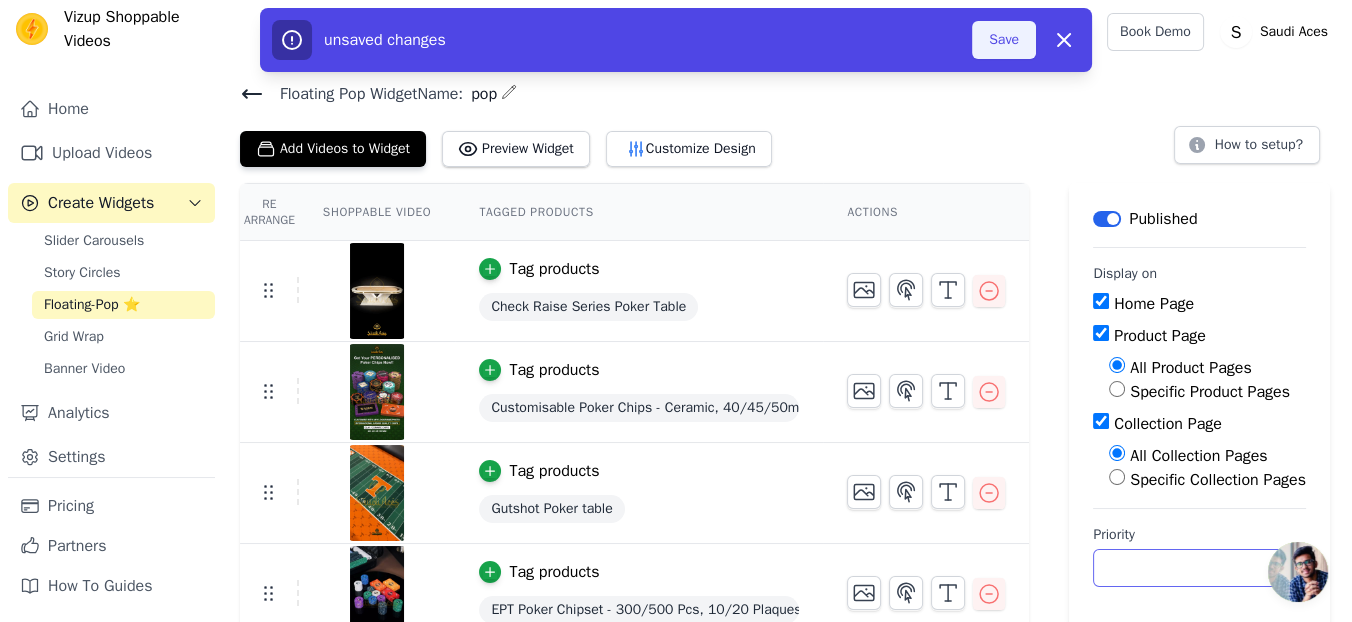 type 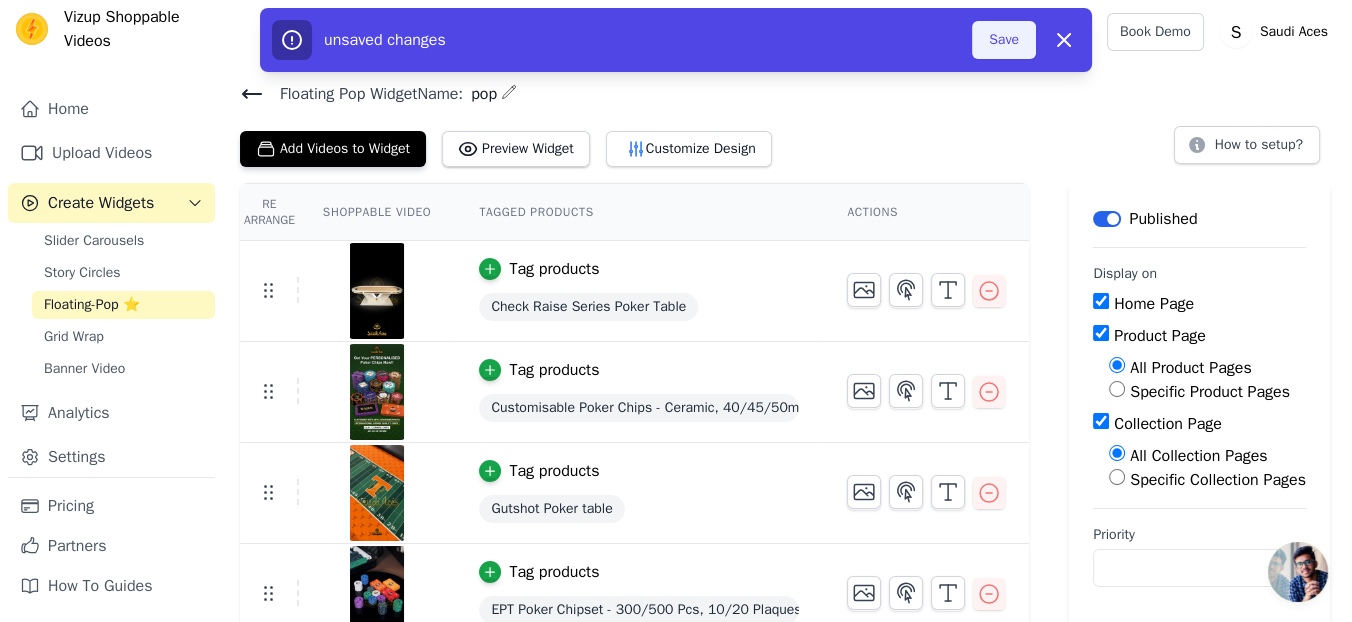 click on "Save" at bounding box center (1004, 40) 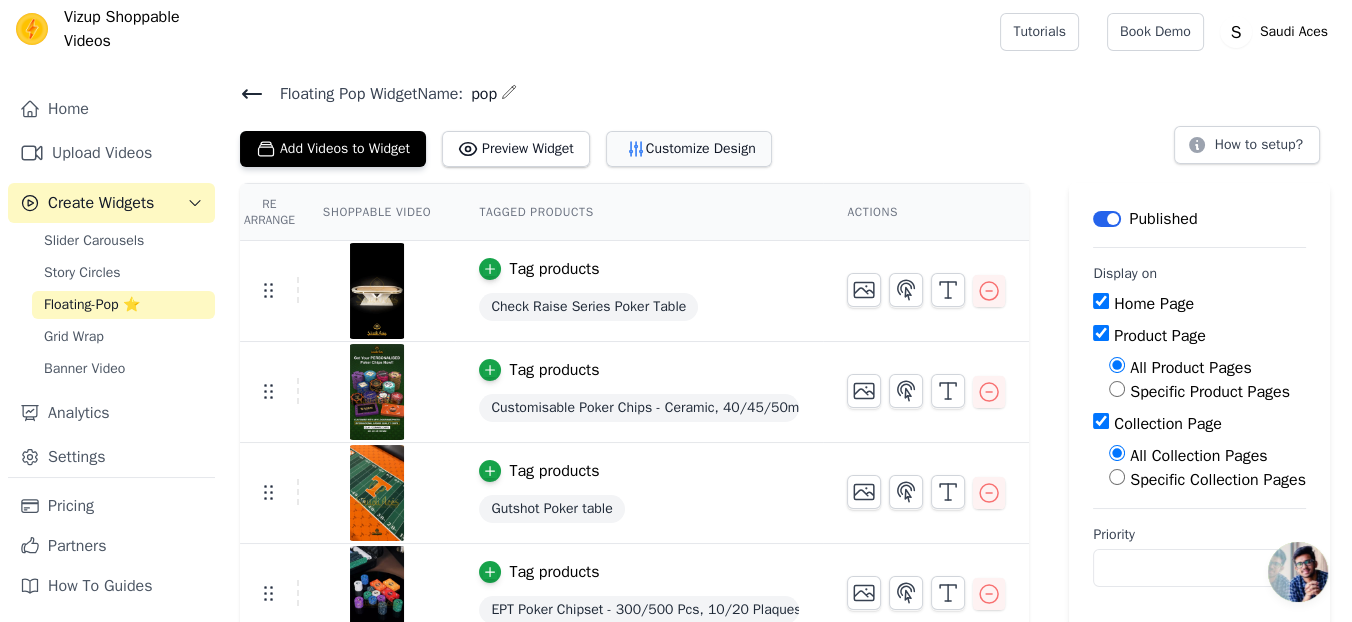 click on "Customize Design" at bounding box center (689, 149) 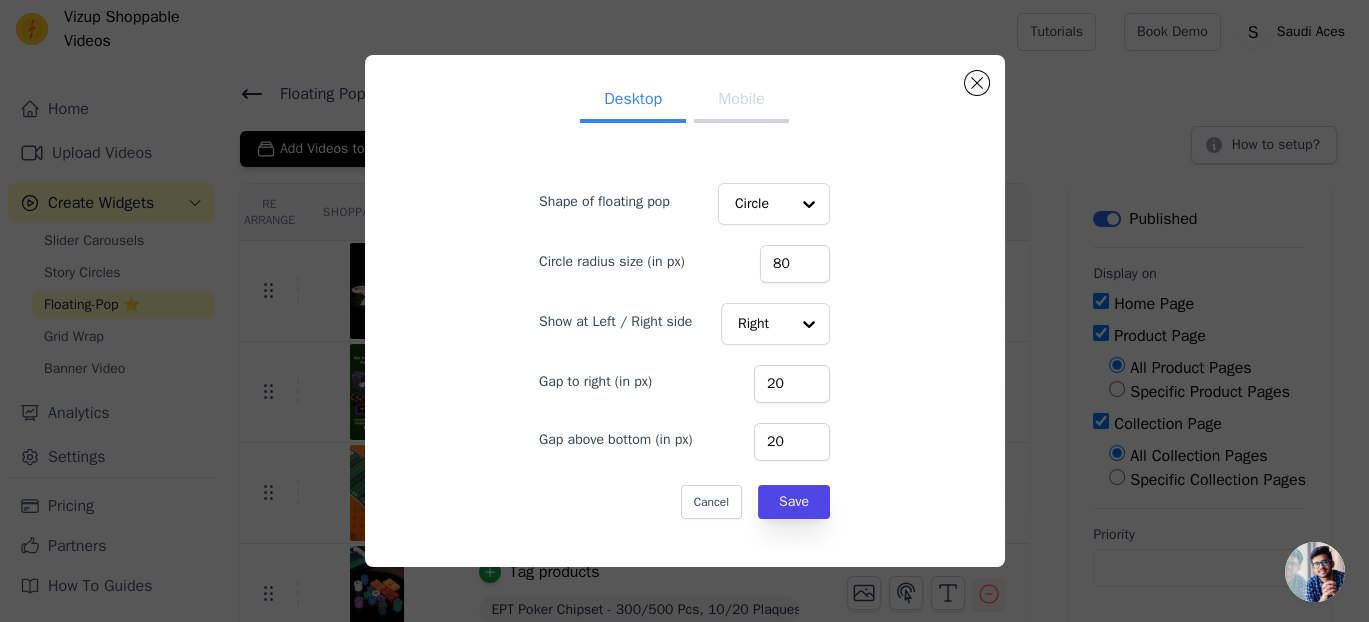 click on "Mobile" at bounding box center [741, 101] 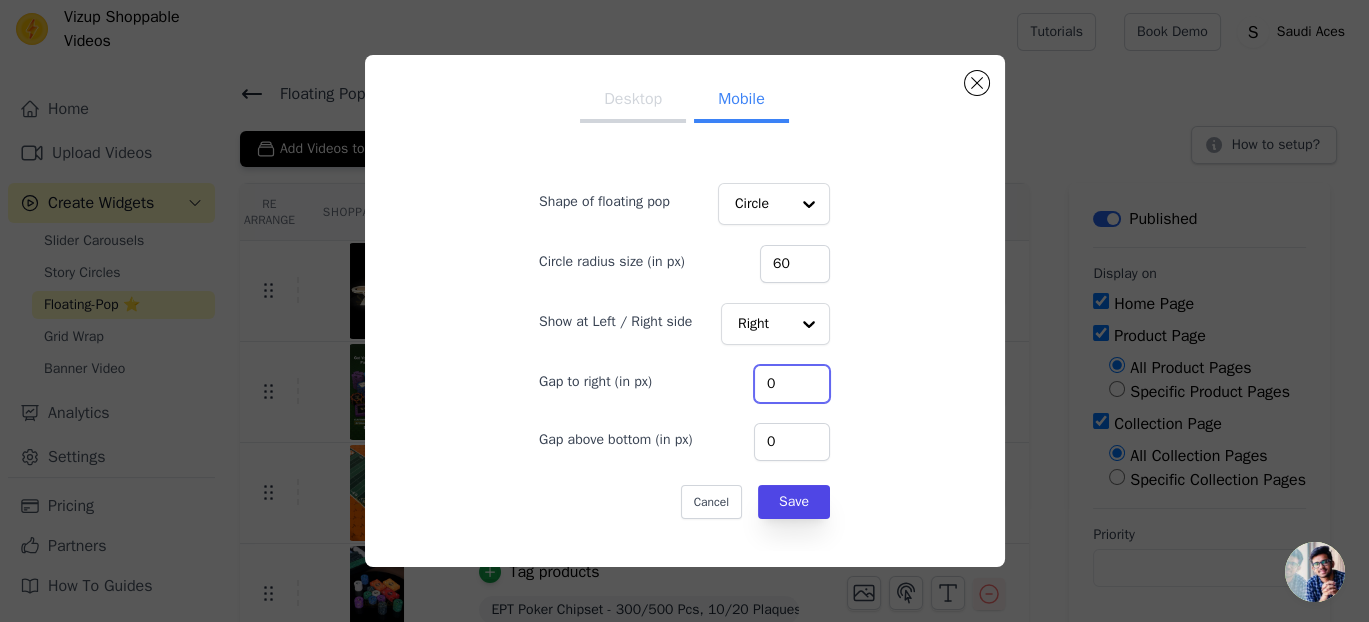 drag, startPoint x: 766, startPoint y: 374, endPoint x: 674, endPoint y: 374, distance: 92 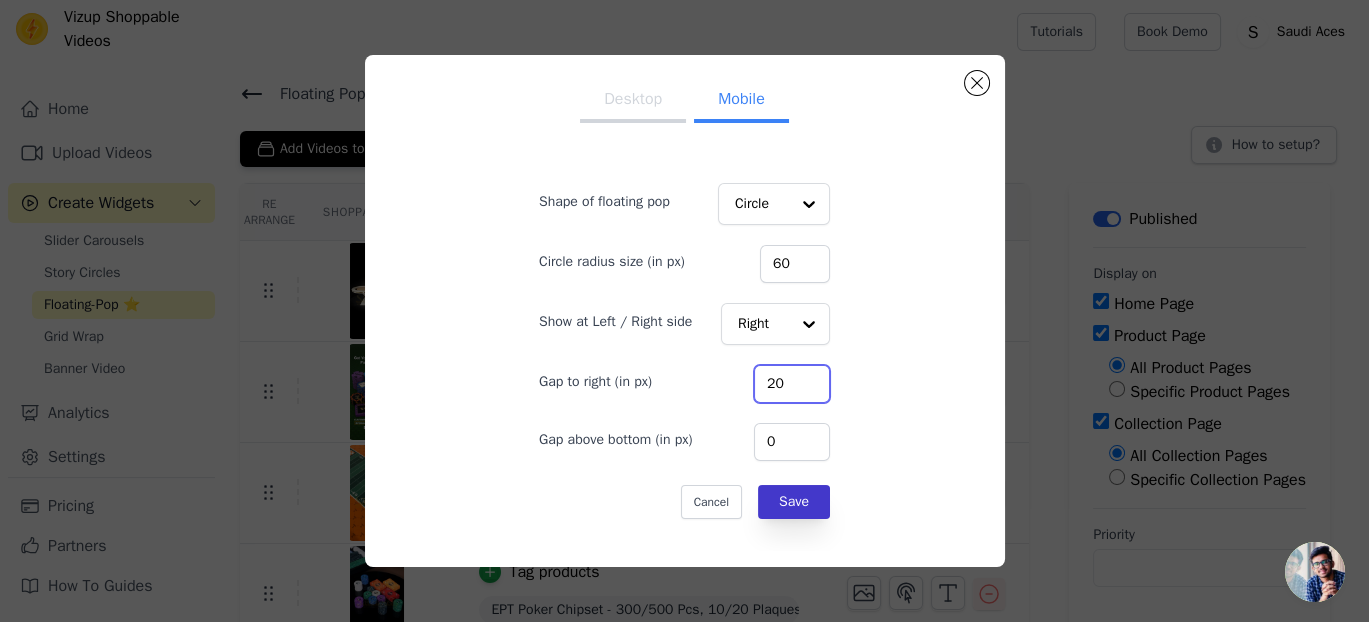 type on "20" 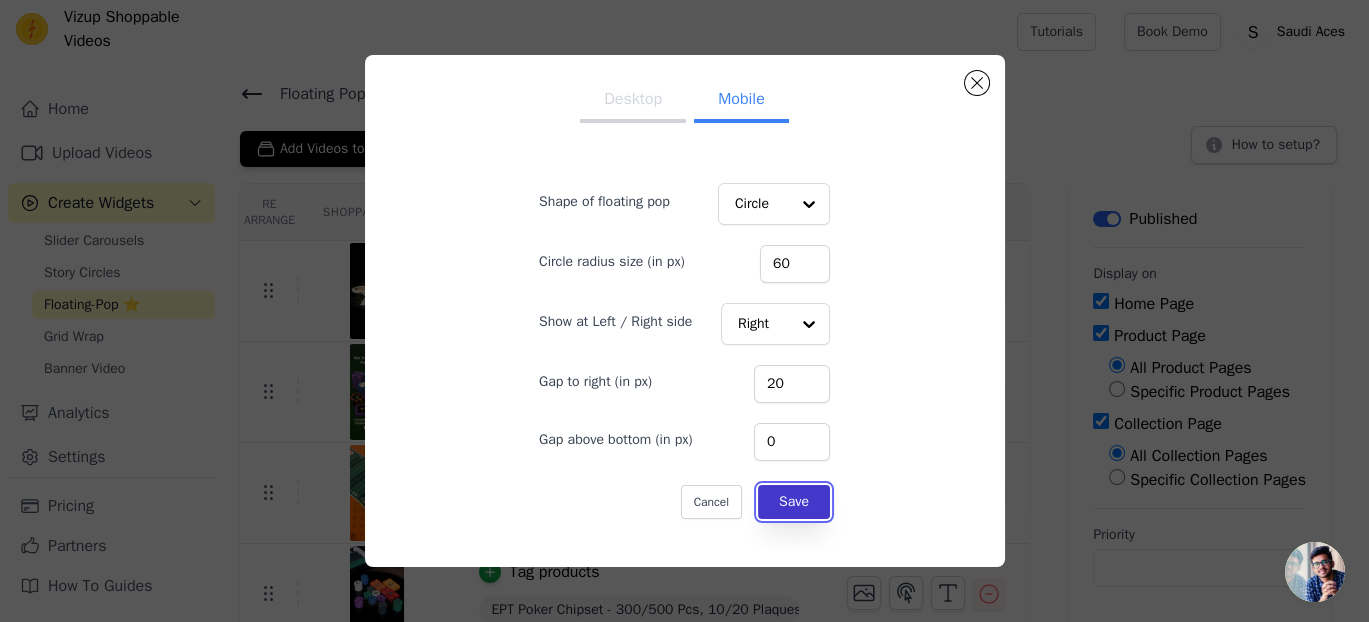 click on "Save" at bounding box center (794, 502) 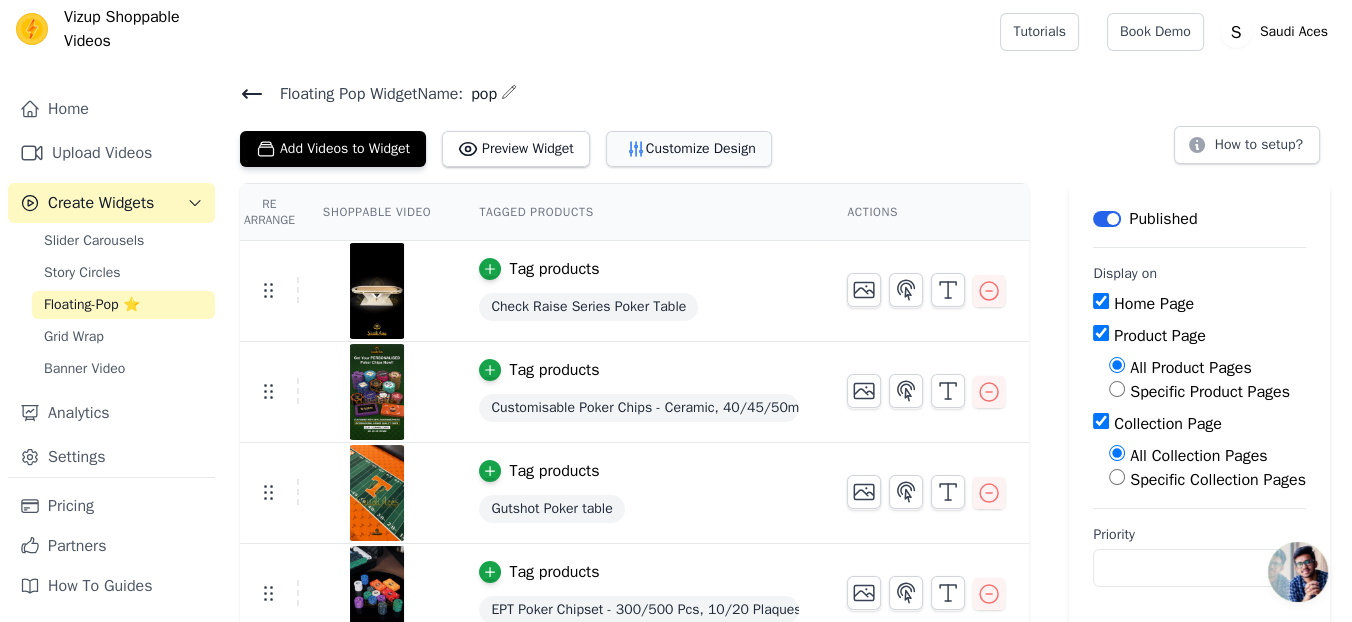 click on "Customize Design" at bounding box center (689, 149) 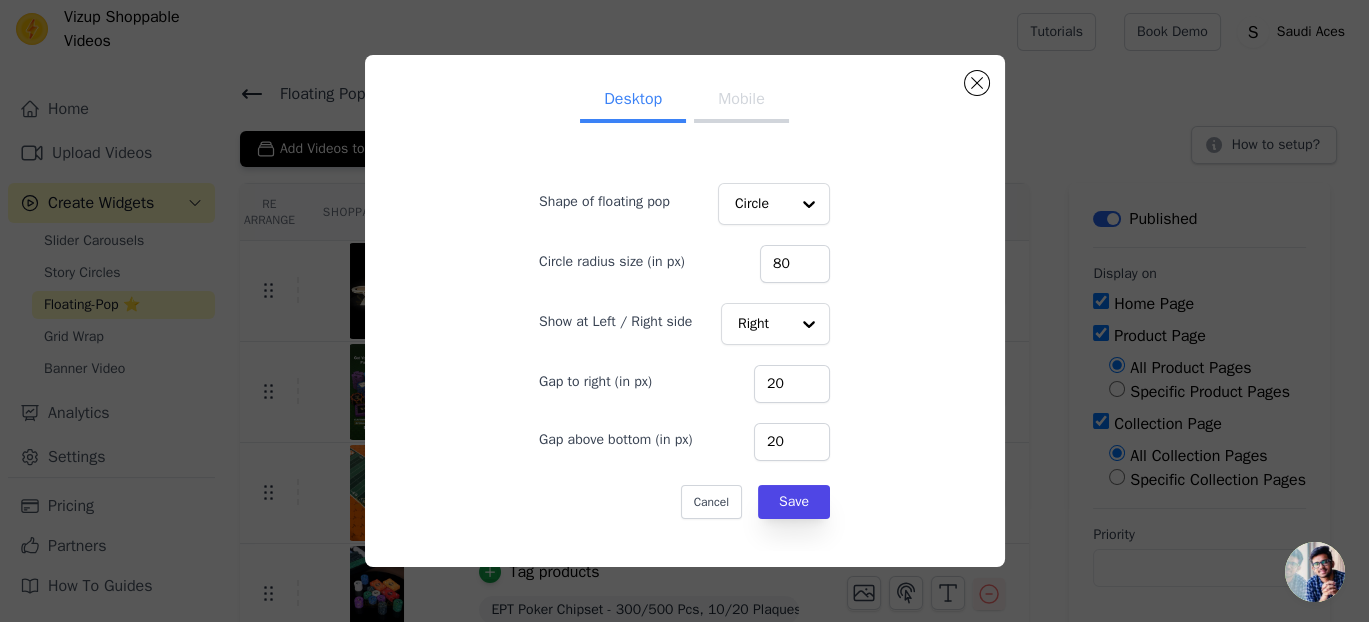 click on "Mobile" at bounding box center (741, 101) 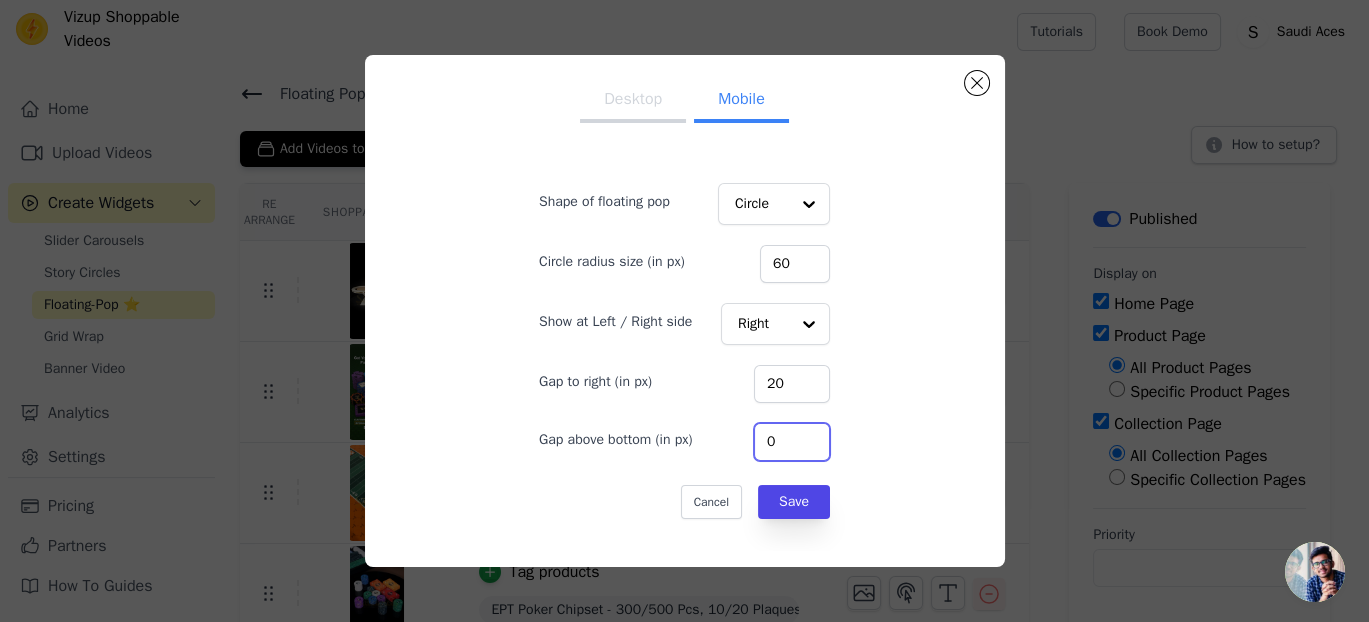 drag, startPoint x: 761, startPoint y: 437, endPoint x: 725, endPoint y: 431, distance: 36.496574 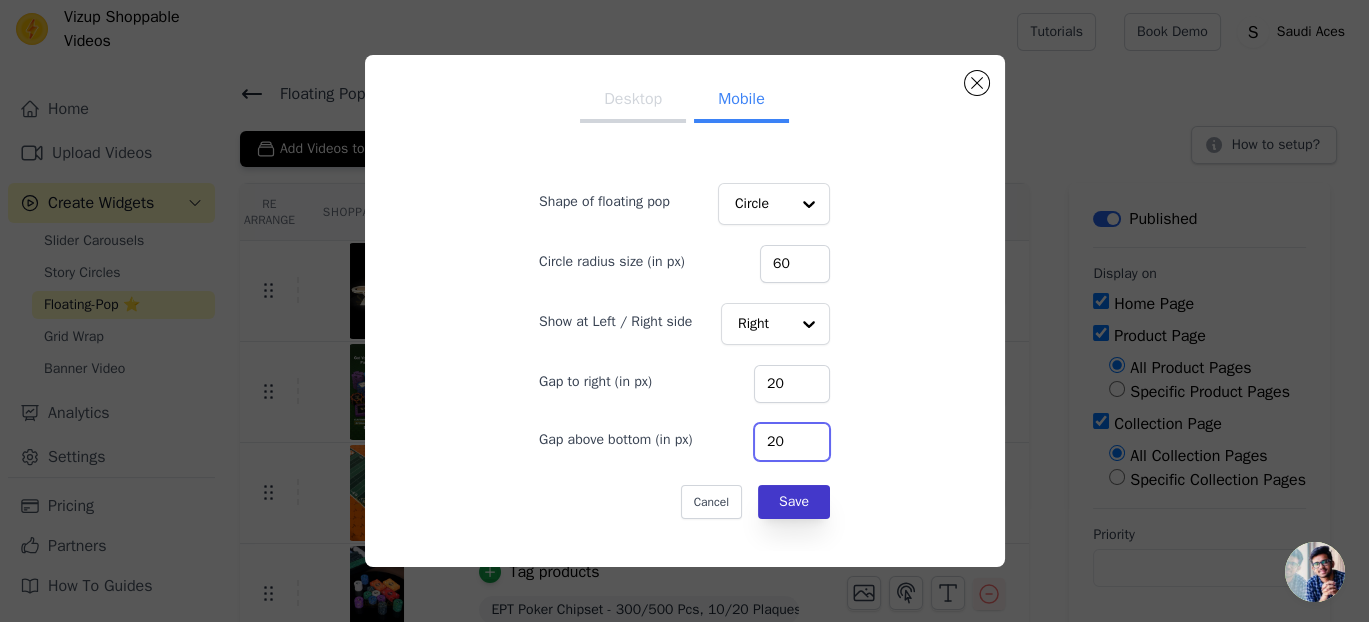 type on "20" 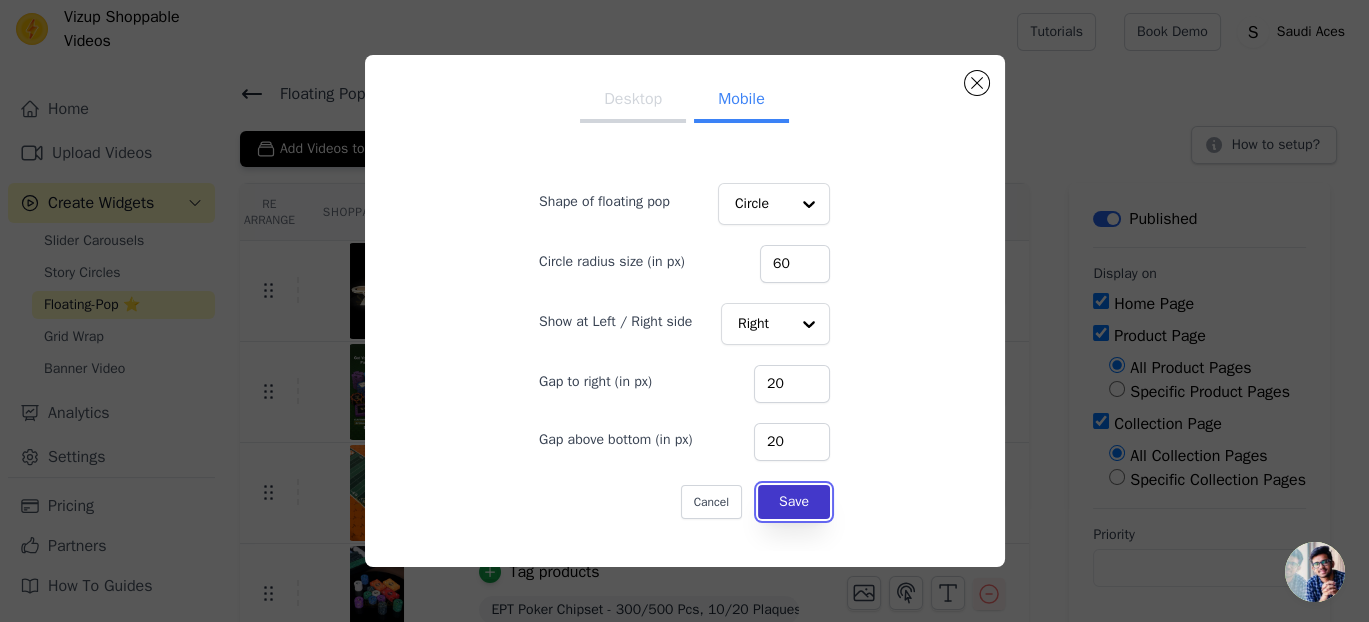 click on "Save" at bounding box center [794, 502] 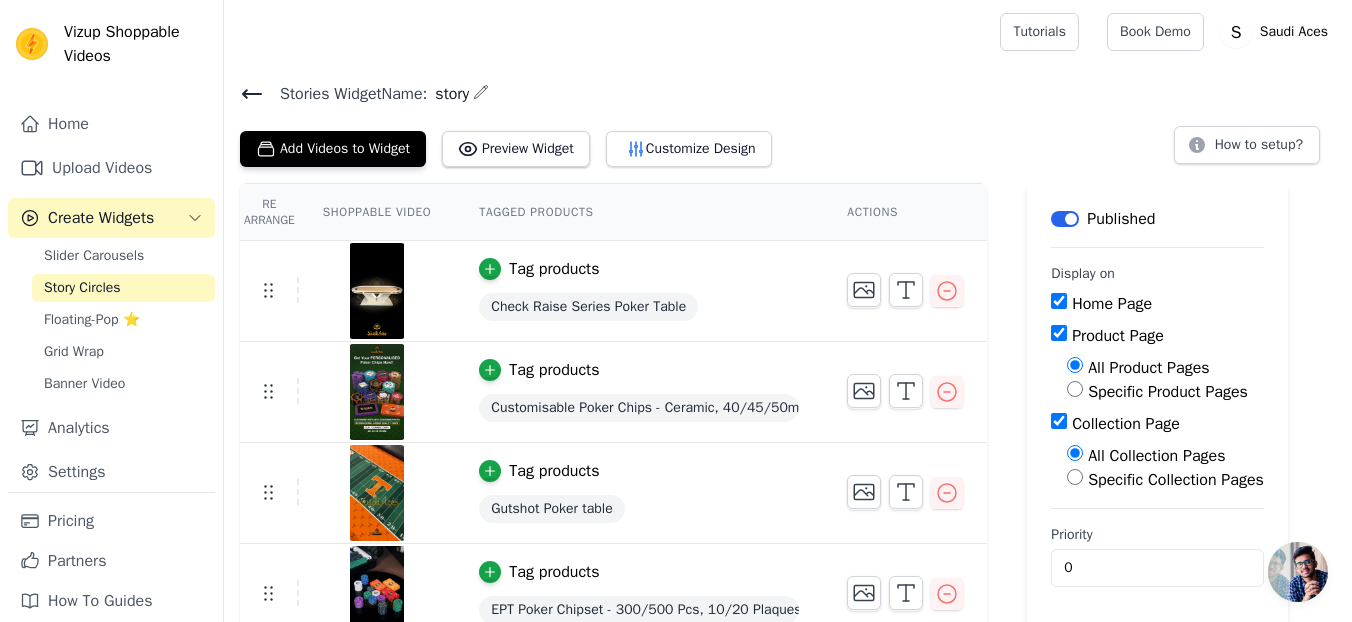 scroll, scrollTop: 0, scrollLeft: 0, axis: both 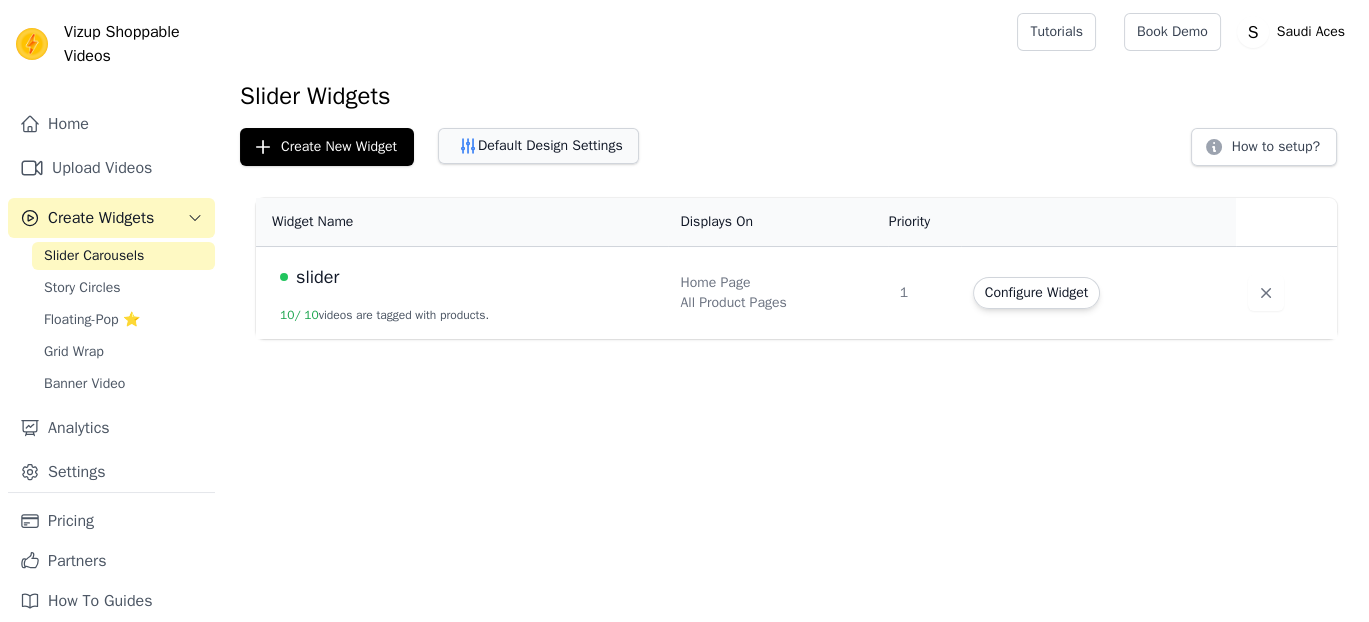 click on "Default Design Settings" at bounding box center (538, 146) 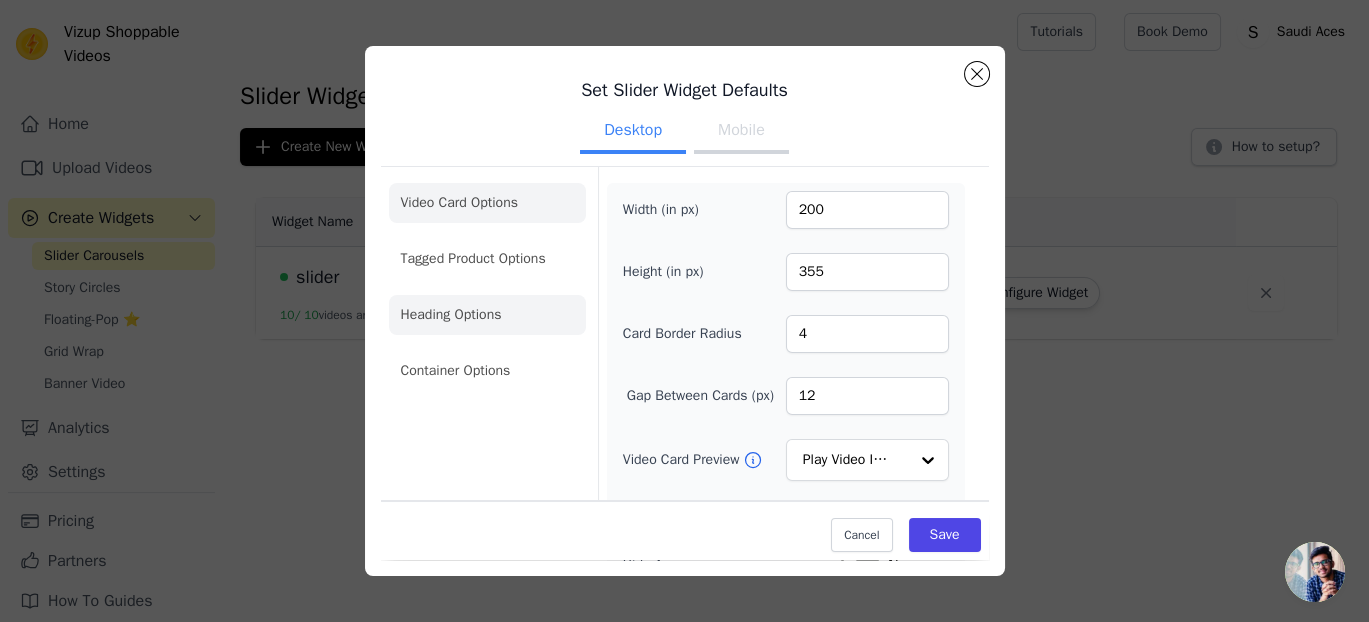 click on "Heading Options" 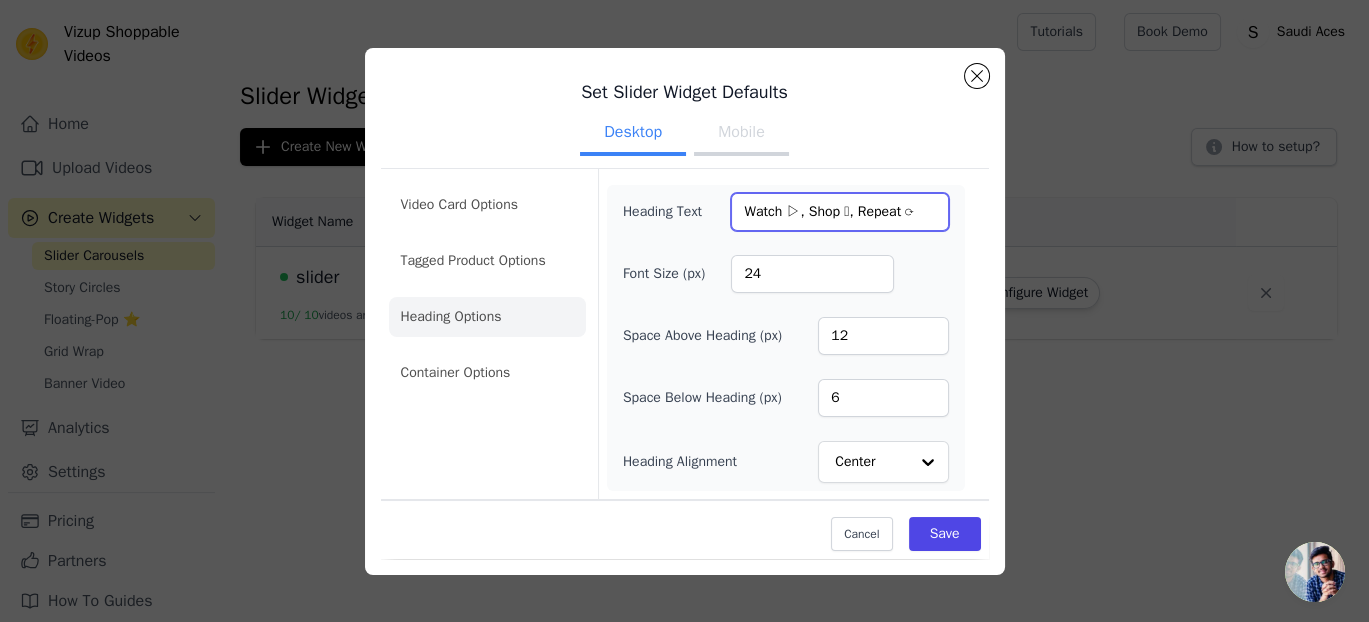 click on "Watch ▷, Shop 𖠩, Repeat ⟳" at bounding box center [839, 212] 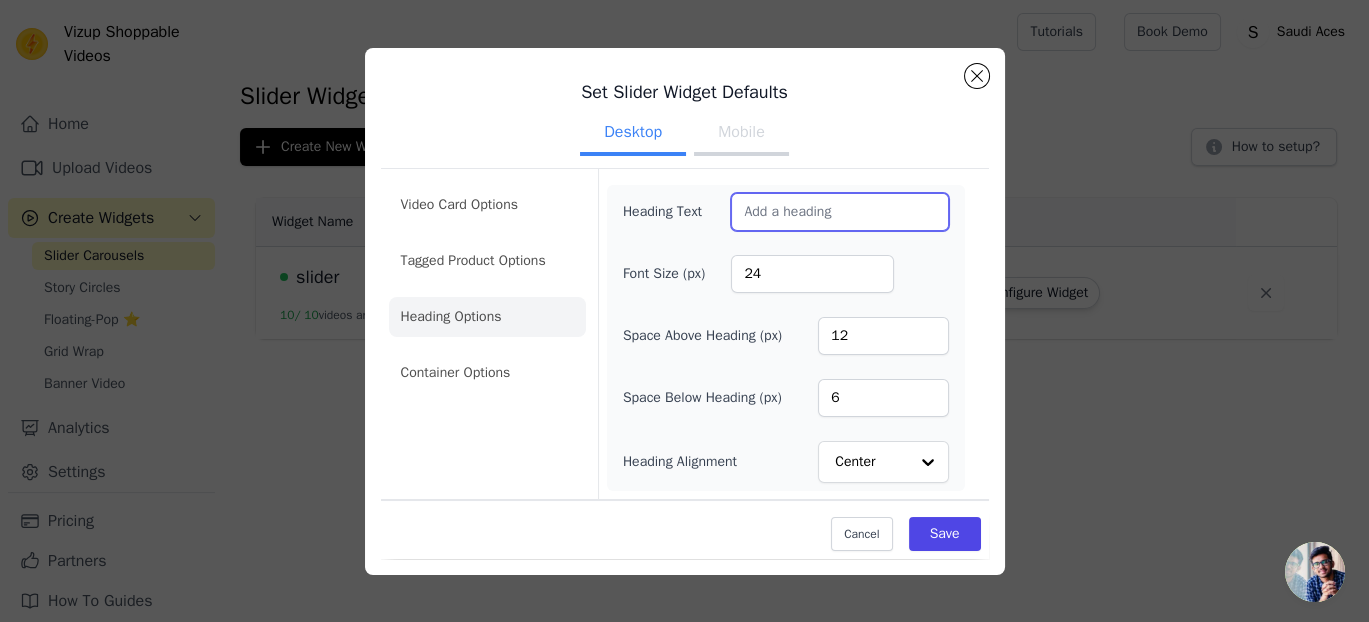 type 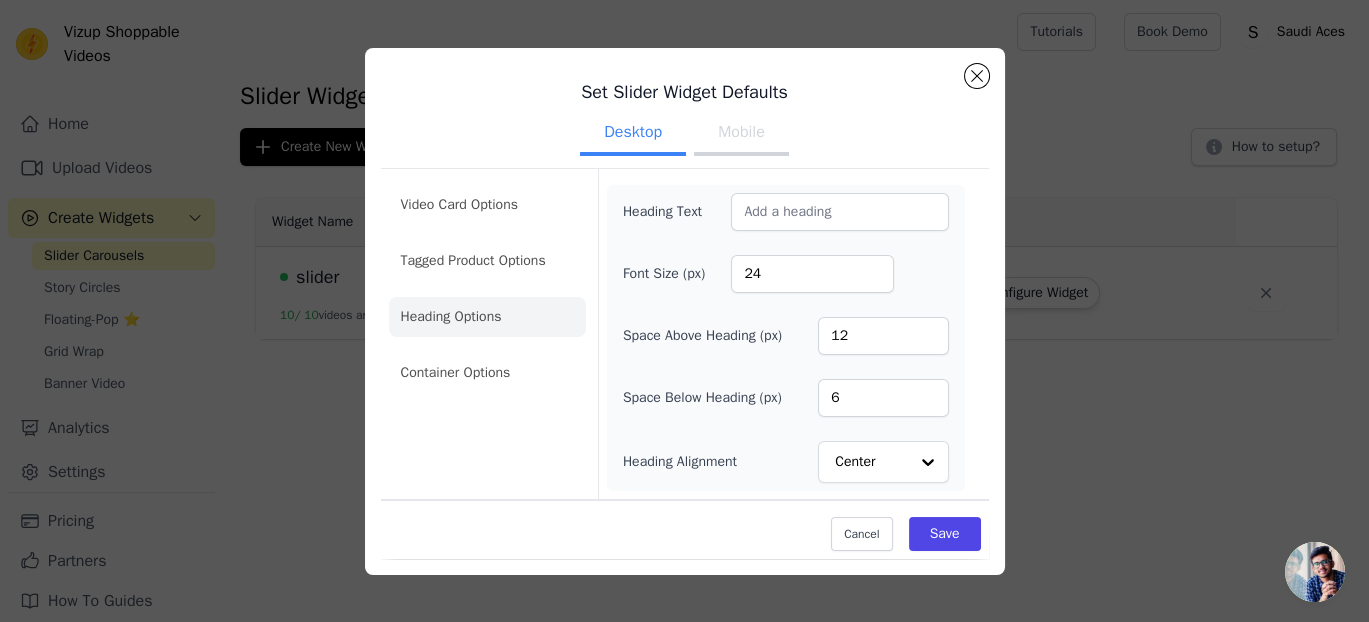 click on "Mobile" at bounding box center [741, 134] 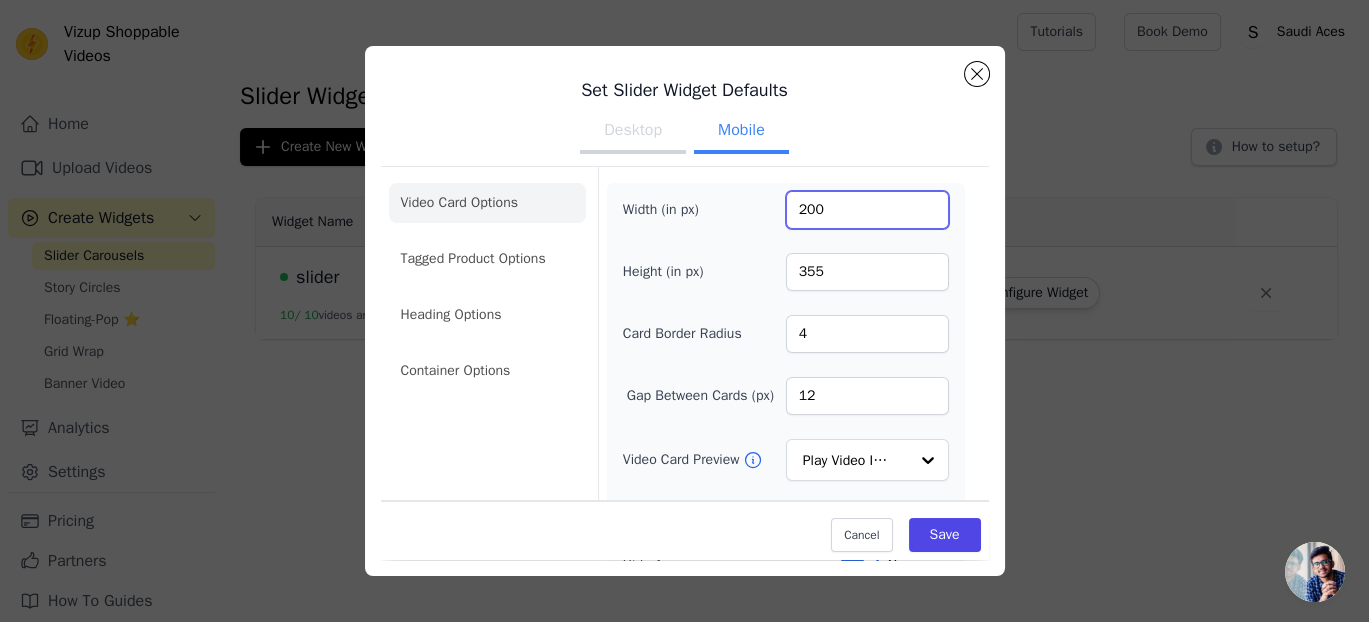 click on "200" at bounding box center (867, 210) 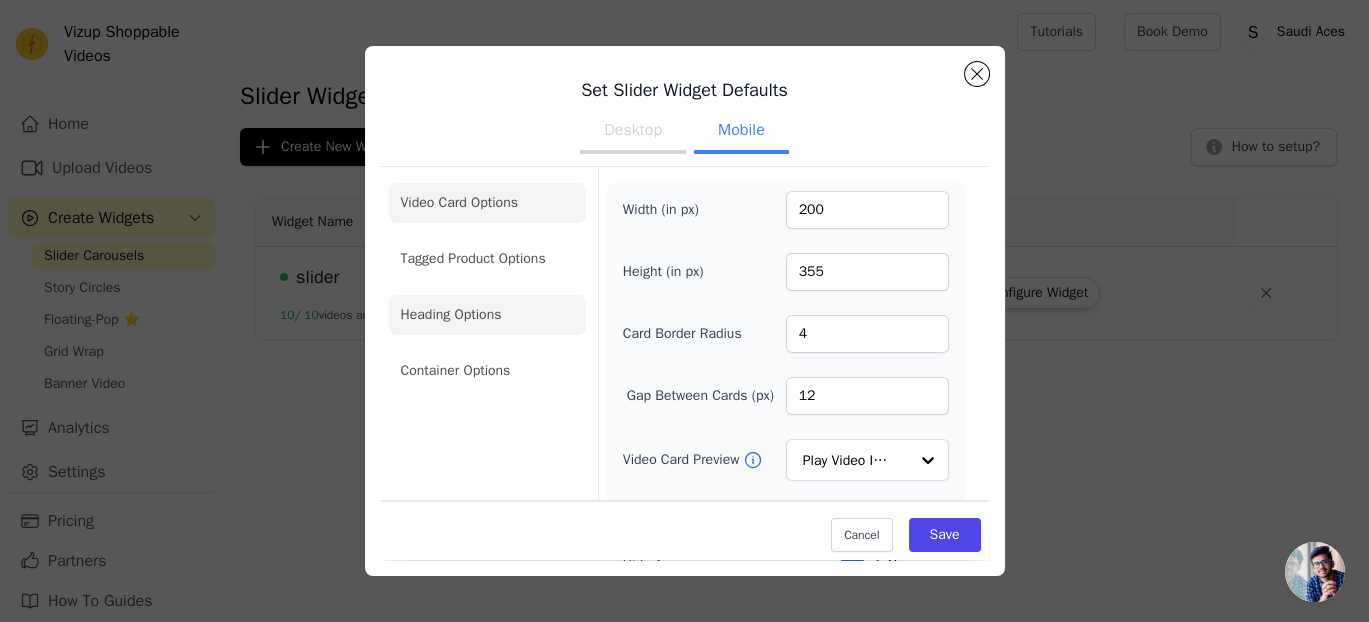 click on "Heading Options" 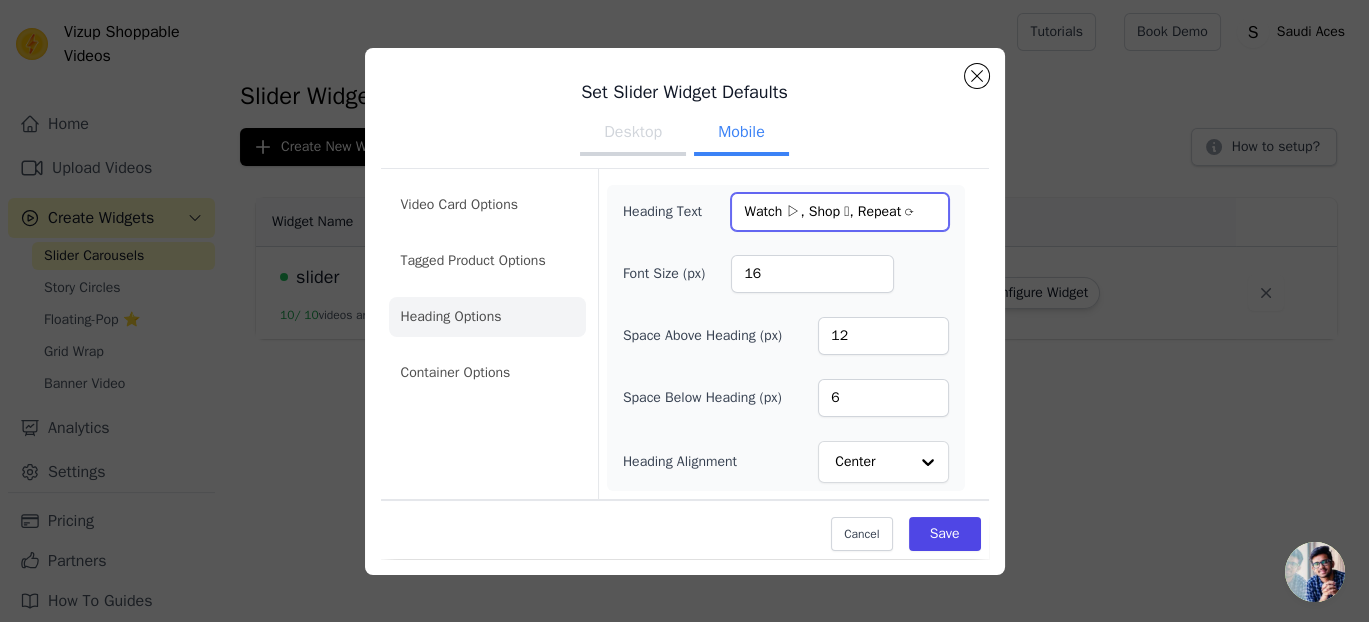 click on "Watch ▷, Shop 𖠩, Repeat ⟳" at bounding box center (839, 212) 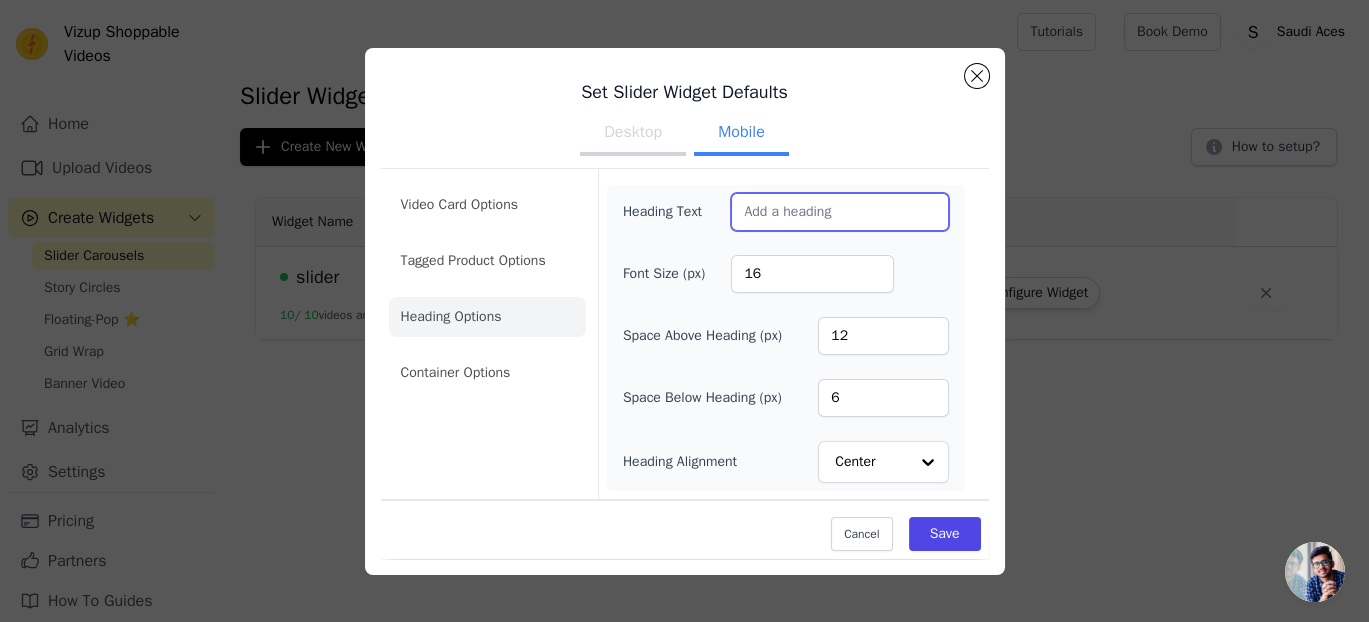 type 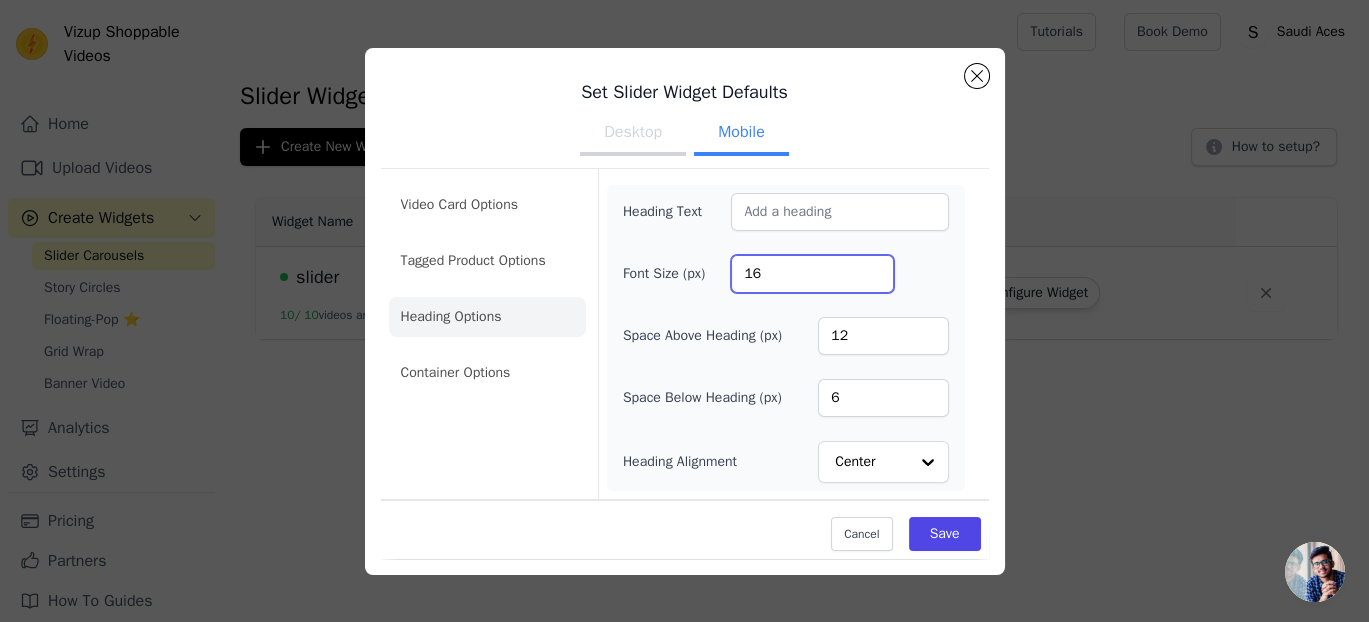 click on "16" at bounding box center [812, 274] 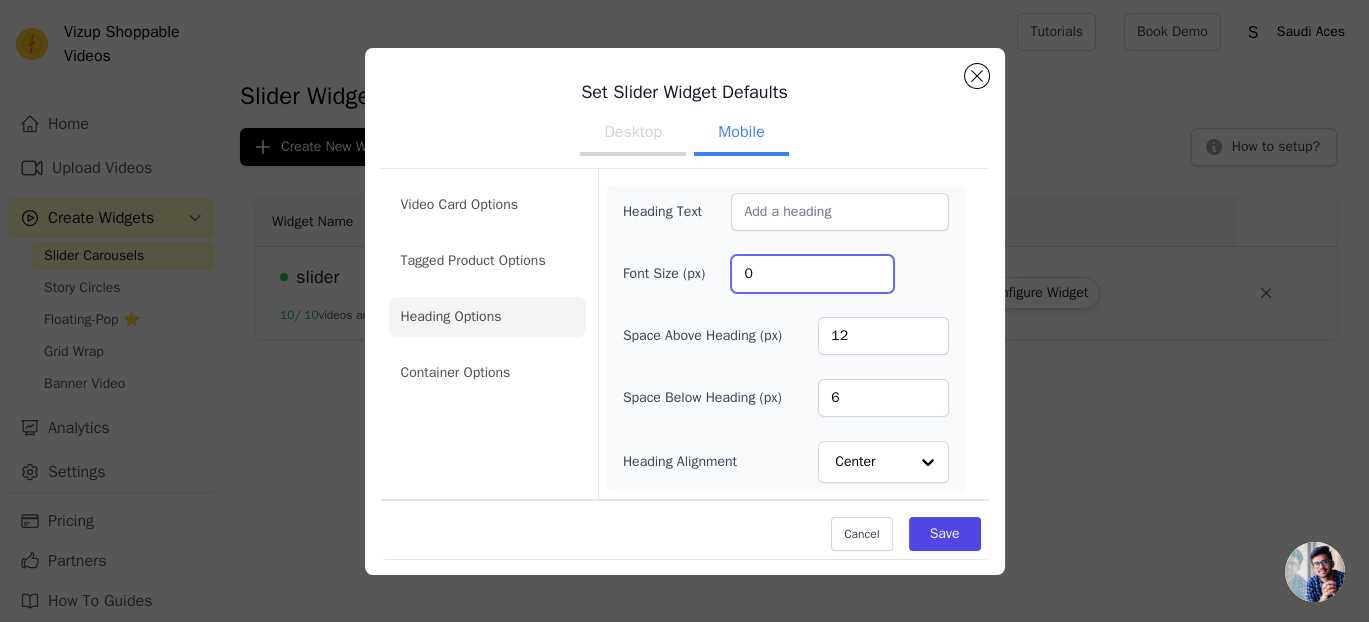 type on "0" 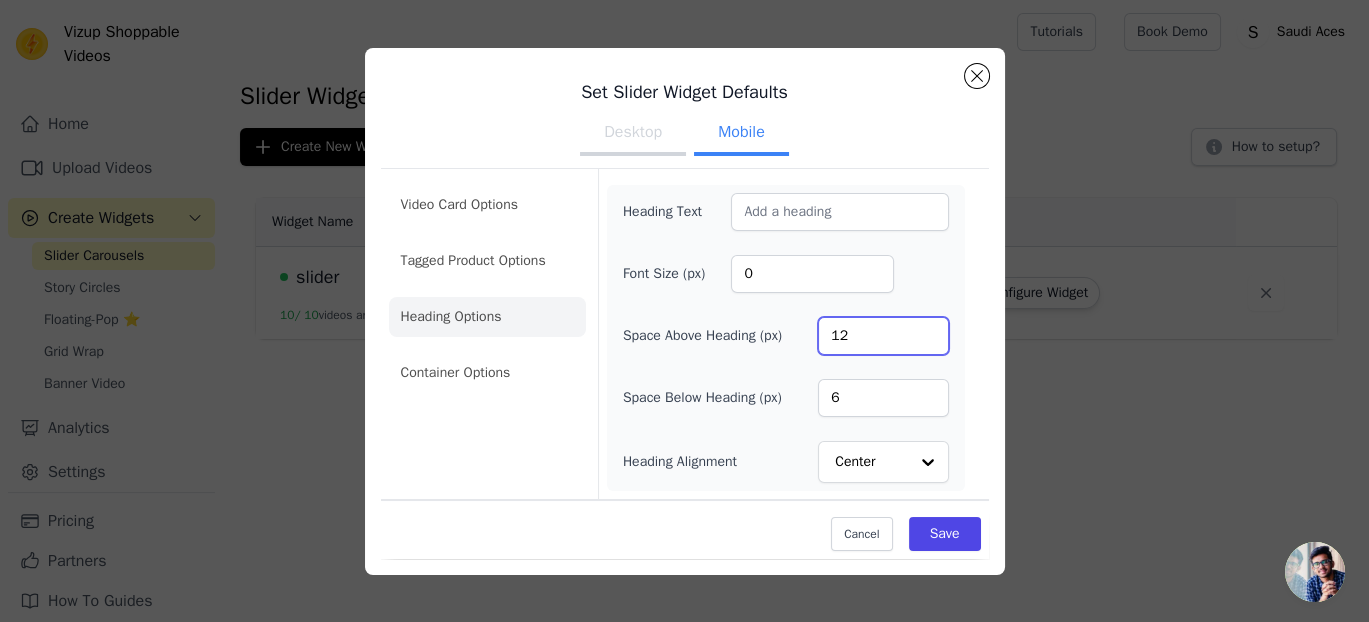drag, startPoint x: 850, startPoint y: 336, endPoint x: 801, endPoint y: 339, distance: 49.09175 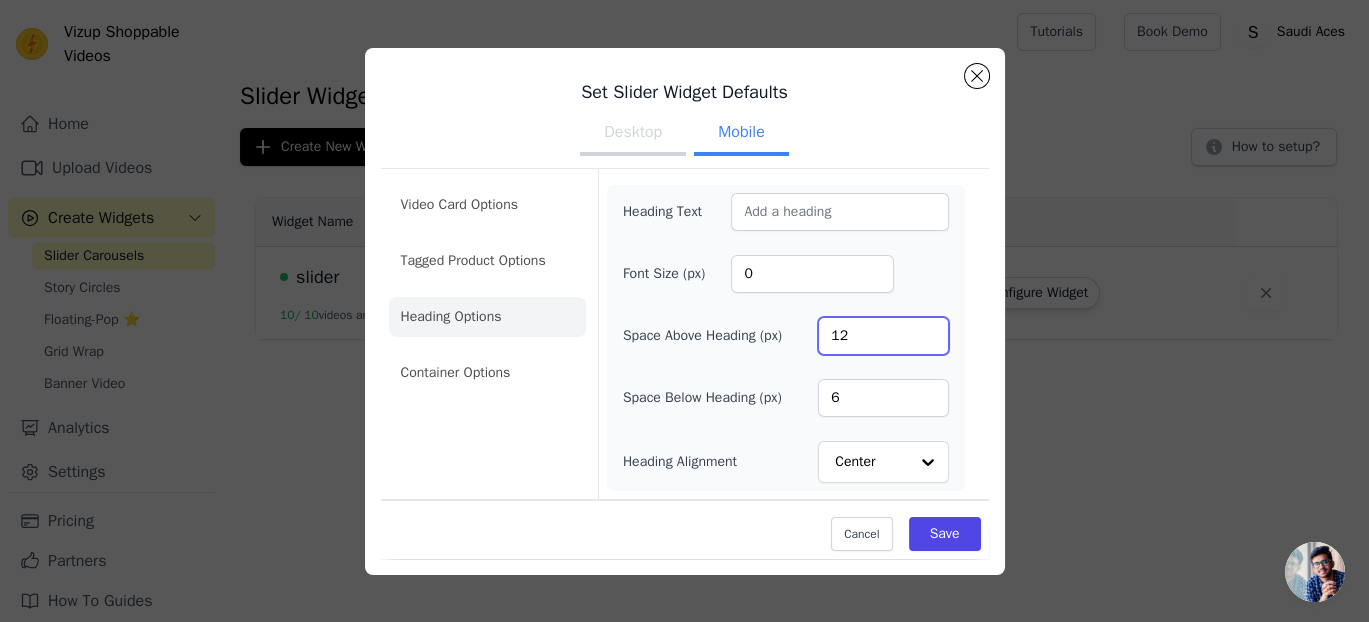 click on "Space Above Heading (px)   12" at bounding box center (786, 336) 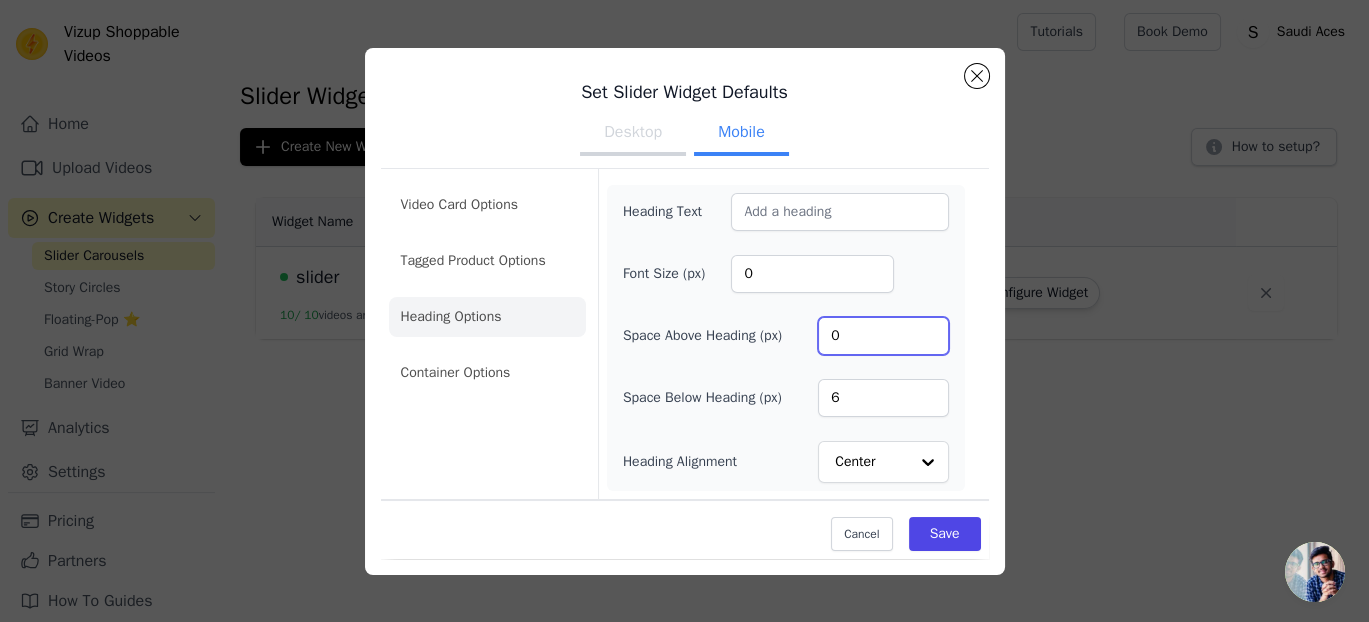 type on "0" 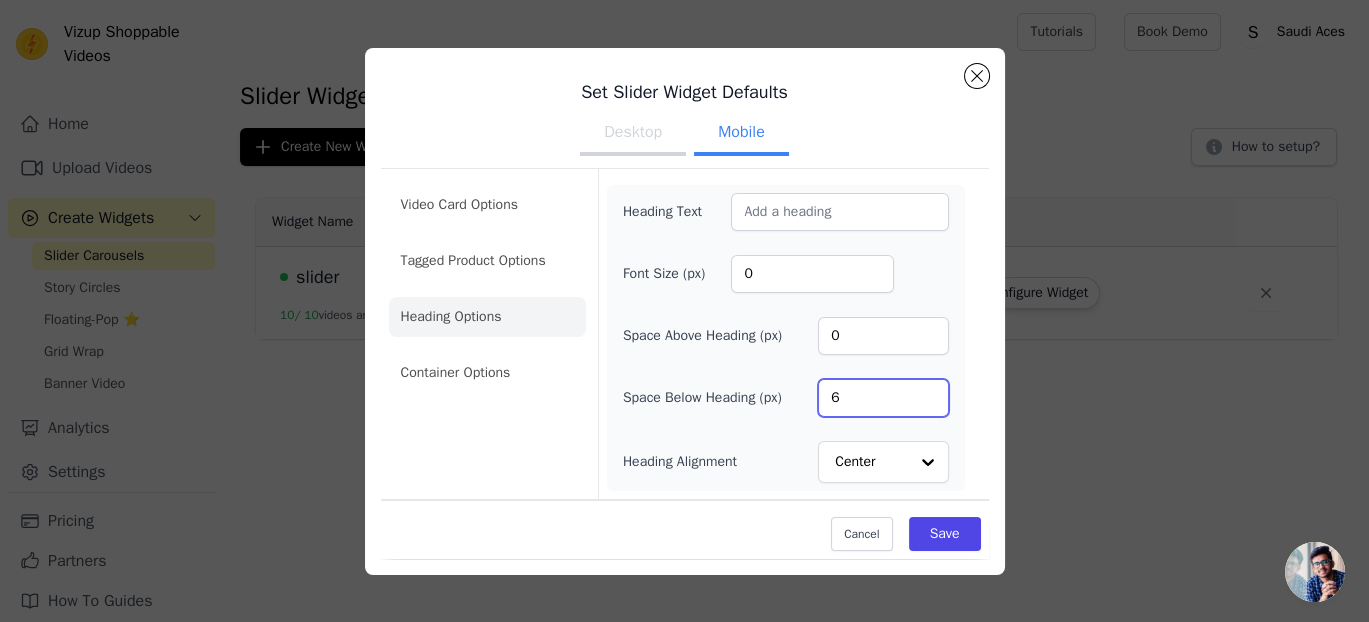 click on "6" at bounding box center (883, 398) 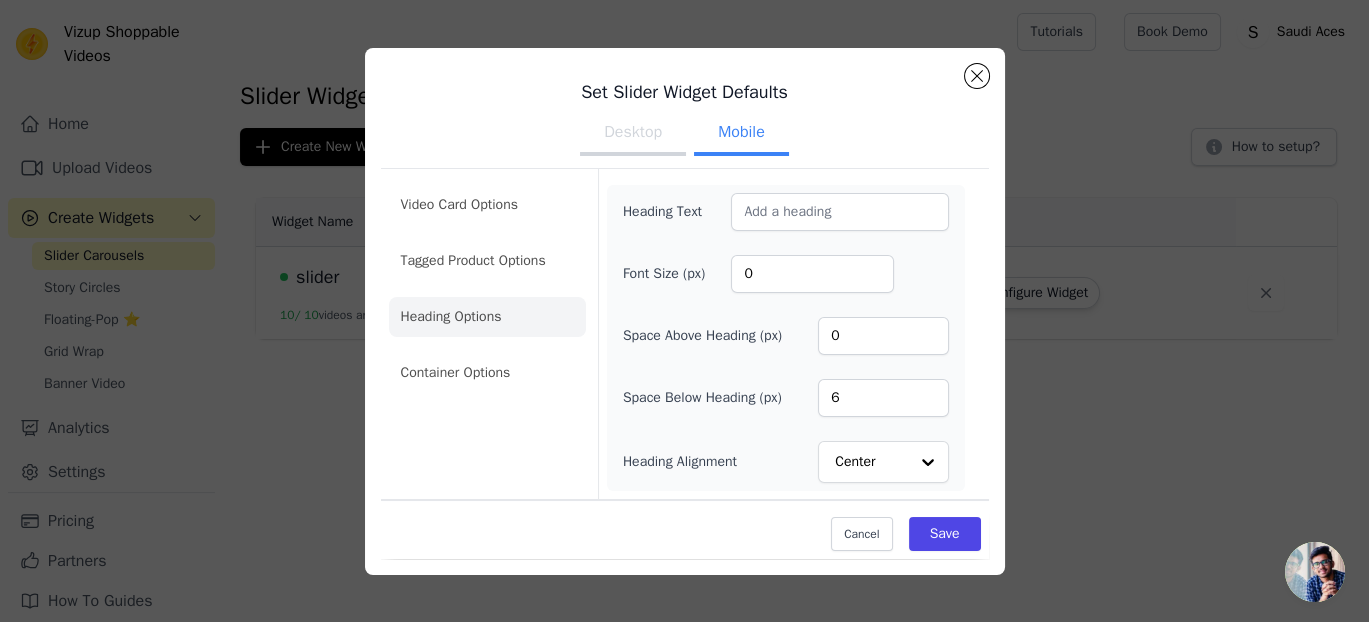 click on "Desktop" at bounding box center (633, 134) 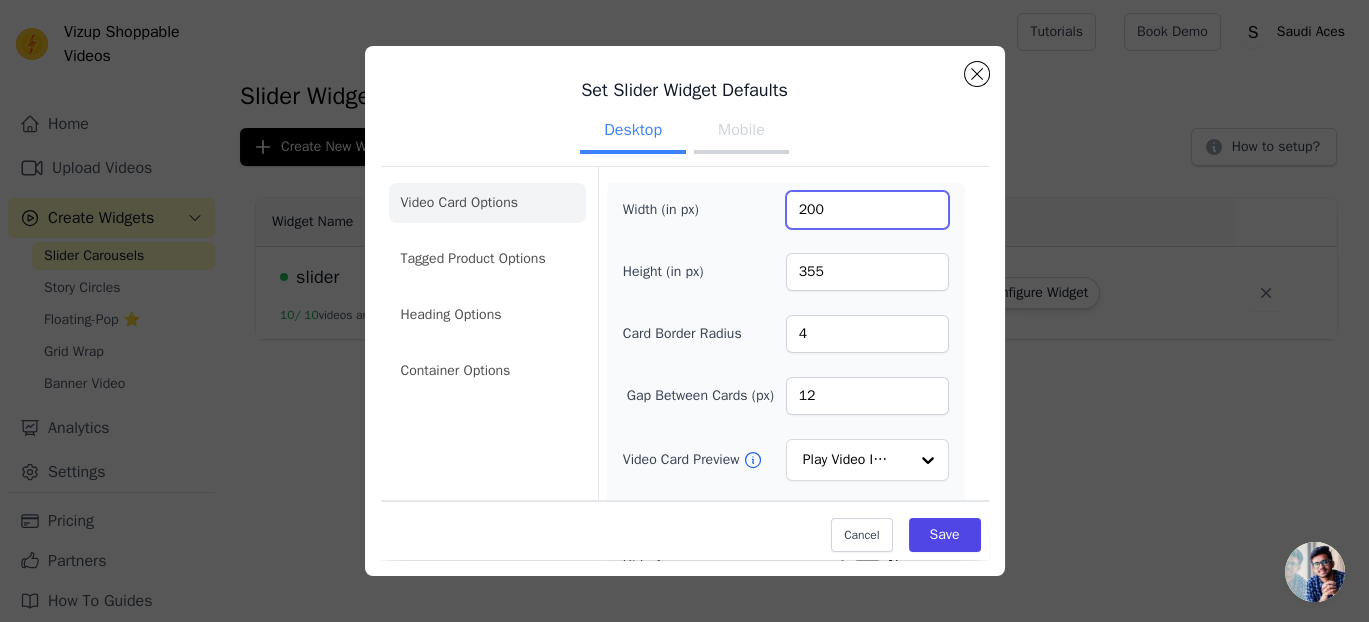drag, startPoint x: 829, startPoint y: 205, endPoint x: 768, endPoint y: 213, distance: 61.522354 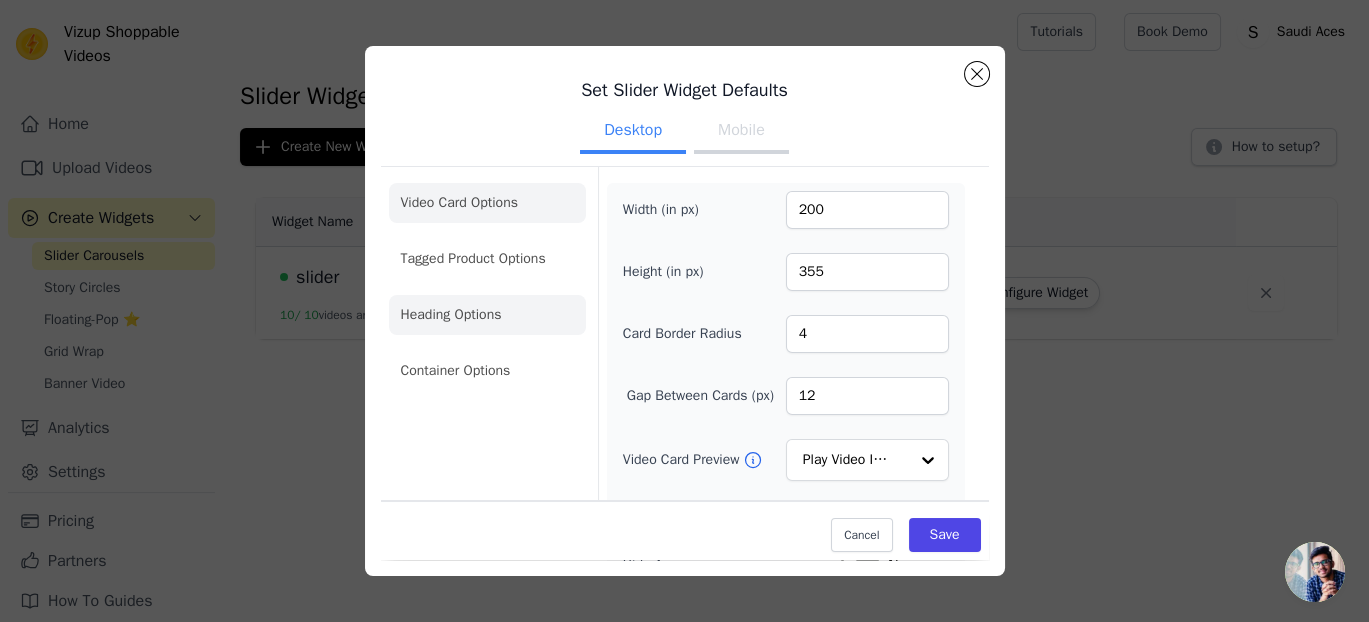 click on "Heading Options" 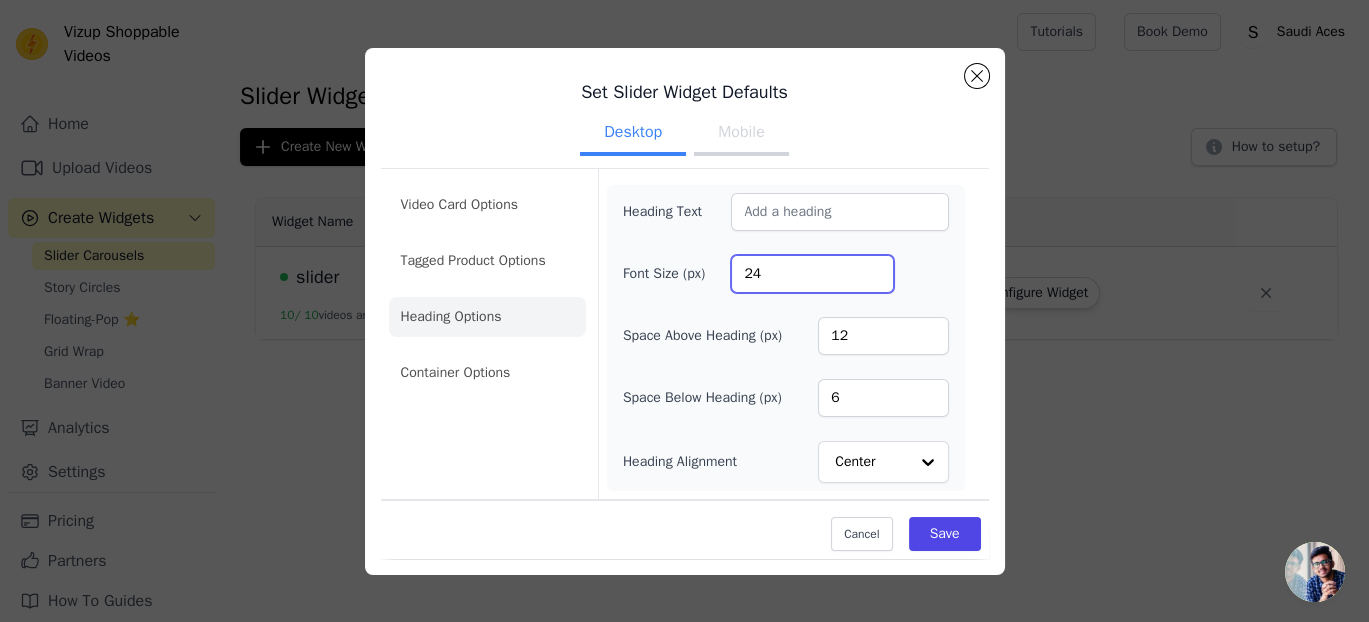 drag, startPoint x: 775, startPoint y: 271, endPoint x: 682, endPoint y: 281, distance: 93.53609 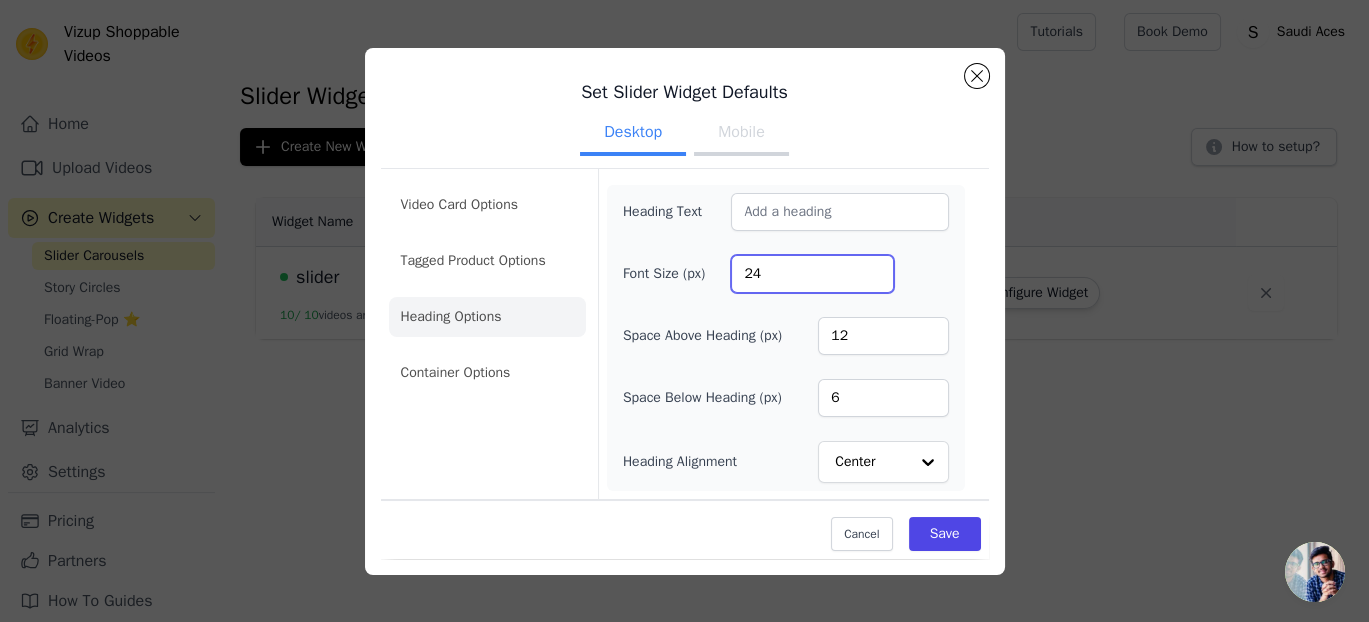 click on "Font Size (px)   24" at bounding box center (786, 274) 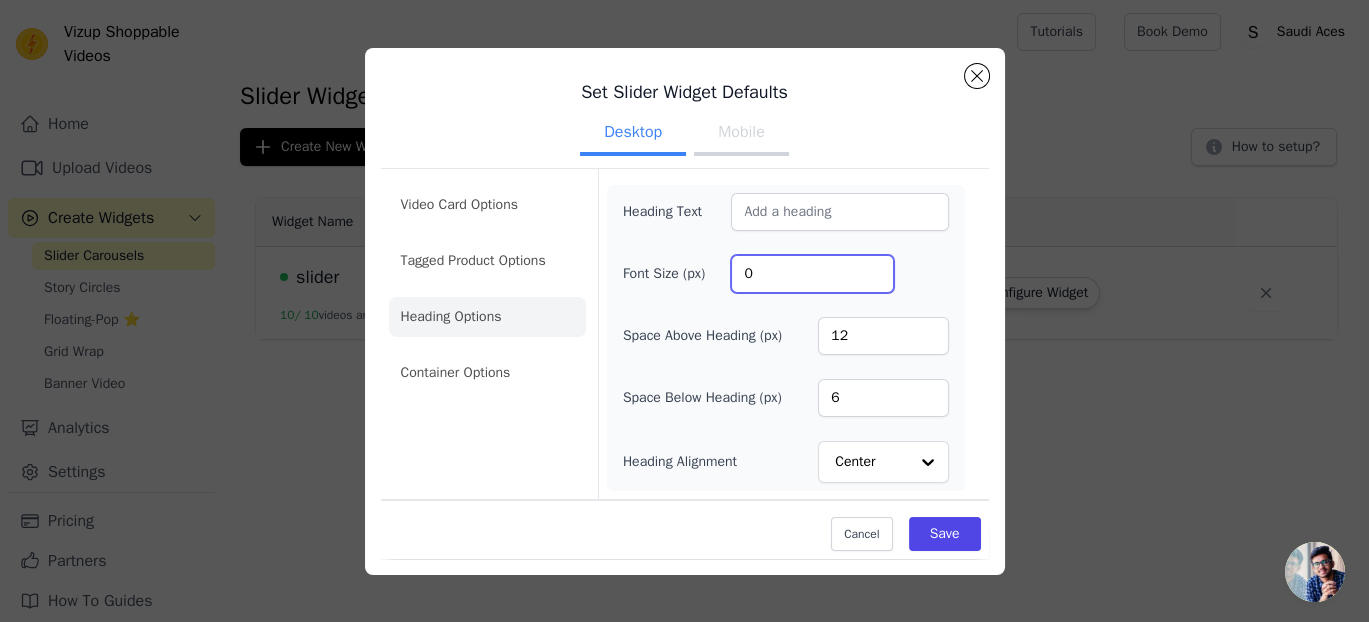 type on "0" 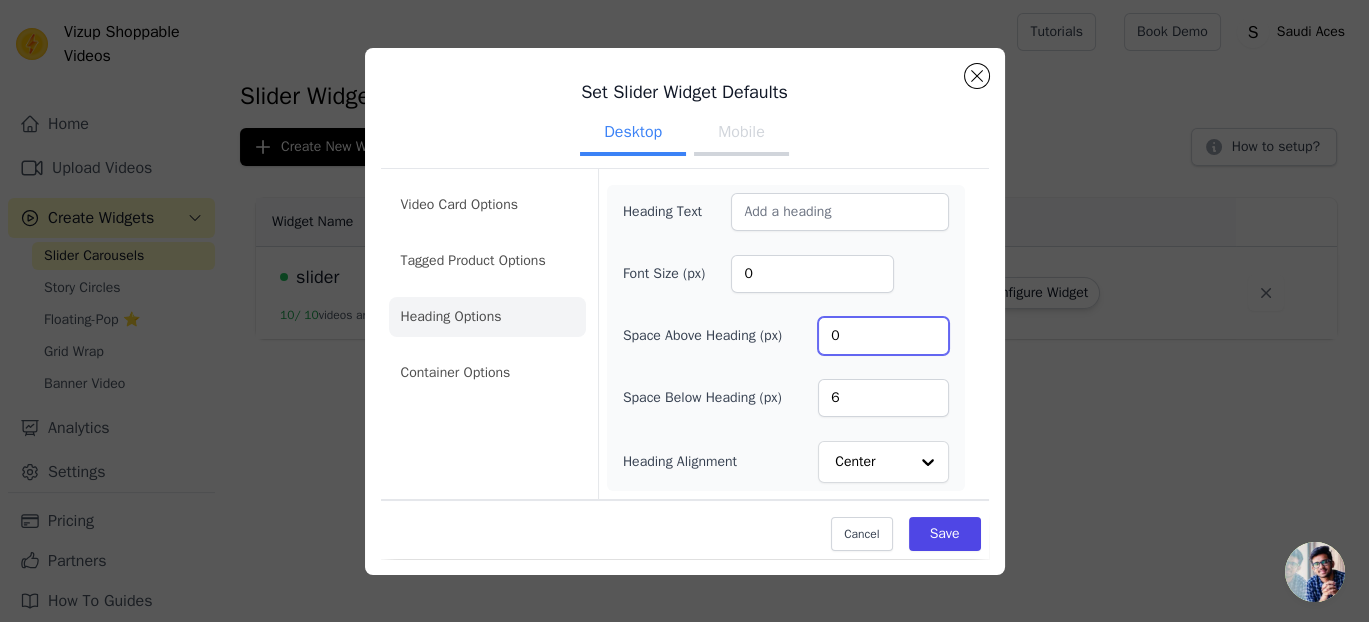drag, startPoint x: 805, startPoint y: 338, endPoint x: 848, endPoint y: 391, distance: 68.24954 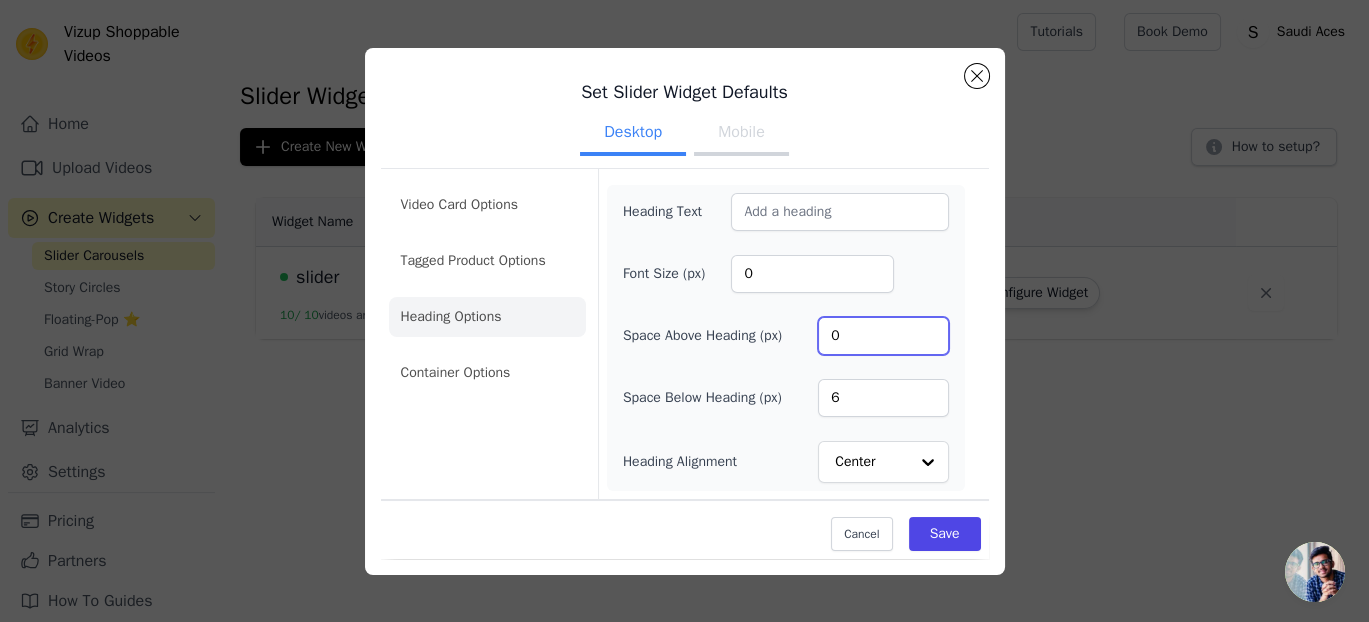 click on "Space Above Heading (px)   0" at bounding box center [786, 336] 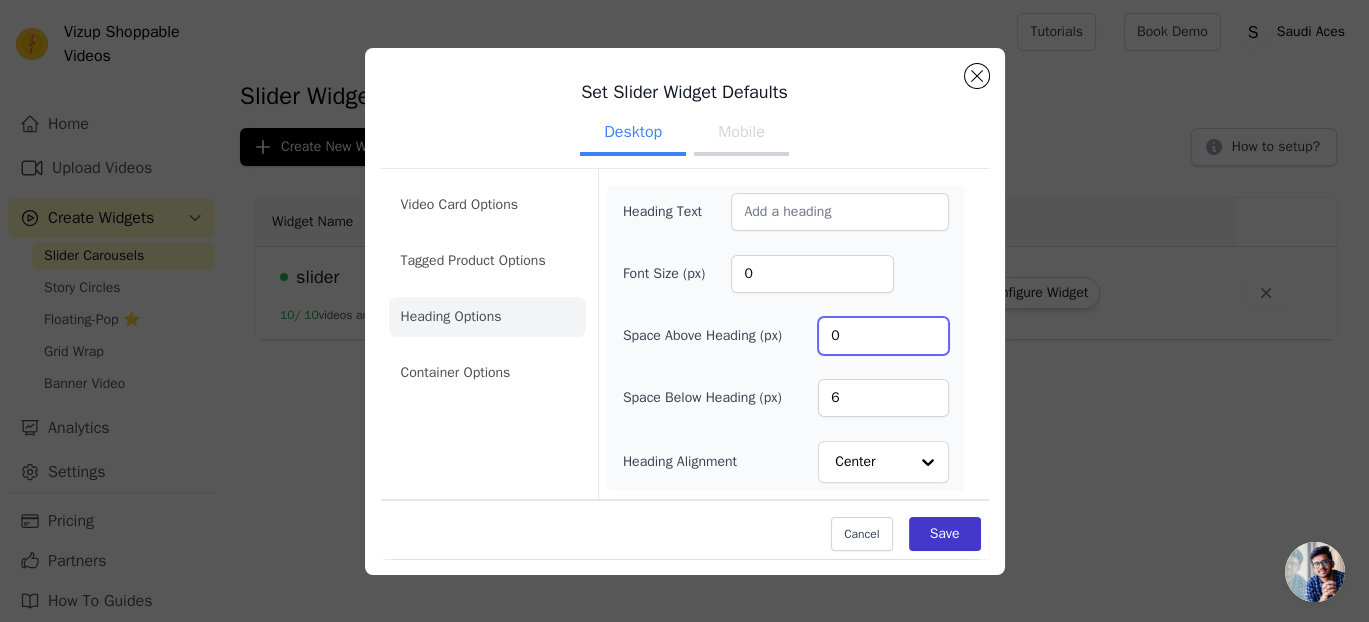 type on "0" 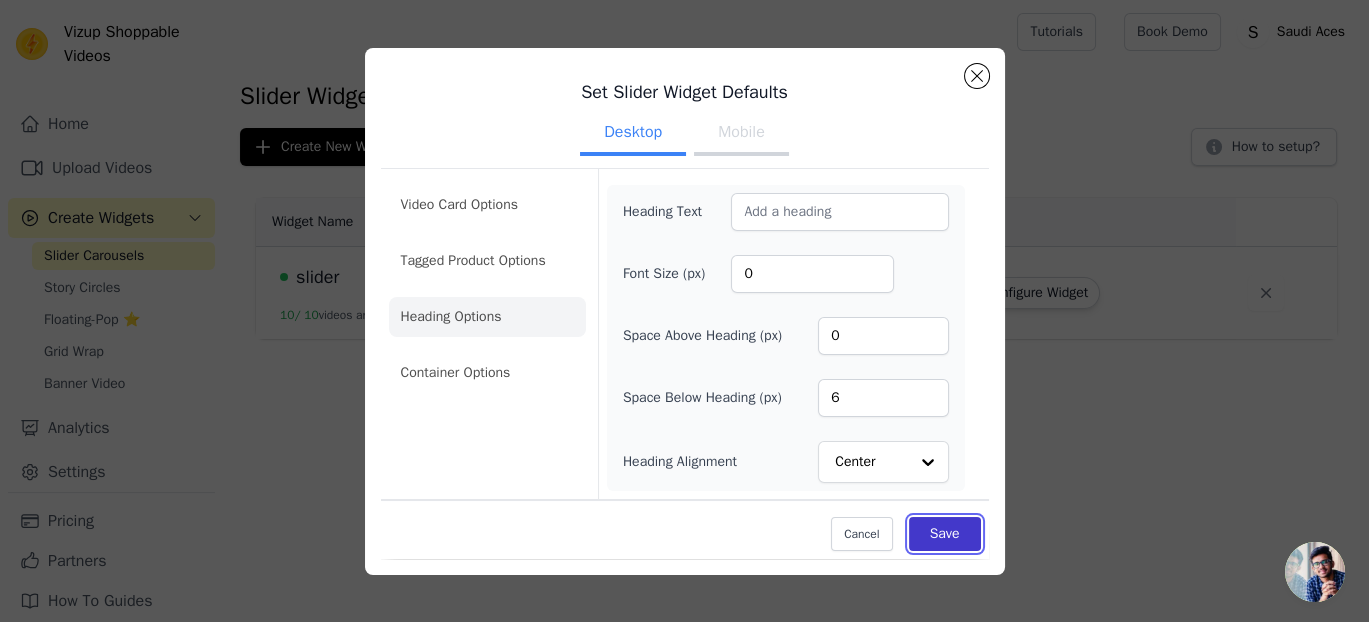 click on "Save" at bounding box center (945, 534) 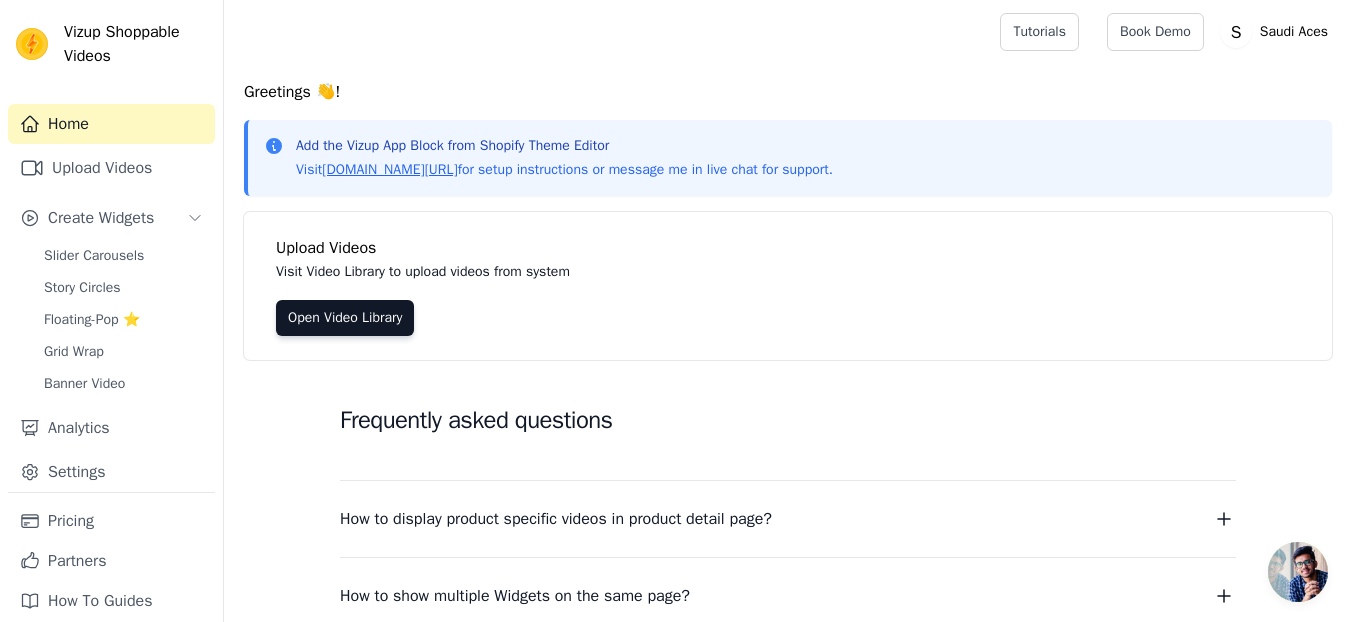 scroll, scrollTop: 0, scrollLeft: 0, axis: both 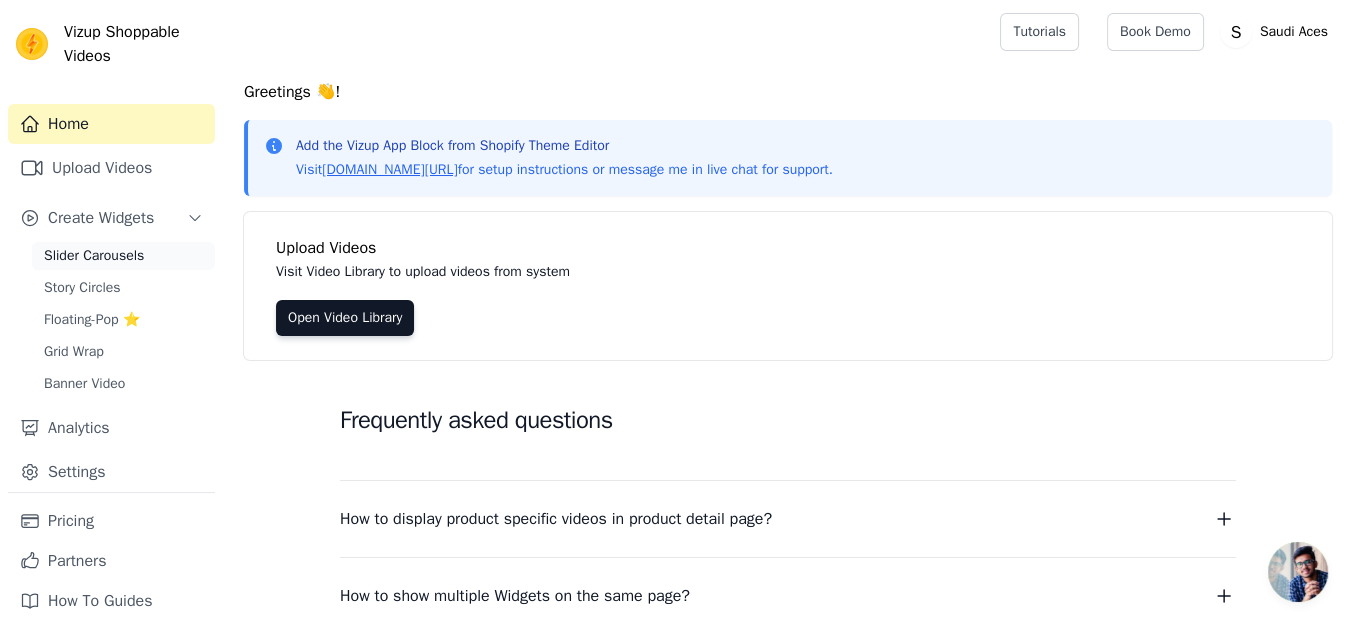 click on "Slider Carousels" at bounding box center [94, 256] 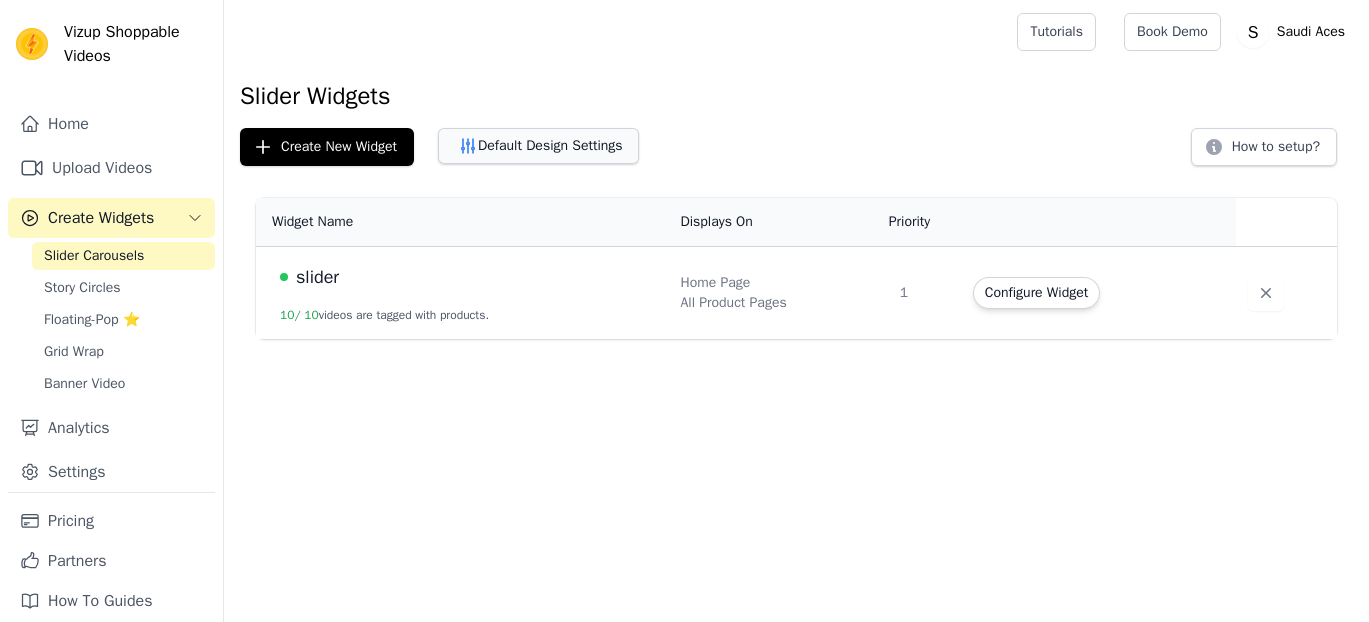 scroll, scrollTop: 0, scrollLeft: 0, axis: both 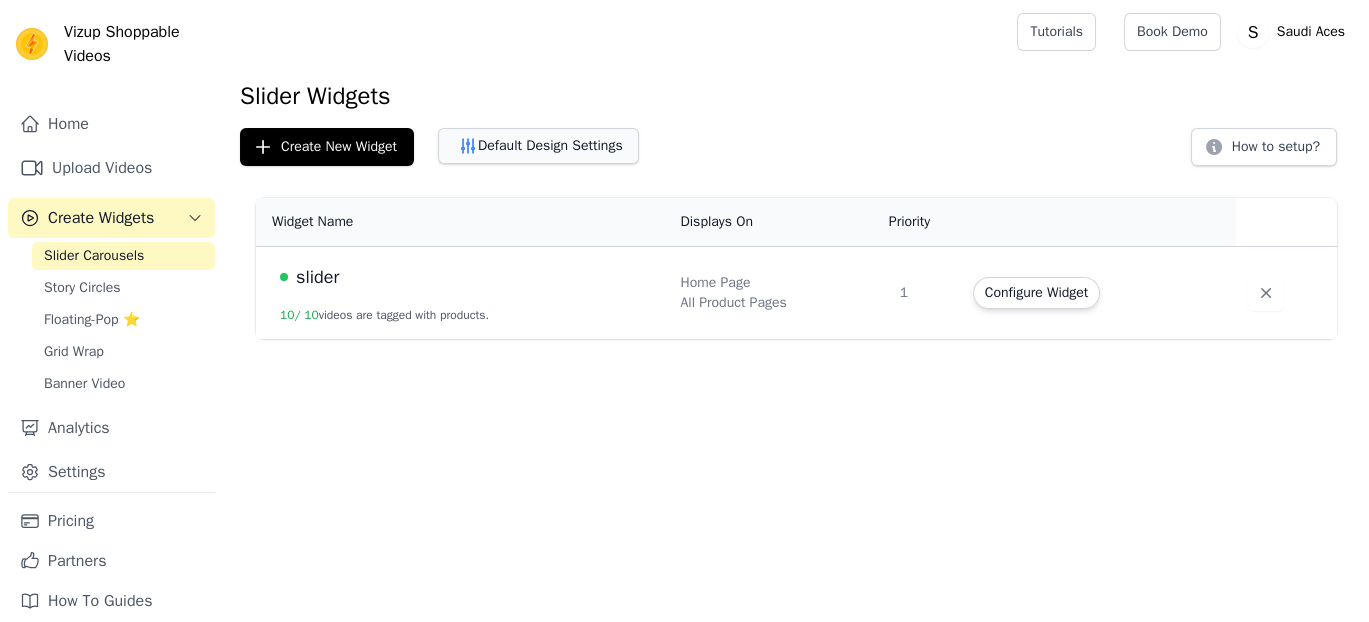 click on "Default Design Settings" at bounding box center [538, 146] 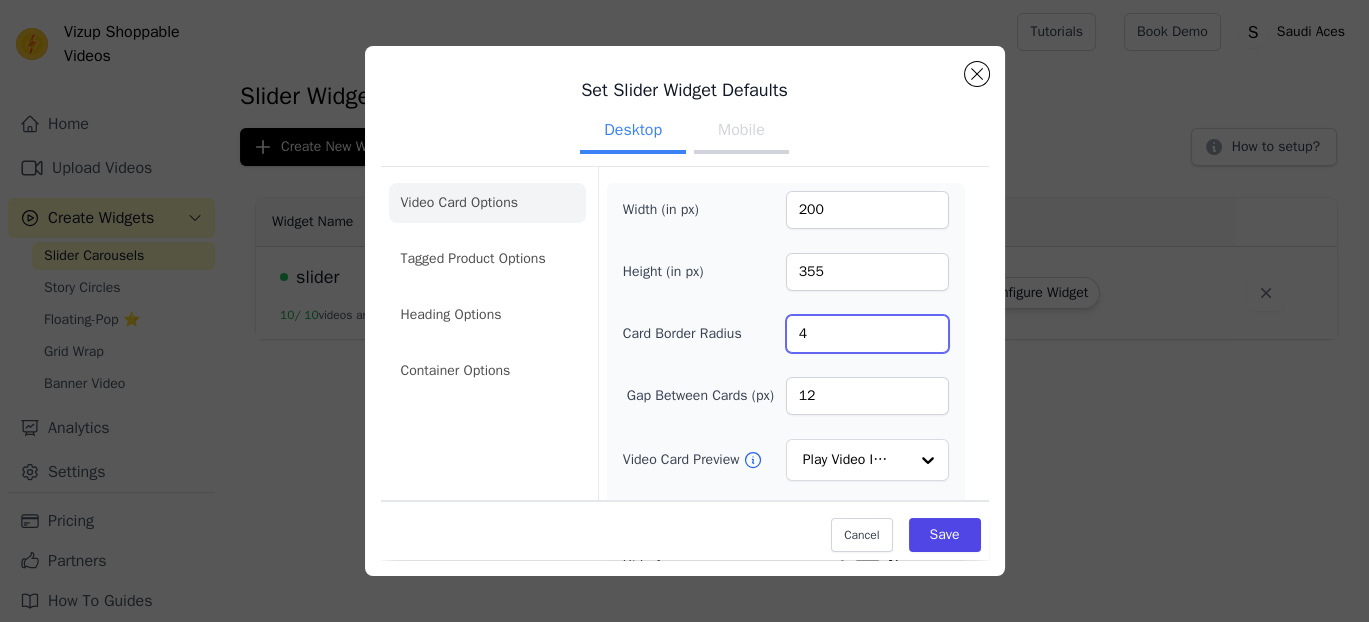 click on "Card Border Radius   4" at bounding box center [786, 334] 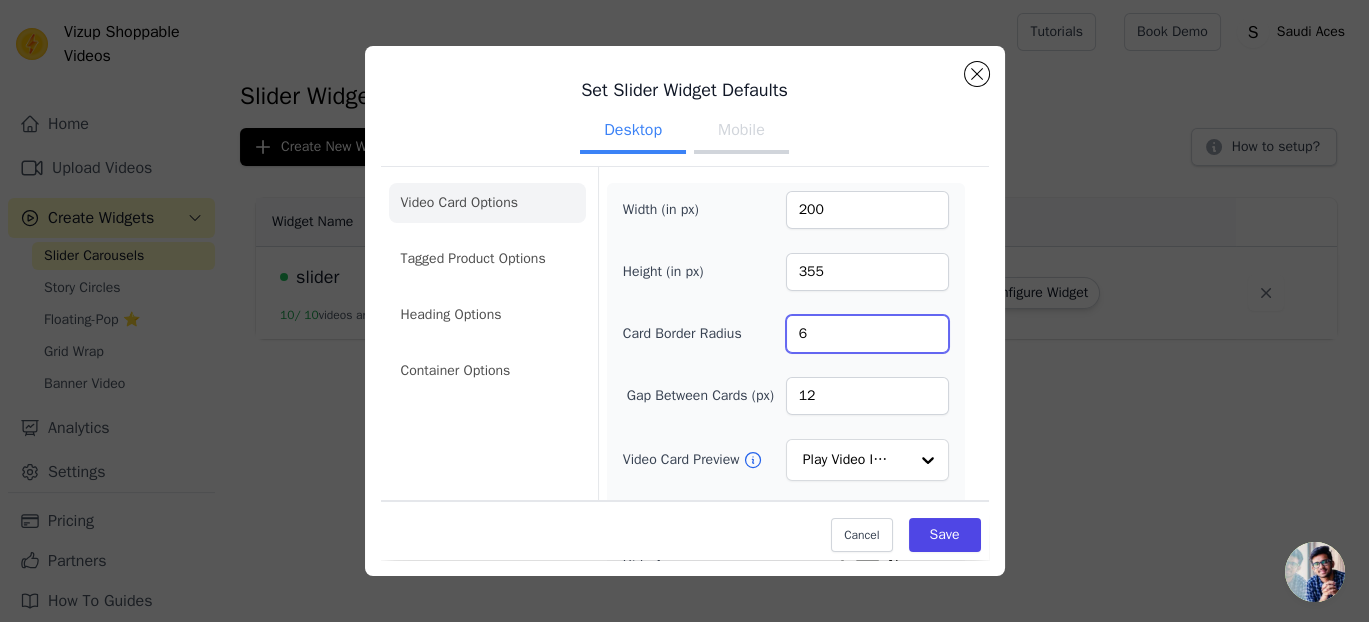 type on "6" 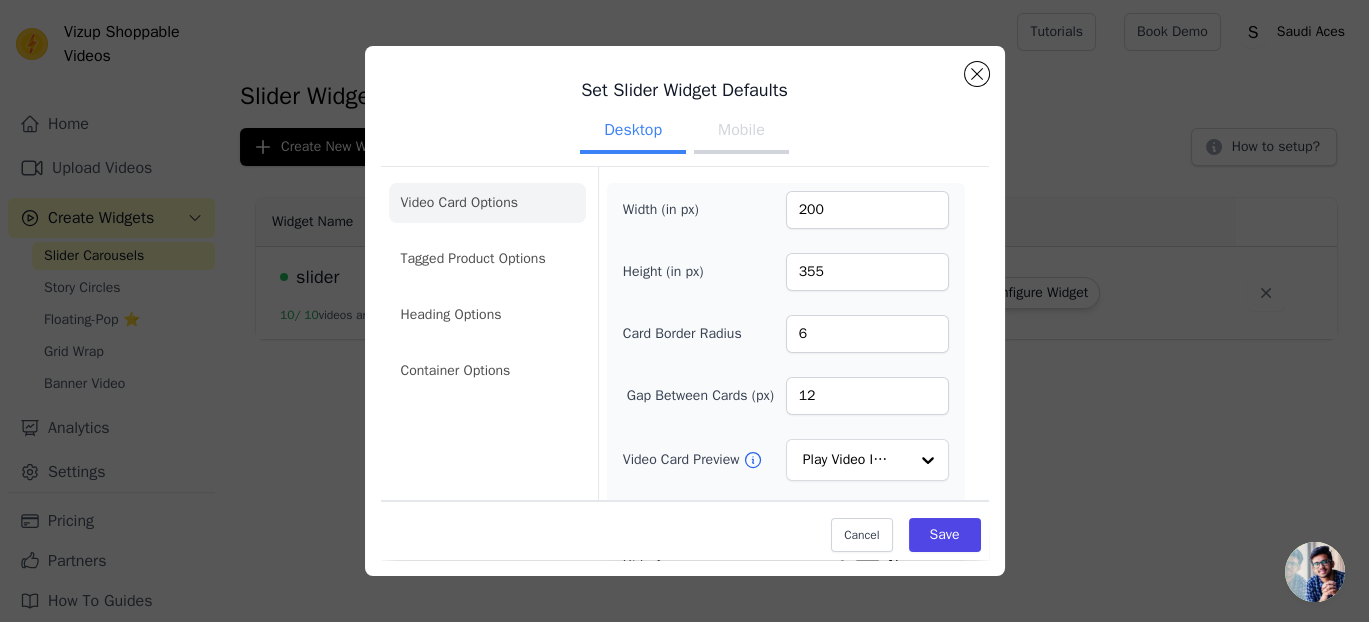 click on "Mobile" at bounding box center (741, 132) 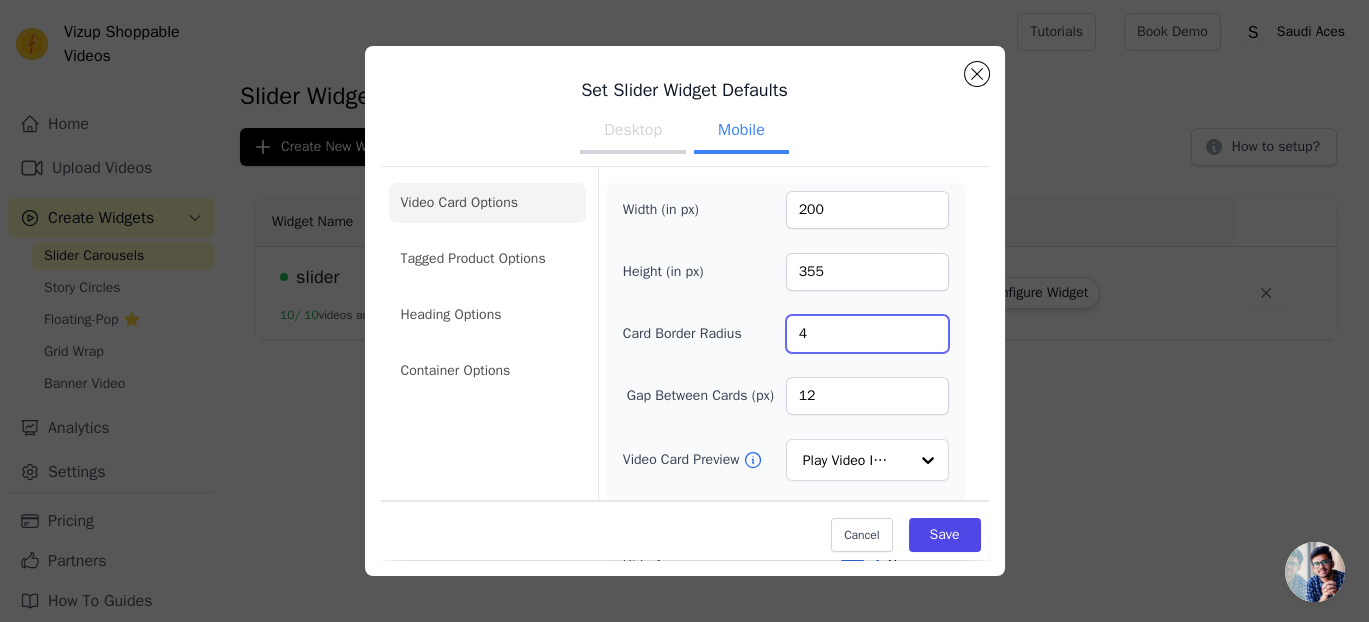drag, startPoint x: 785, startPoint y: 328, endPoint x: 777, endPoint y: 350, distance: 23.409399 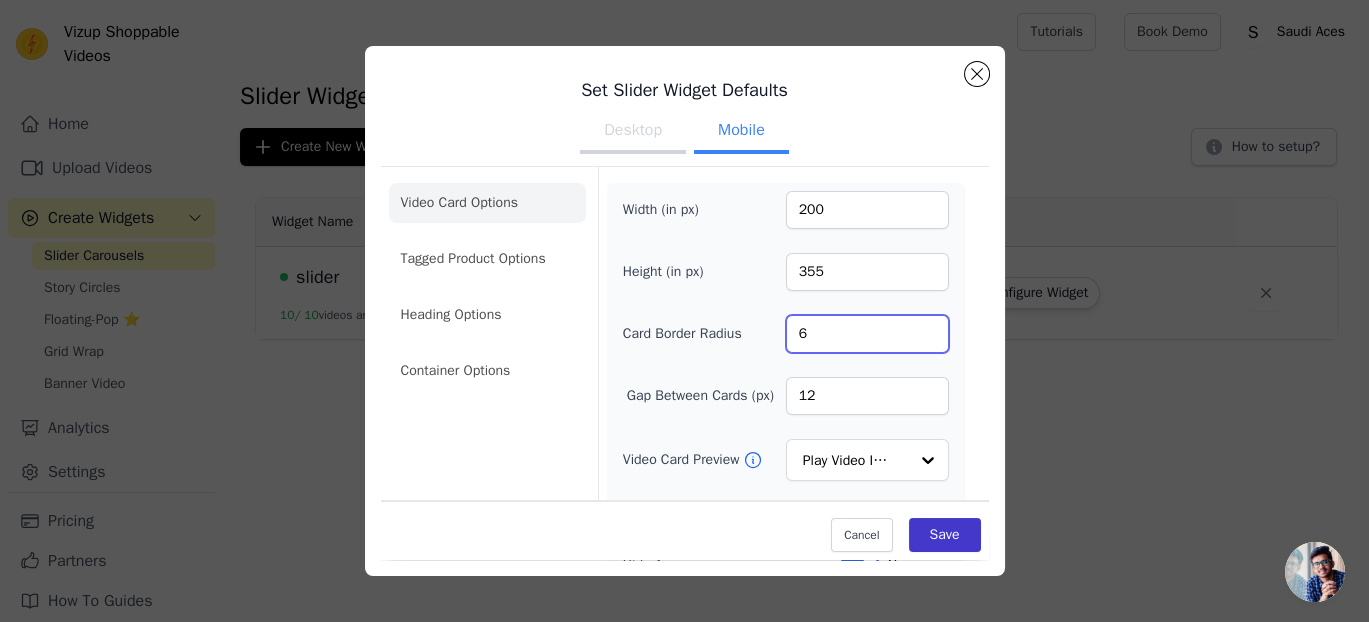 type on "6" 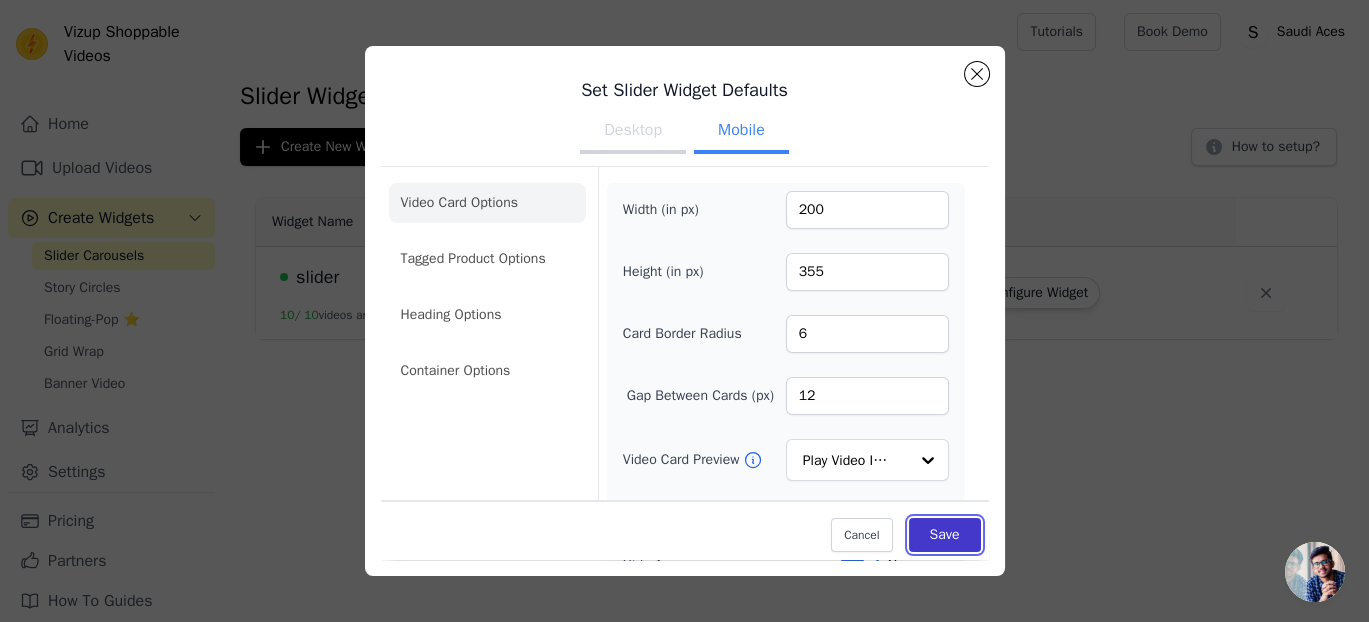 click on "Save" at bounding box center [945, 535] 